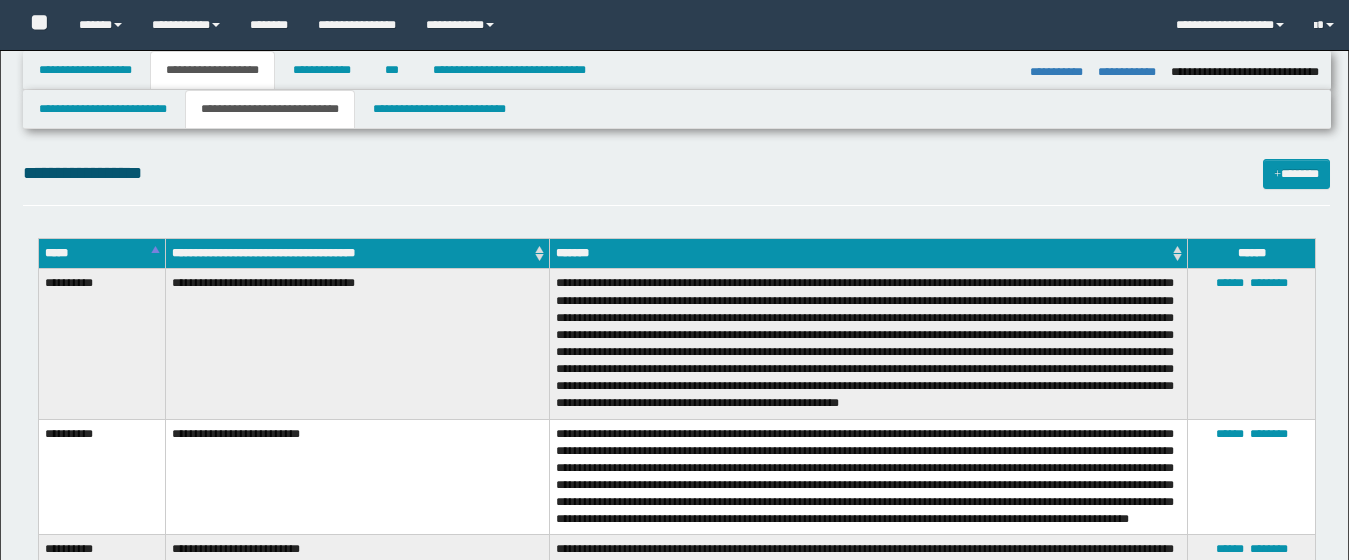 select on "*" 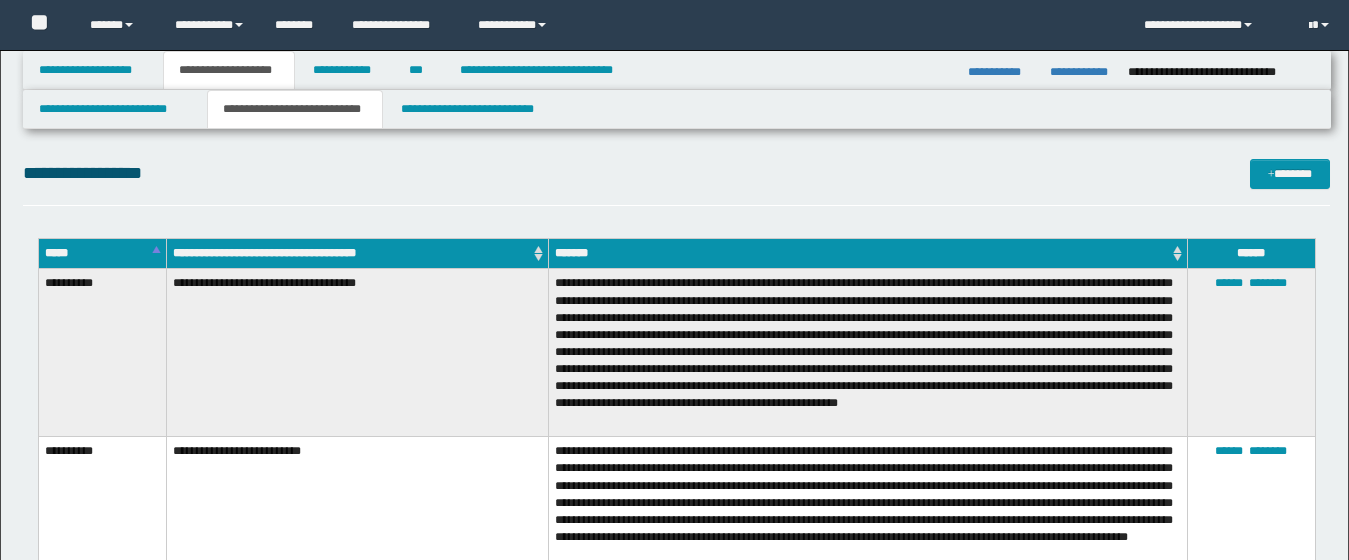 scroll, scrollTop: 1560, scrollLeft: 0, axis: vertical 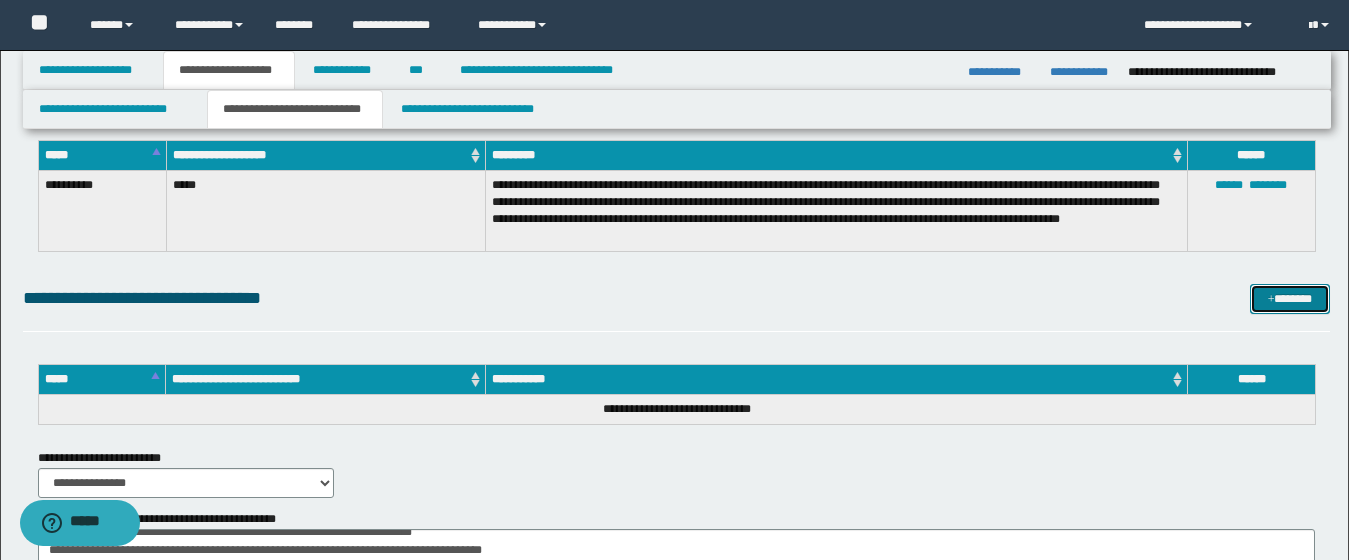 click on "*******" at bounding box center [1290, 299] 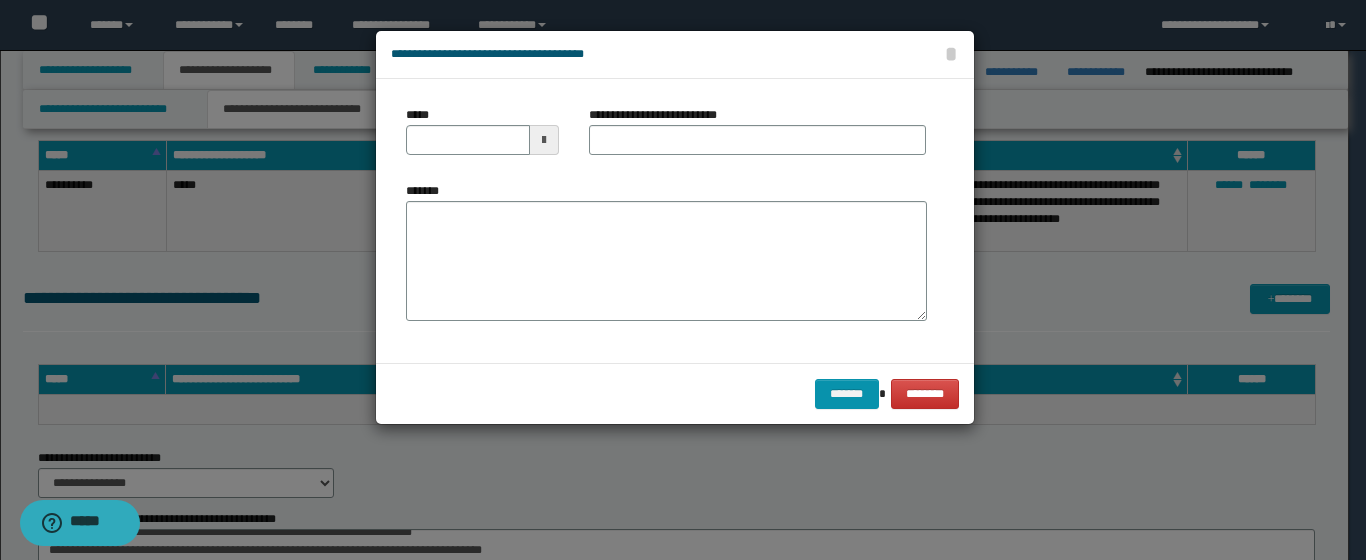 click at bounding box center (544, 140) 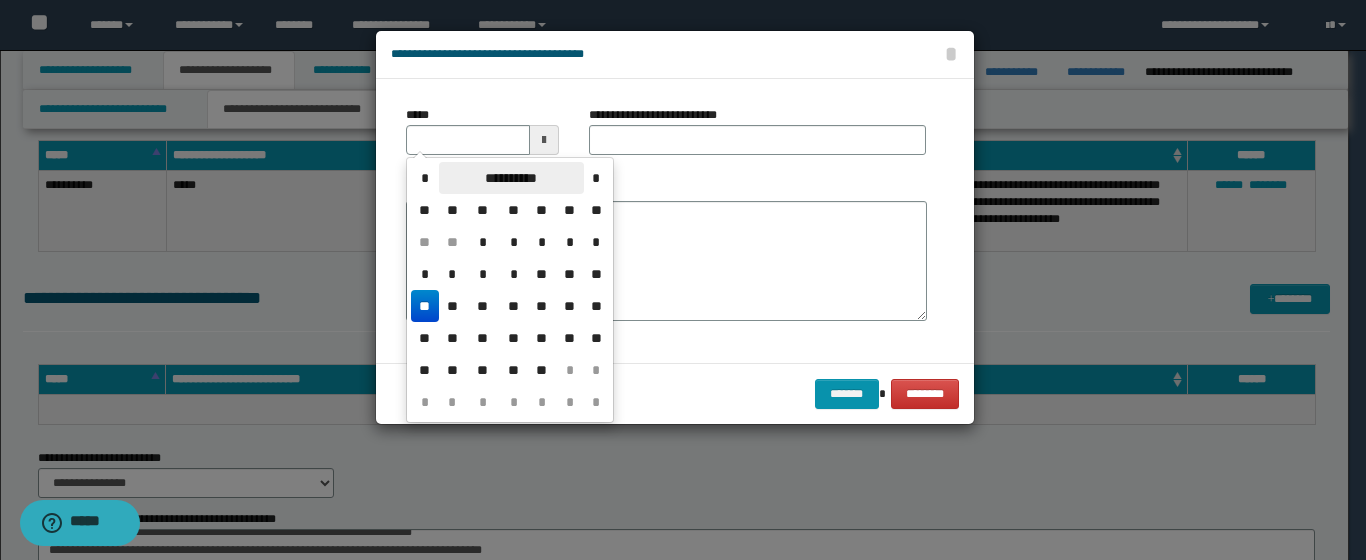click on "**********" at bounding box center (511, 178) 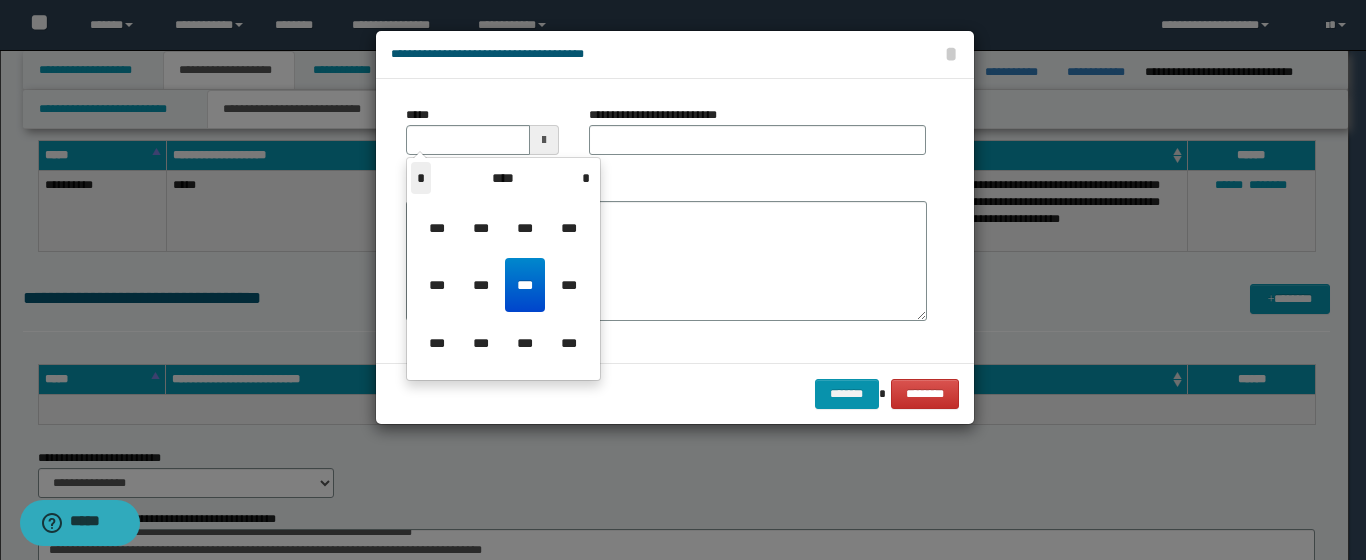 click on "*" at bounding box center (421, 178) 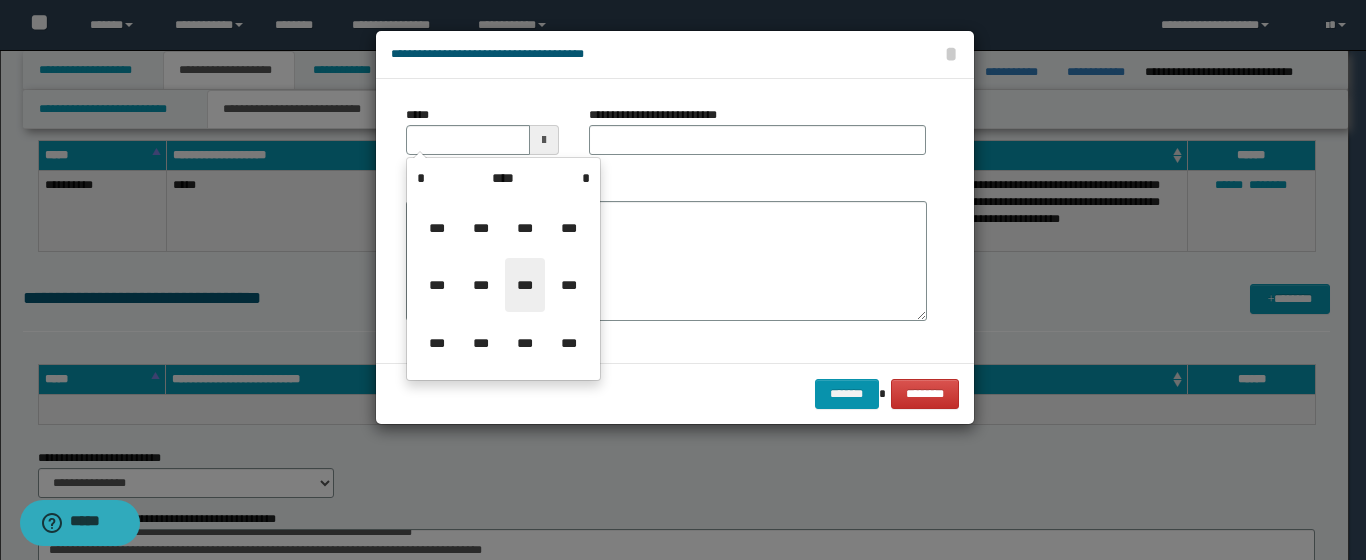 click on "***" at bounding box center [525, 285] 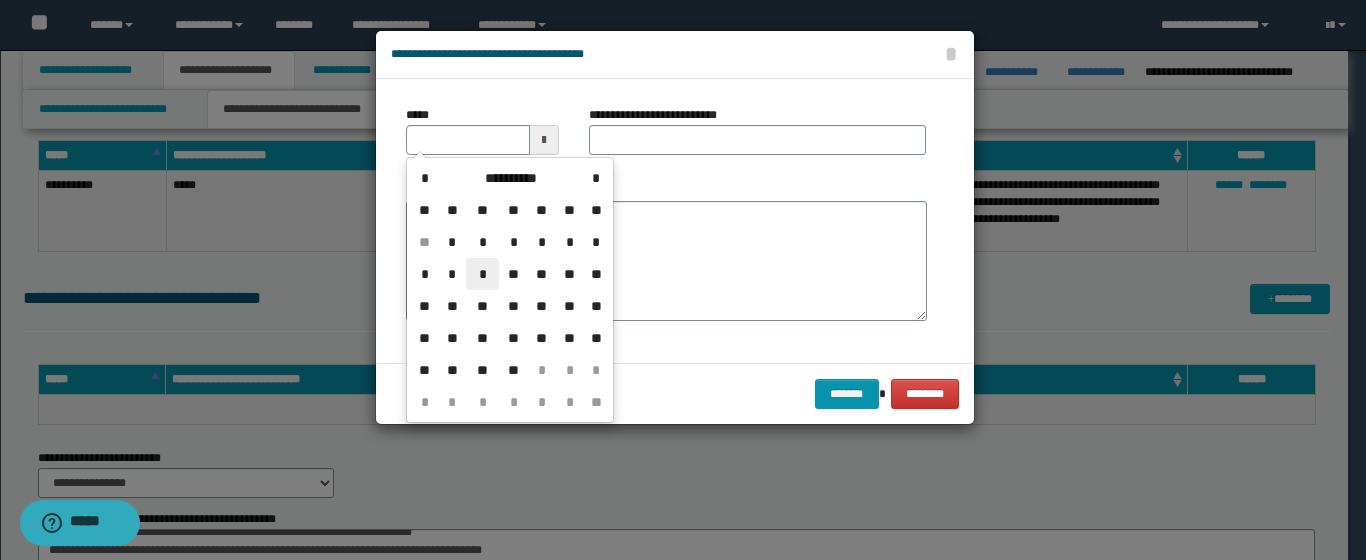 click on "*" at bounding box center (482, 274) 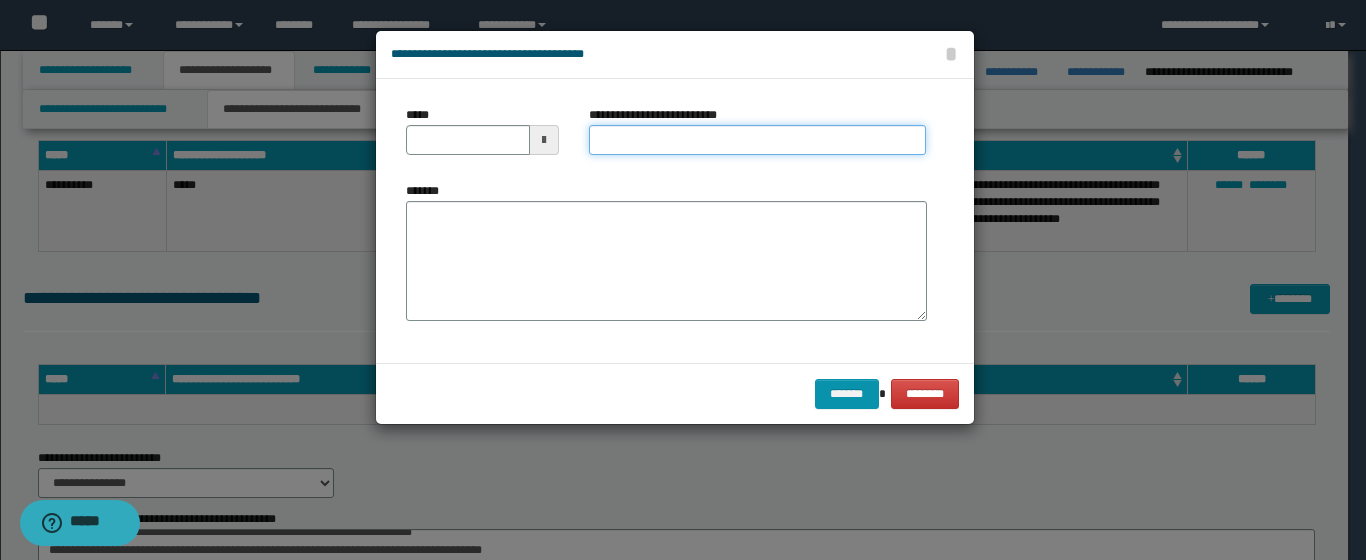 click on "**********" at bounding box center [757, 140] 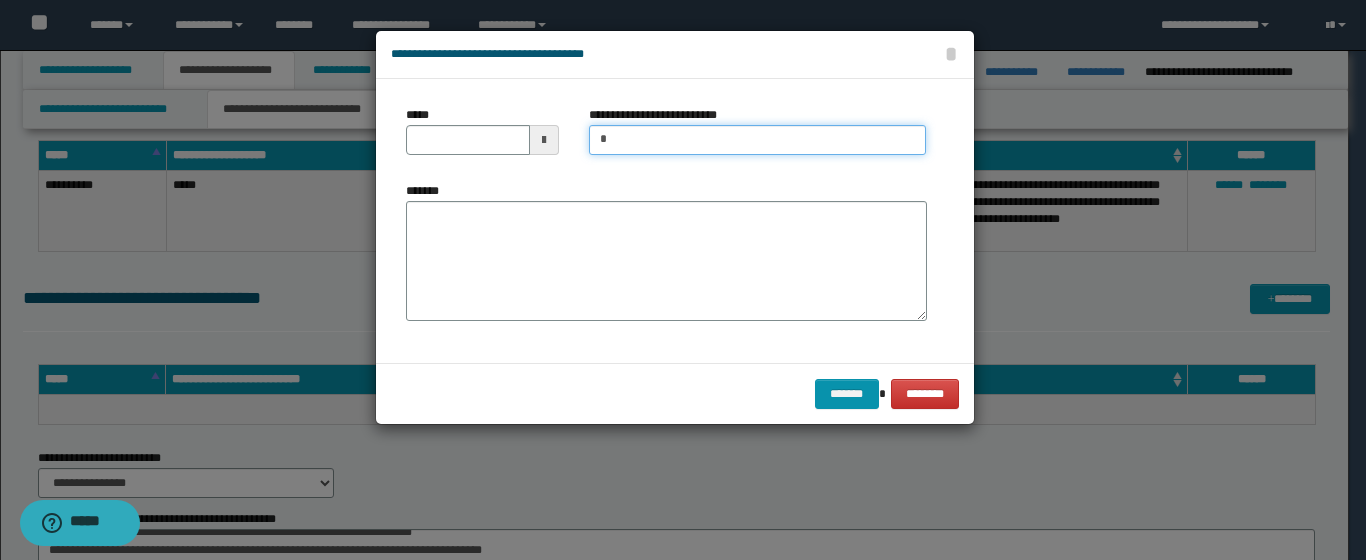 type on "*********" 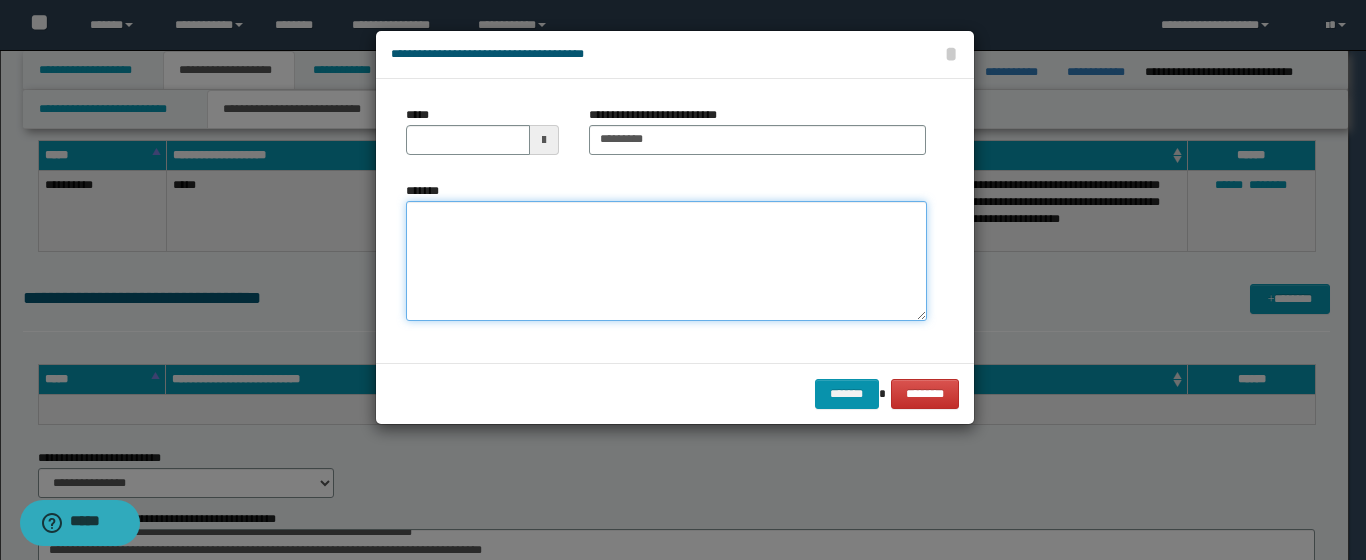 click on "*******" at bounding box center (666, 261) 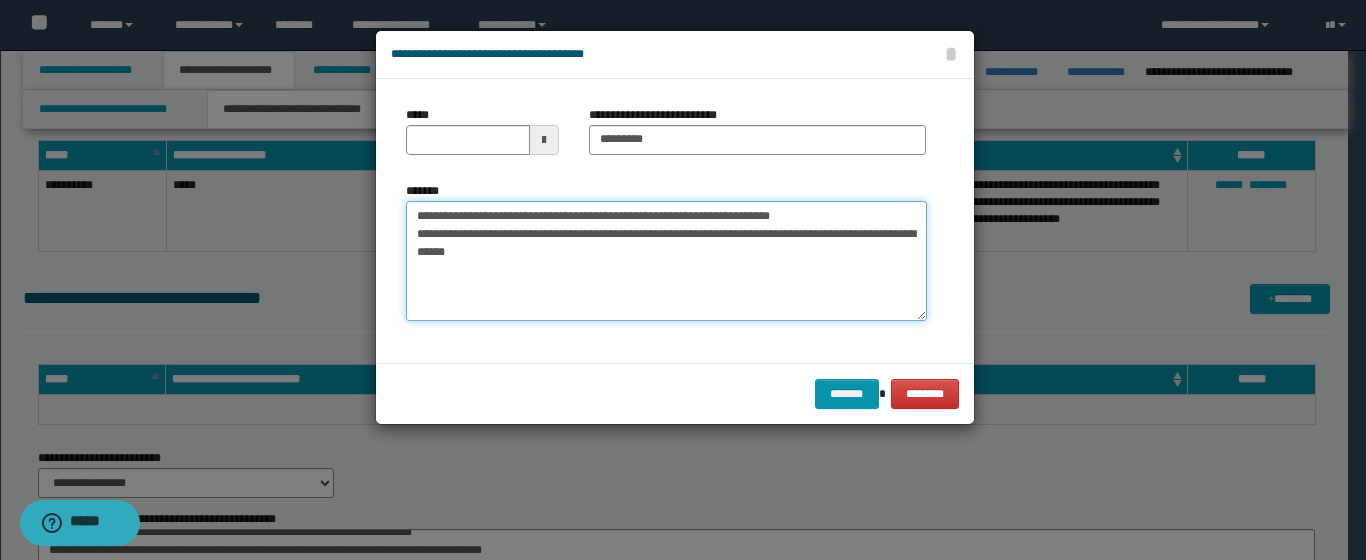 click on "**********" at bounding box center (666, 261) 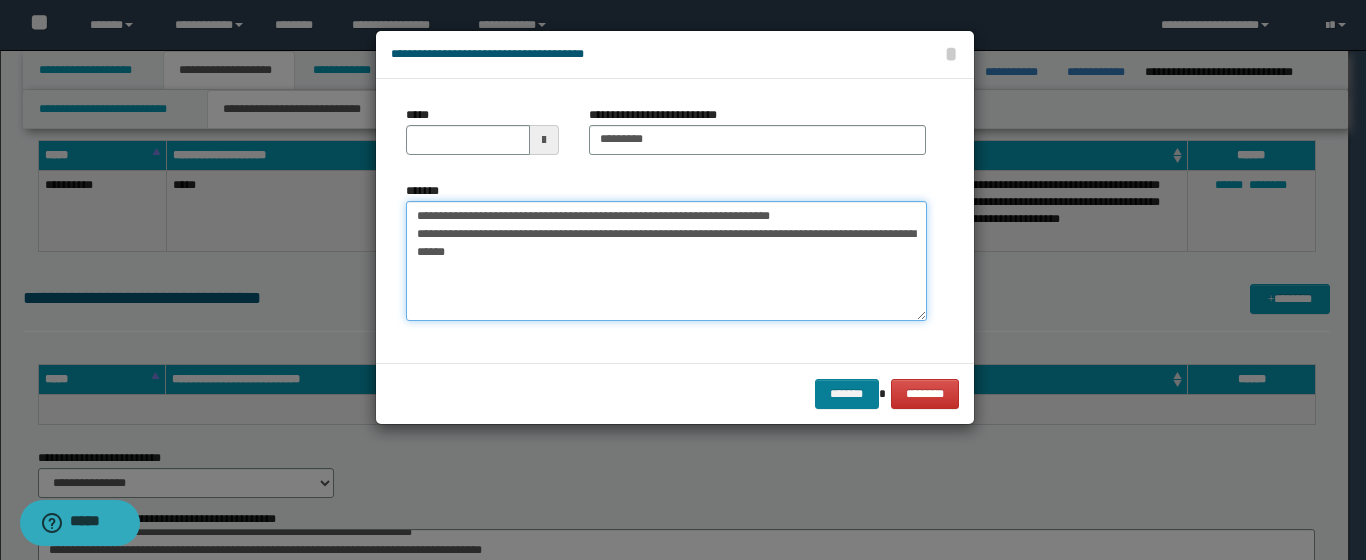 type on "**********" 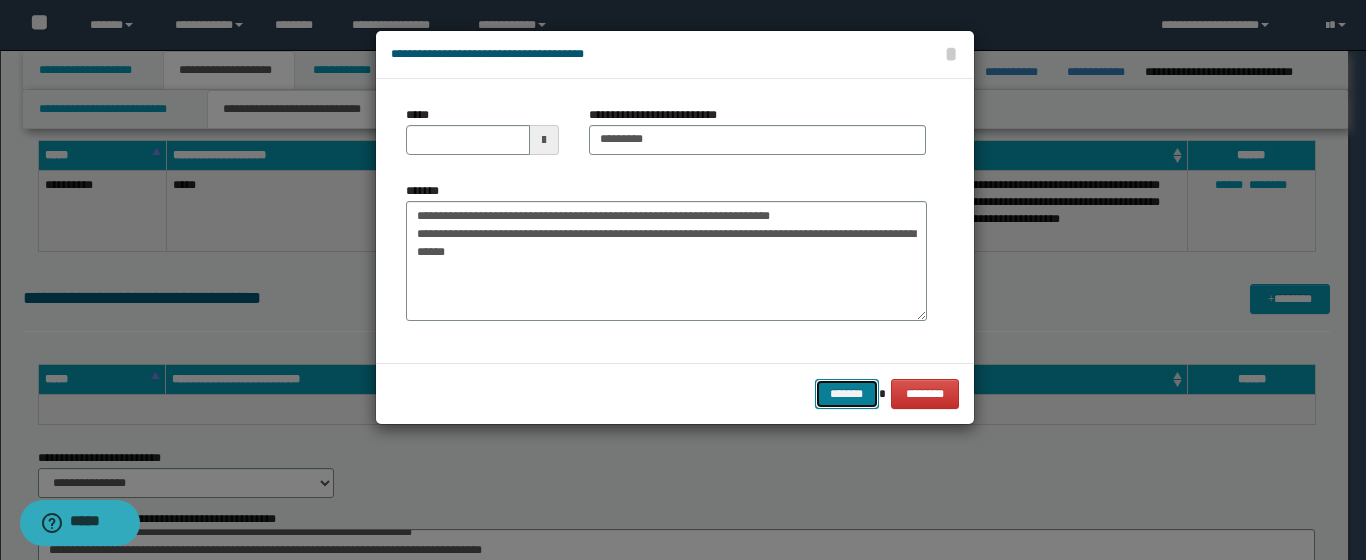 click on "*******" at bounding box center [847, 394] 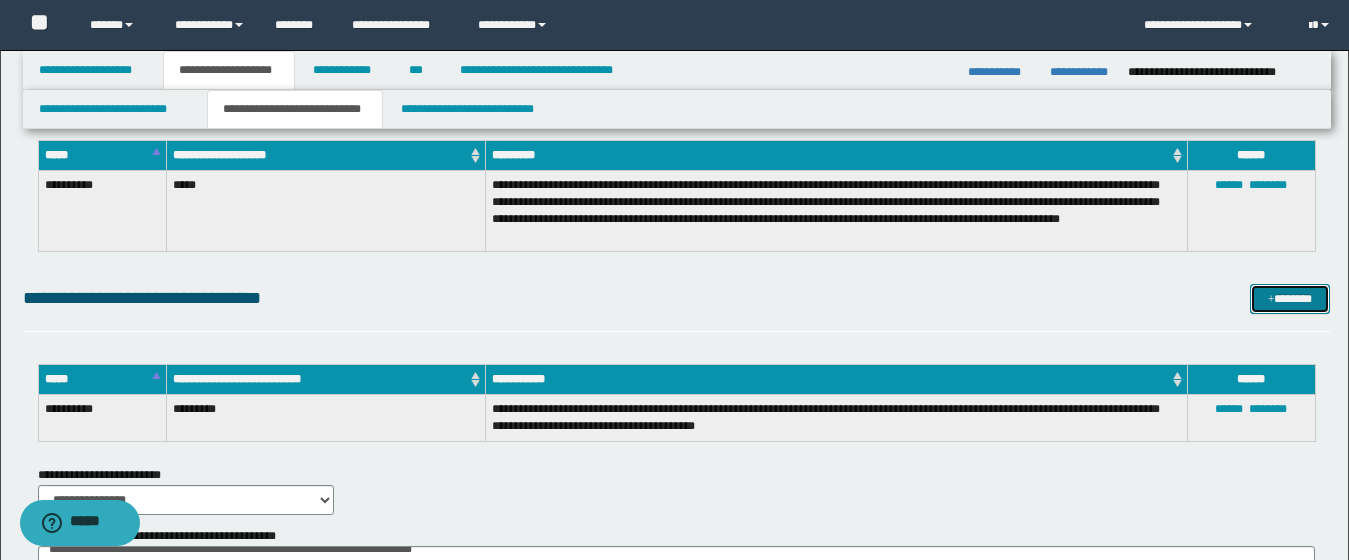 click on "*******" at bounding box center [1290, 299] 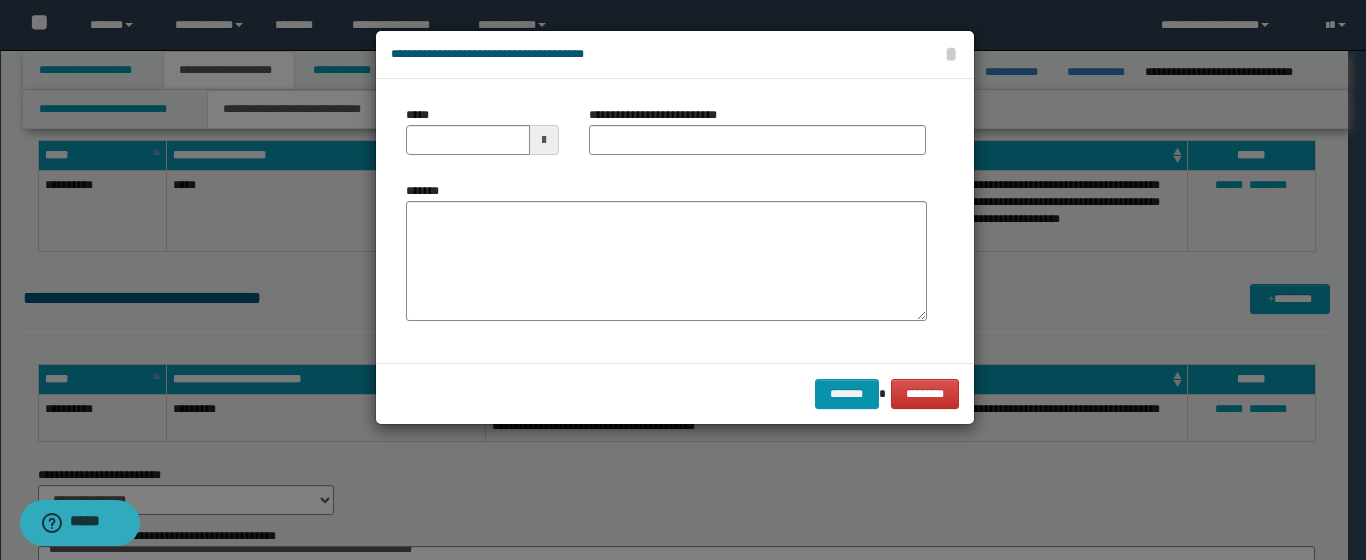 click at bounding box center [544, 140] 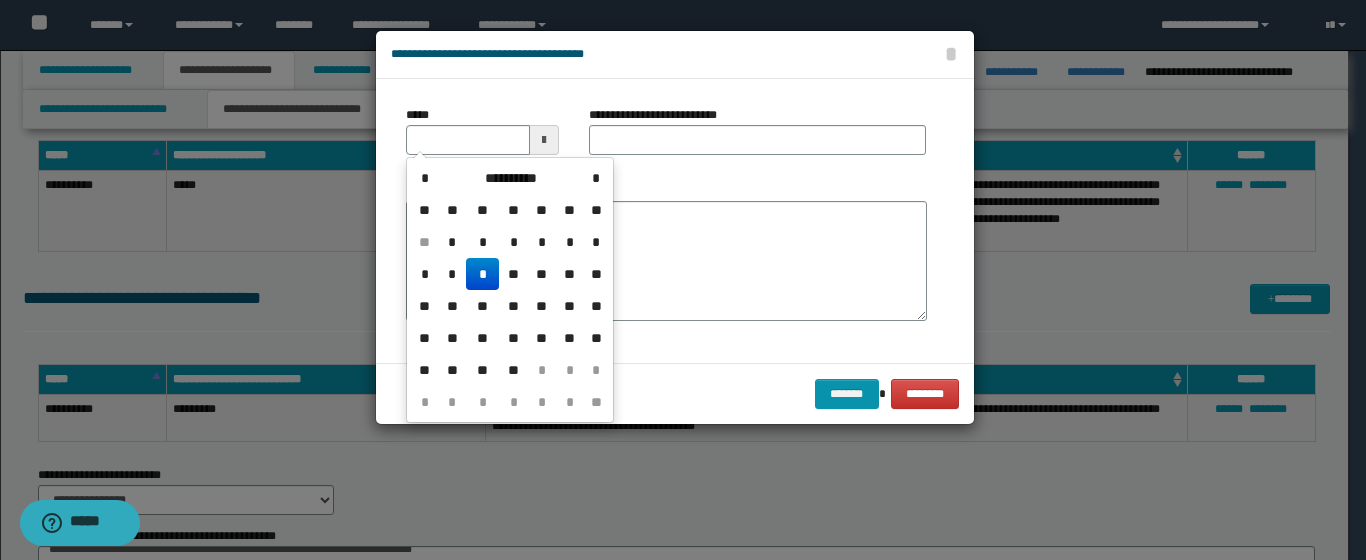 click on "*" at bounding box center [482, 274] 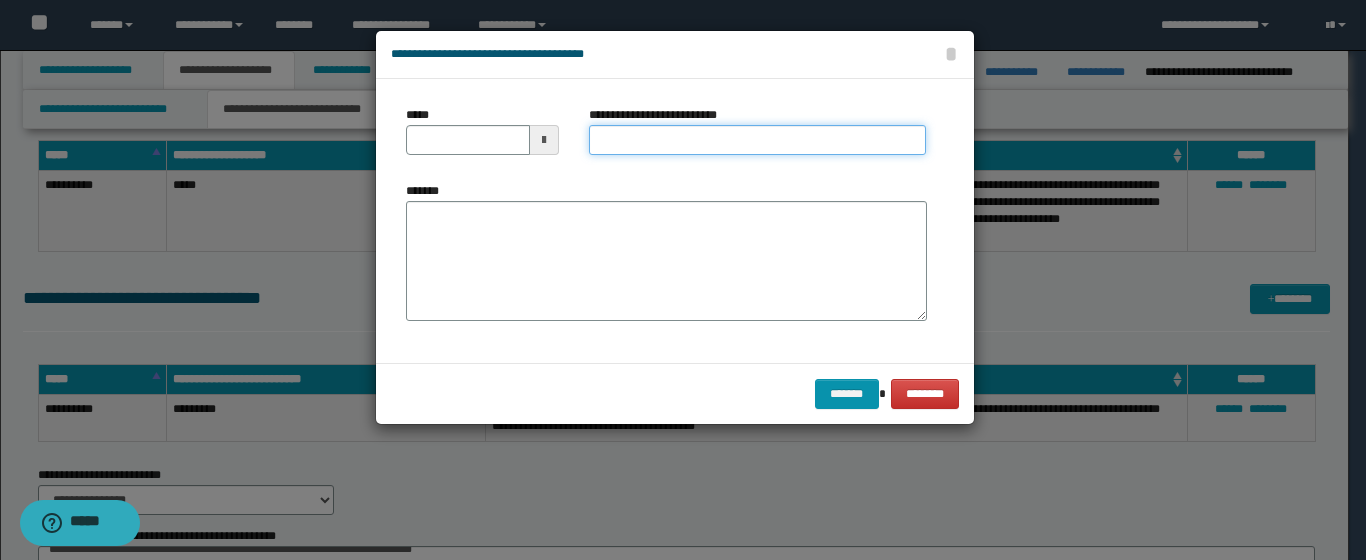 click on "**********" at bounding box center [757, 140] 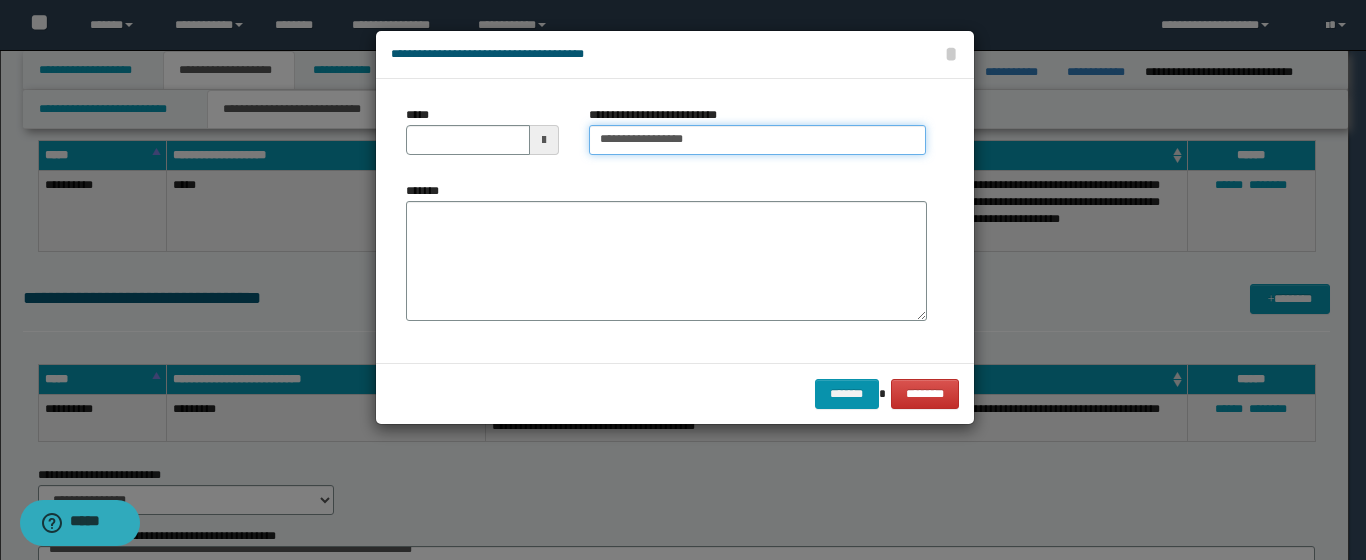 type on "**********" 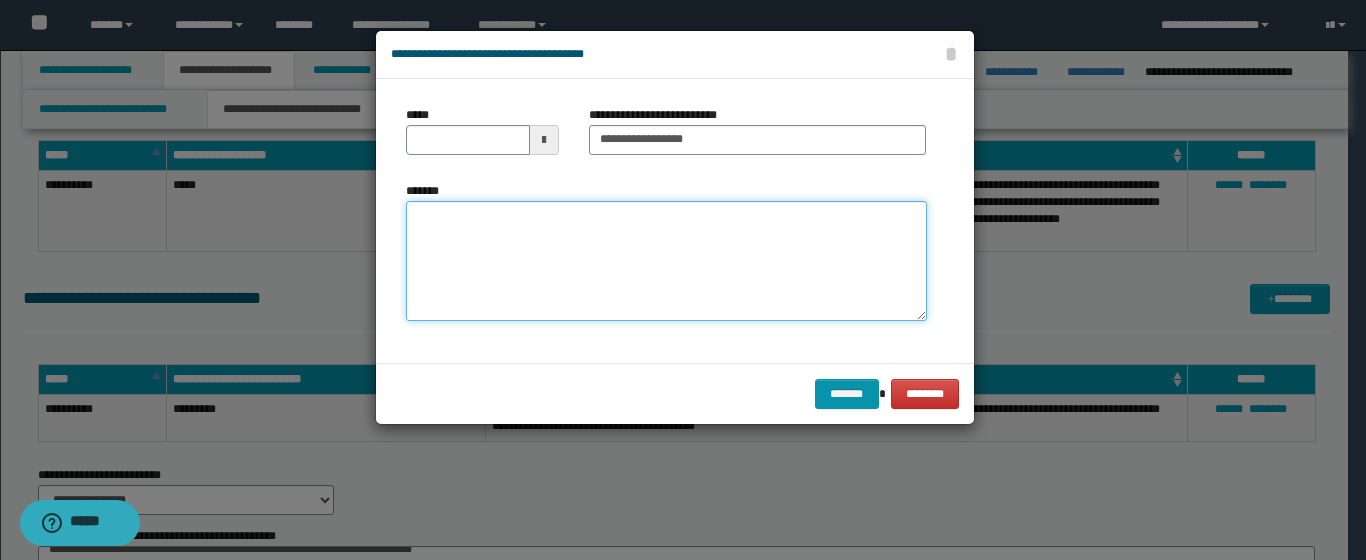 click on "*******" at bounding box center [666, 261] 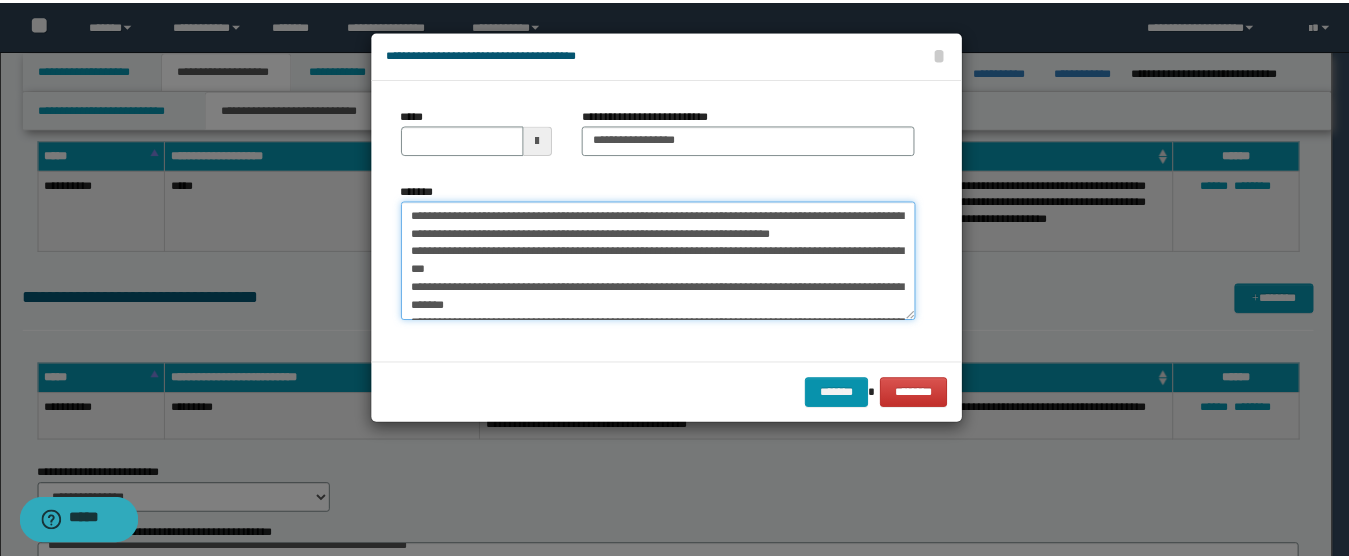 scroll, scrollTop: 84, scrollLeft: 0, axis: vertical 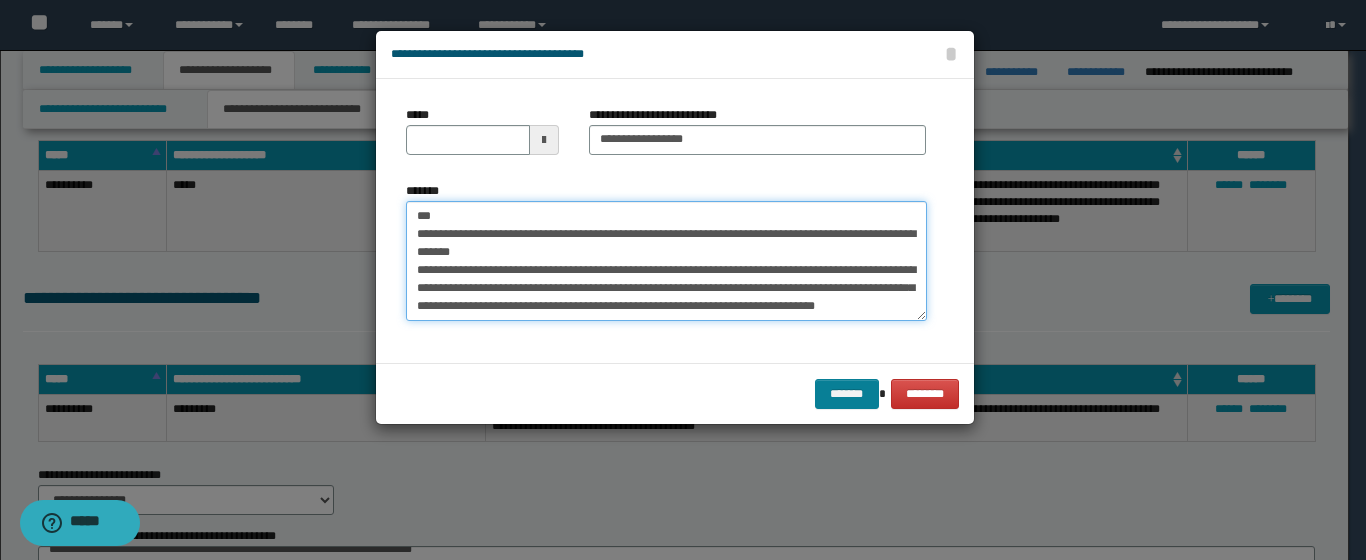 type on "**********" 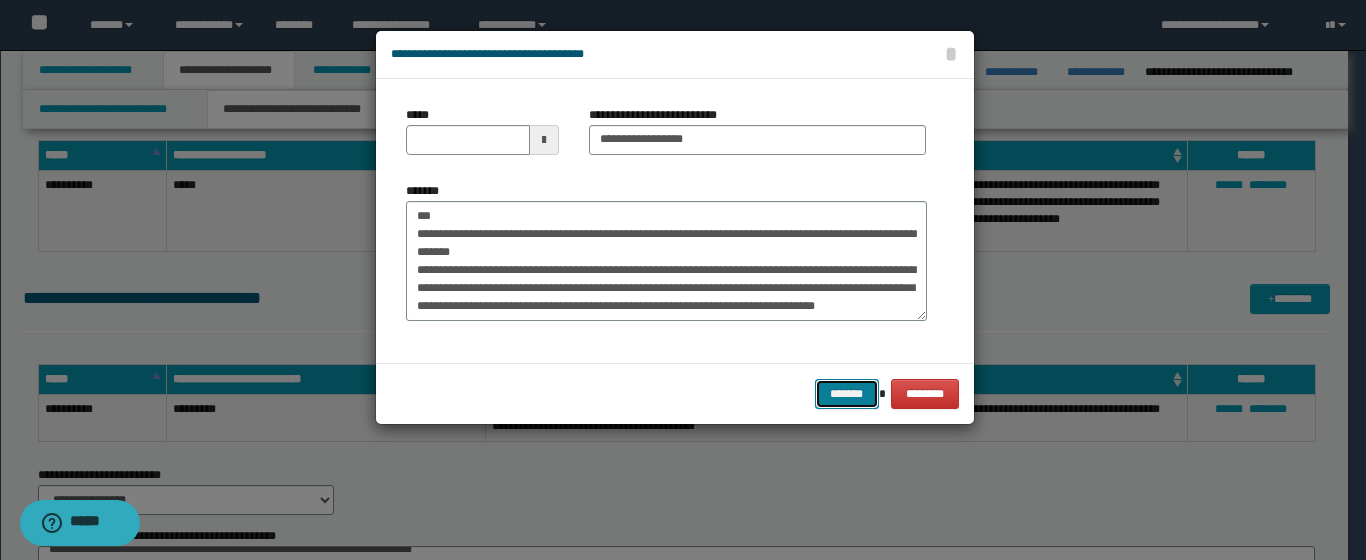 click on "*******" at bounding box center (847, 394) 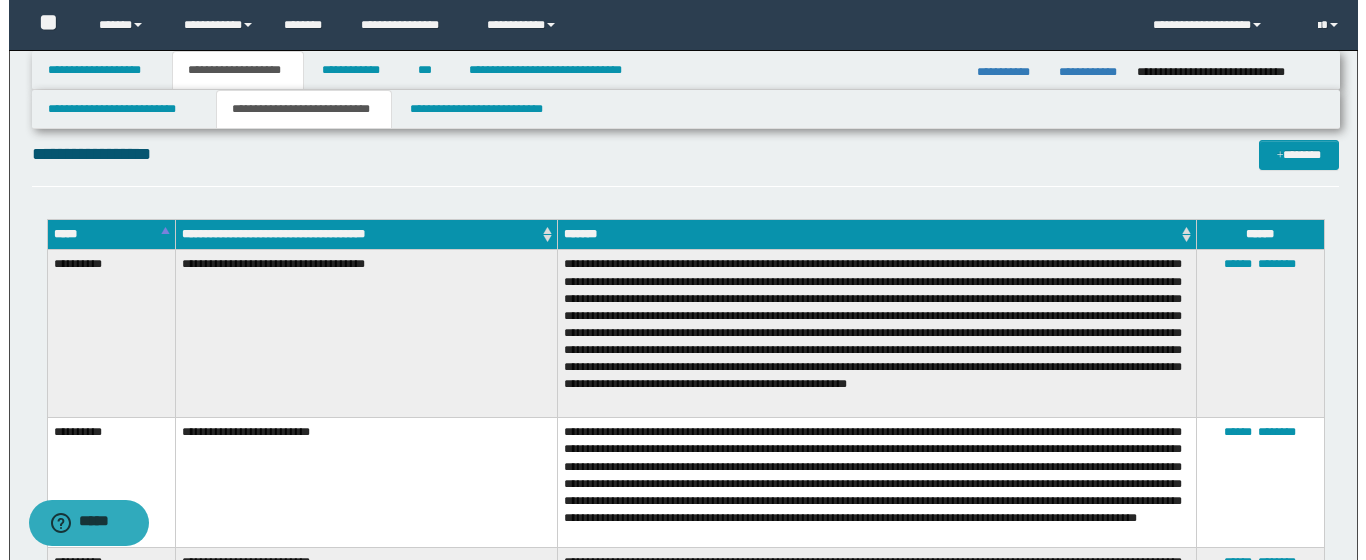 scroll, scrollTop: 0, scrollLeft: 0, axis: both 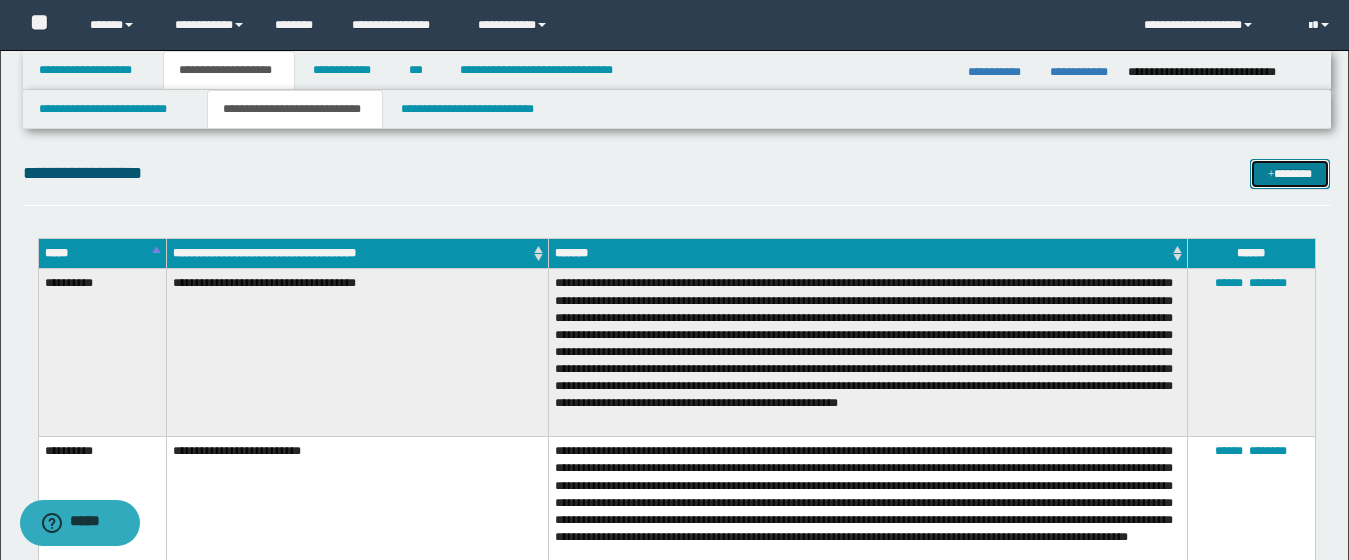 click on "*******" at bounding box center [1290, 174] 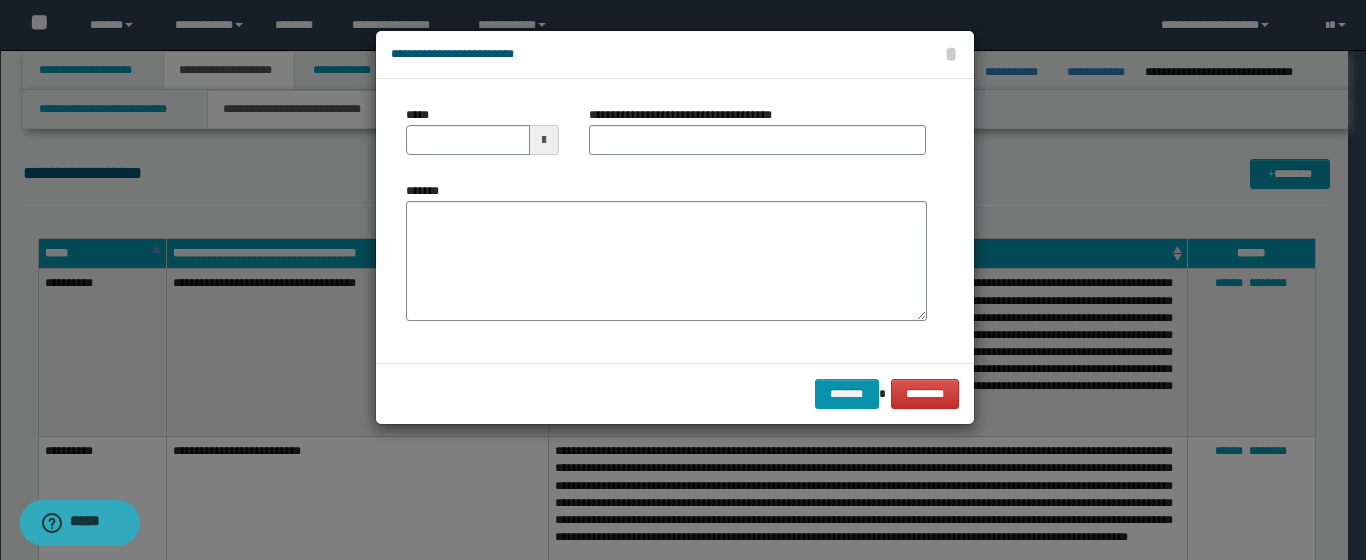click at bounding box center (544, 140) 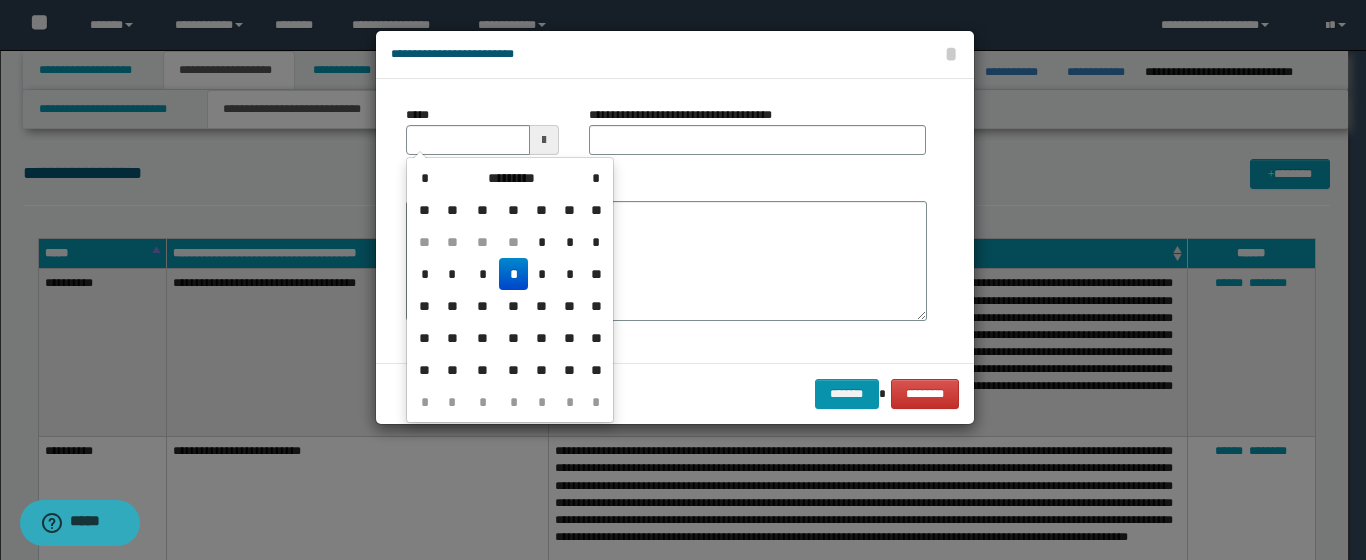click on "*********" at bounding box center (511, 178) 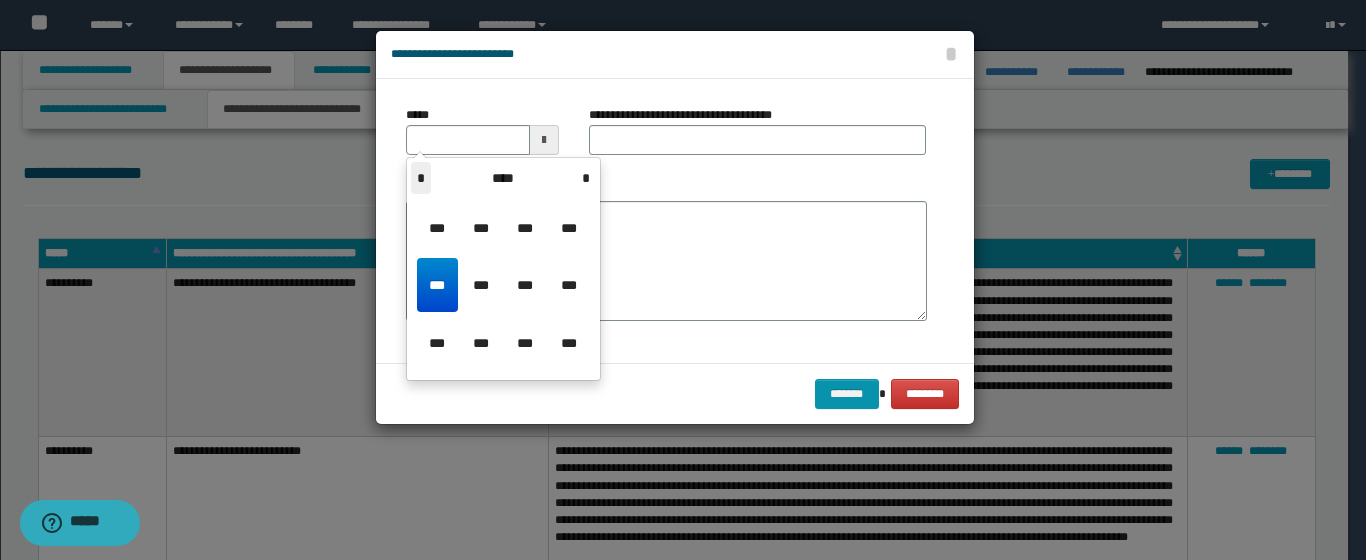 click on "*" at bounding box center (421, 178) 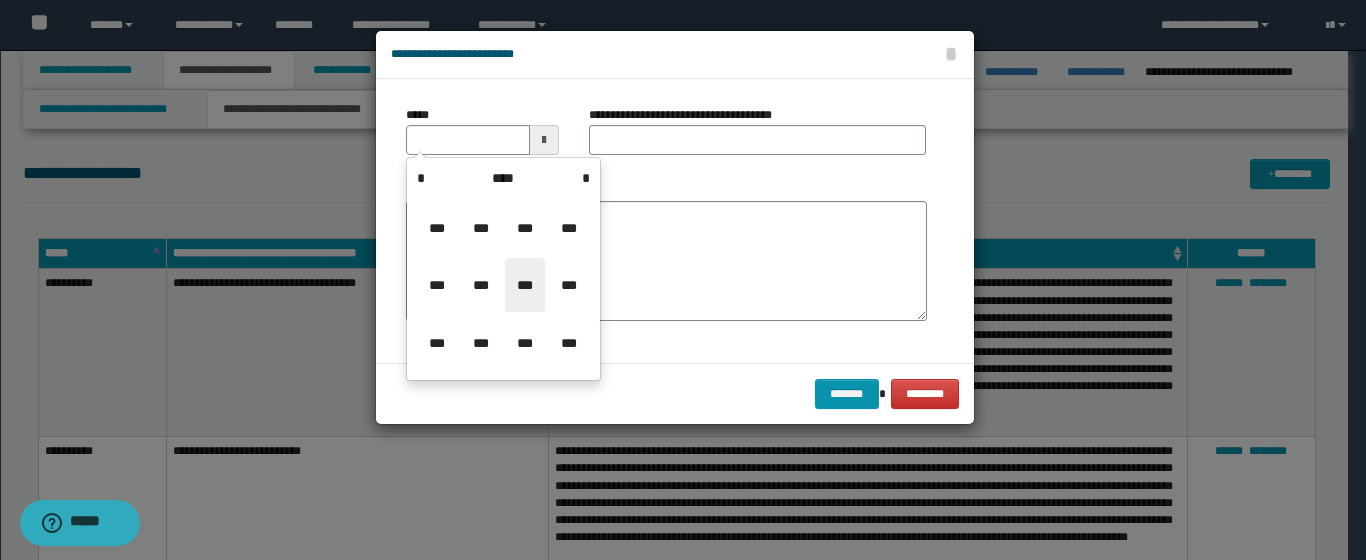 click on "***" at bounding box center (525, 285) 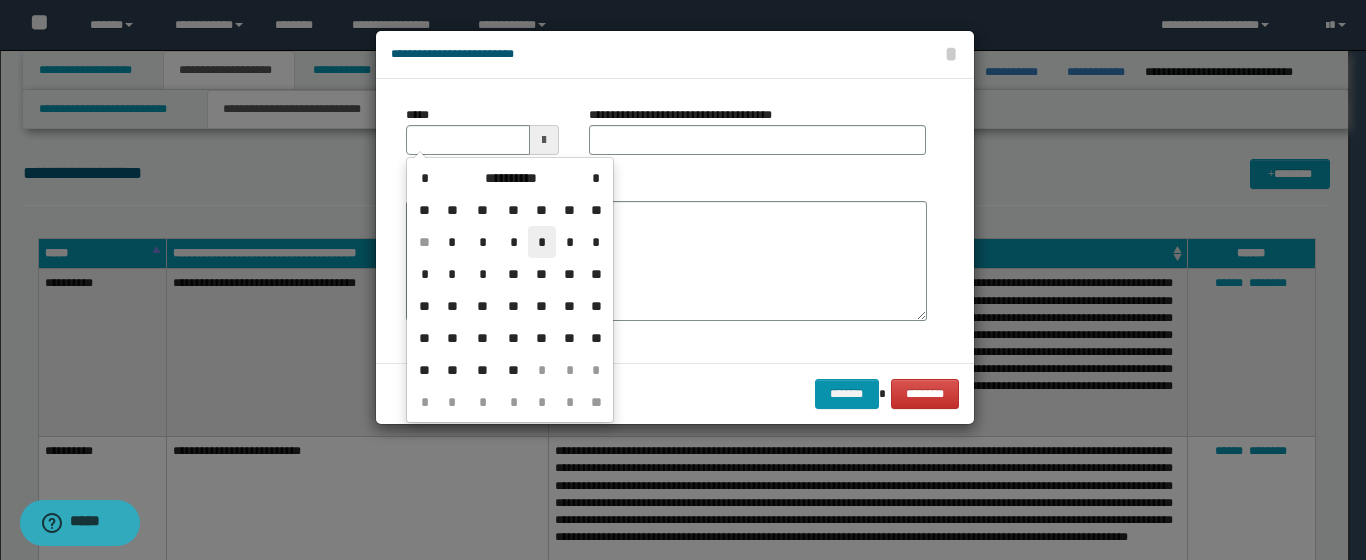 click on "*" at bounding box center (542, 242) 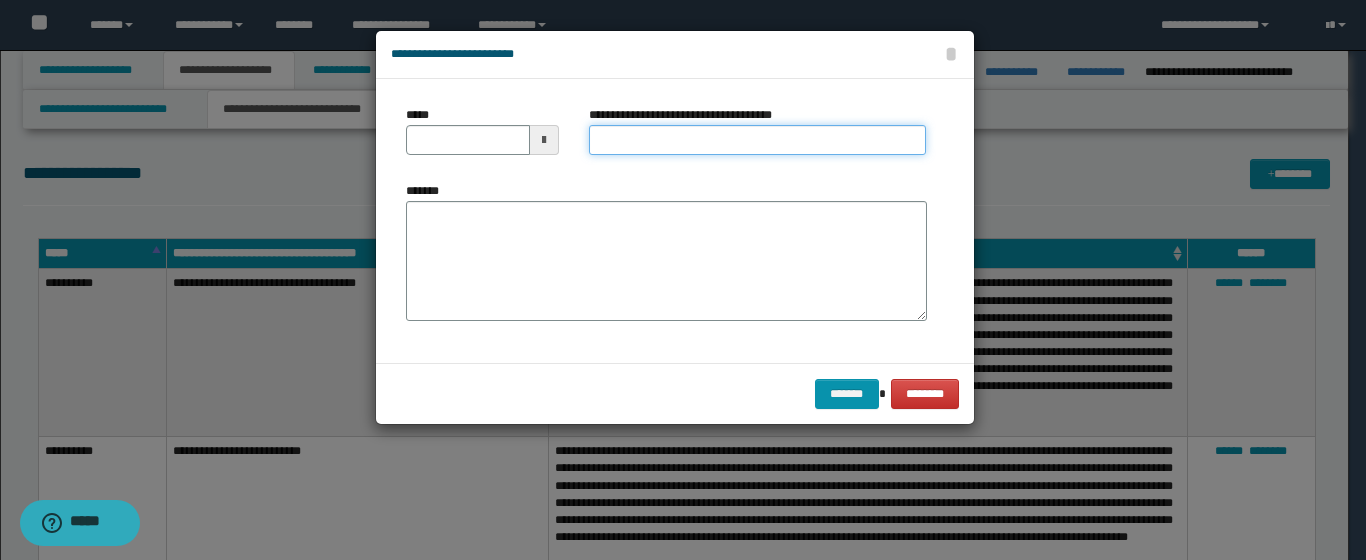click on "**********" at bounding box center (757, 140) 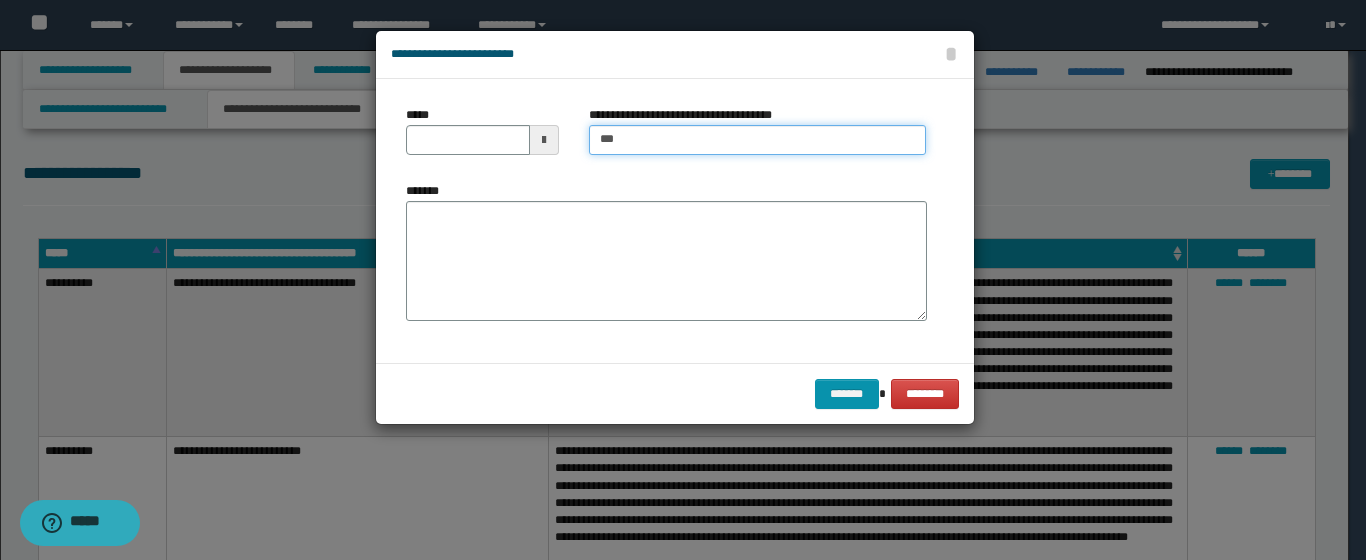 type on "*" 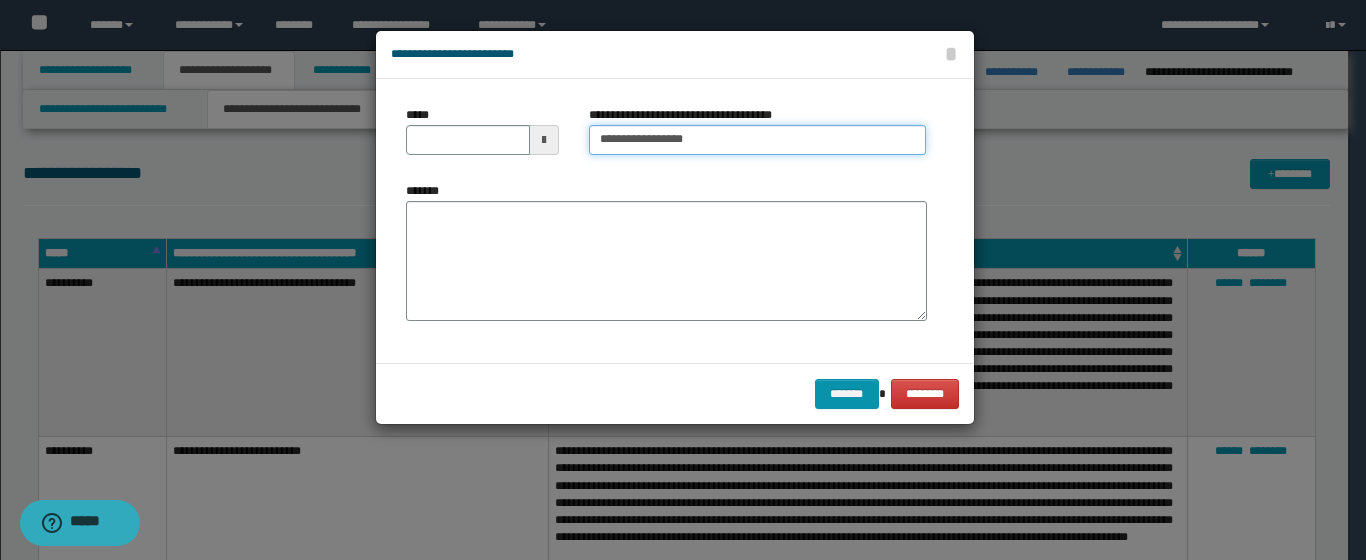 click on "**********" at bounding box center [757, 140] 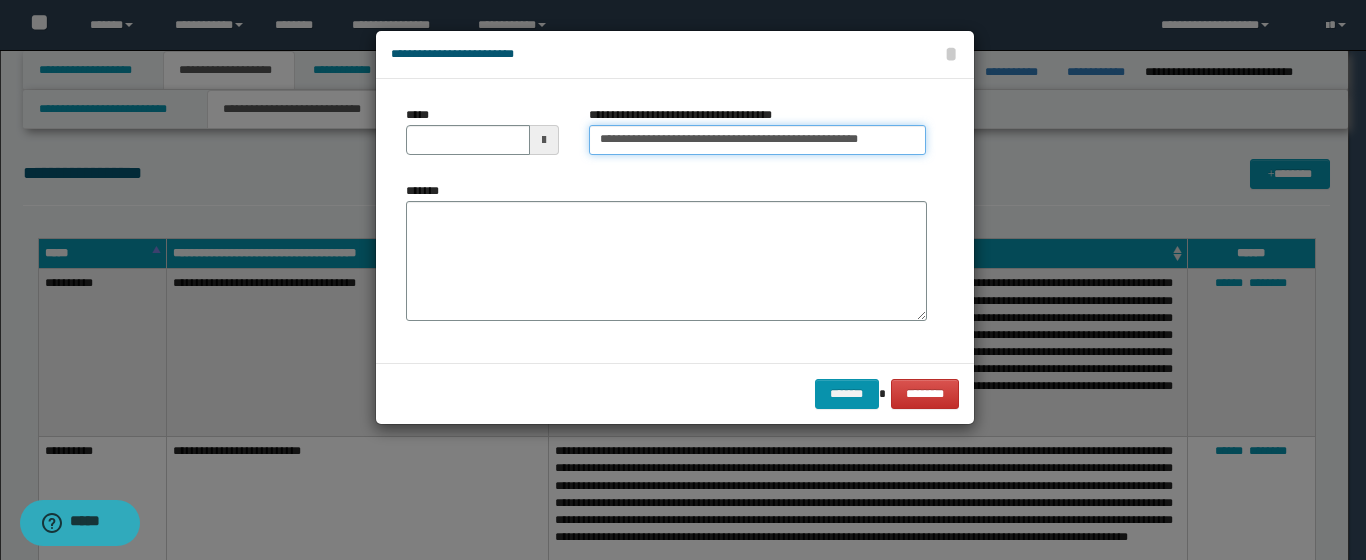 click on "**********" at bounding box center (757, 140) 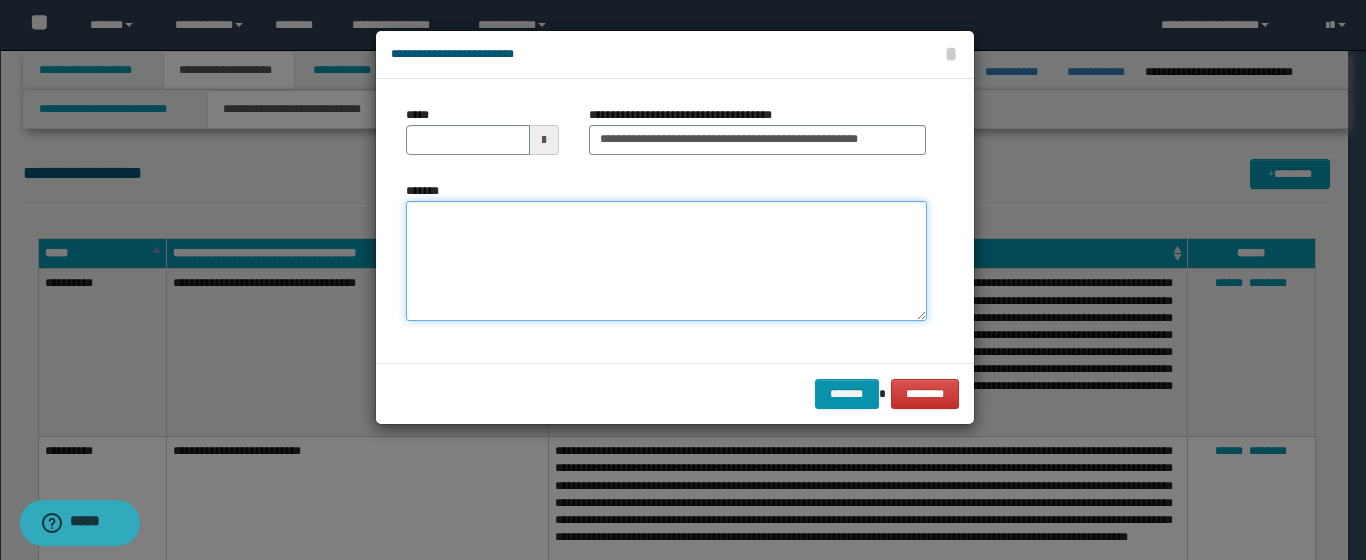 click on "*******" at bounding box center (666, 261) 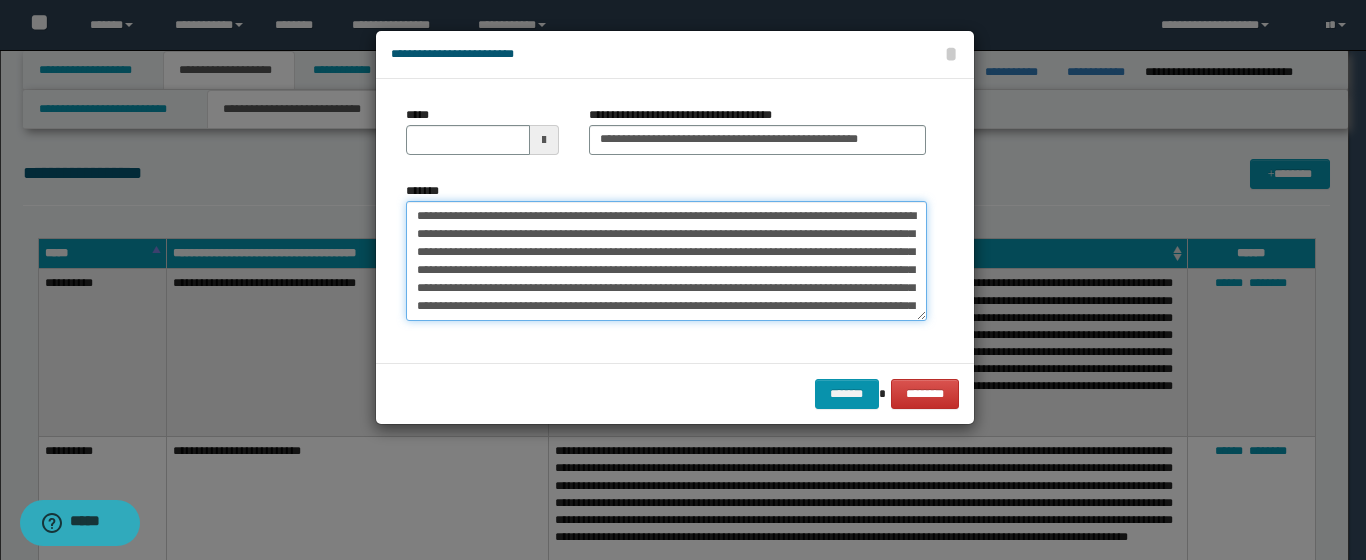 scroll, scrollTop: 138, scrollLeft: 0, axis: vertical 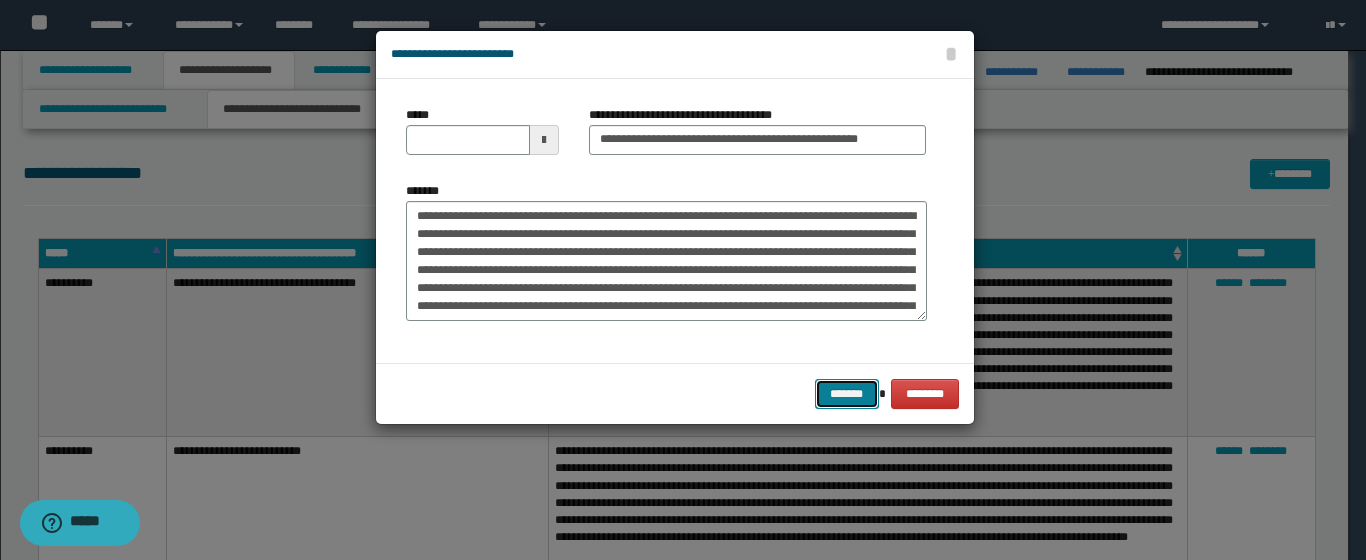 click on "*******" at bounding box center [847, 394] 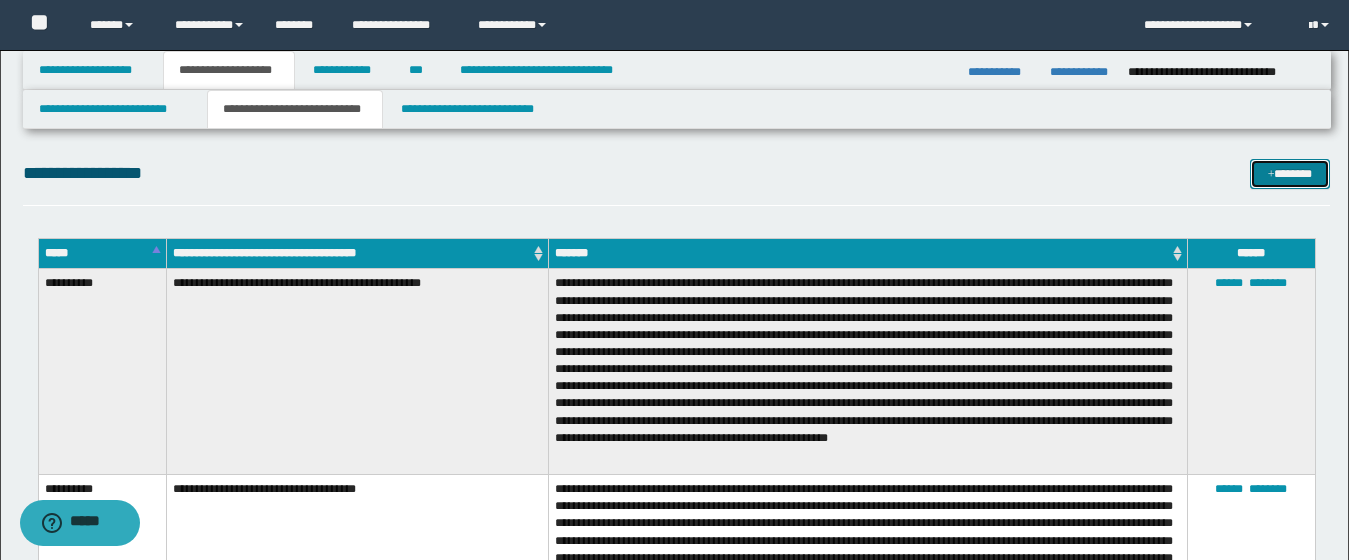 click on "*******" at bounding box center [1290, 174] 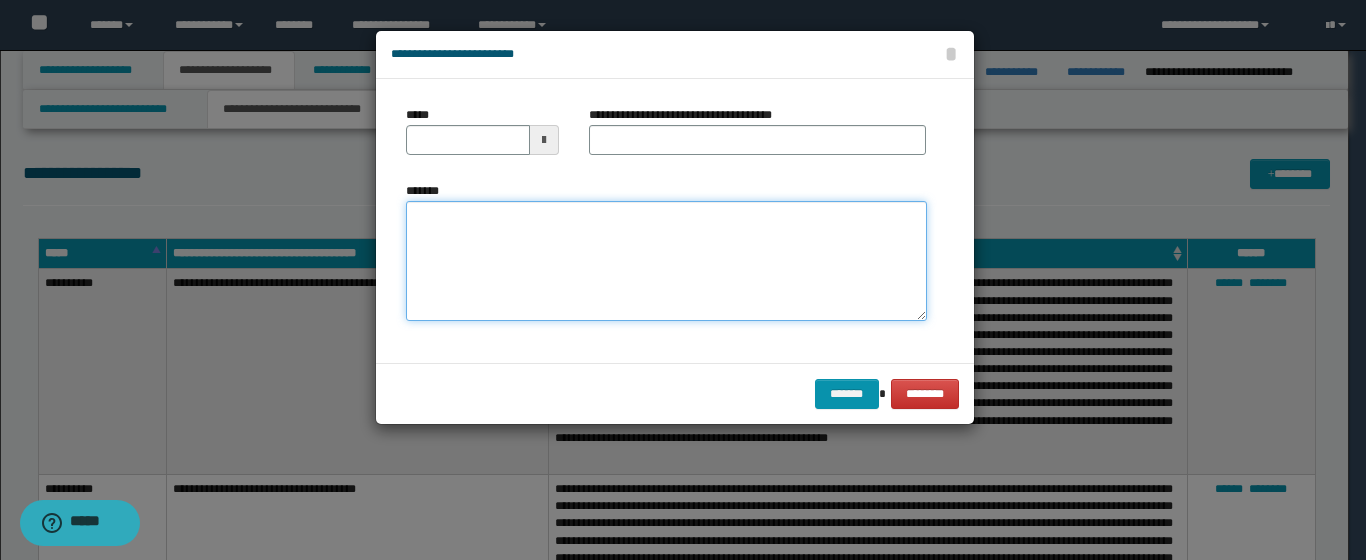click on "*******" at bounding box center (666, 261) 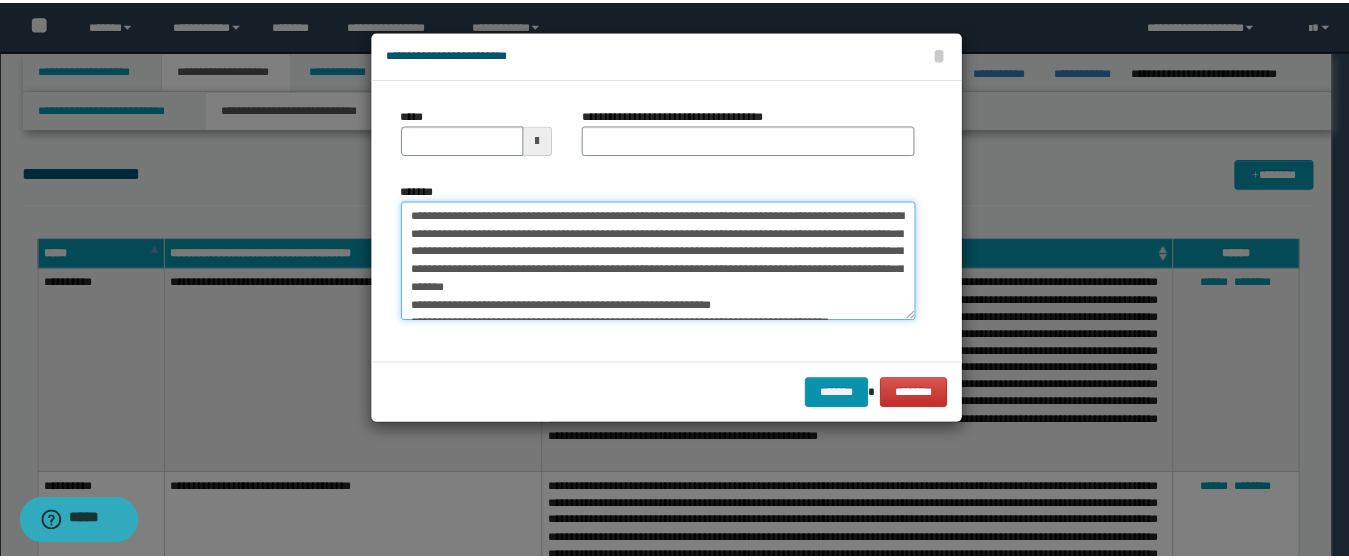 scroll, scrollTop: 66, scrollLeft: 0, axis: vertical 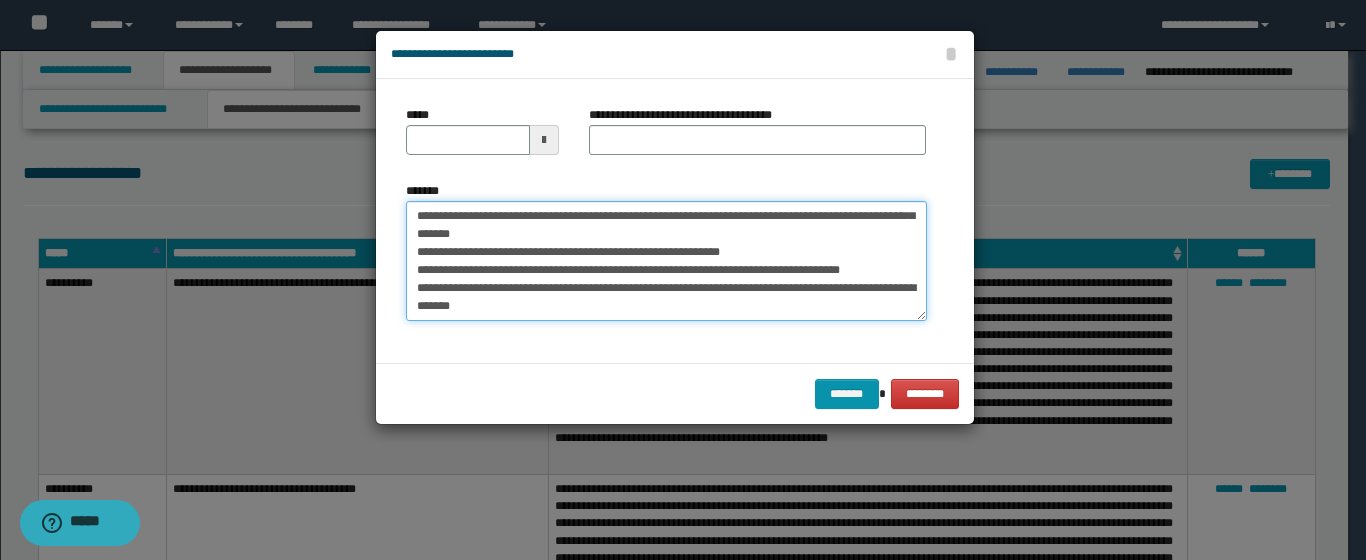 type on "**********" 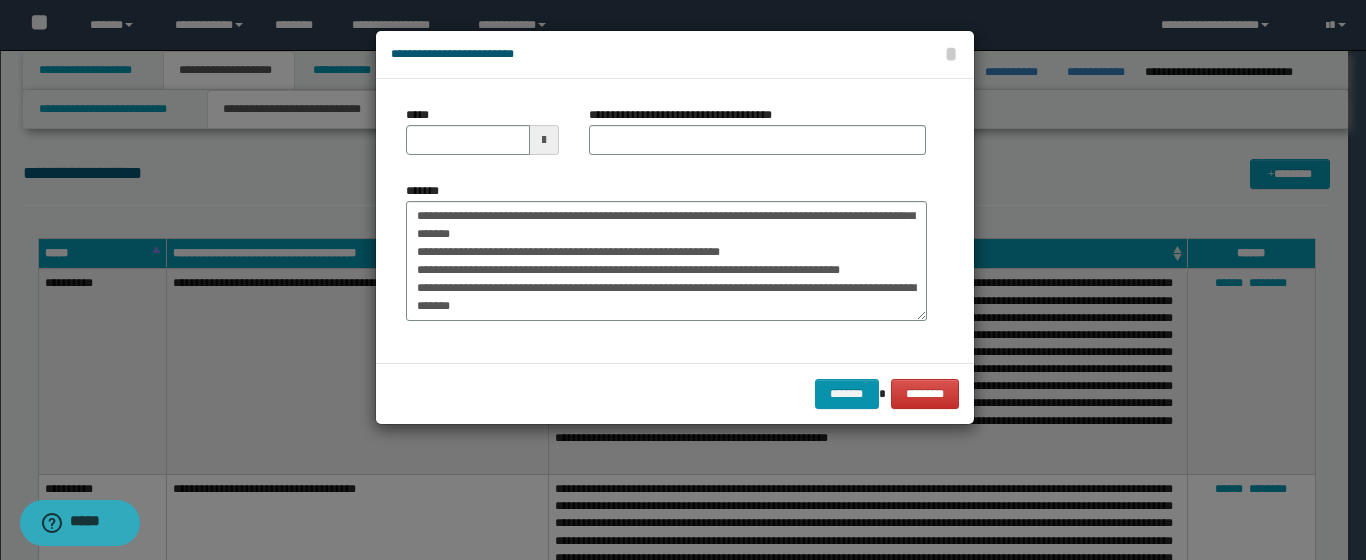 click at bounding box center [544, 140] 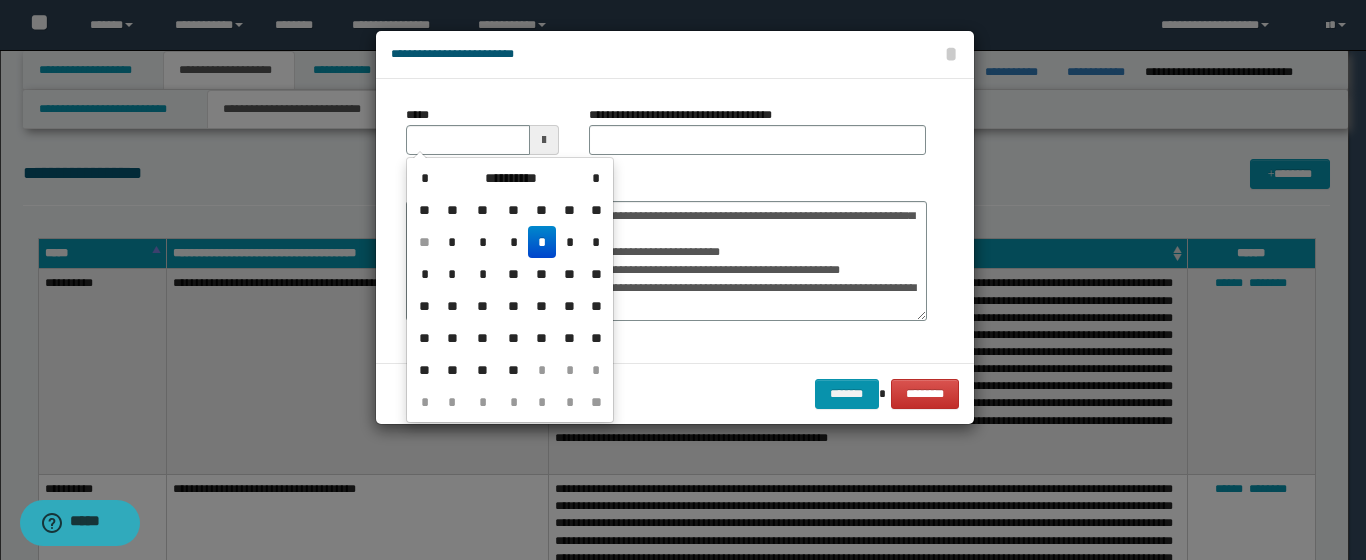 click on "*" at bounding box center (542, 242) 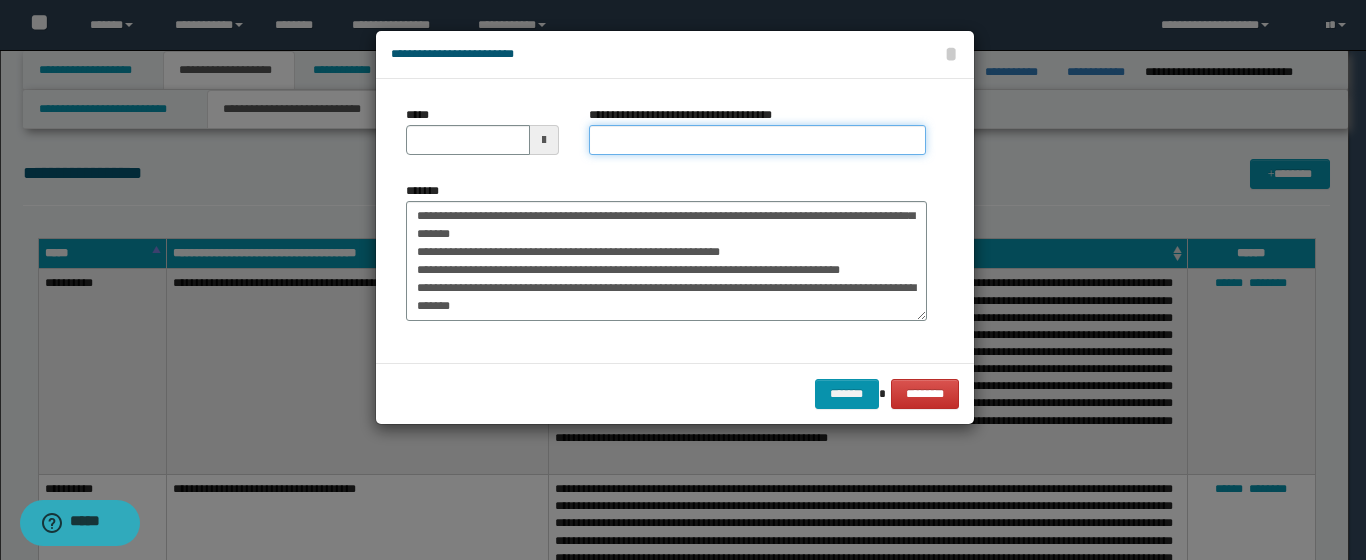 click on "**********" at bounding box center [757, 140] 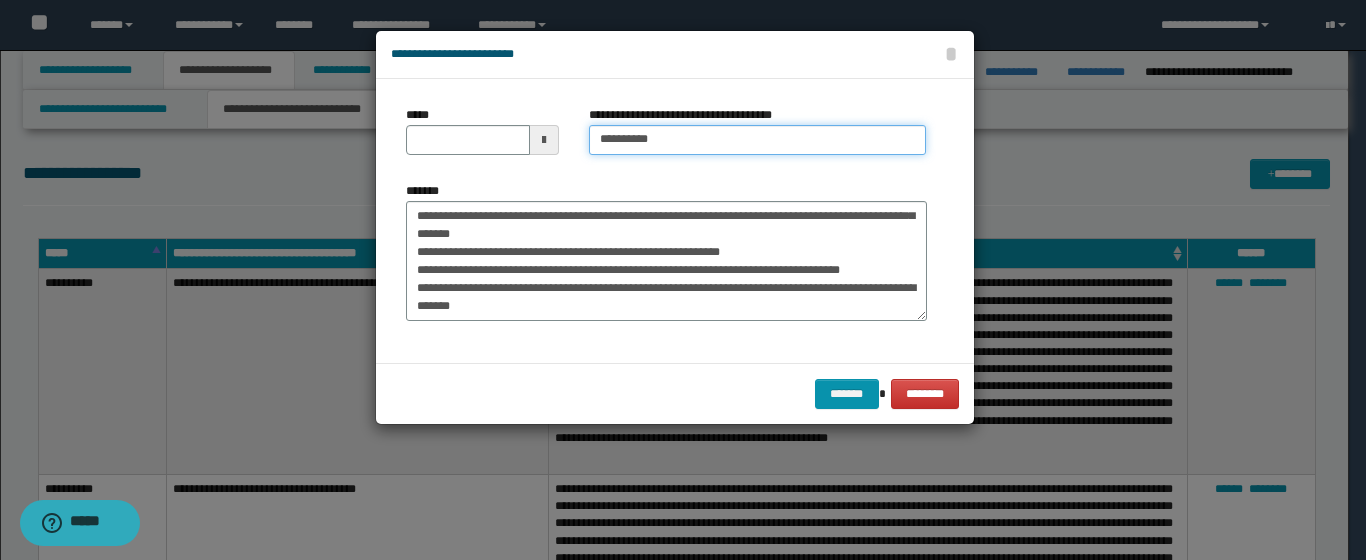 type on "**********" 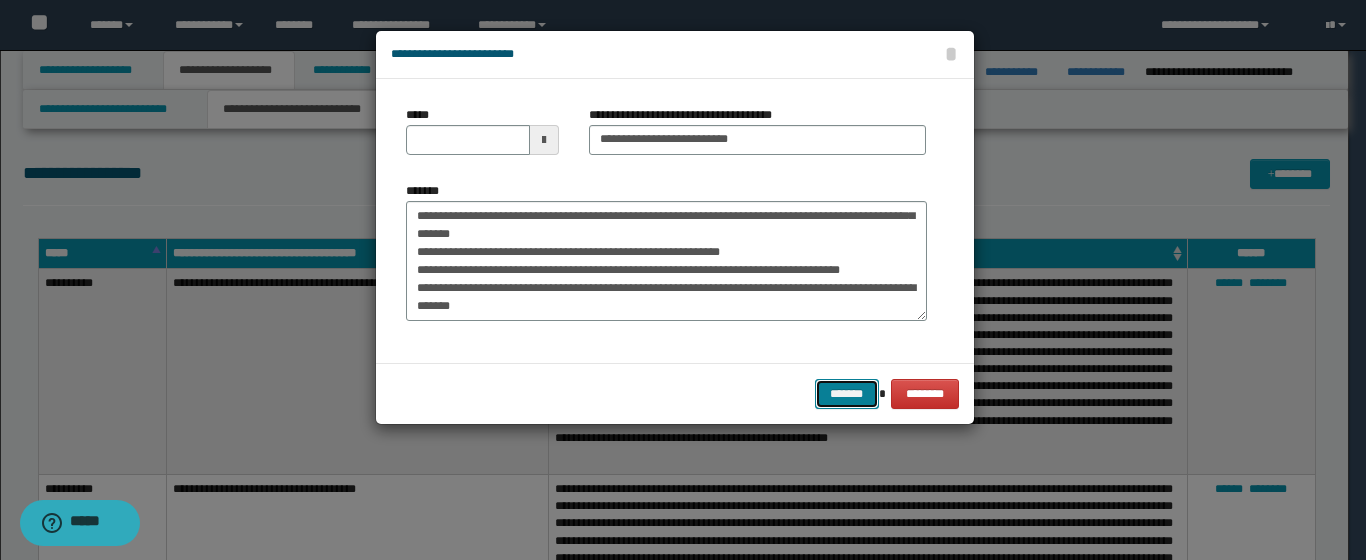 click on "*******" at bounding box center [847, 394] 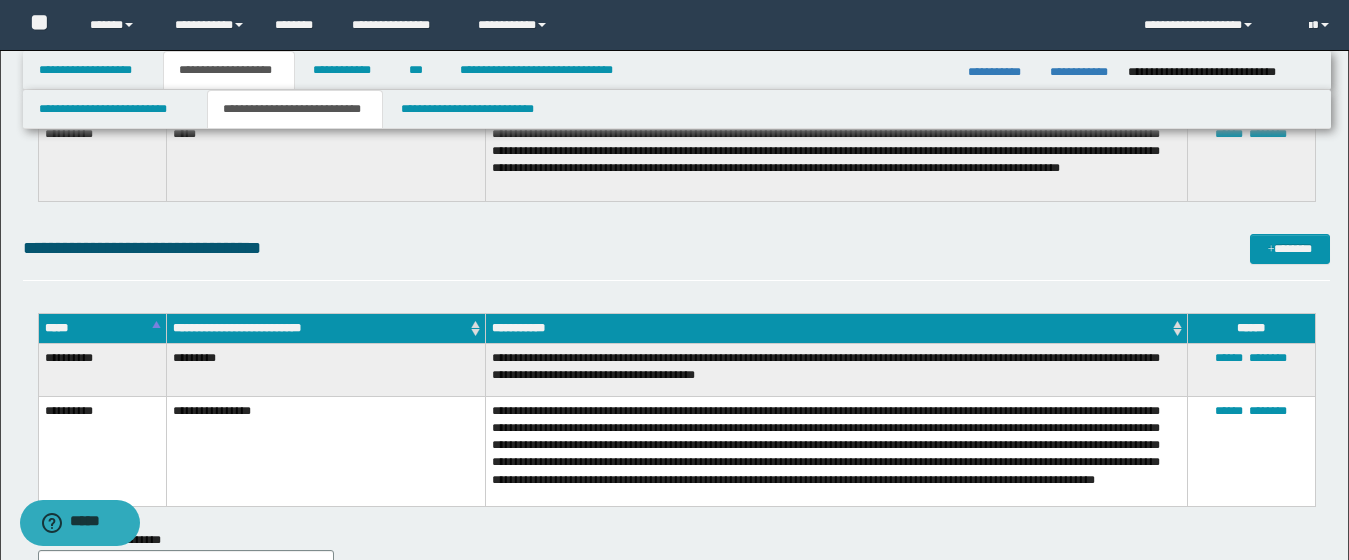 scroll, scrollTop: 2604, scrollLeft: 0, axis: vertical 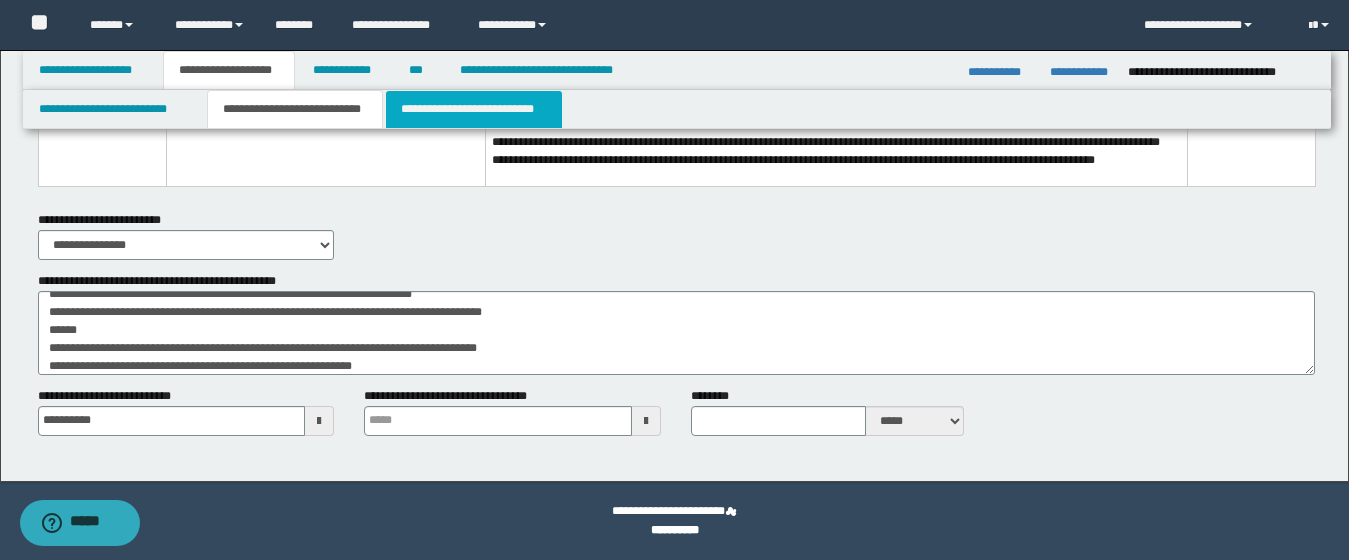 click on "**********" at bounding box center [474, 109] 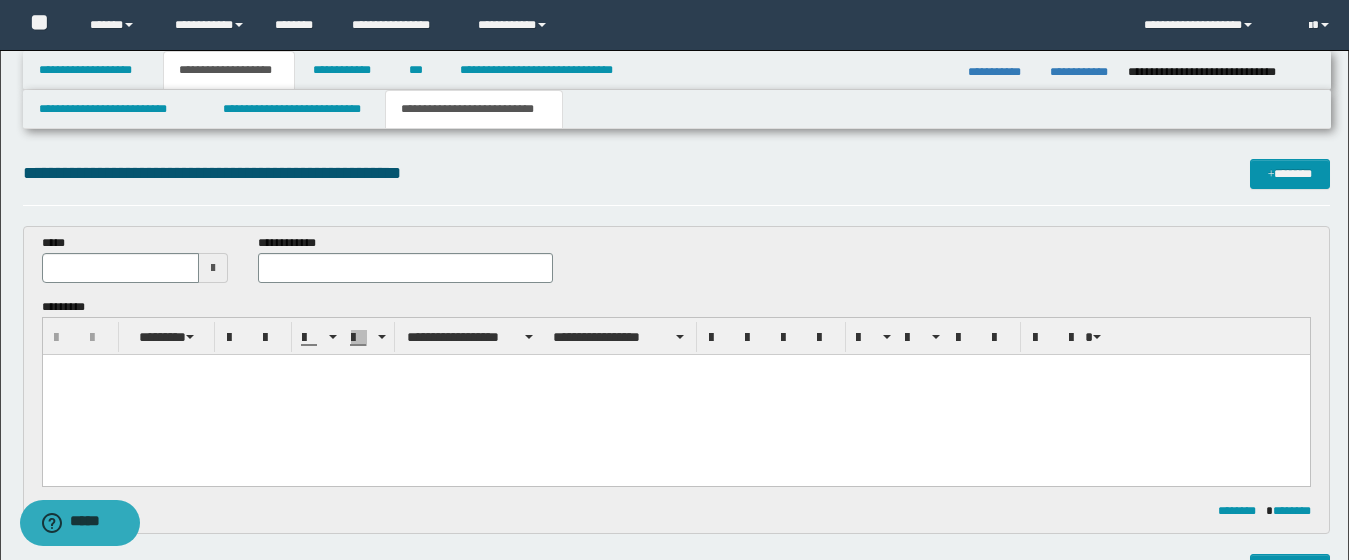 scroll, scrollTop: 0, scrollLeft: 0, axis: both 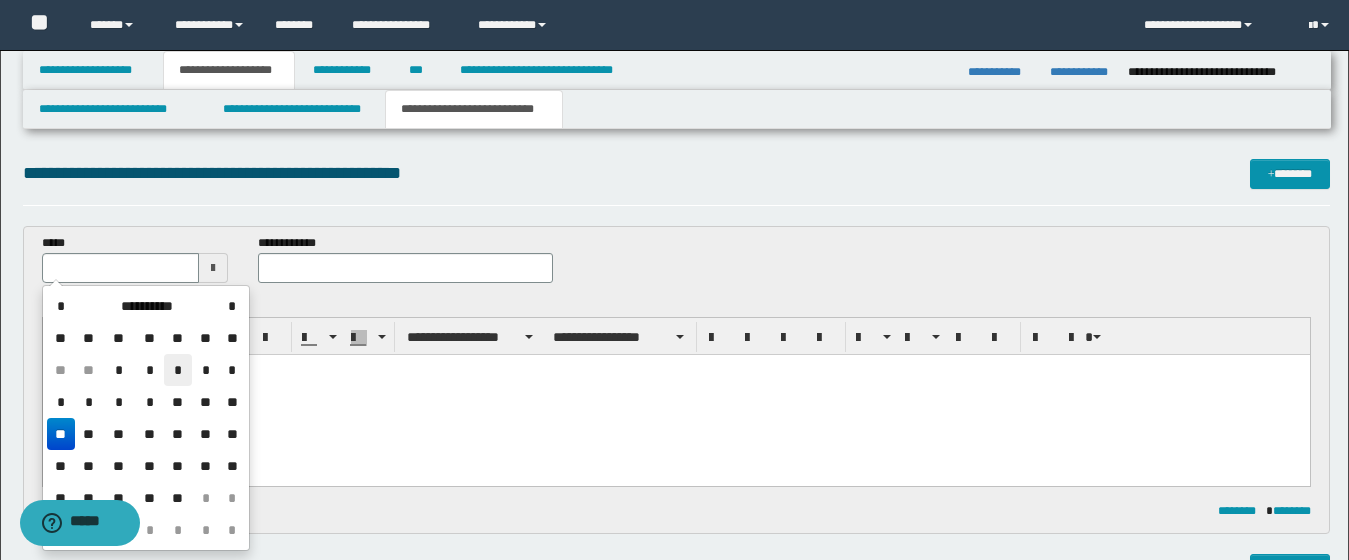 click on "*" at bounding box center (178, 370) 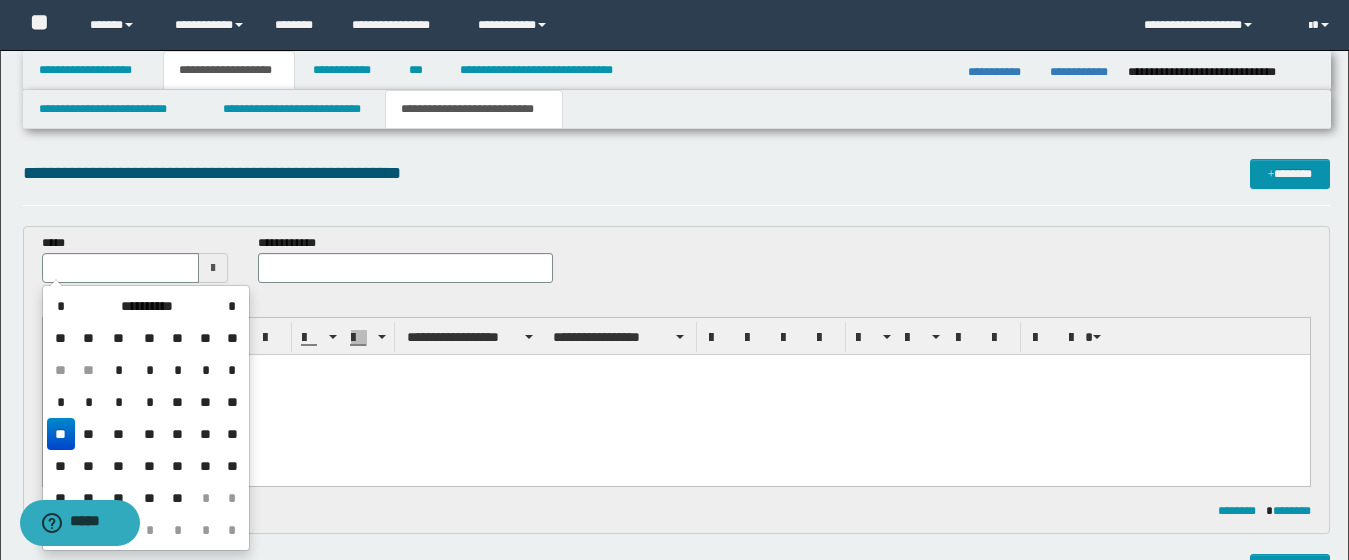 type on "**********" 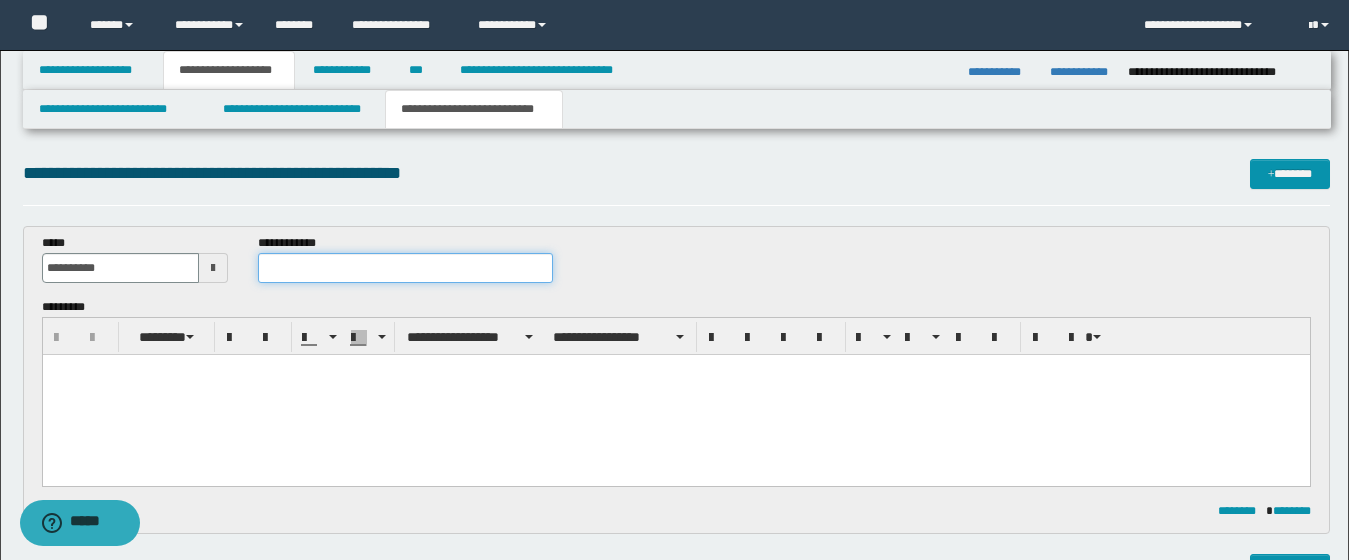 click at bounding box center (405, 268) 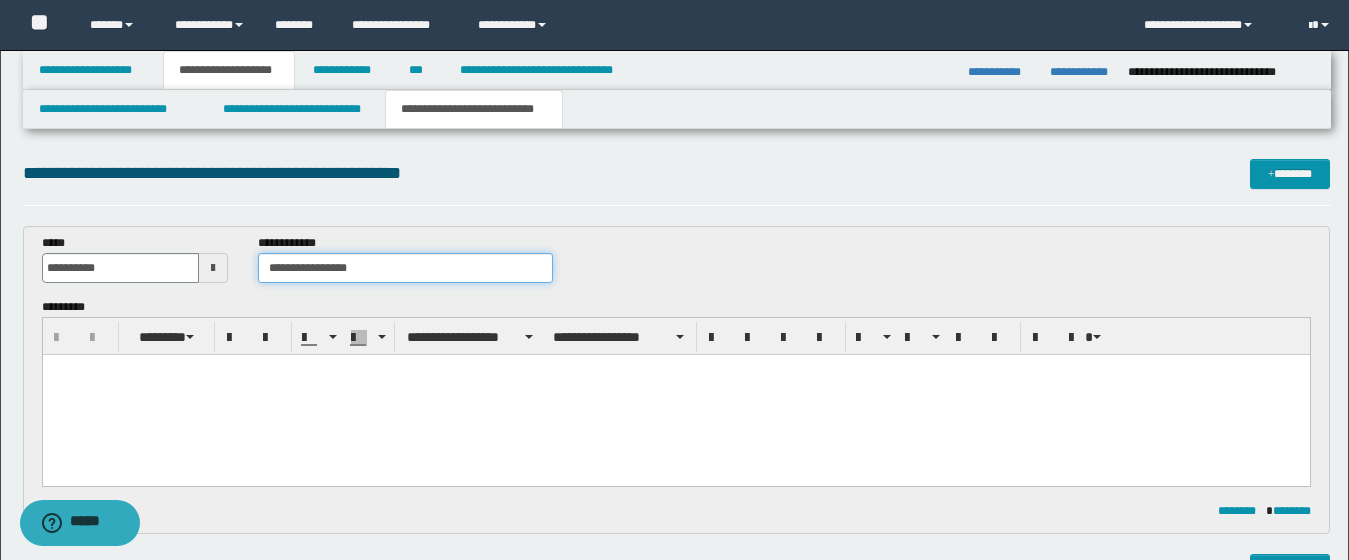 type on "**********" 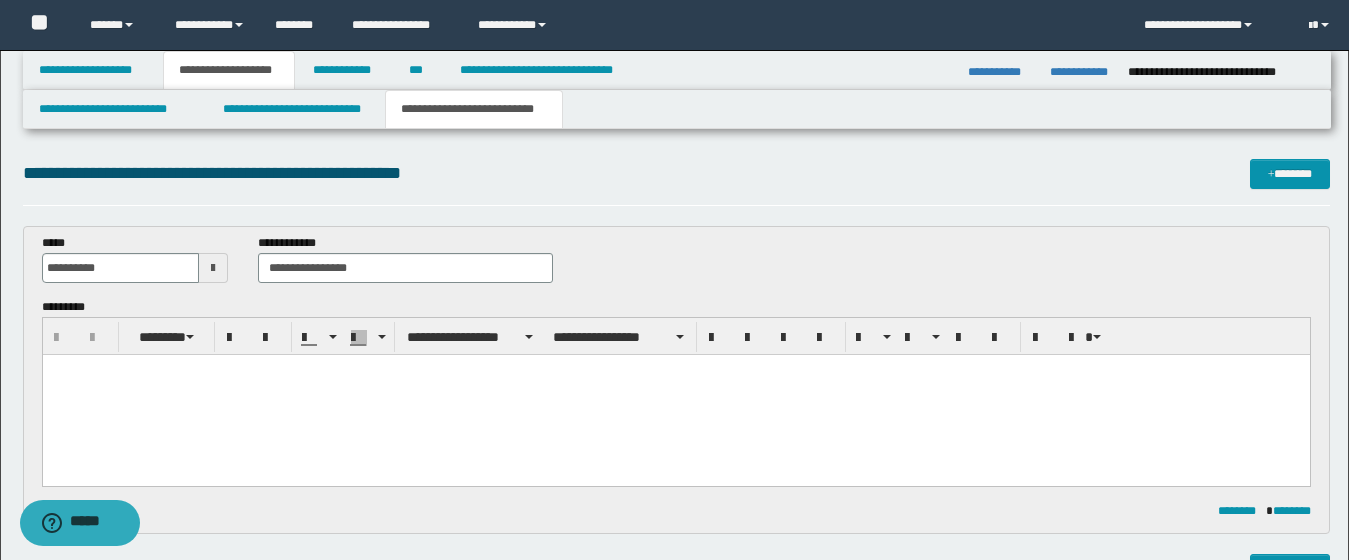 drag, startPoint x: 125, startPoint y: 379, endPoint x: 85, endPoint y: 378, distance: 40.012497 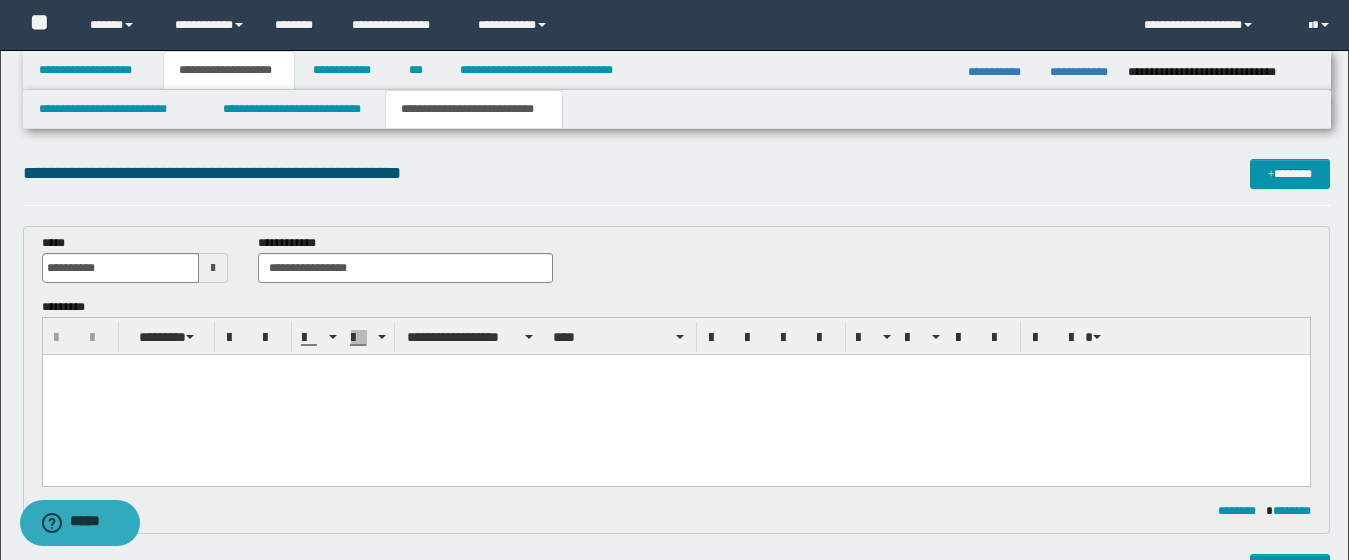 type 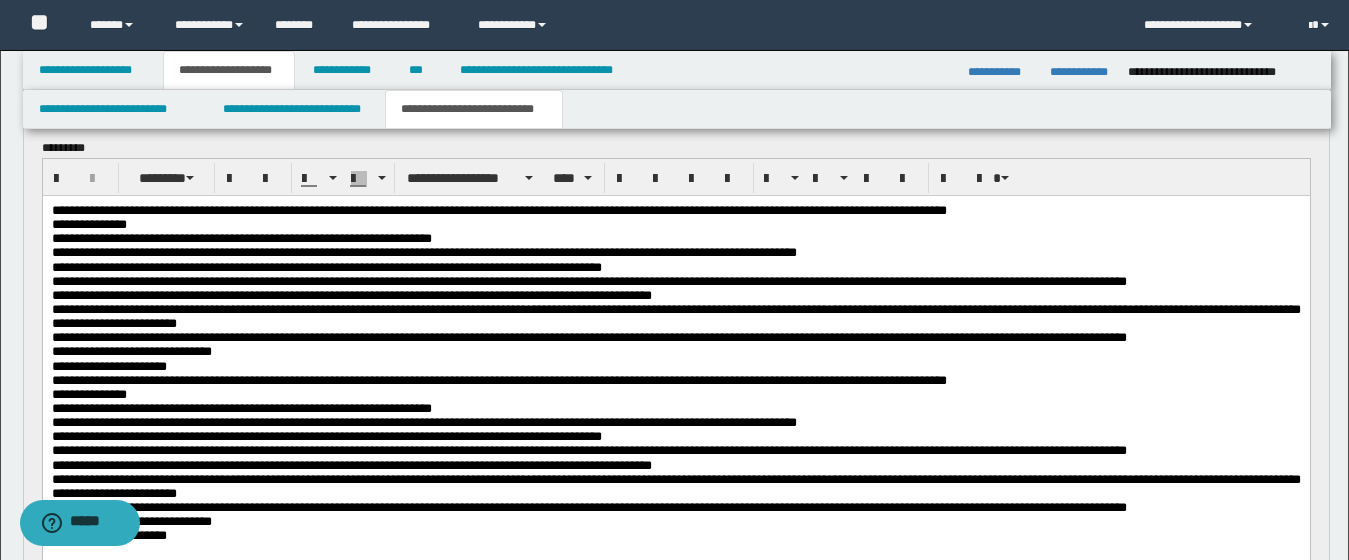 scroll, scrollTop: 160, scrollLeft: 0, axis: vertical 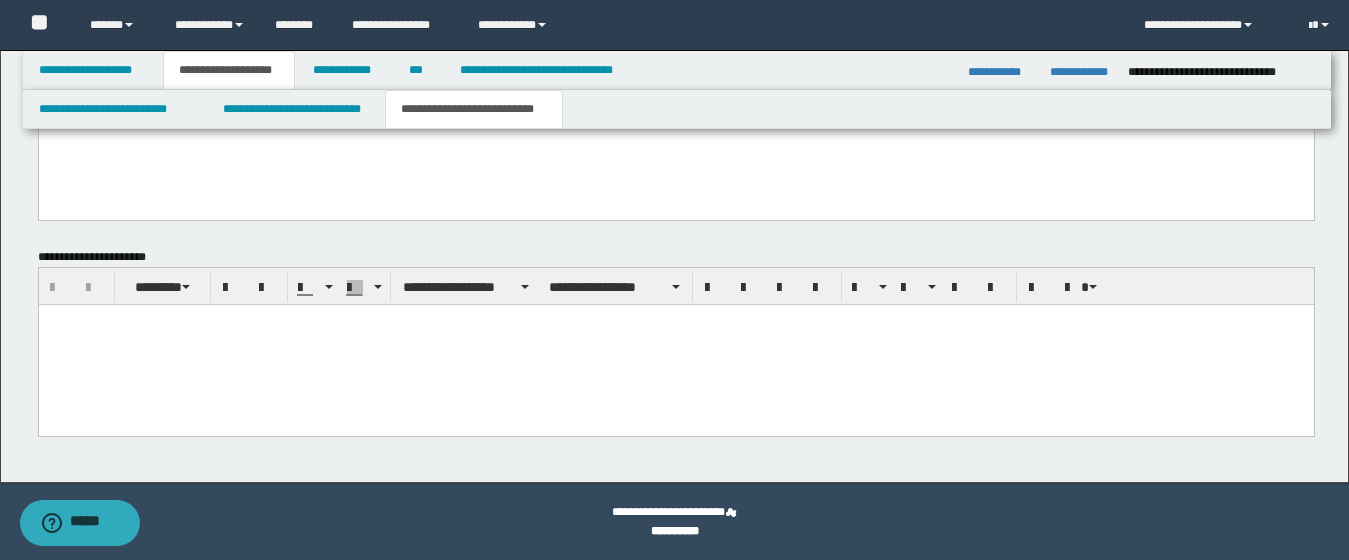 drag, startPoint x: 52, startPoint y: -763, endPoint x: 762, endPoint y: -94, distance: 975.5311 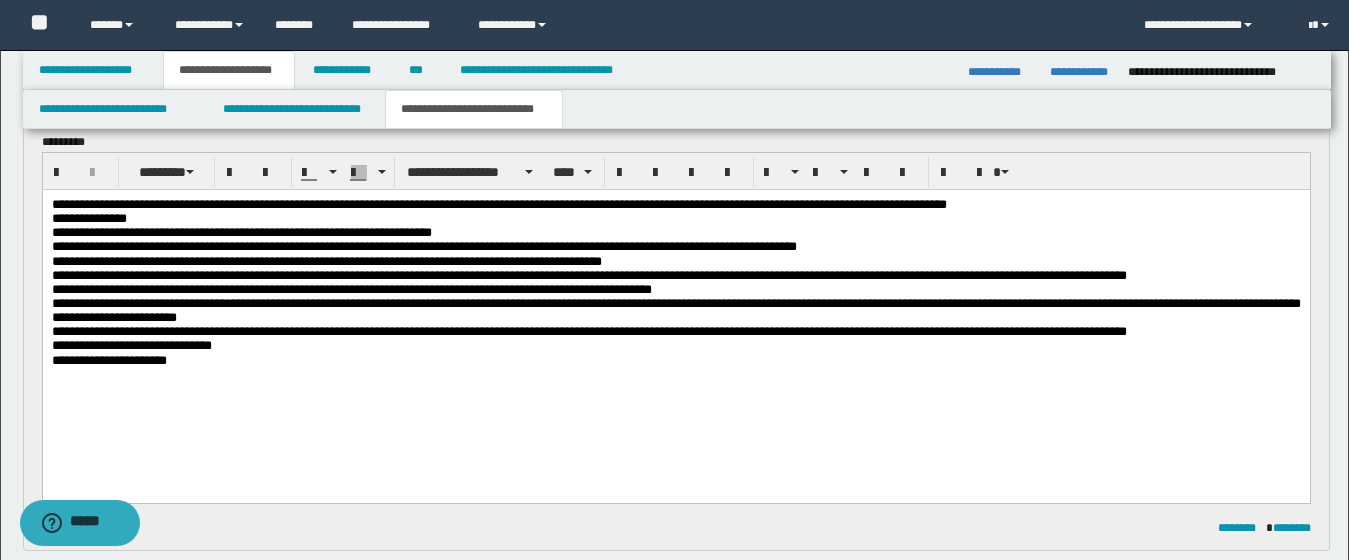 scroll, scrollTop: 161, scrollLeft: 0, axis: vertical 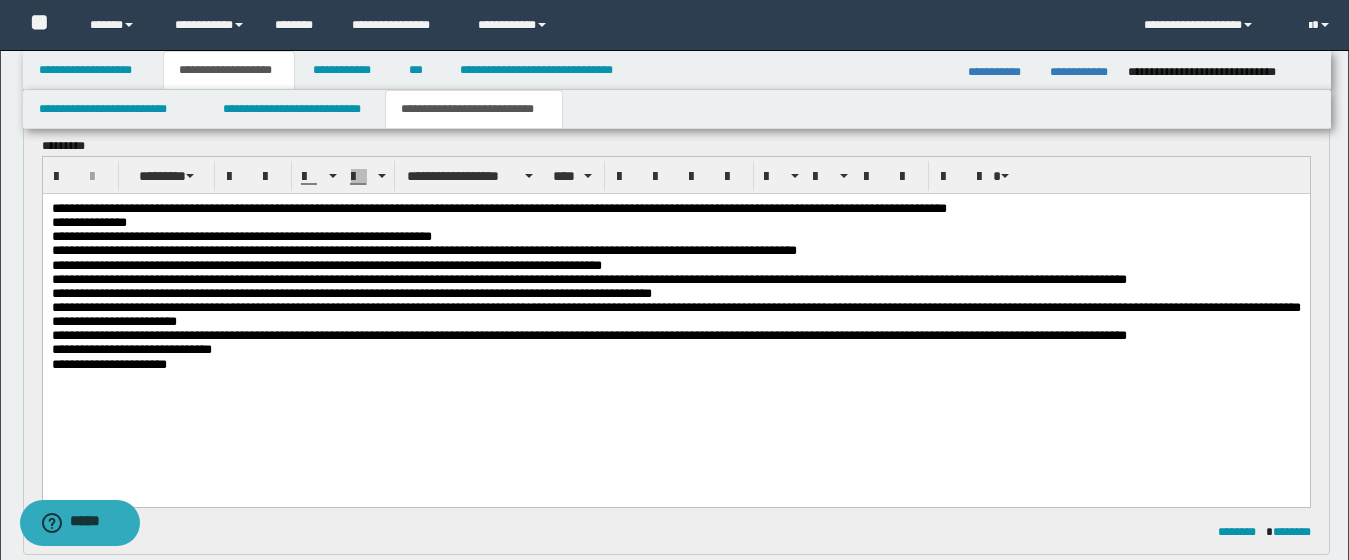 click on "**********" at bounding box center (675, 312) 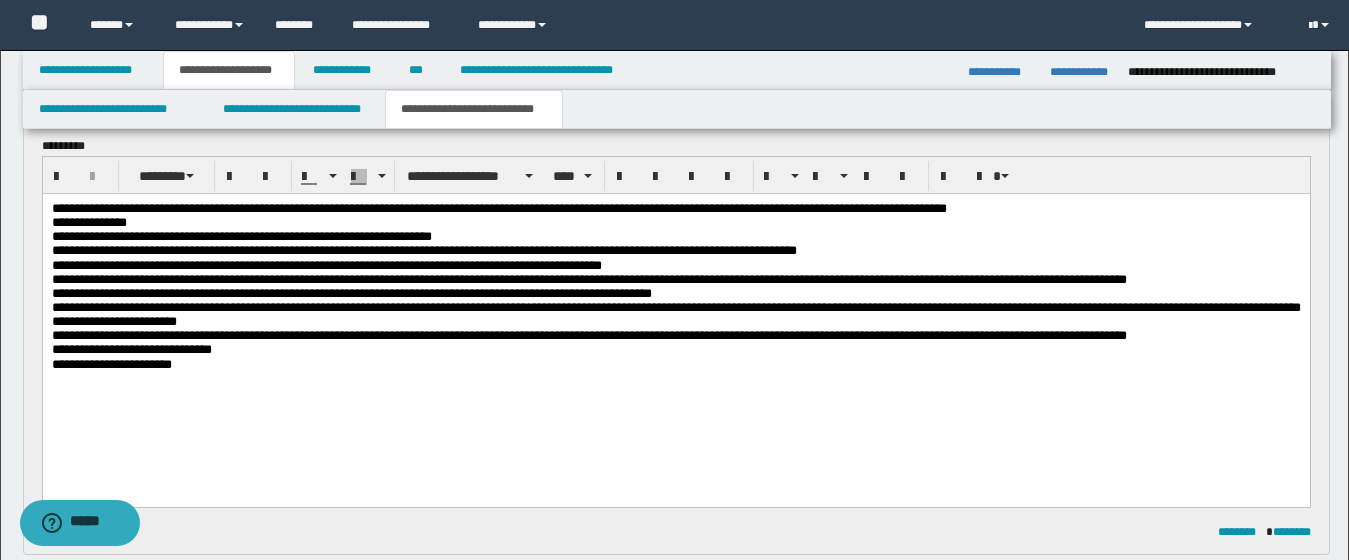 click on "**********" at bounding box center [675, 312] 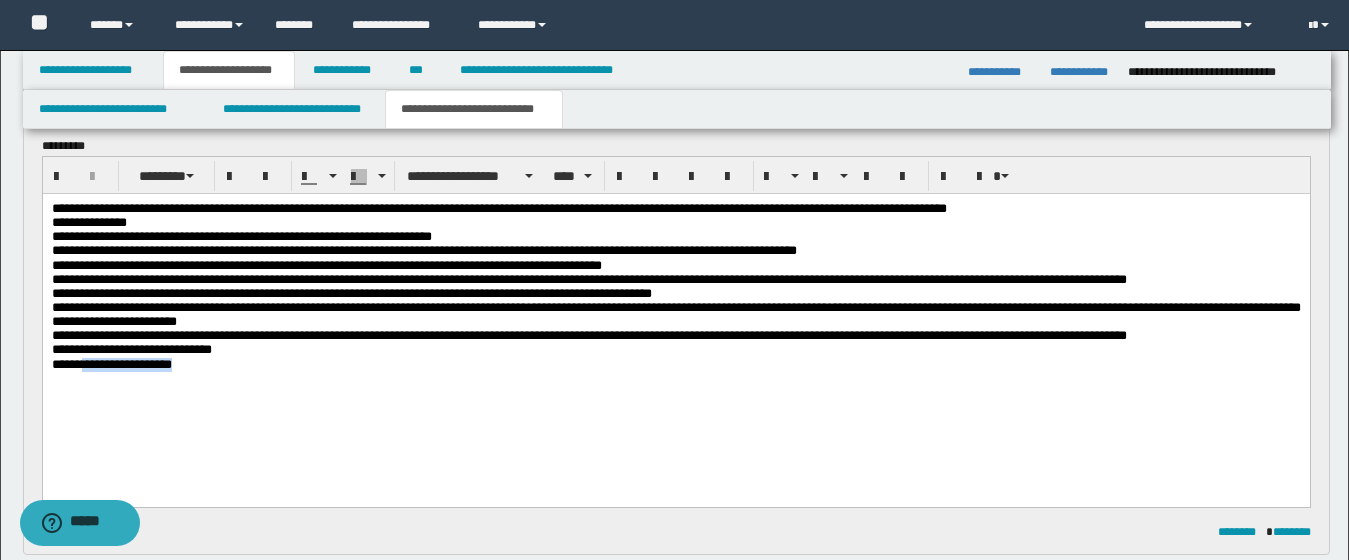 drag, startPoint x: 190, startPoint y: 392, endPoint x: 86, endPoint y: 403, distance: 104.58012 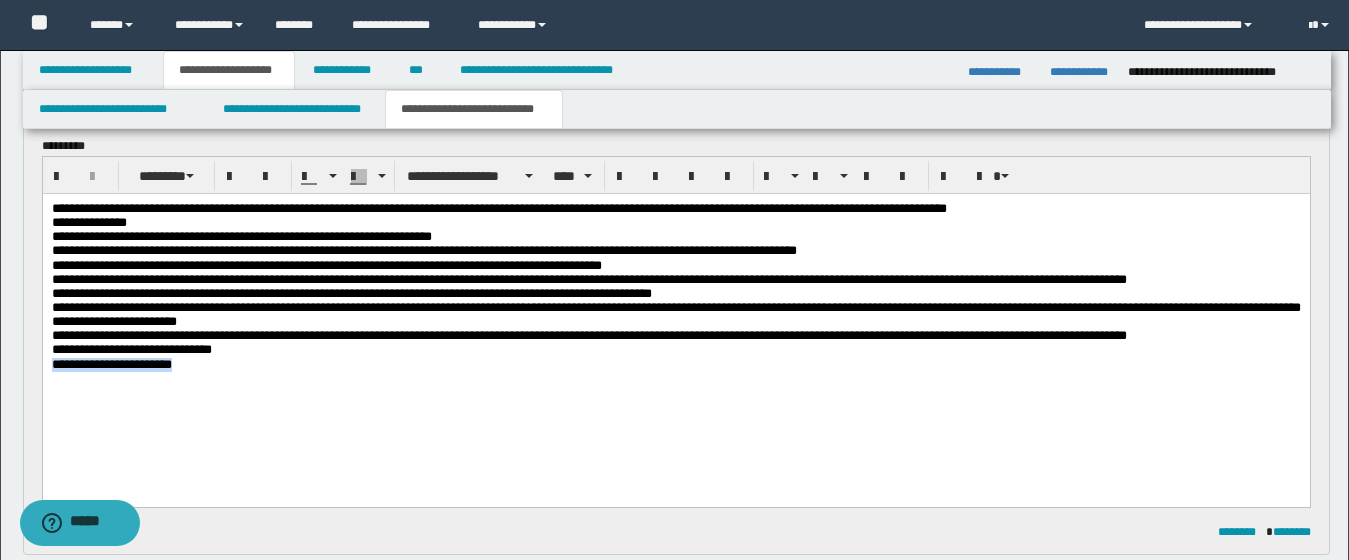 drag, startPoint x: 200, startPoint y: 402, endPoint x: 47, endPoint y: 396, distance: 153.1176 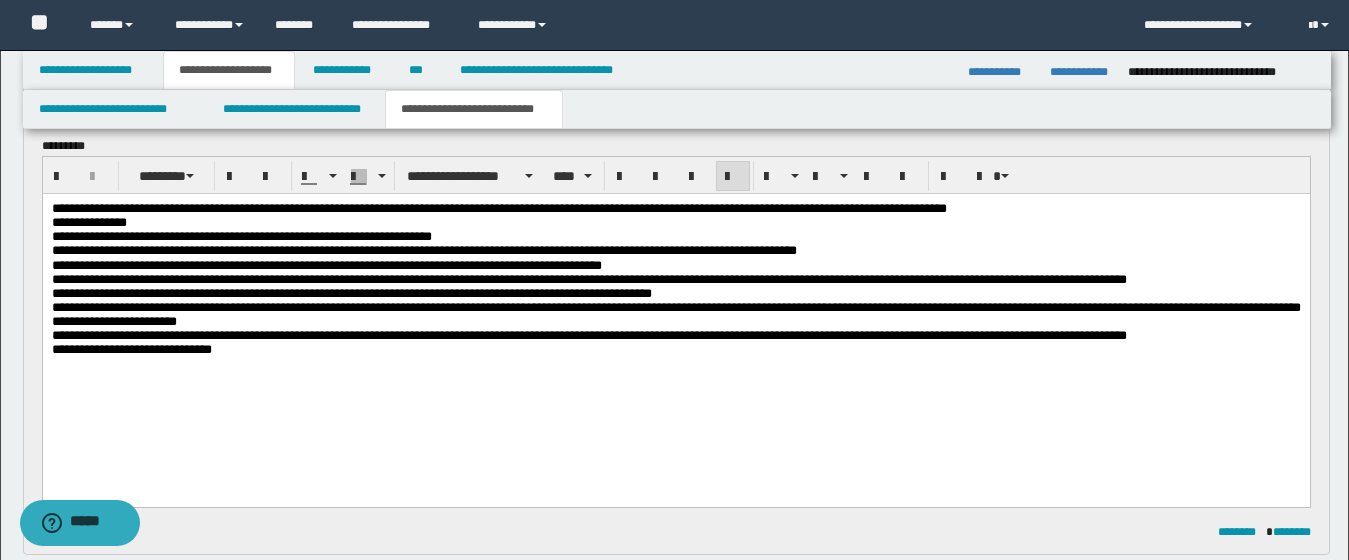 click on "**********" at bounding box center [131, 349] 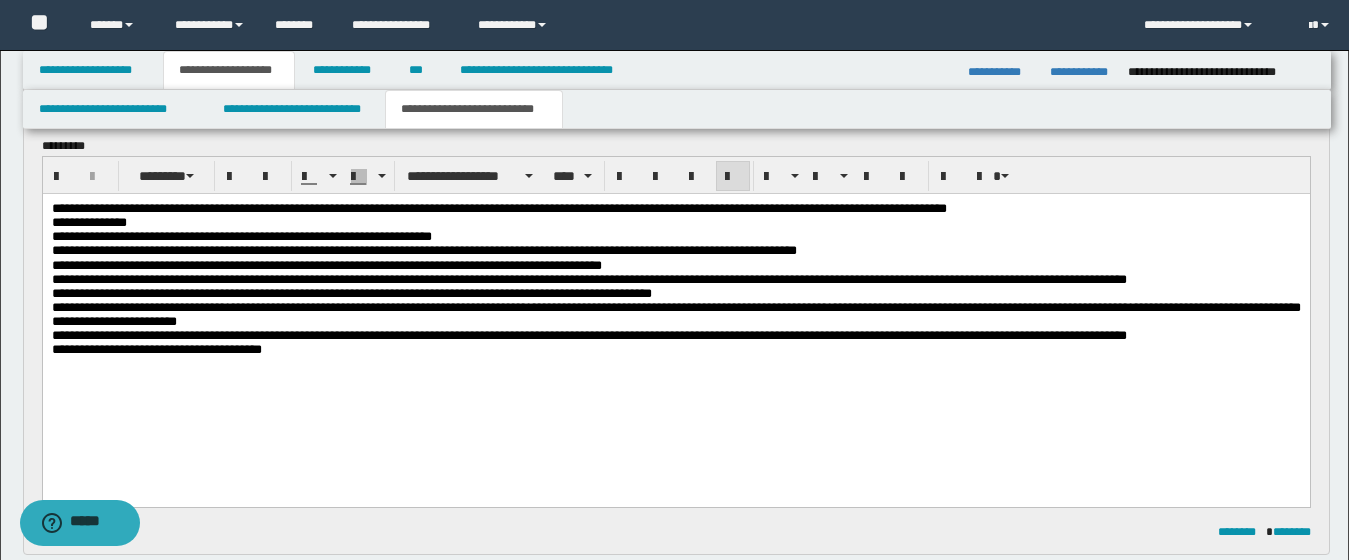 click on "**********" at bounding box center (156, 349) 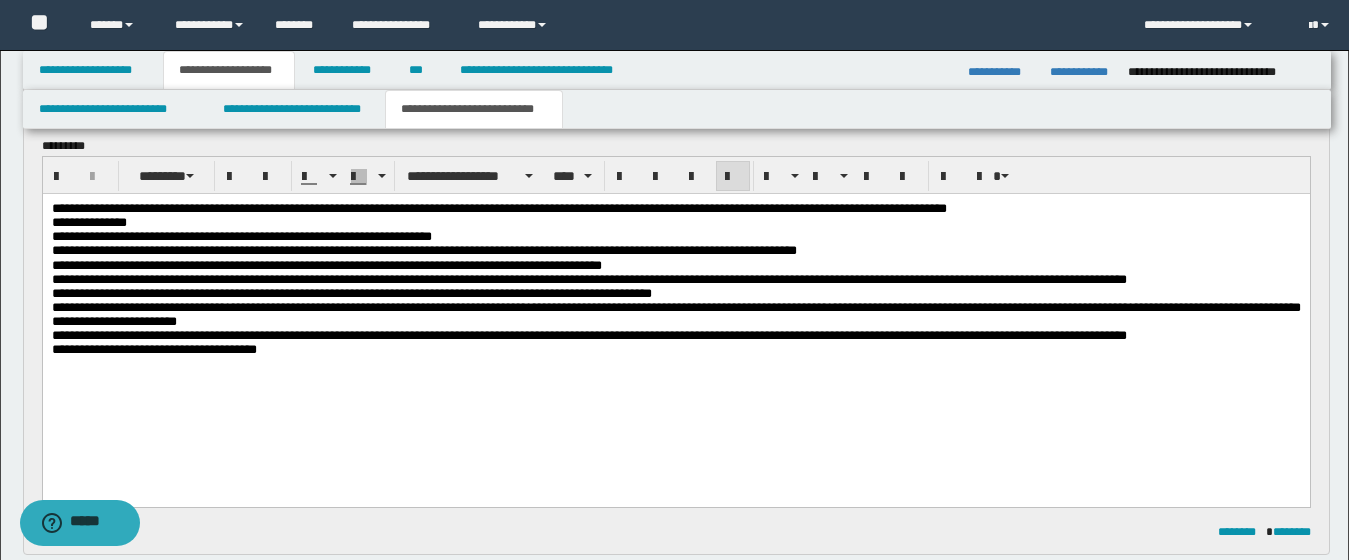 click on "**********" at bounding box center [675, 350] 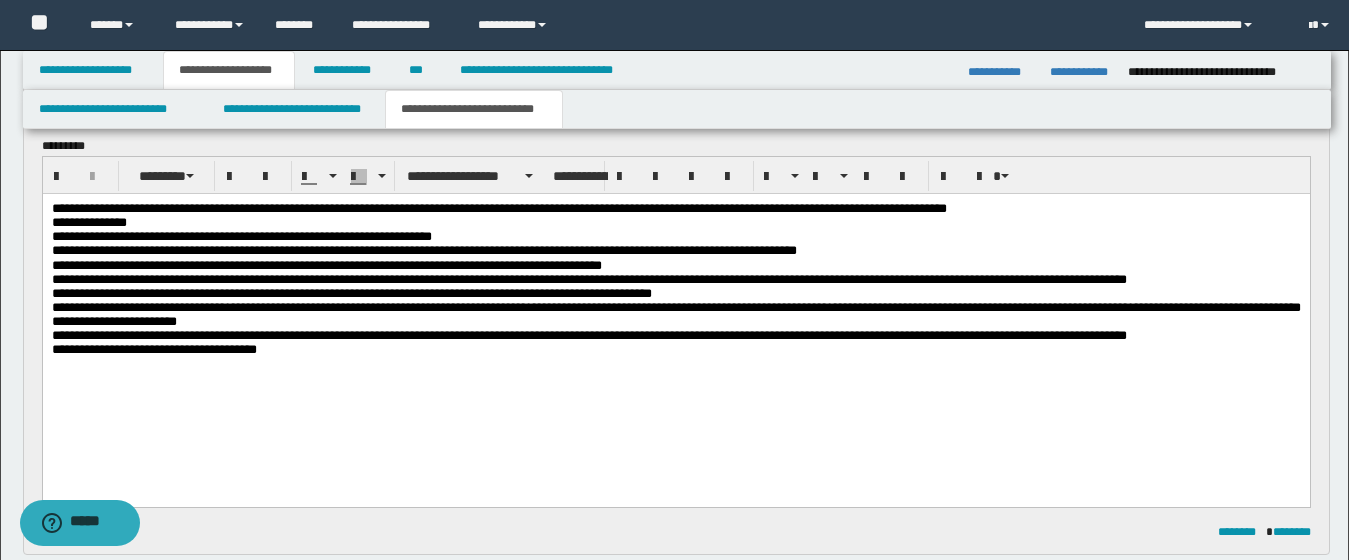 click on "**********" at bounding box center (675, 312) 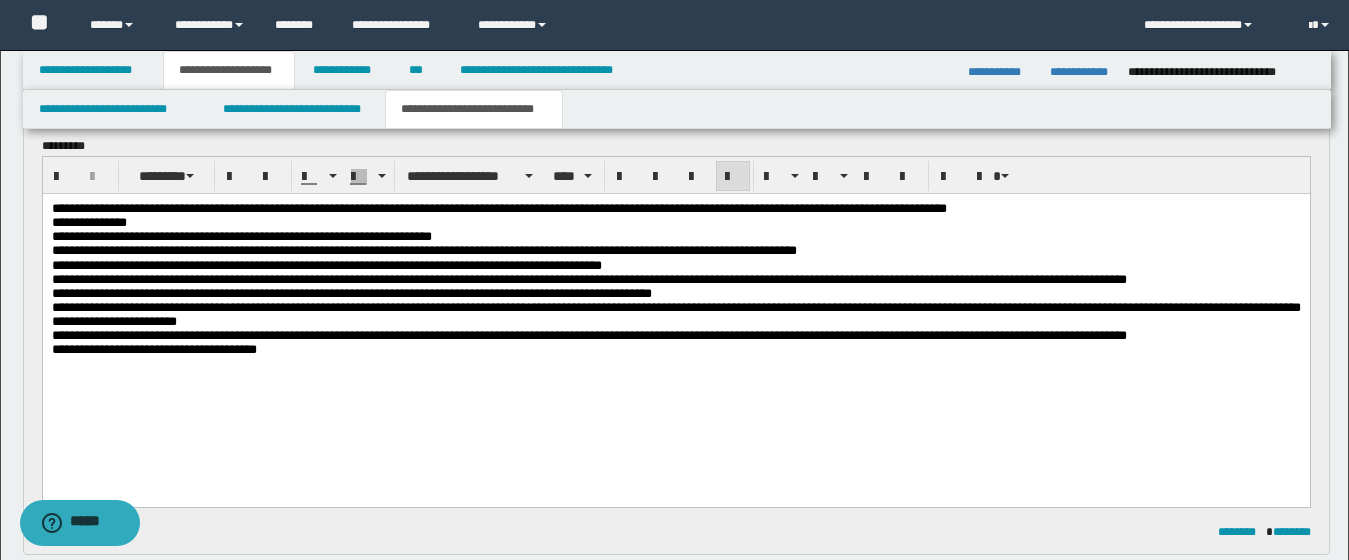 click on "**********" at bounding box center (675, 314) 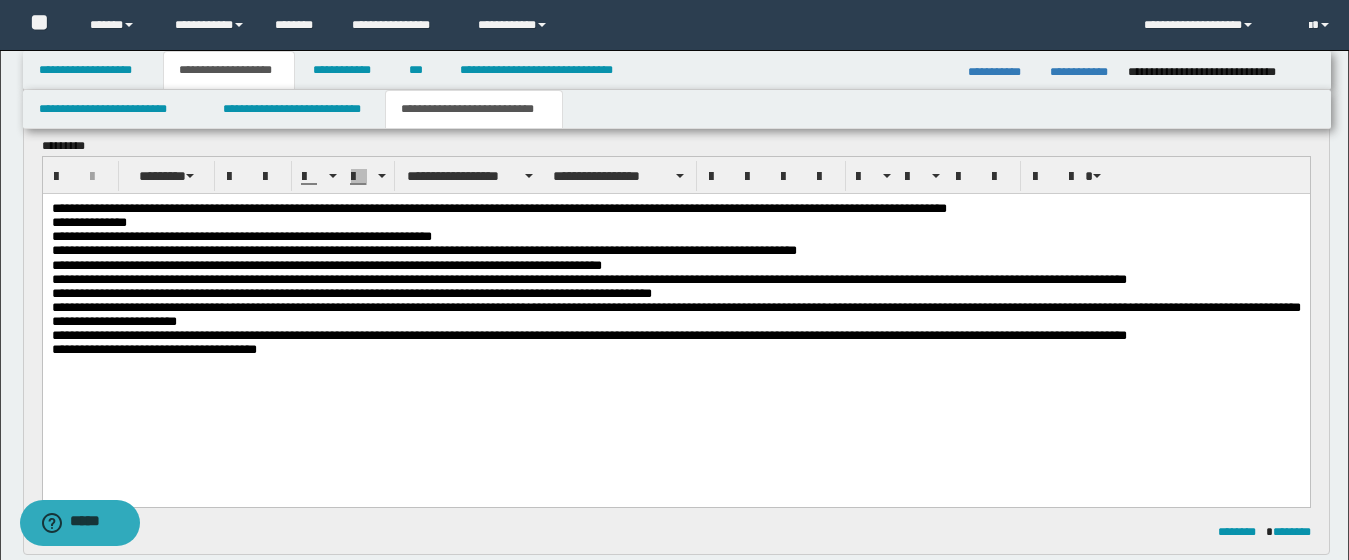 click on "**********" at bounding box center (675, 312) 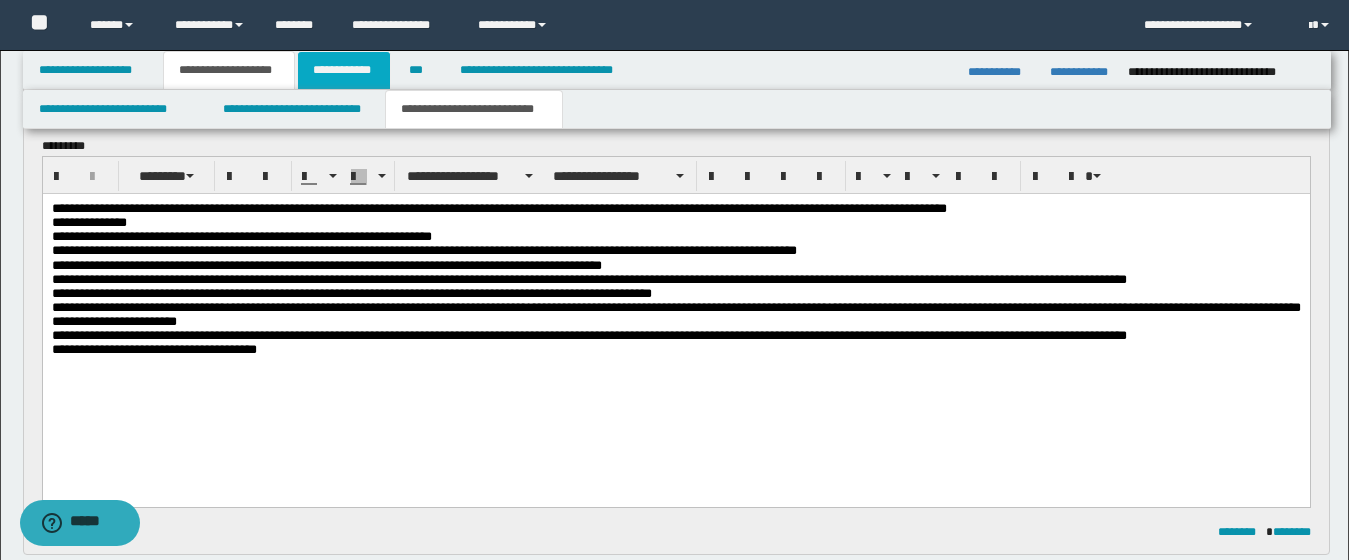 click on "**********" at bounding box center (344, 70) 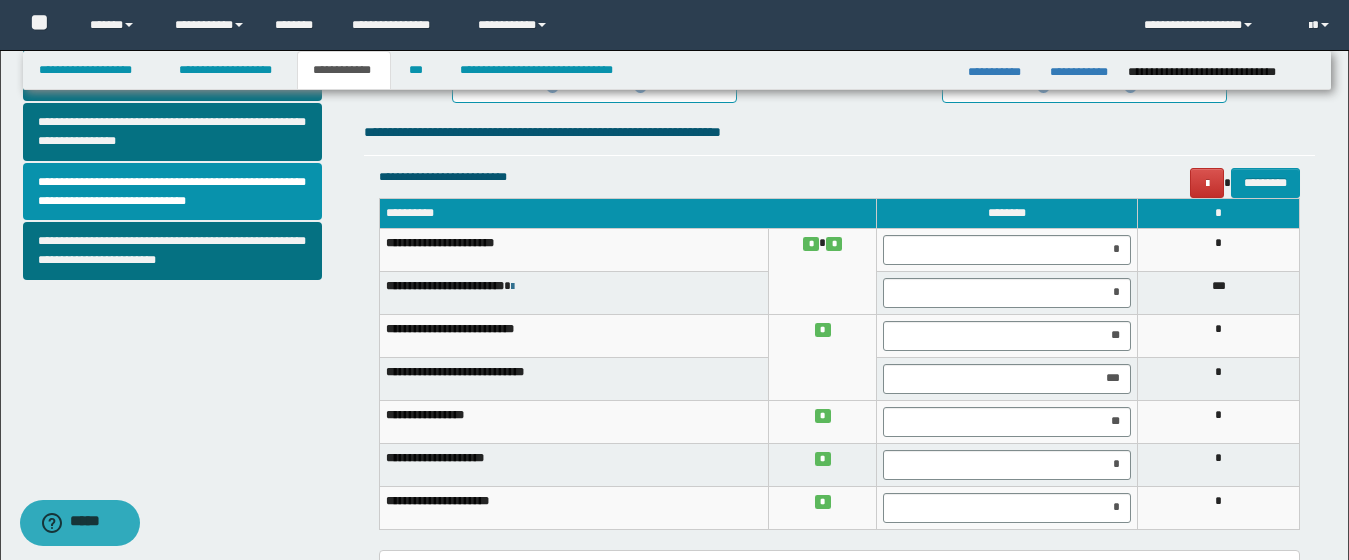 scroll, scrollTop: 759, scrollLeft: 0, axis: vertical 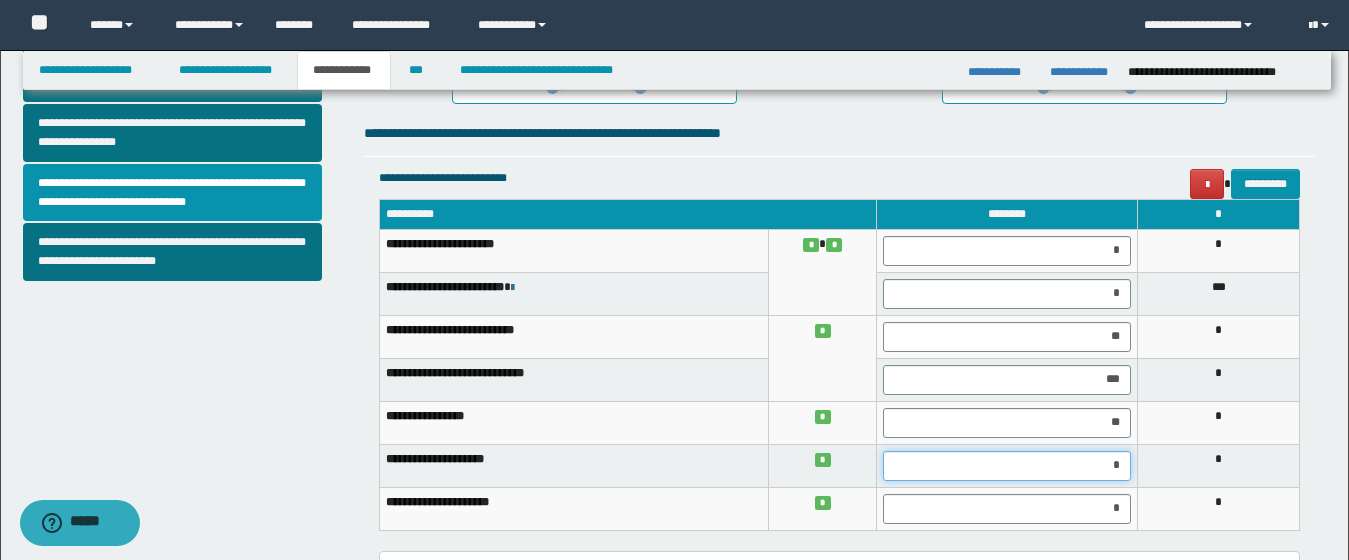 click on "*" at bounding box center (1007, 466) 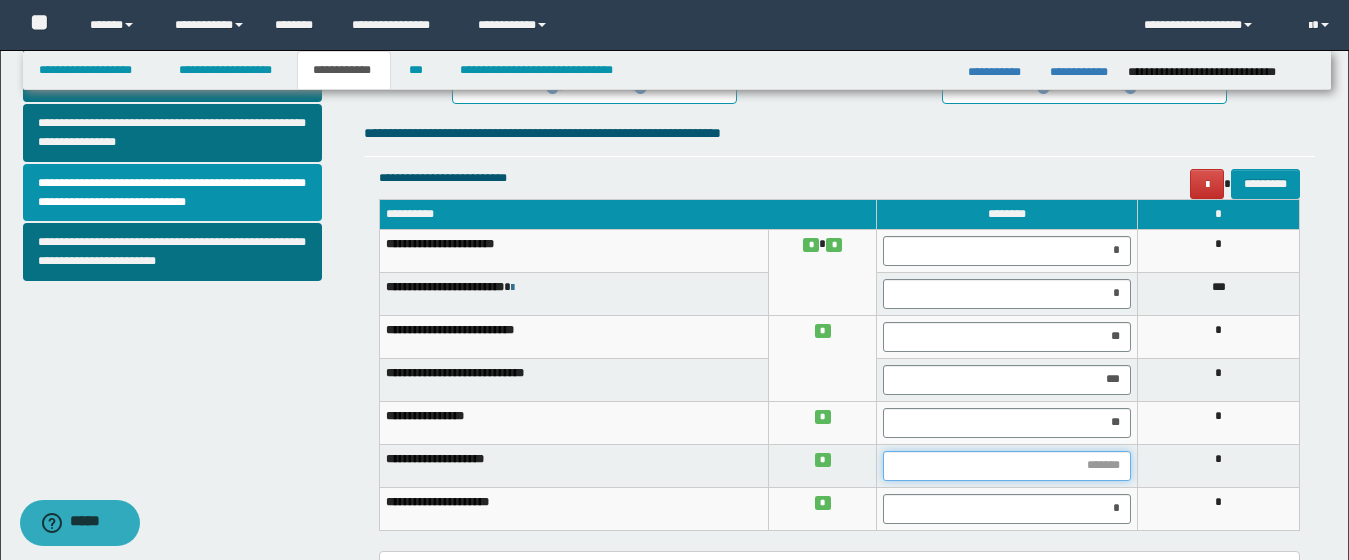 type on "*" 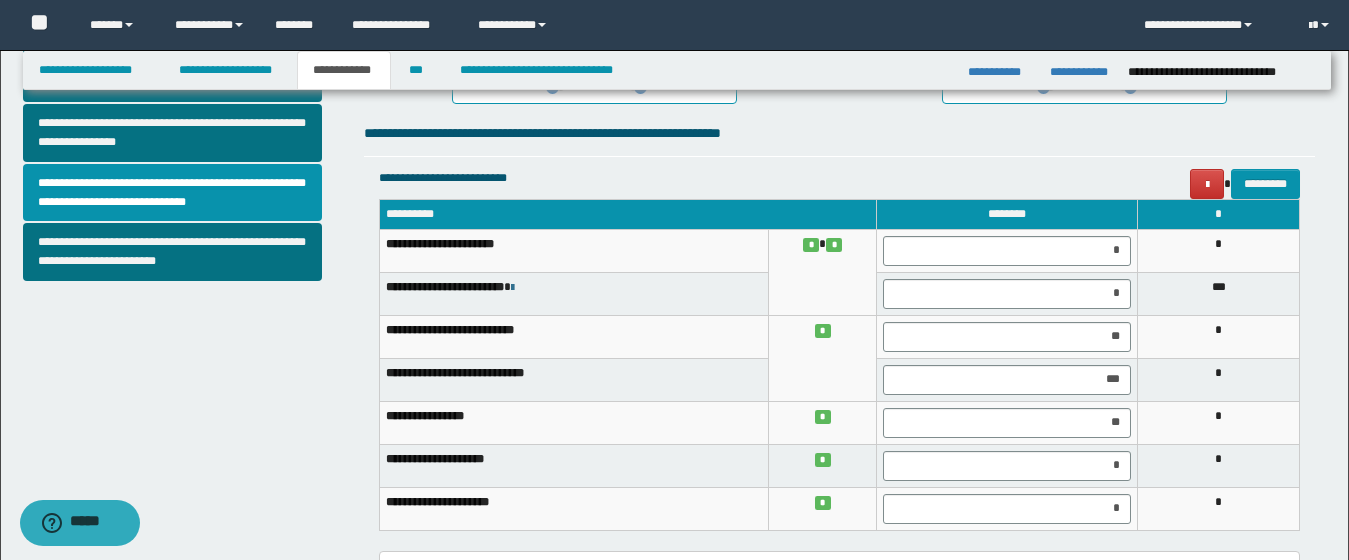 click on "**********" at bounding box center [839, 375] 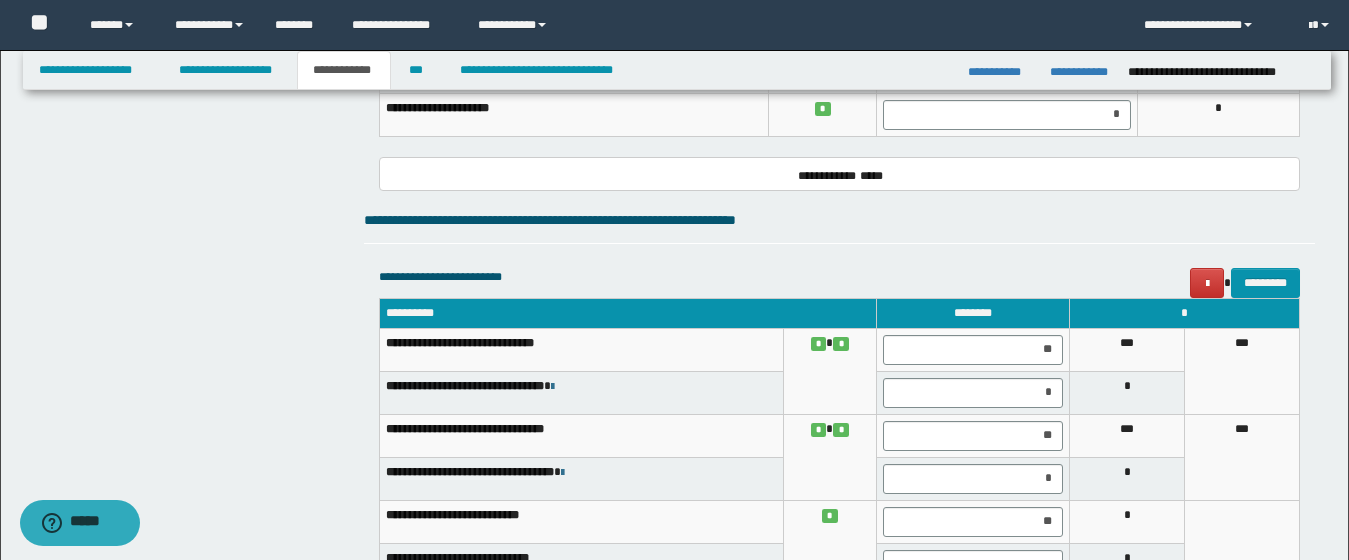 scroll, scrollTop: 1158, scrollLeft: 0, axis: vertical 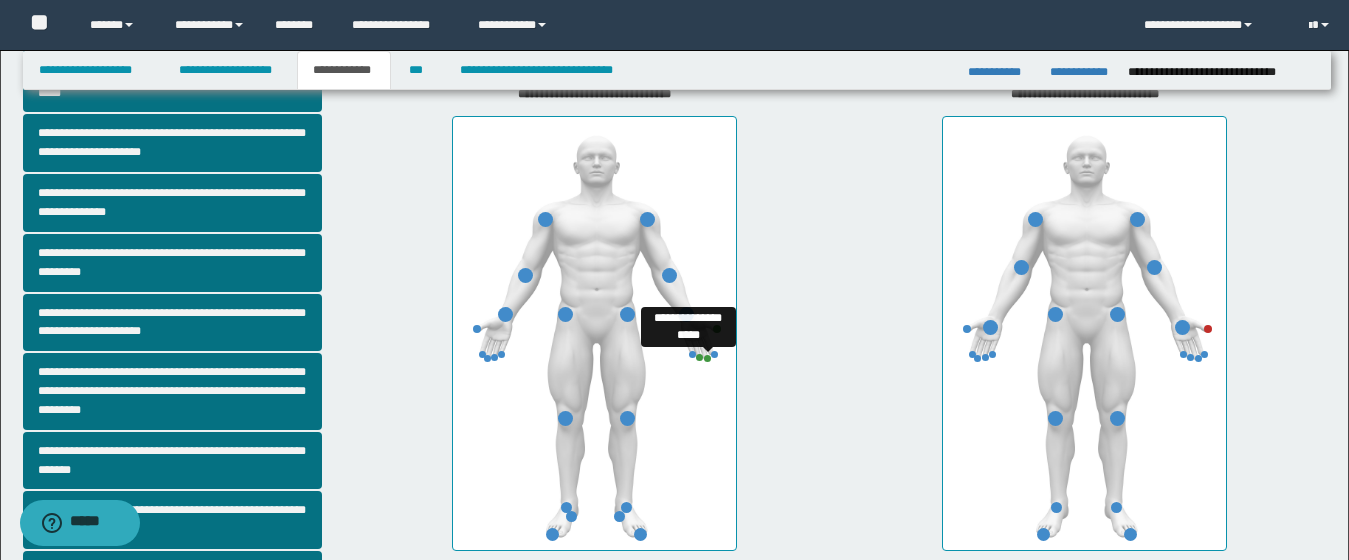 click at bounding box center (707, 358) 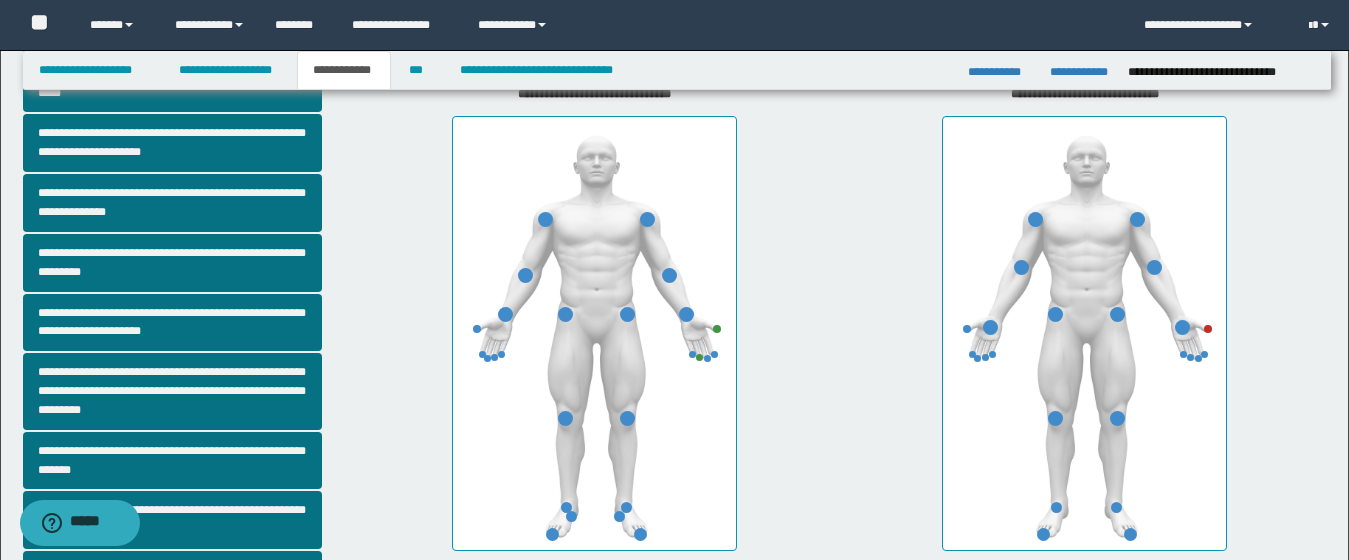 click at bounding box center (594, 333) 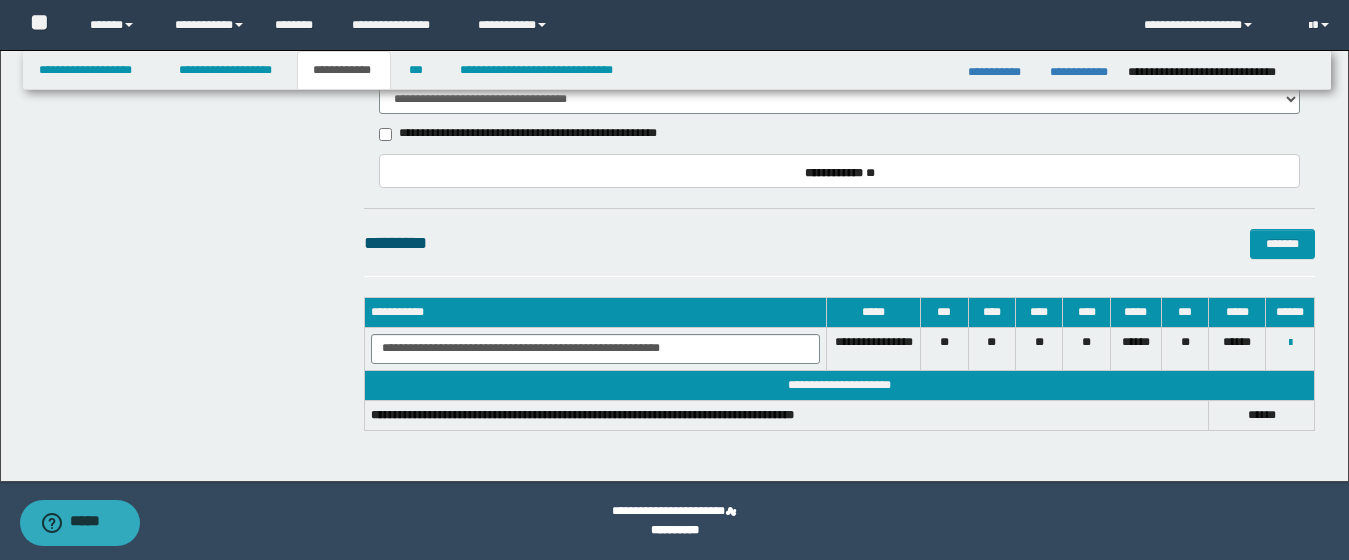 scroll, scrollTop: 1900, scrollLeft: 0, axis: vertical 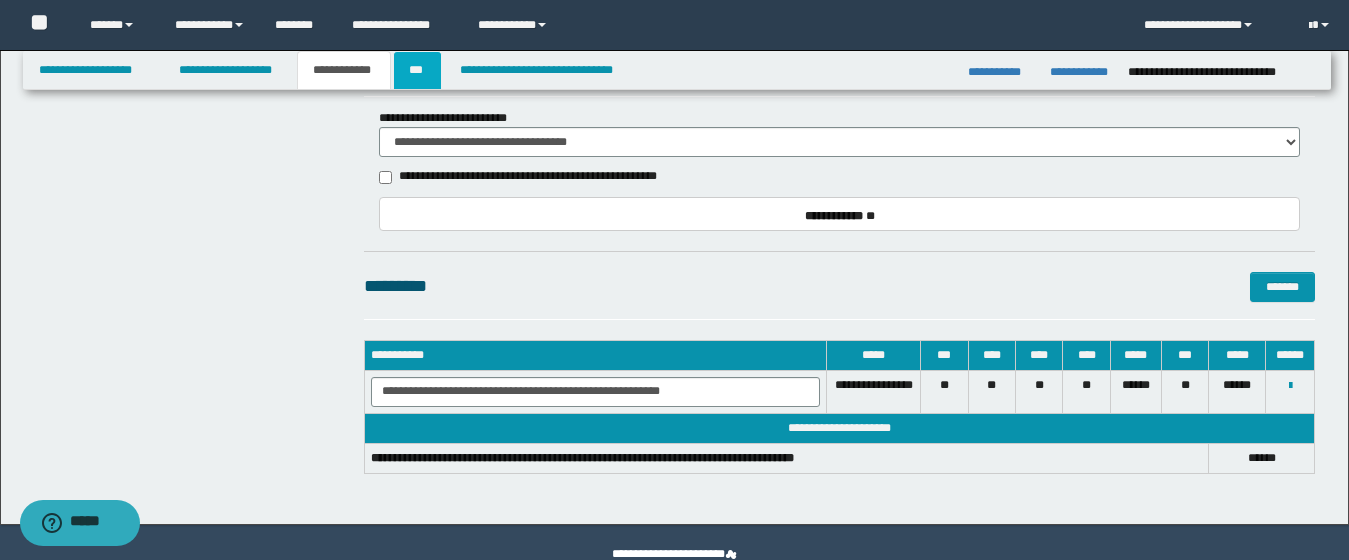 click on "***" at bounding box center (417, 70) 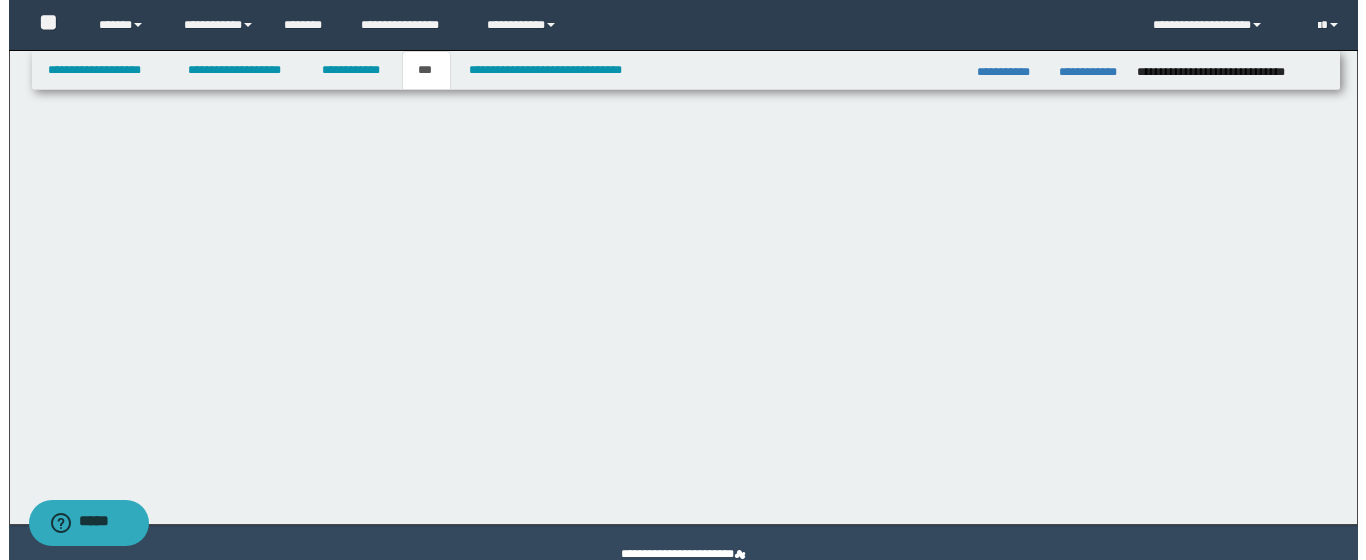 scroll, scrollTop: 0, scrollLeft: 0, axis: both 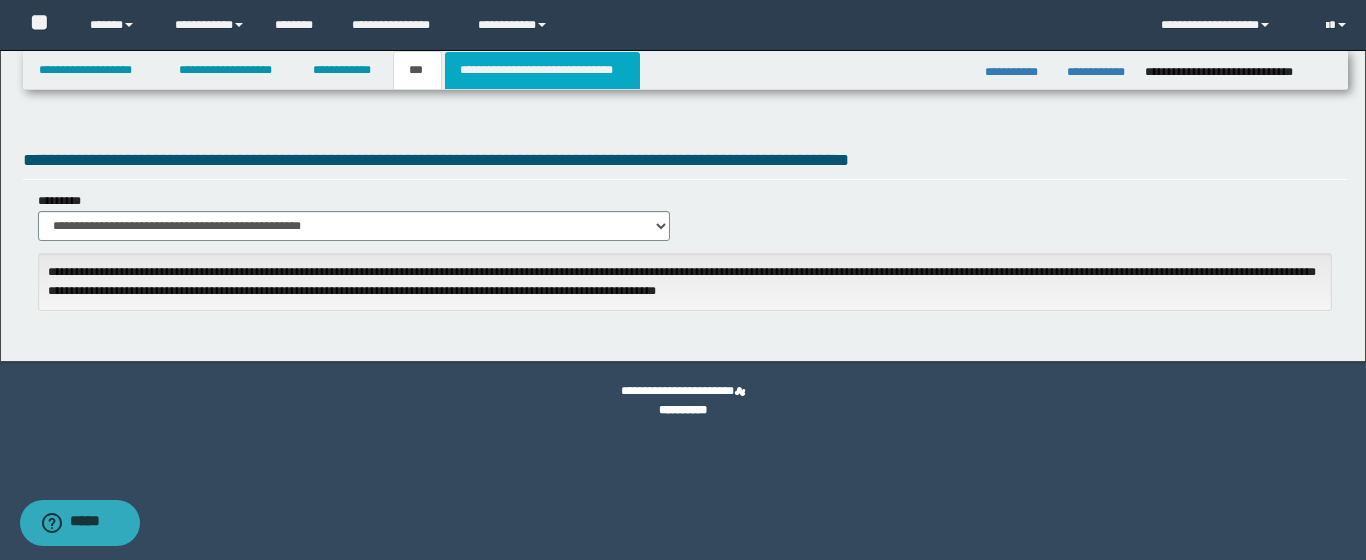 click on "**********" at bounding box center [542, 70] 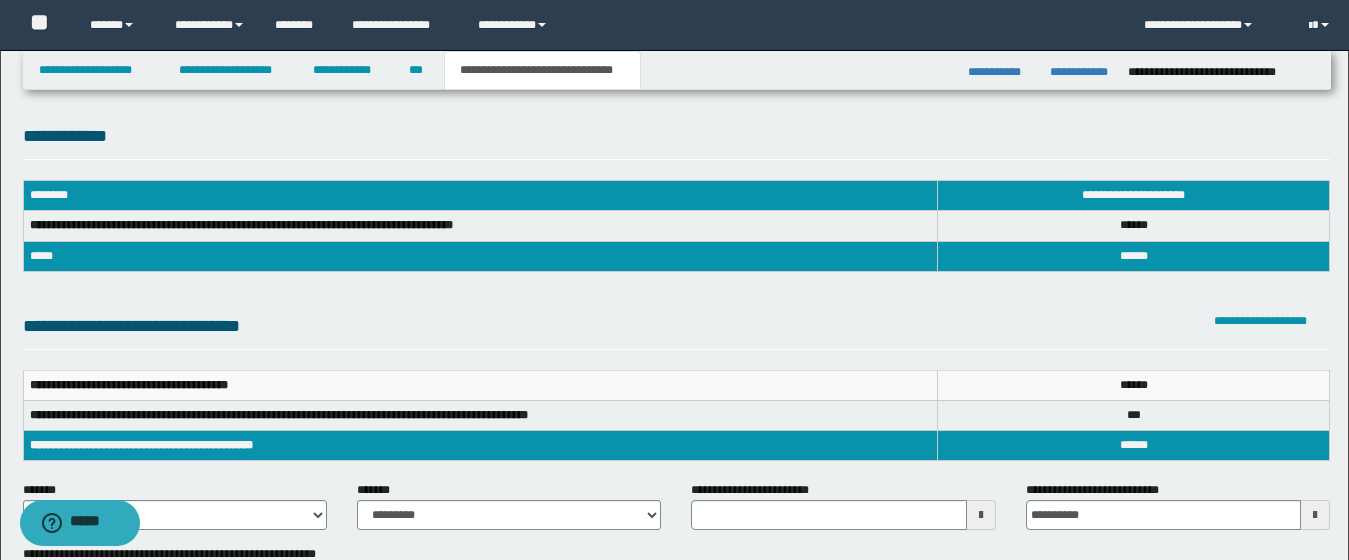 scroll, scrollTop: 0, scrollLeft: 0, axis: both 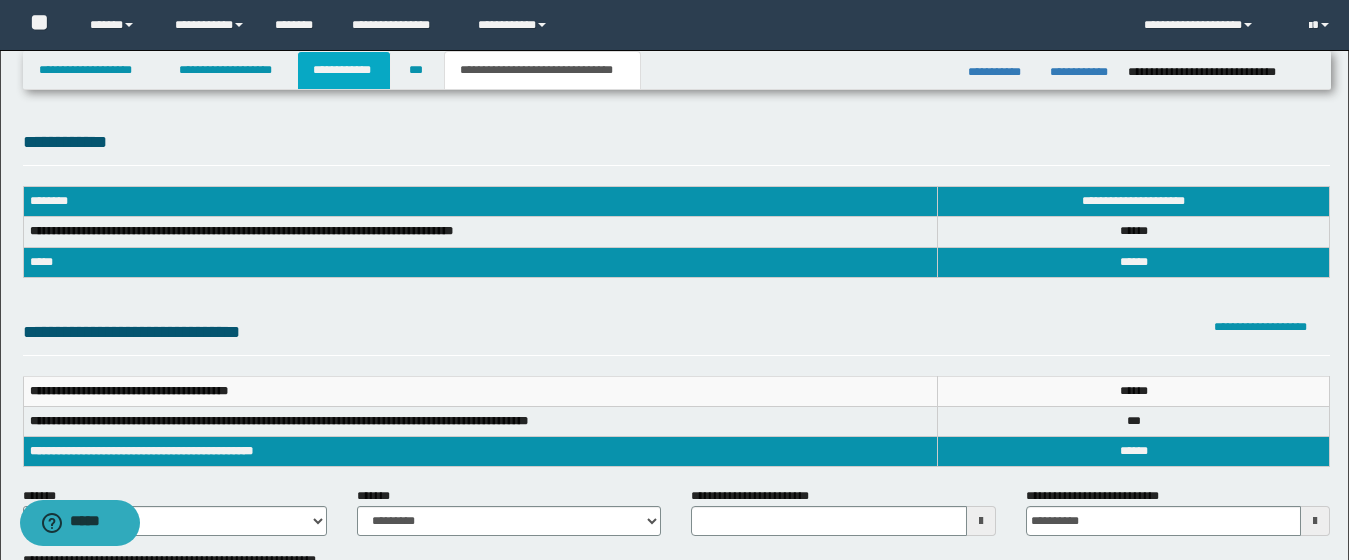 click on "**********" at bounding box center (344, 70) 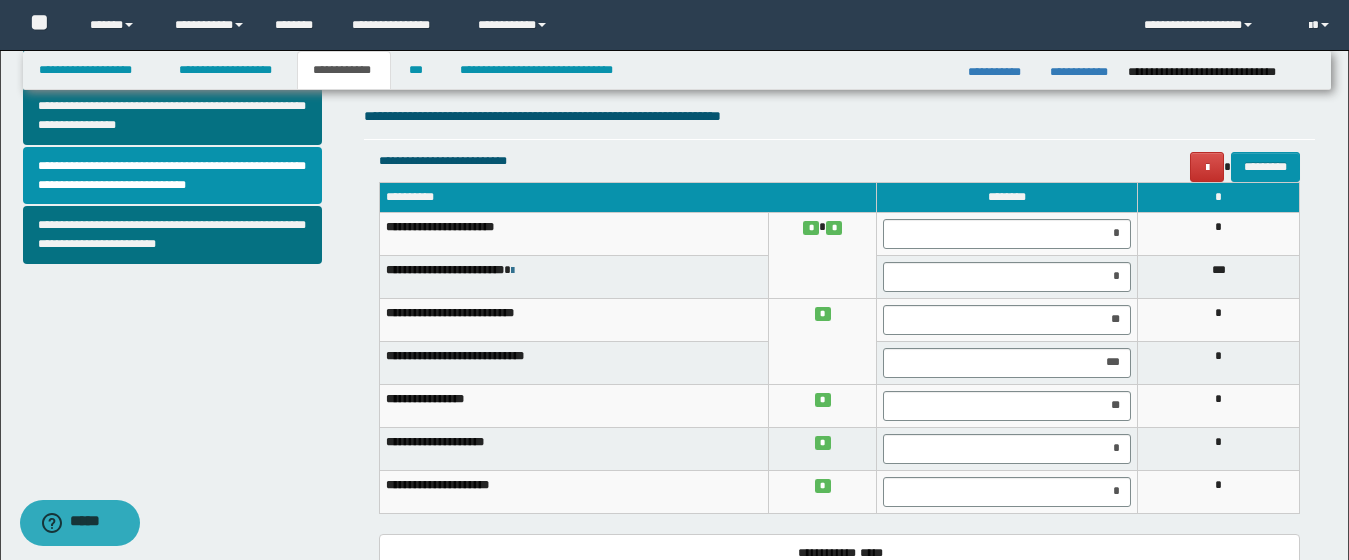 scroll, scrollTop: 770, scrollLeft: 0, axis: vertical 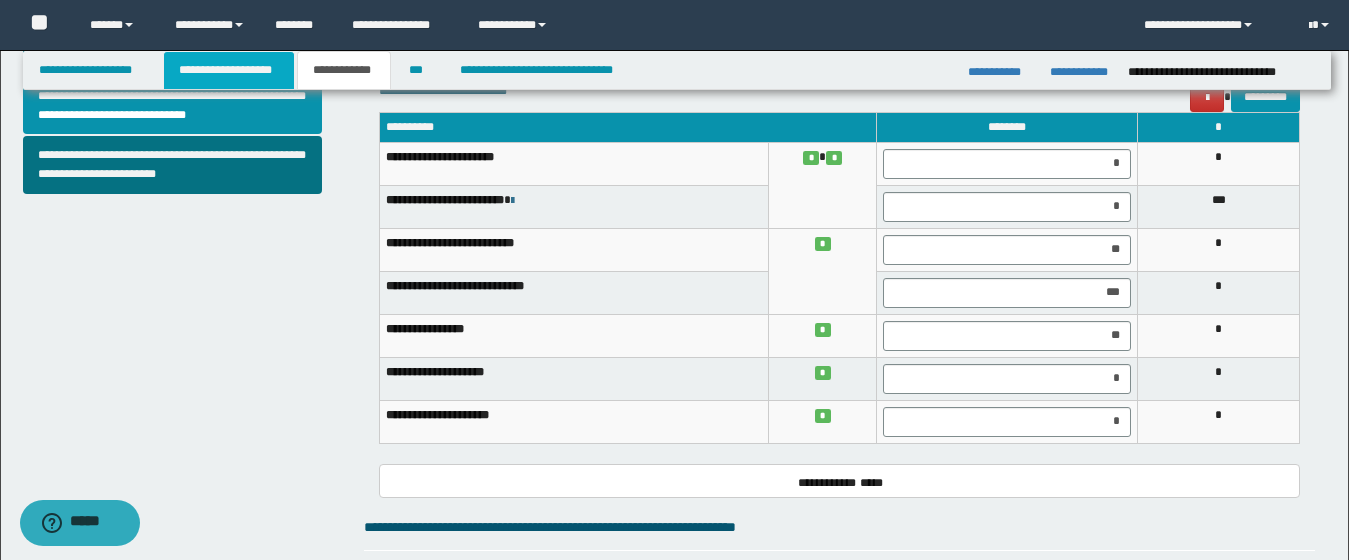 click on "**********" at bounding box center [229, 70] 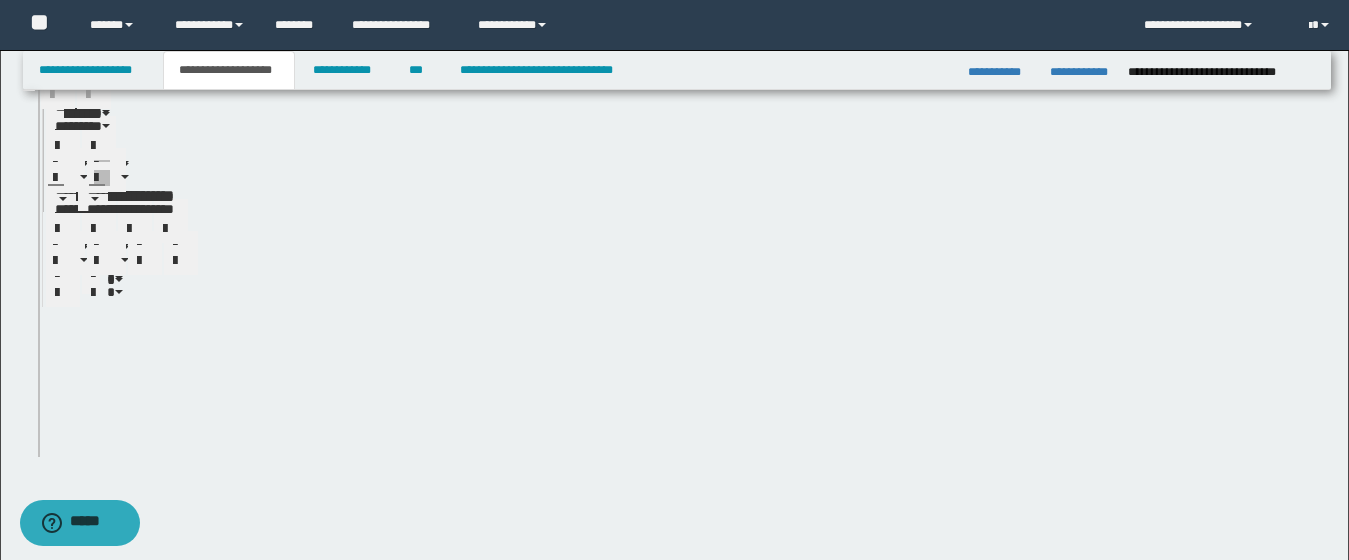 scroll, scrollTop: 877, scrollLeft: 0, axis: vertical 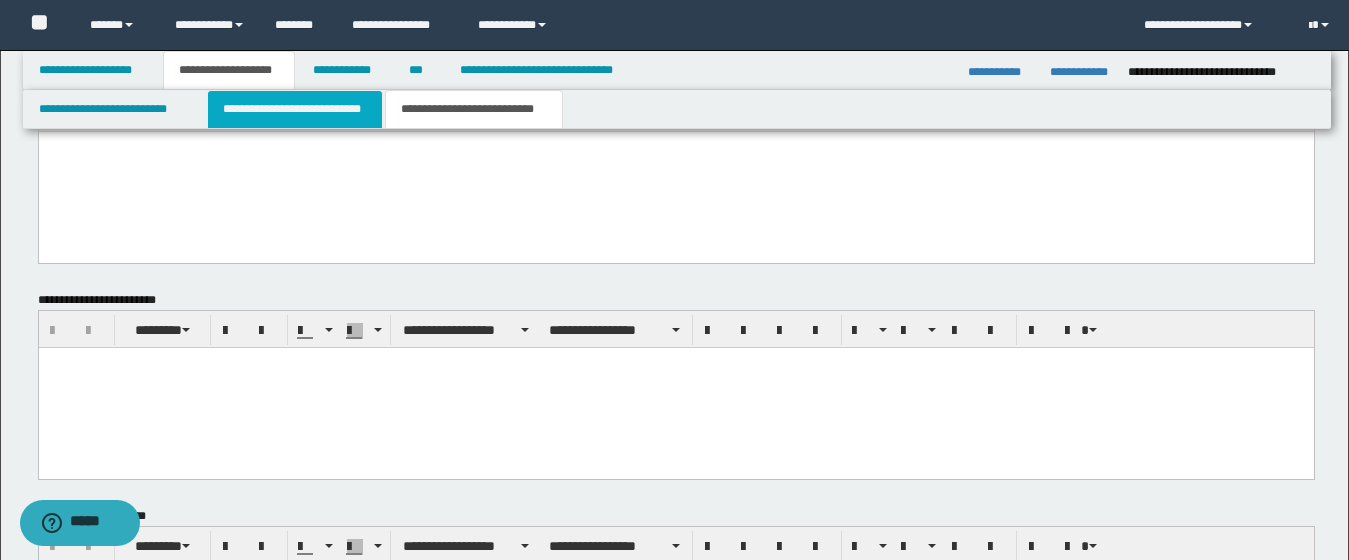 click on "**********" at bounding box center (295, 109) 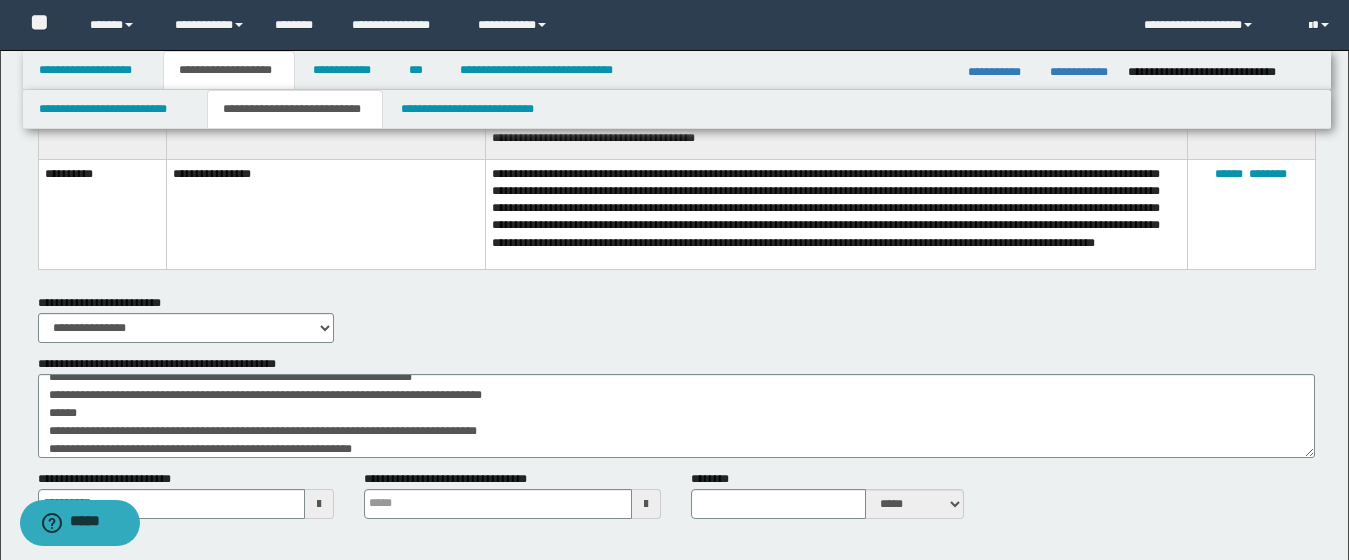 scroll, scrollTop: 2604, scrollLeft: 0, axis: vertical 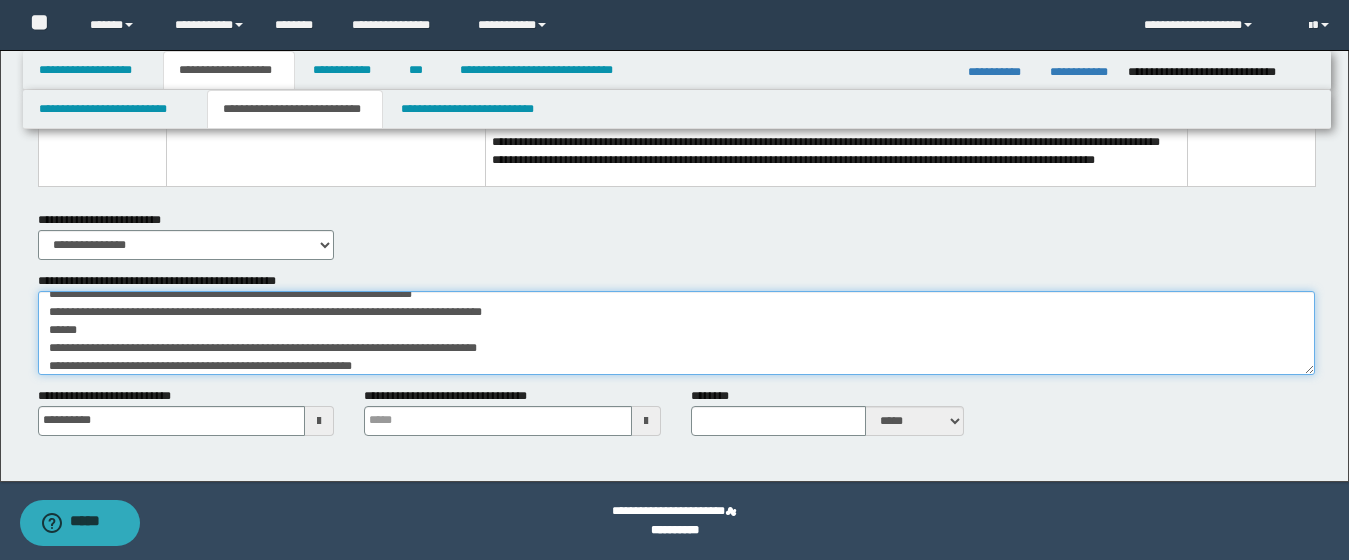 drag, startPoint x: 393, startPoint y: 375, endPoint x: 247, endPoint y: 363, distance: 146.49232 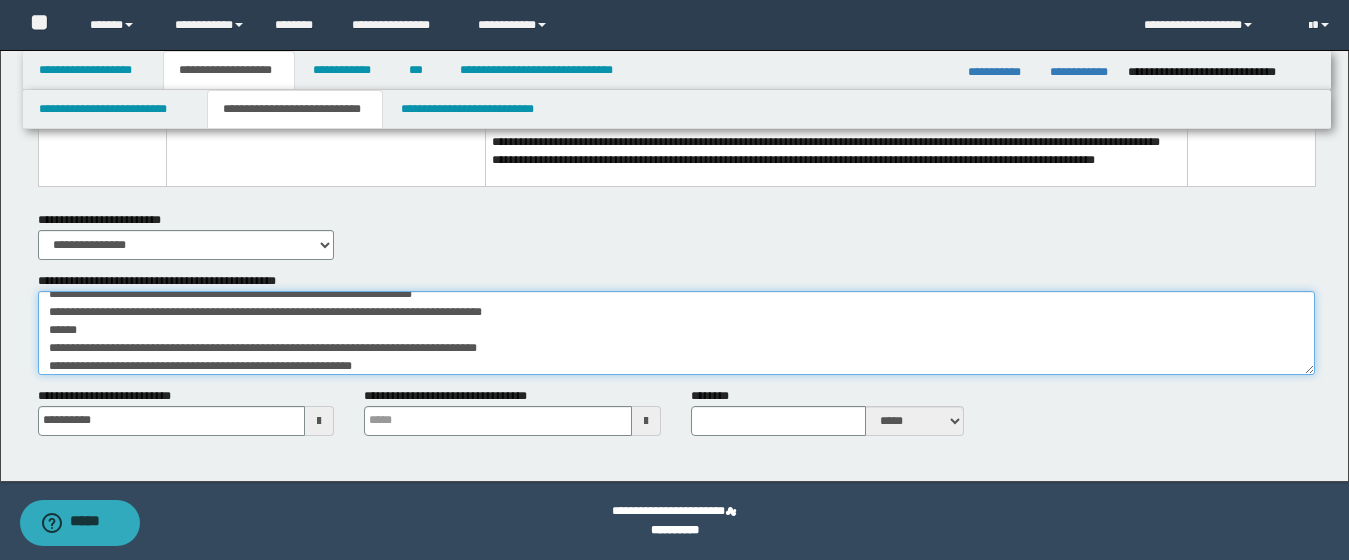 click on "**********" at bounding box center [676, 333] 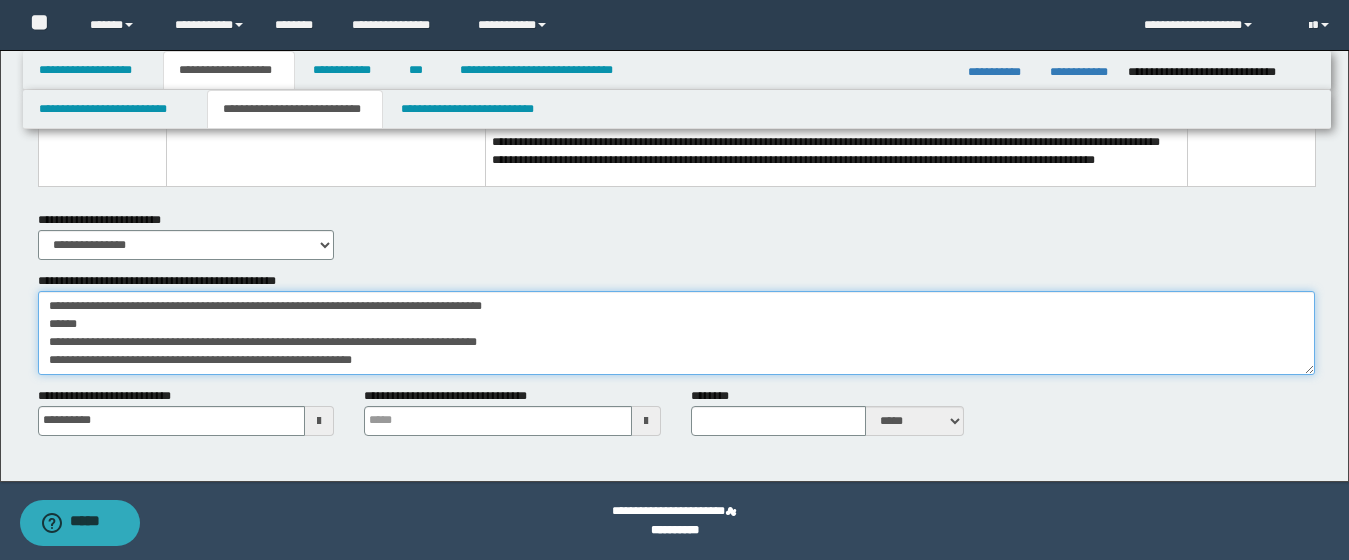drag, startPoint x: 375, startPoint y: 373, endPoint x: 47, endPoint y: 364, distance: 328.12344 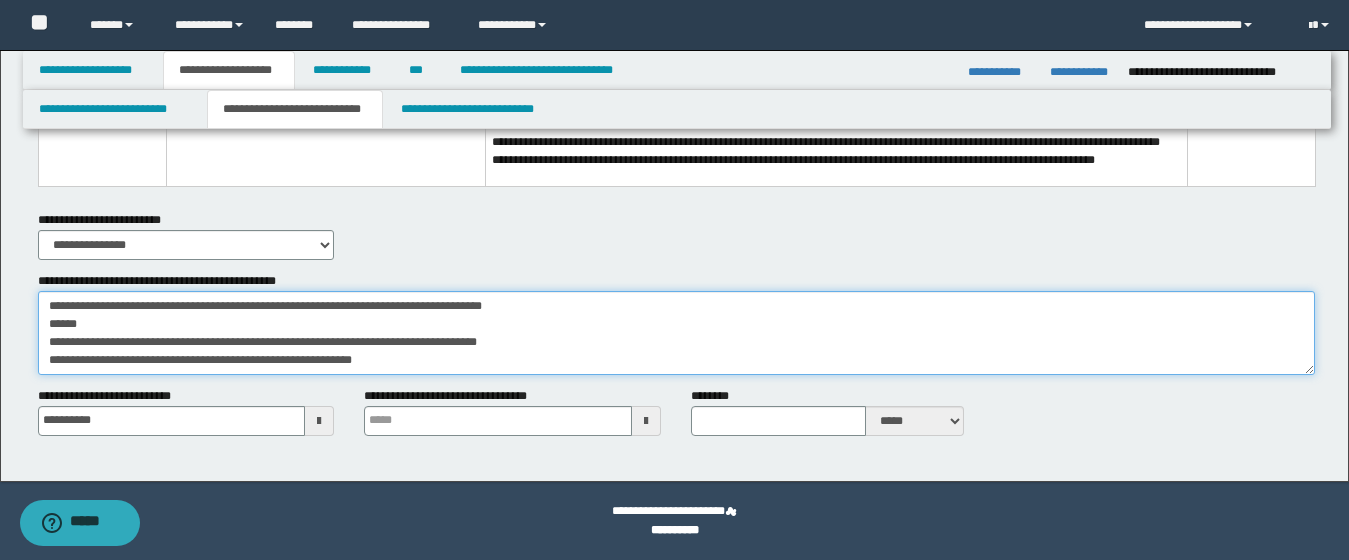 click on "**********" at bounding box center (676, 333) 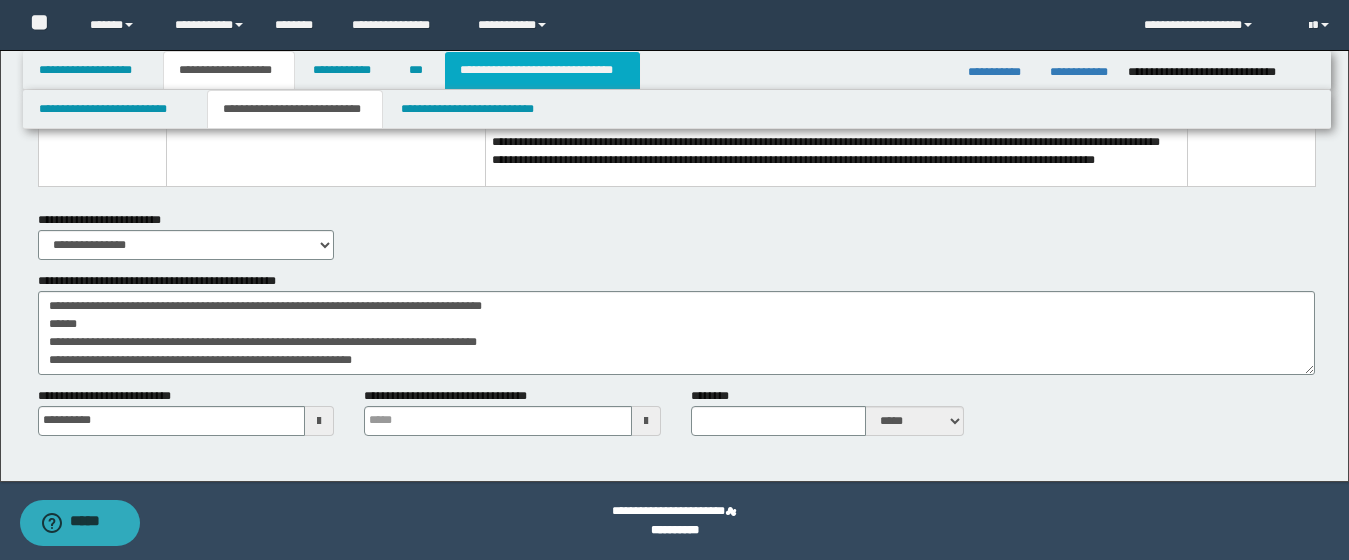 click on "**********" at bounding box center (542, 70) 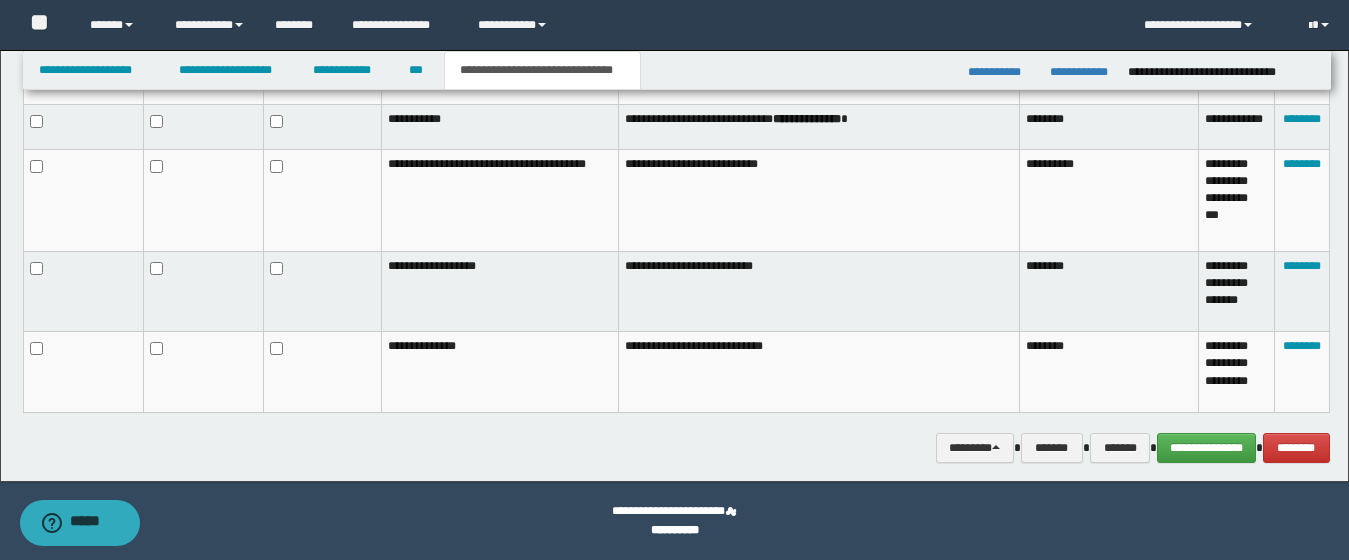 scroll, scrollTop: 1318, scrollLeft: 0, axis: vertical 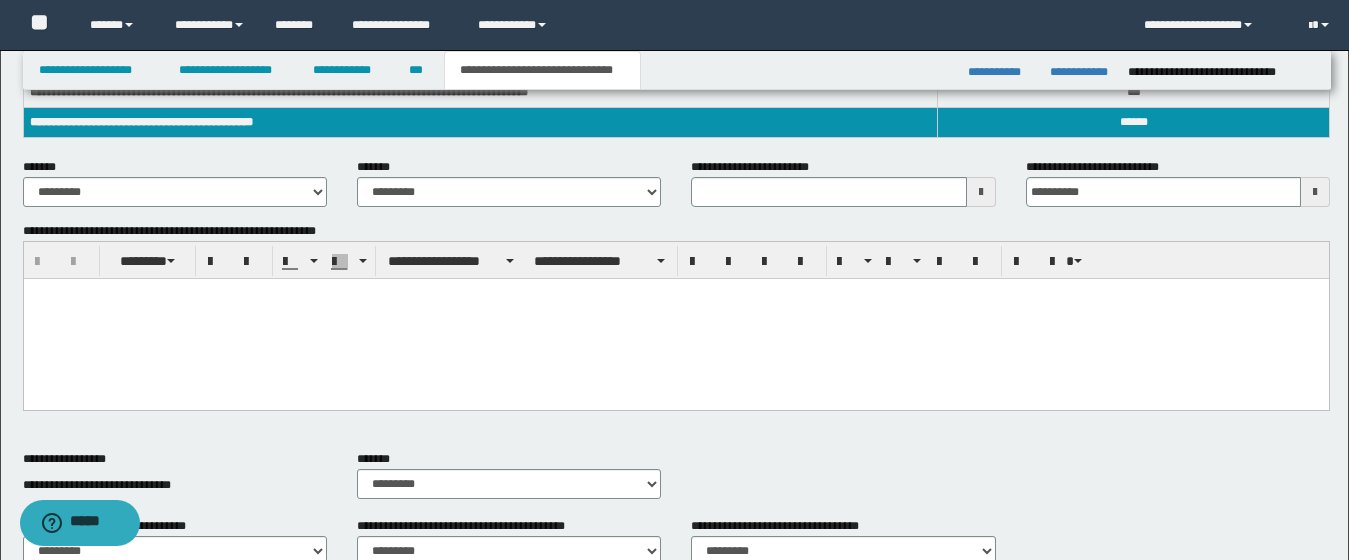 click at bounding box center [981, 192] 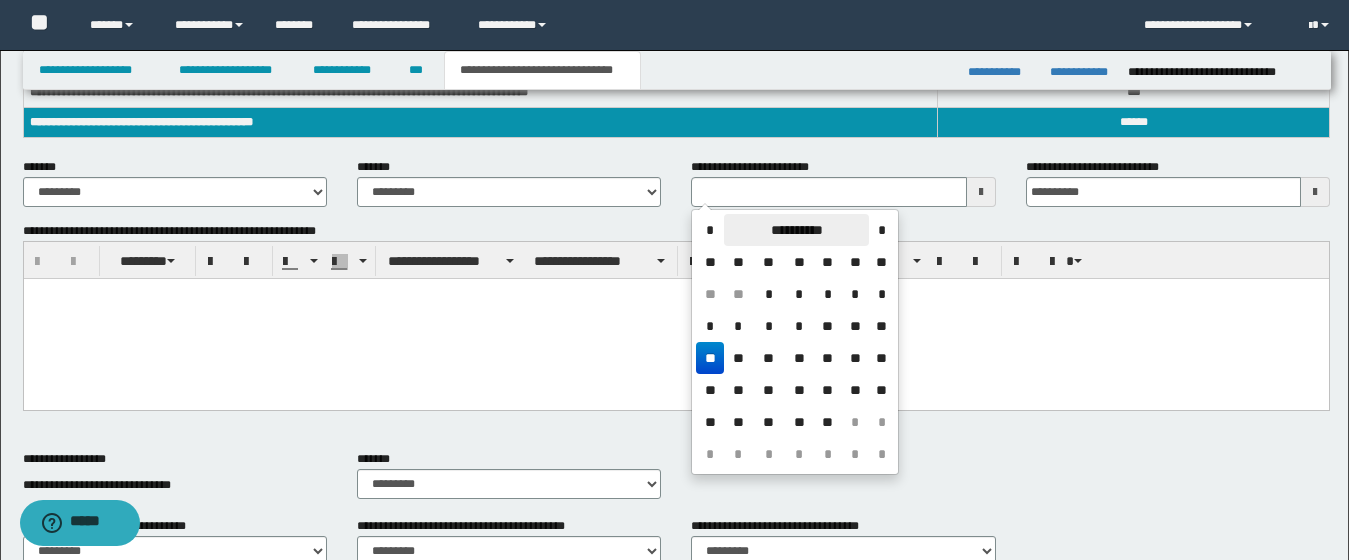 click on "**********" at bounding box center (796, 230) 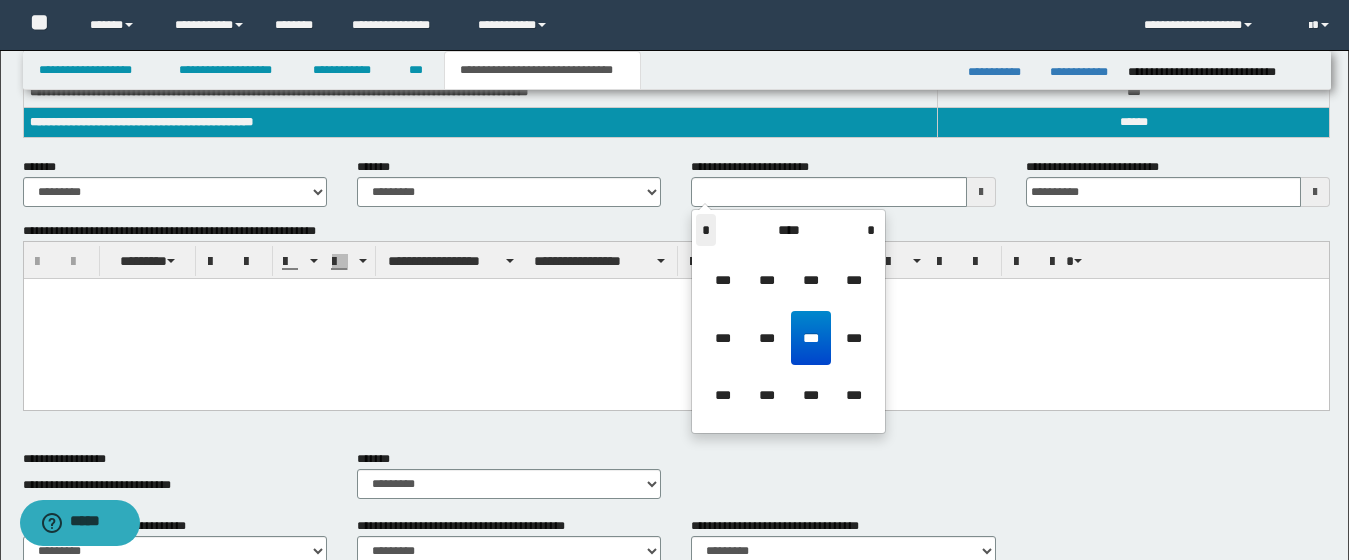 click on "*" at bounding box center (706, 230) 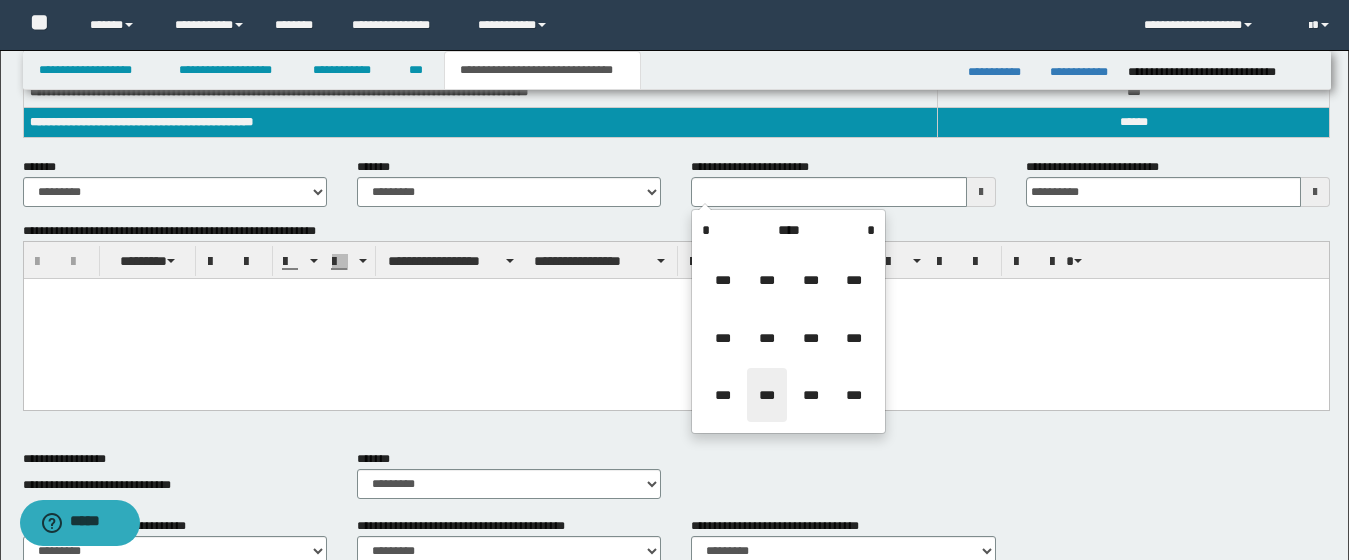 click on "***" at bounding box center (767, 395) 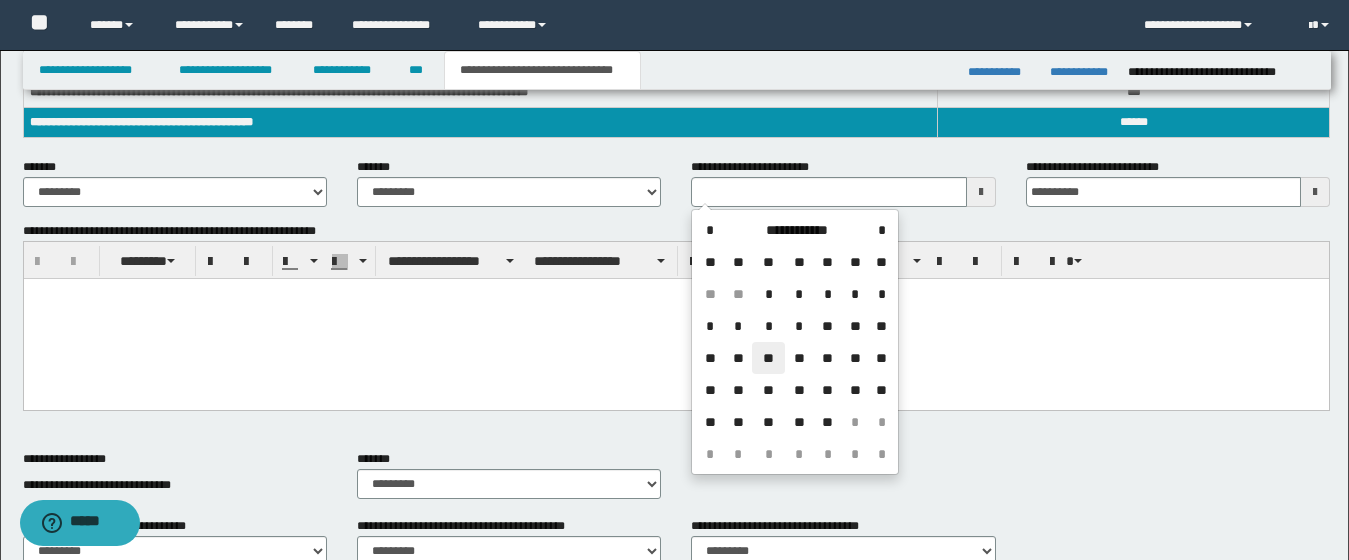 click on "**" at bounding box center [768, 358] 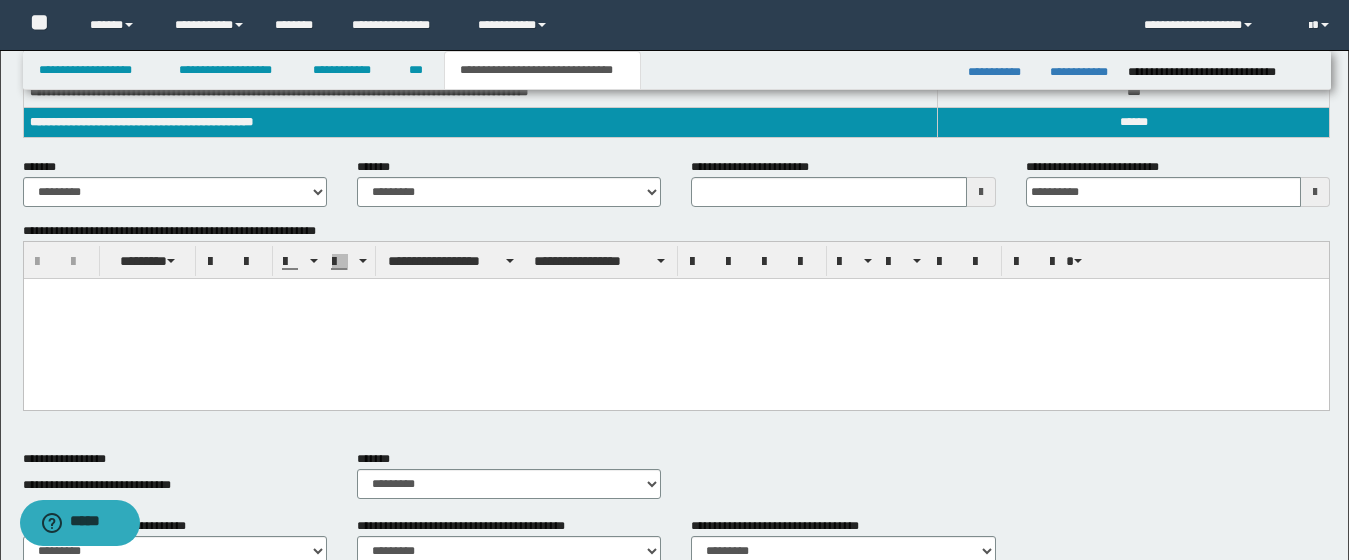 click at bounding box center [675, 319] 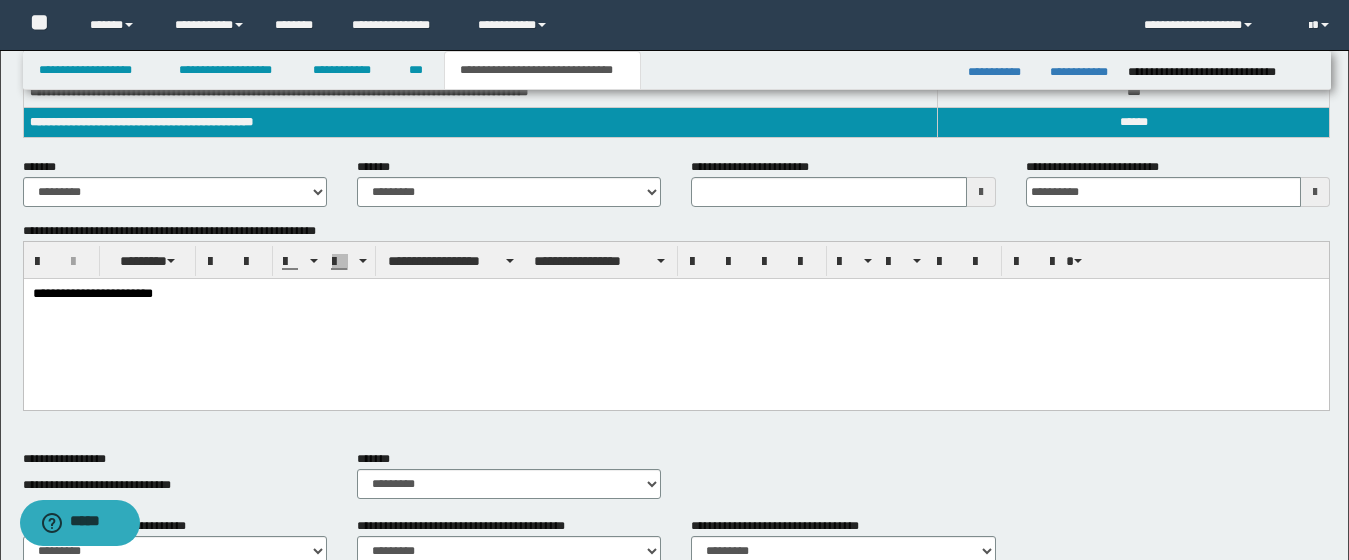 click on "**********" at bounding box center [675, 294] 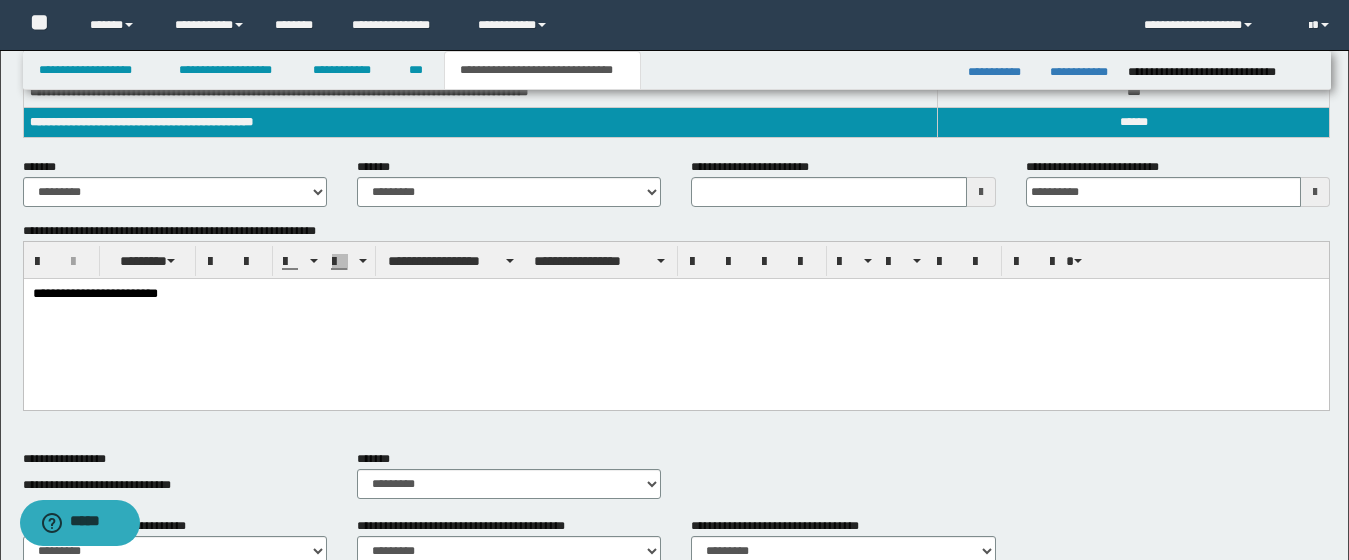 click on "**********" at bounding box center (675, 319) 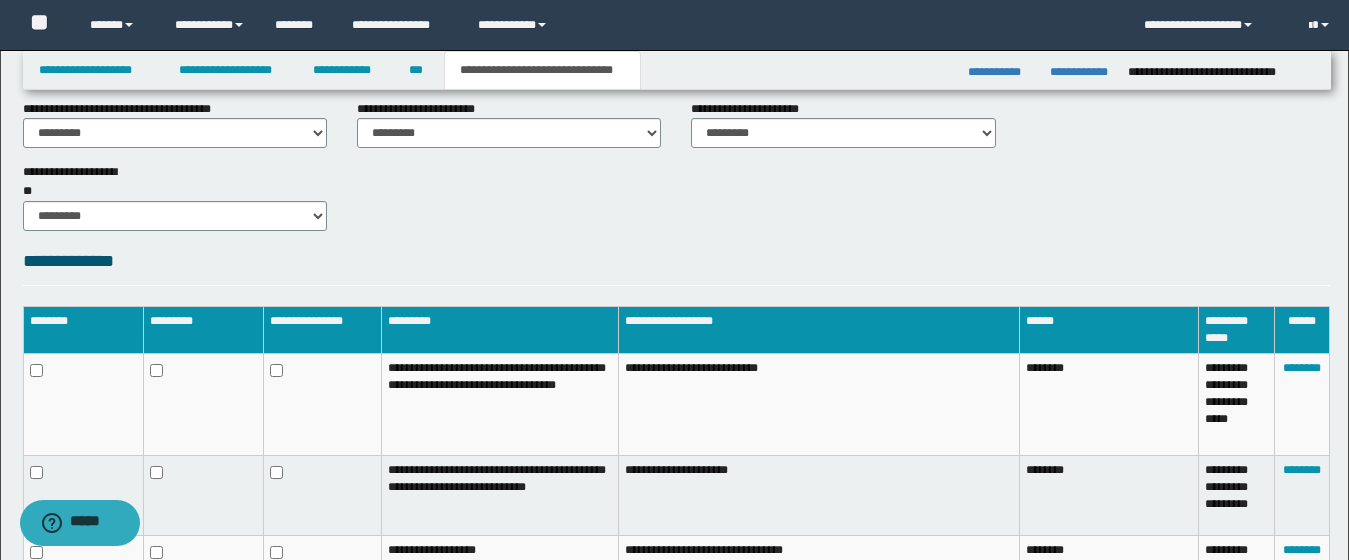 scroll, scrollTop: 811, scrollLeft: 0, axis: vertical 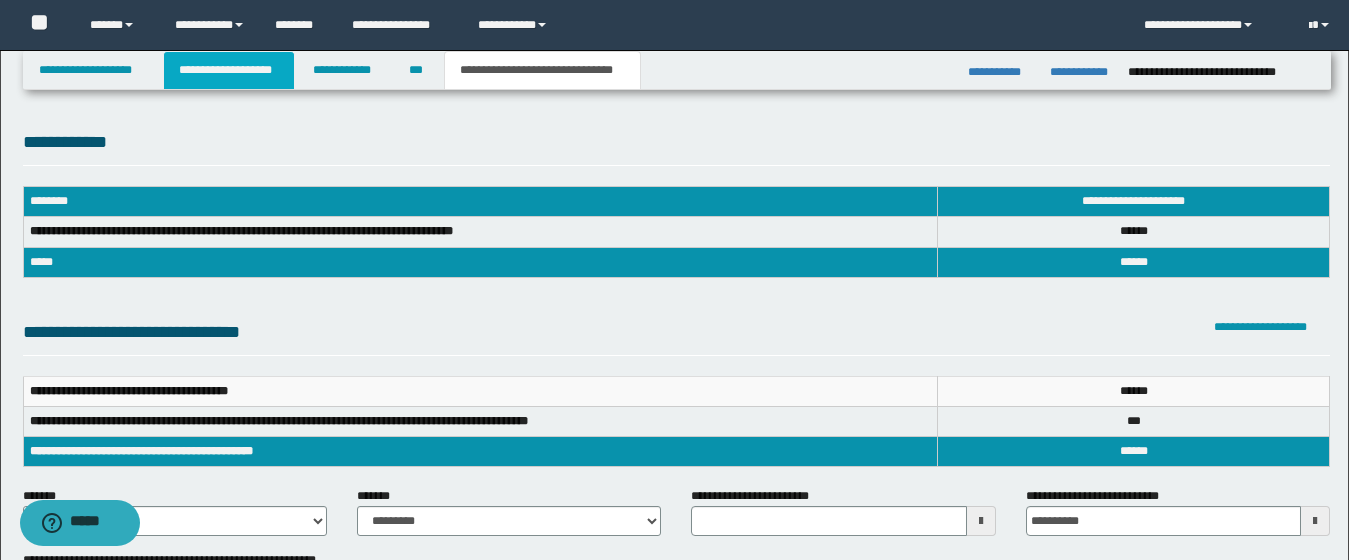 click on "**********" at bounding box center [229, 70] 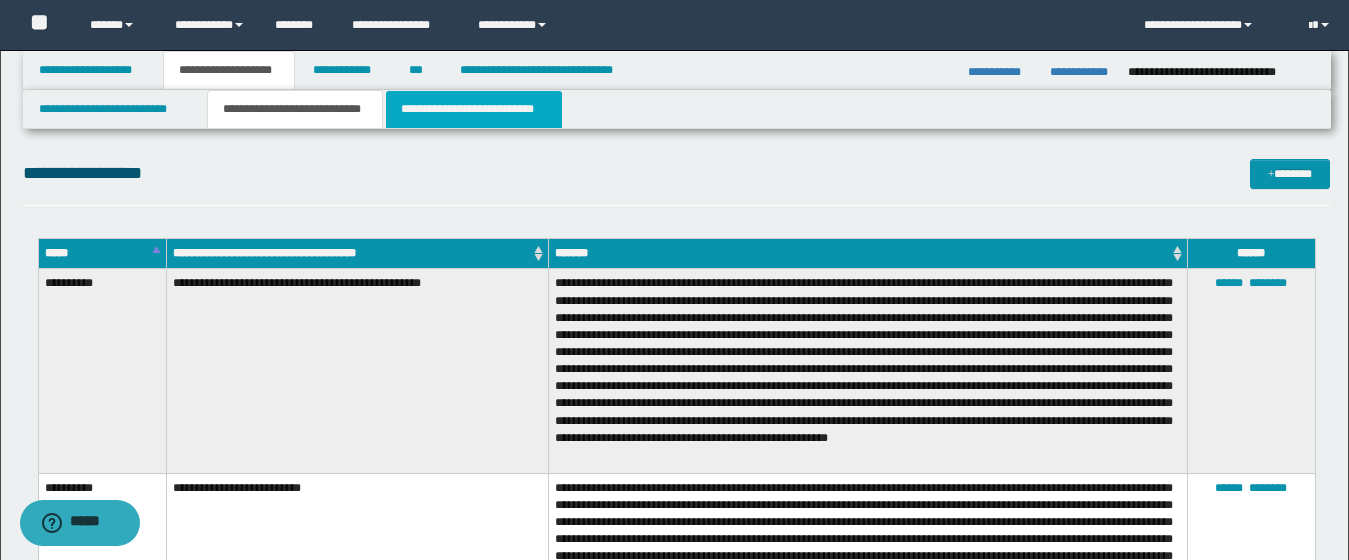 click on "**********" at bounding box center [474, 109] 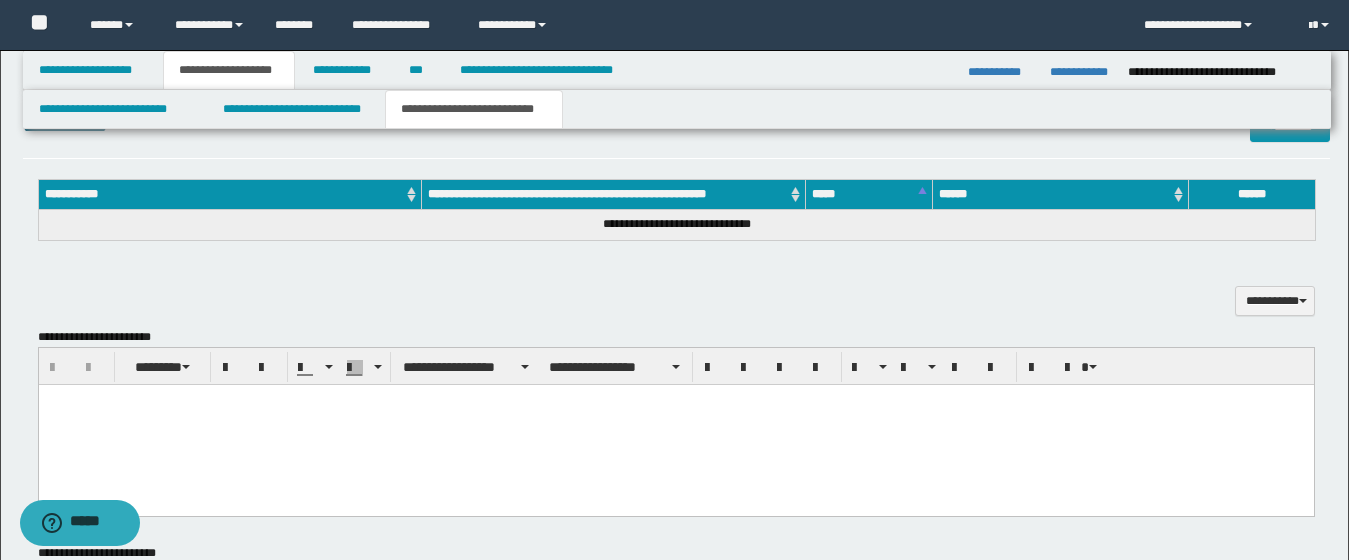scroll, scrollTop: 773, scrollLeft: 0, axis: vertical 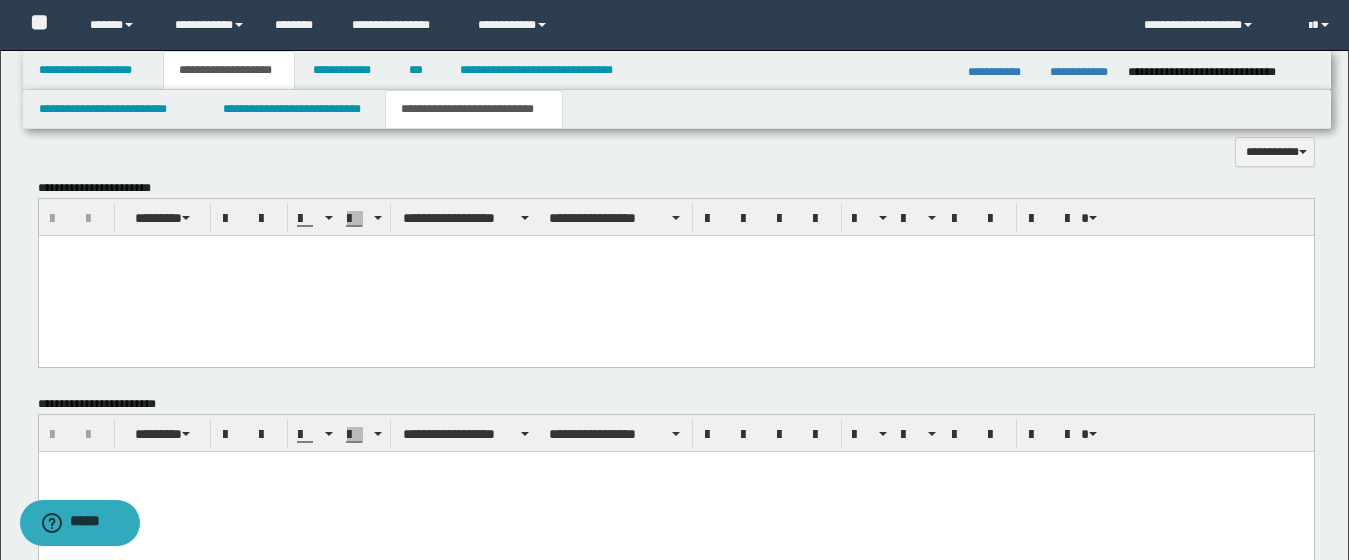 click at bounding box center [675, 276] 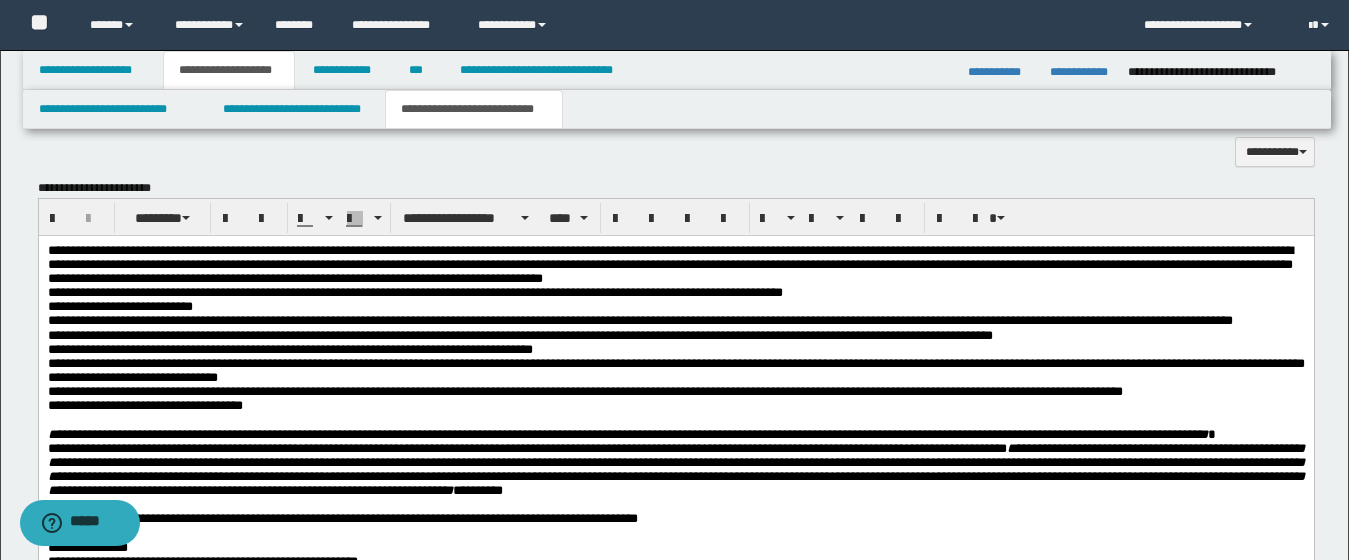 click on "**********" at bounding box center (675, 293) 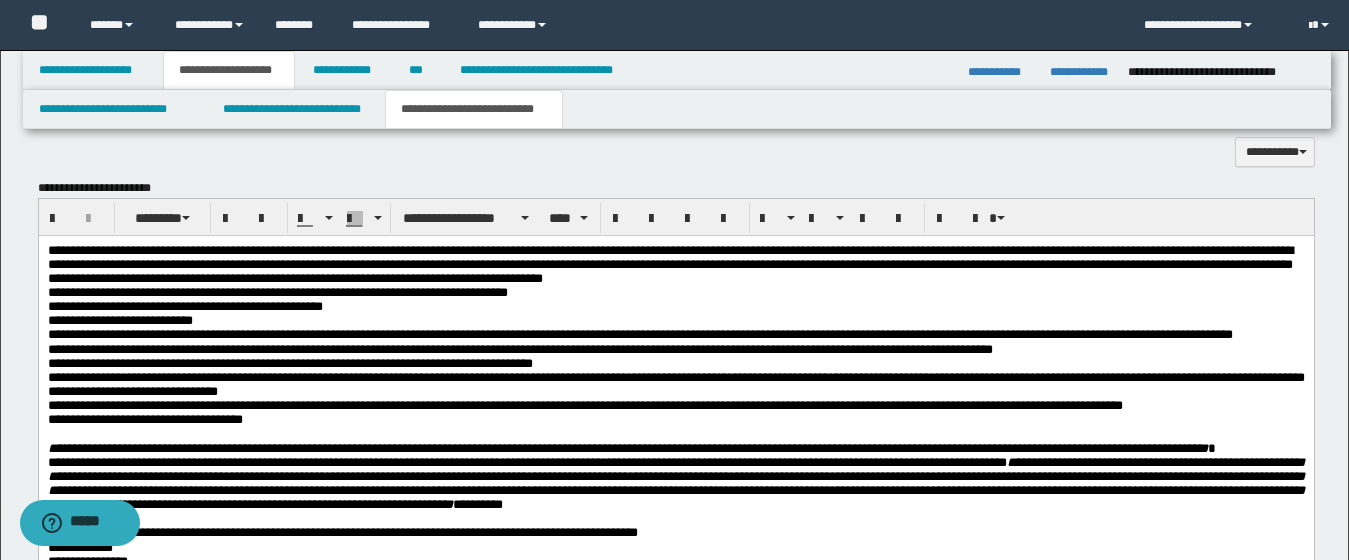 click on "**********" at bounding box center [675, 293] 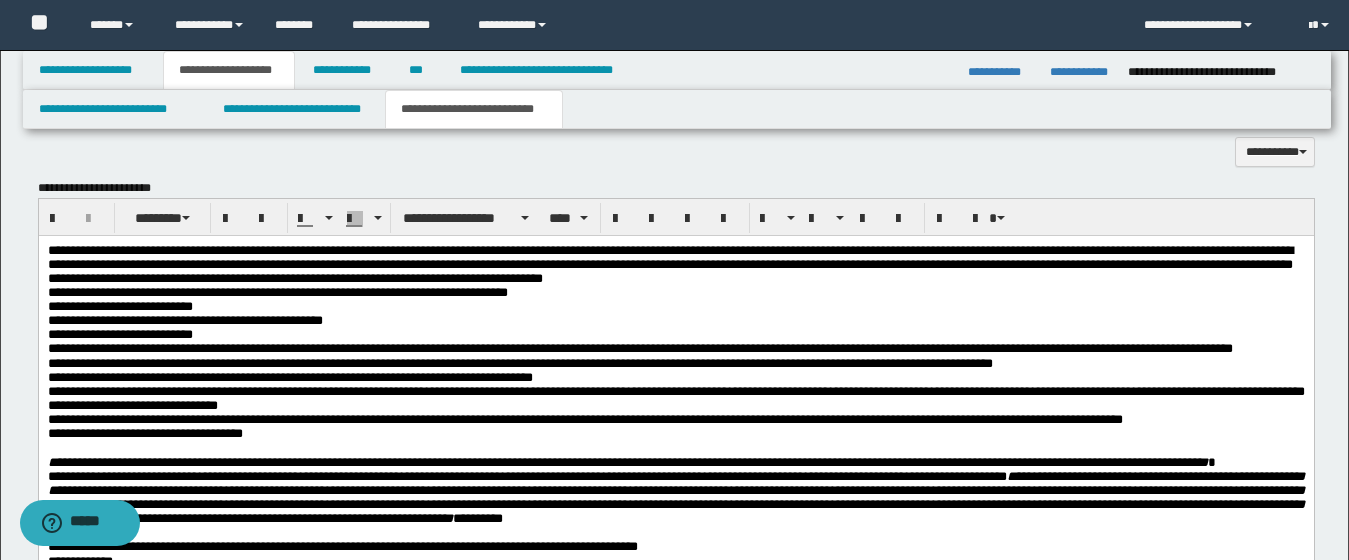 click on "**********" at bounding box center (119, 306) 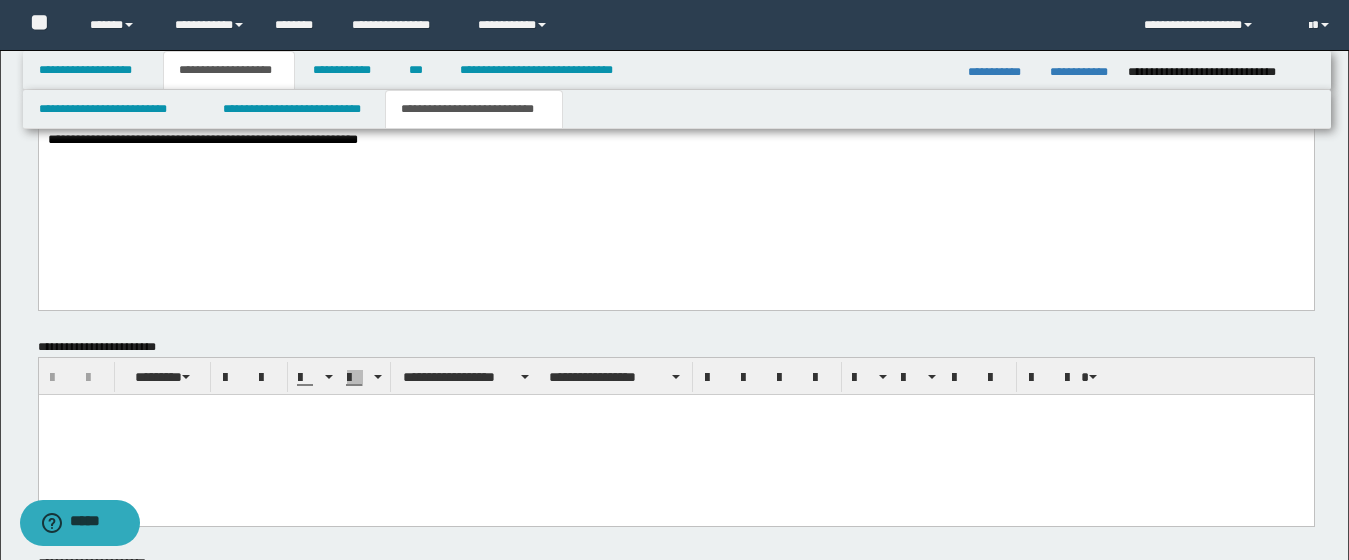 scroll, scrollTop: 1482, scrollLeft: 0, axis: vertical 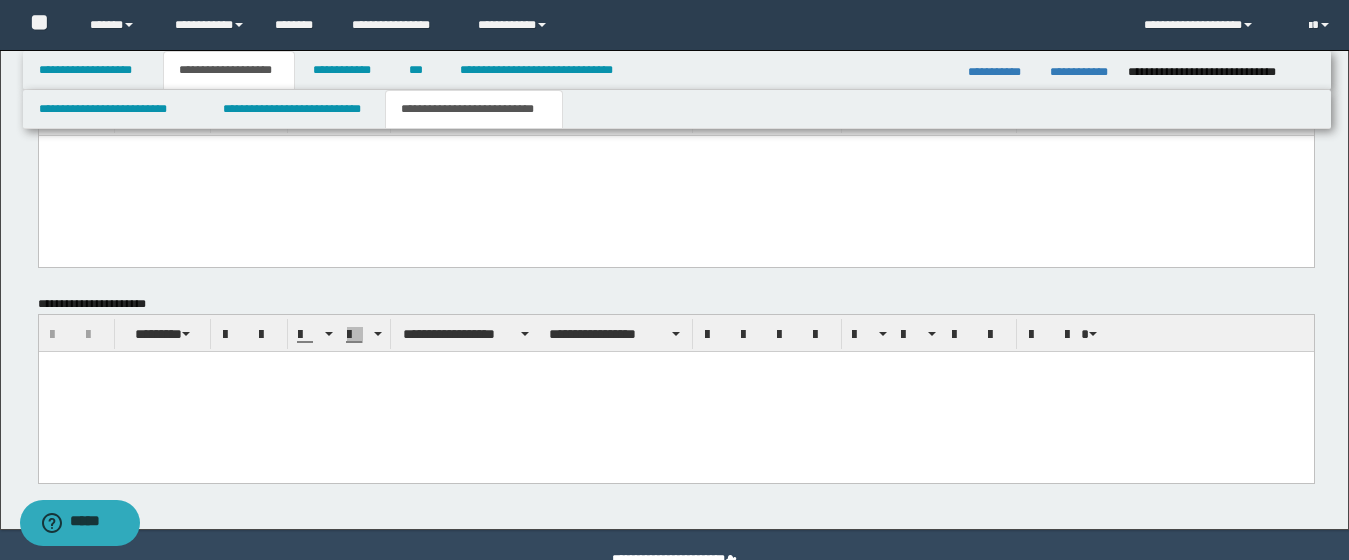click at bounding box center (675, 366) 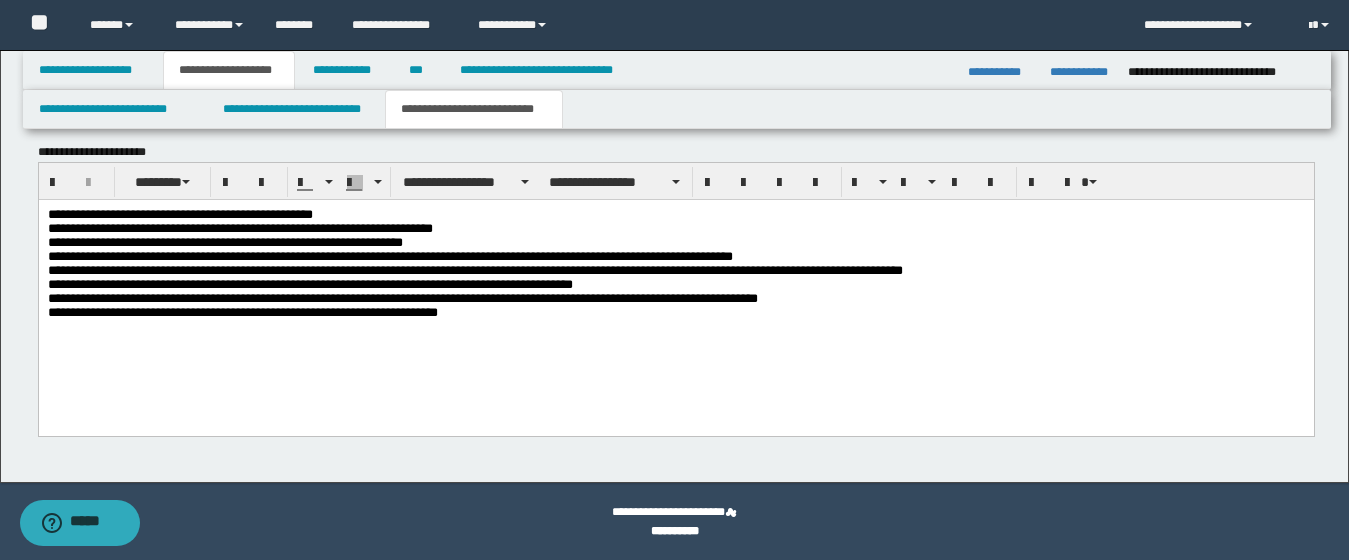 scroll, scrollTop: 1634, scrollLeft: 0, axis: vertical 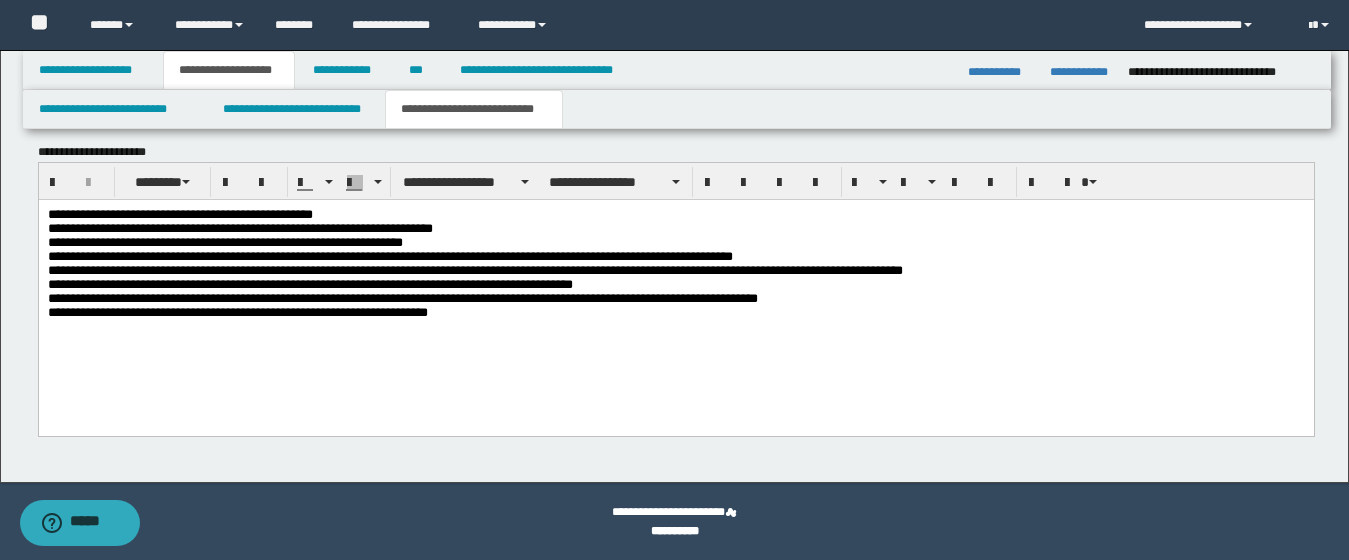 click on "**********" at bounding box center [675, 292] 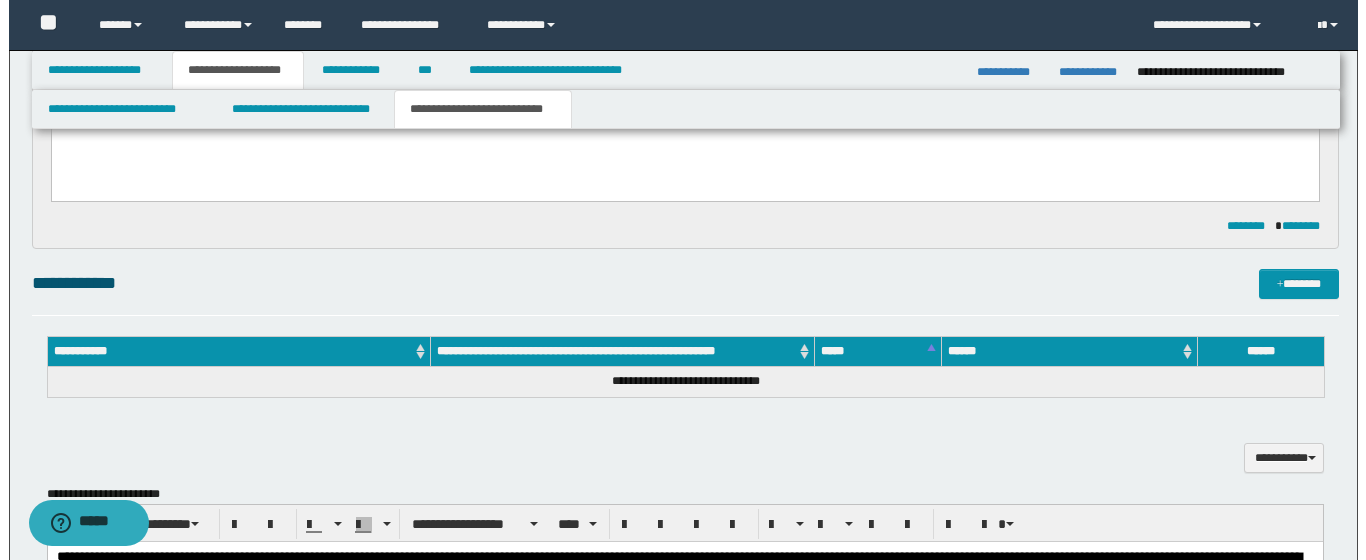 scroll, scrollTop: 471, scrollLeft: 0, axis: vertical 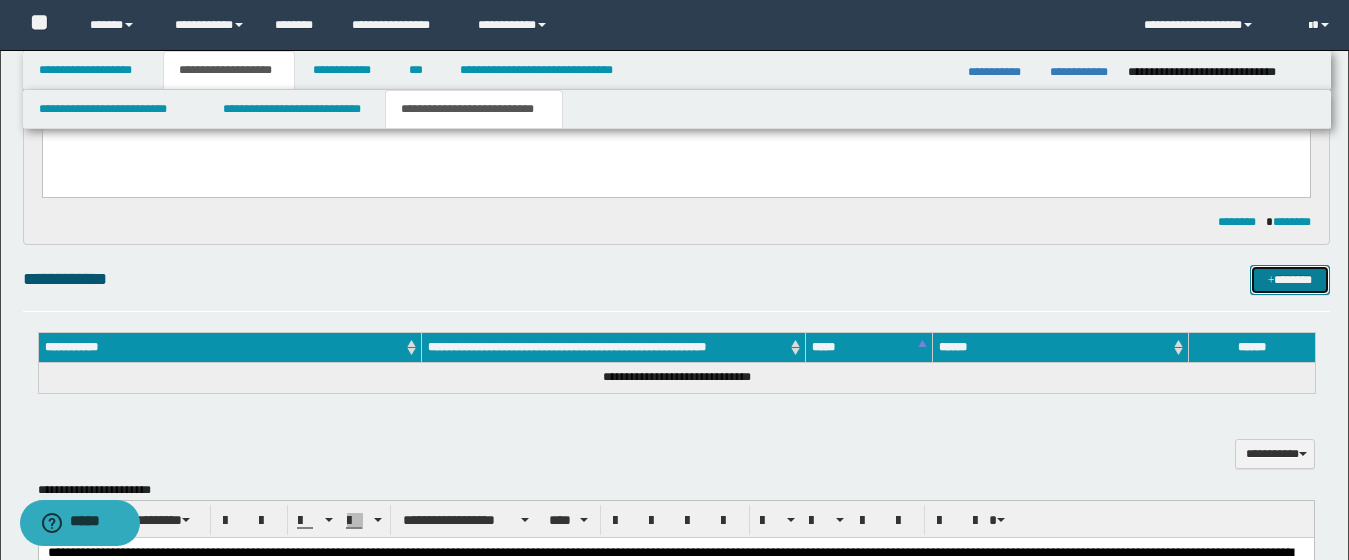 click on "*******" at bounding box center (1290, 280) 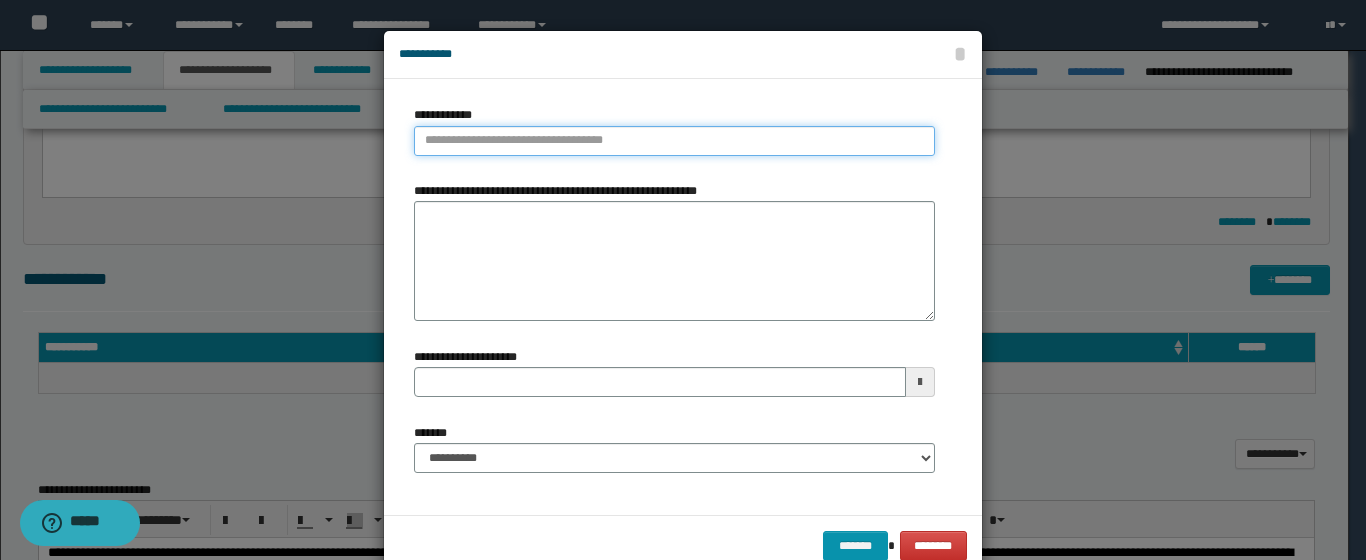 click on "**********" at bounding box center (674, 141) 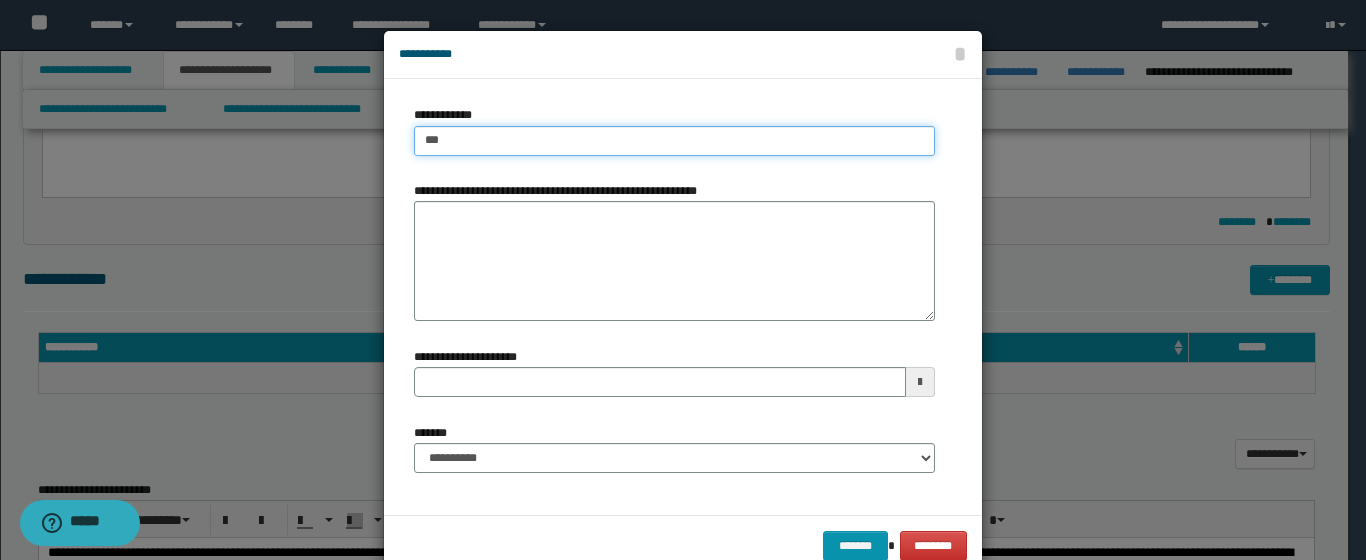 type on "****" 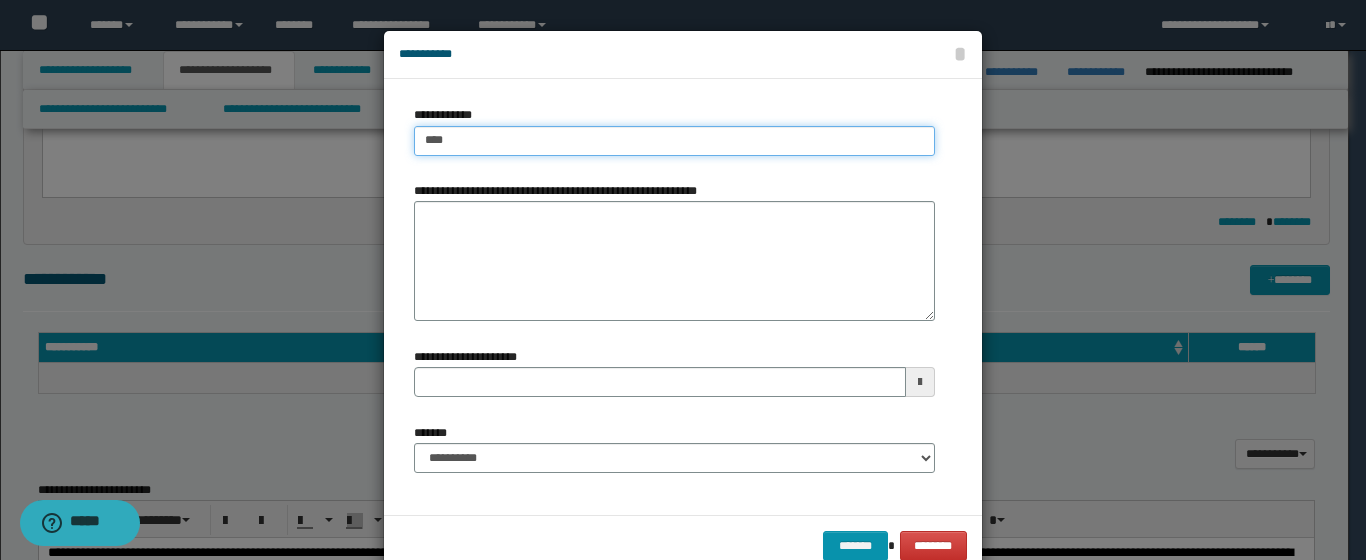 type on "****" 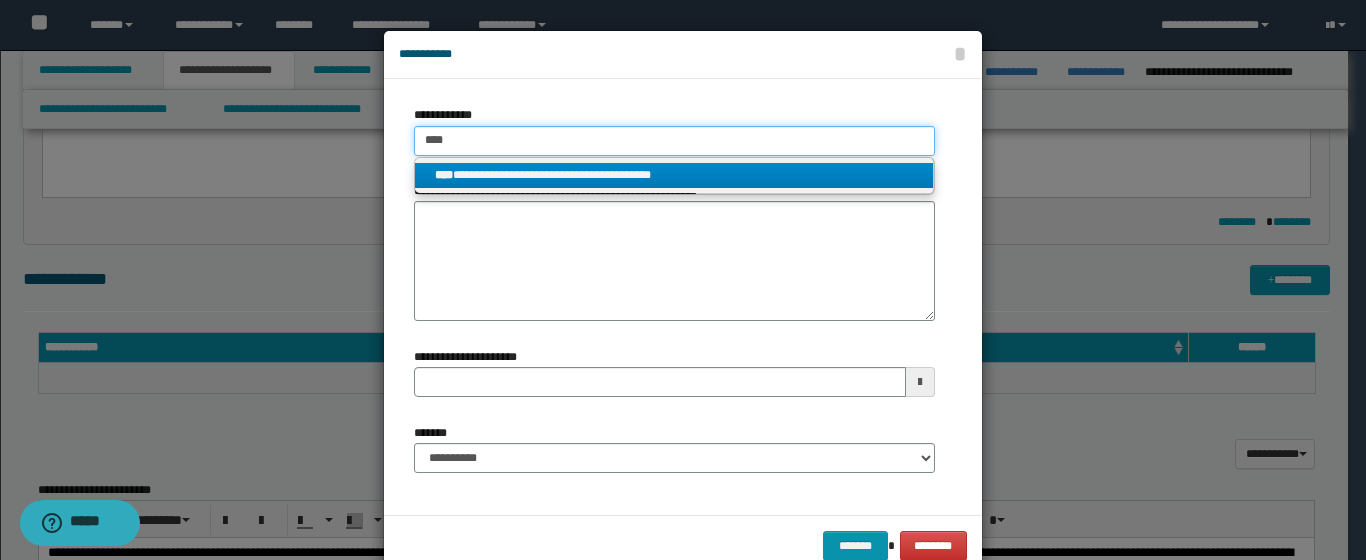 type on "****" 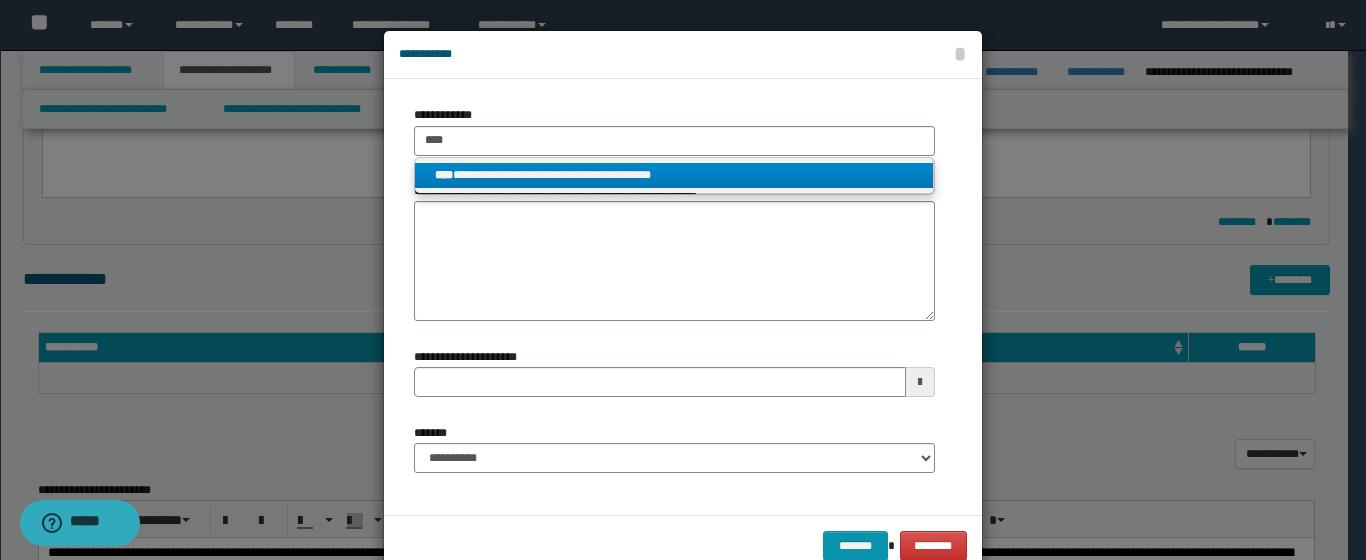 click on "****" at bounding box center [444, 175] 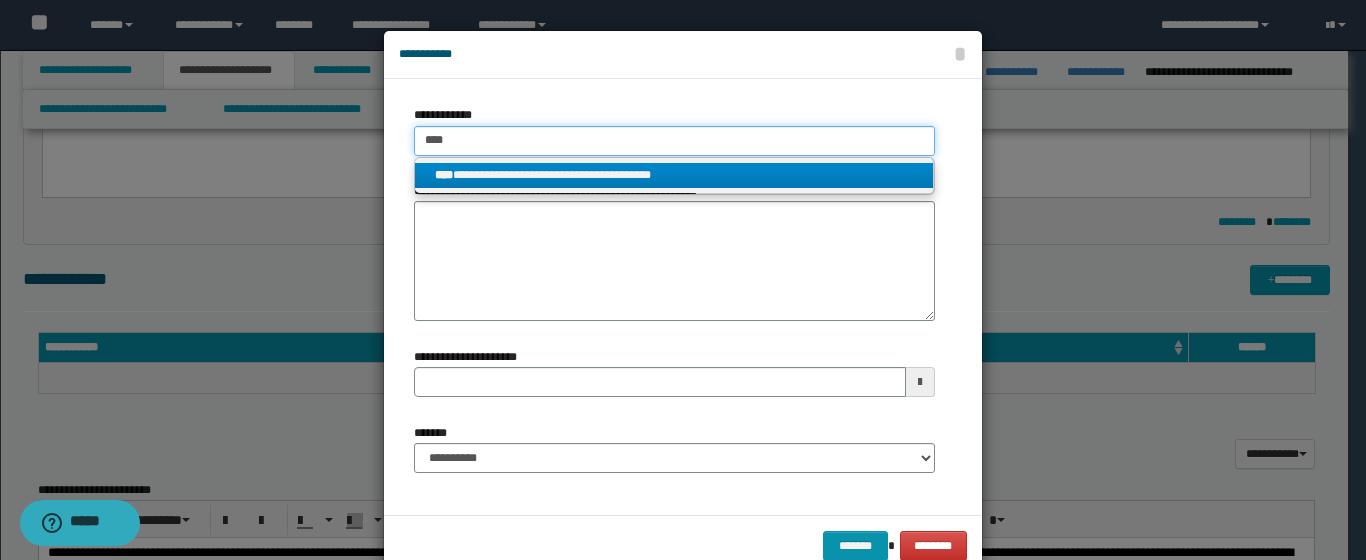 type 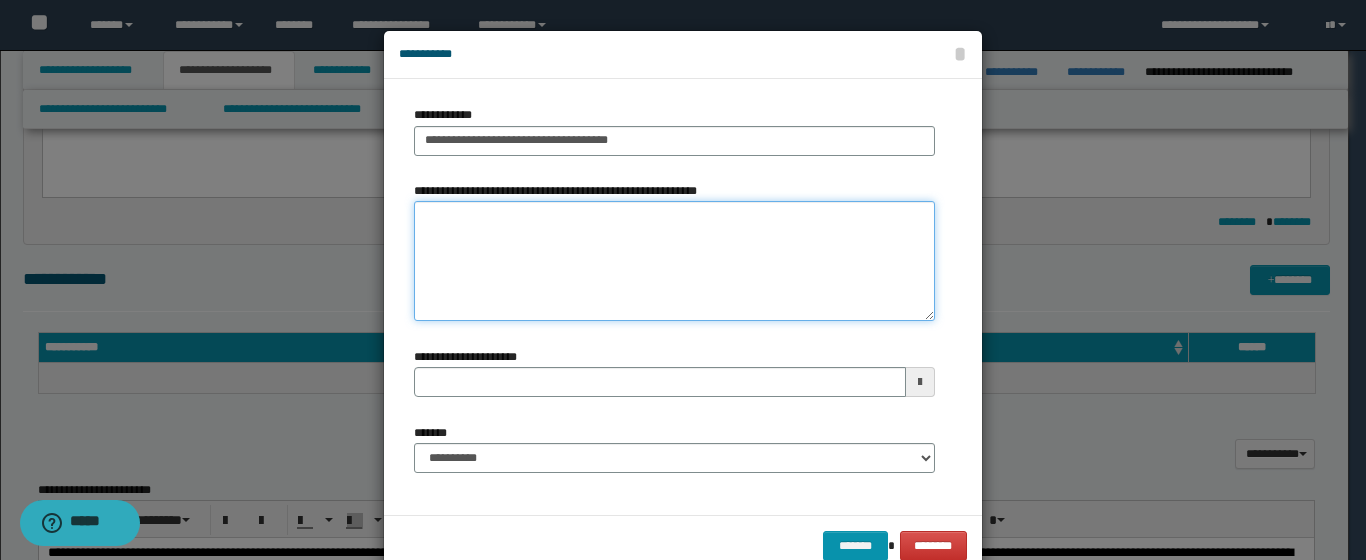 click on "**********" at bounding box center (674, 261) 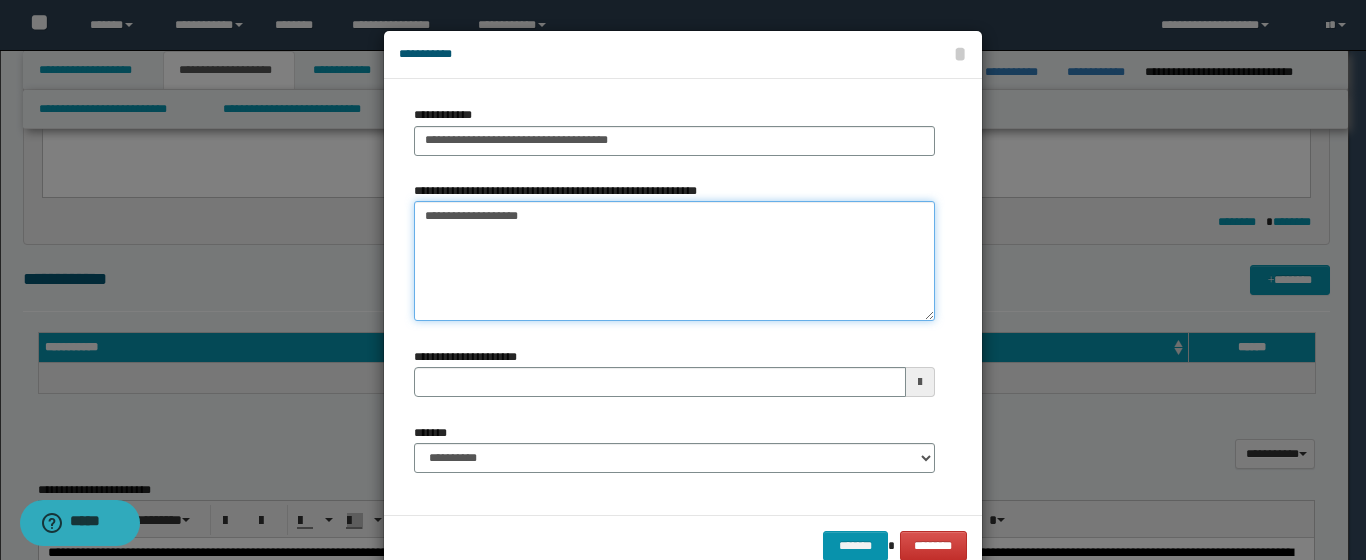 click on "**********" at bounding box center [674, 261] 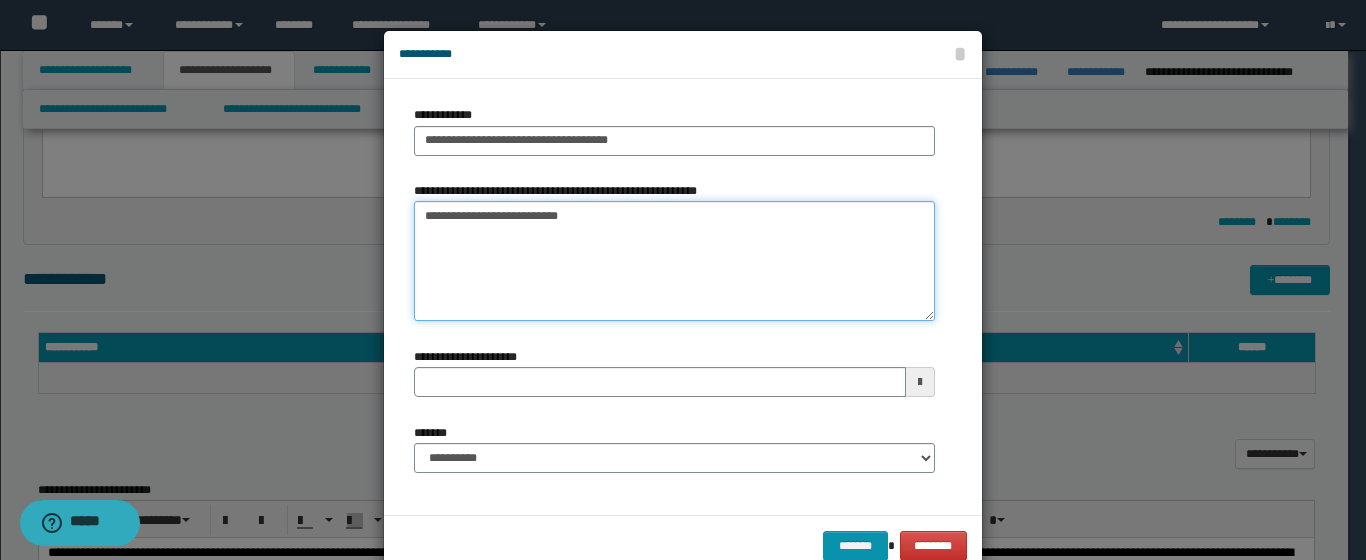 type on "**********" 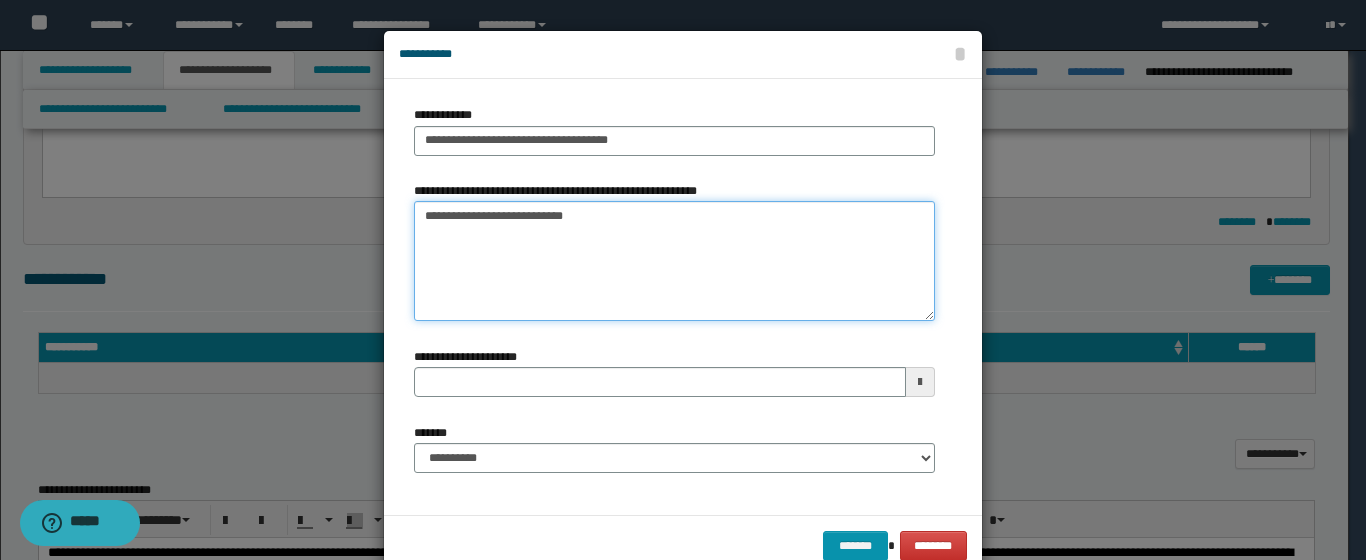 type 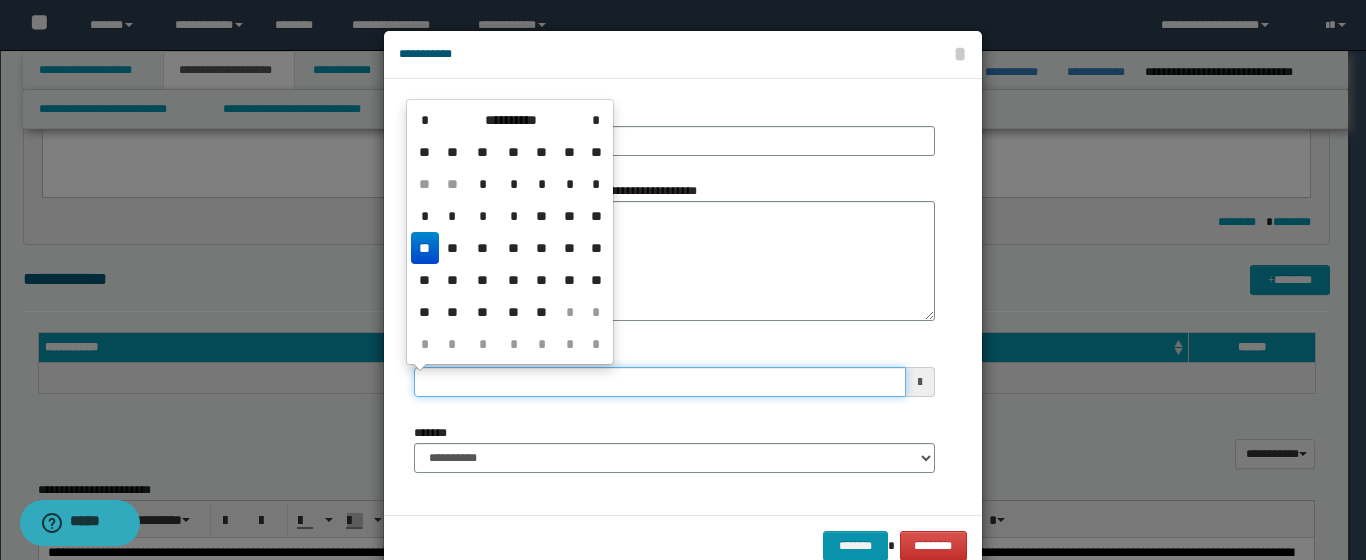 click on "**********" at bounding box center (660, 382) 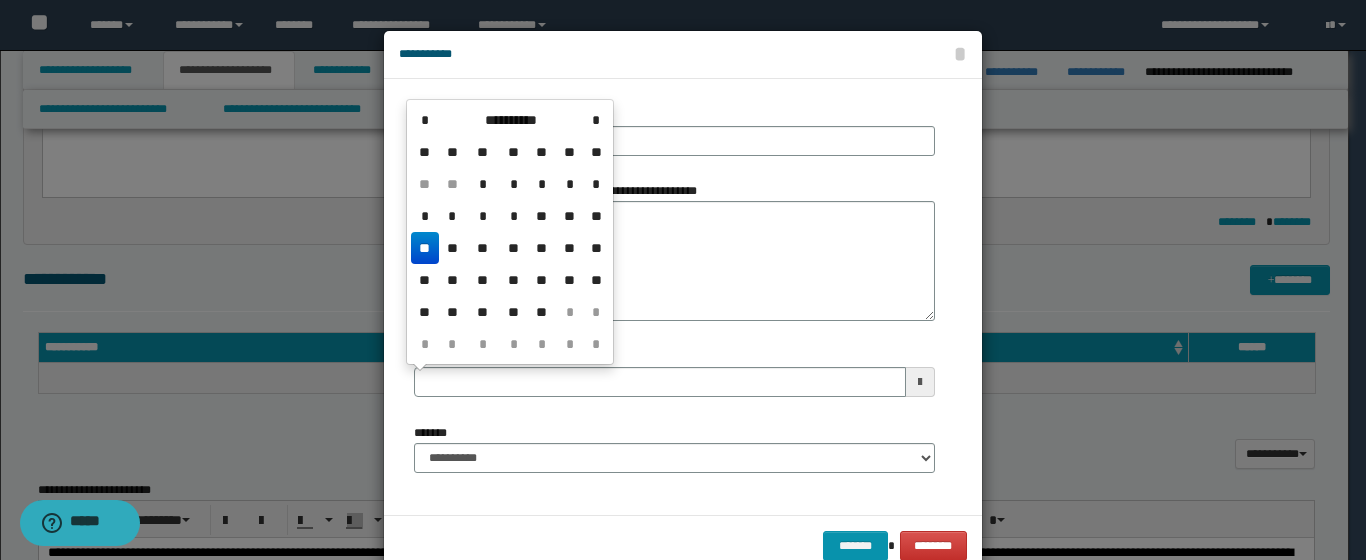 click on "**********" at bounding box center [511, 120] 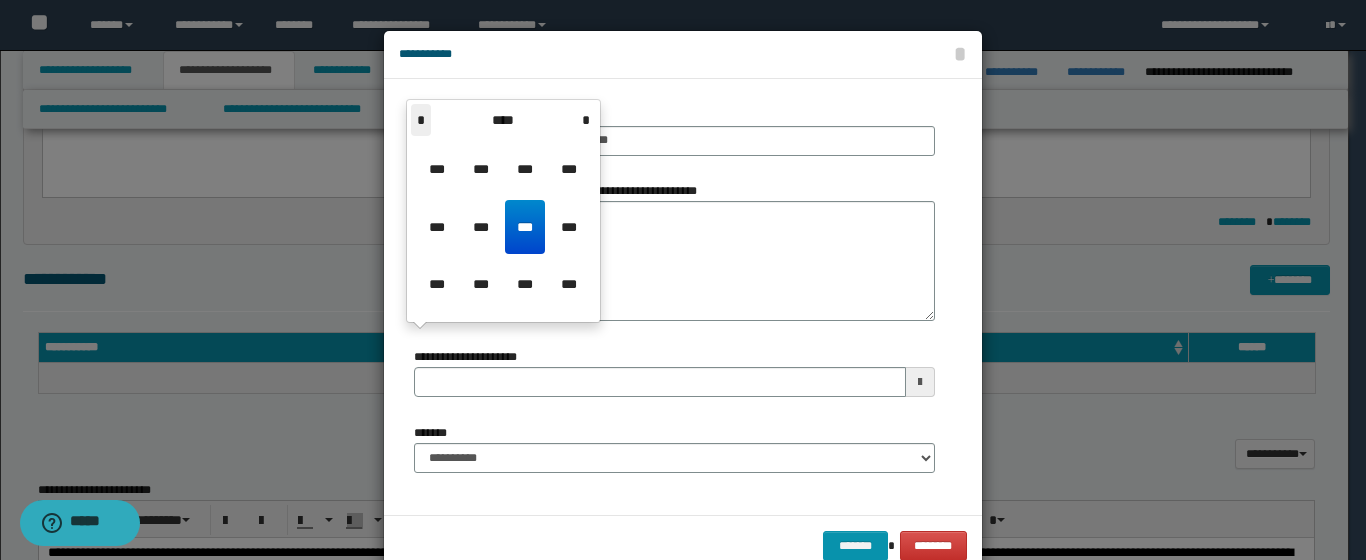 click on "*" at bounding box center [421, 120] 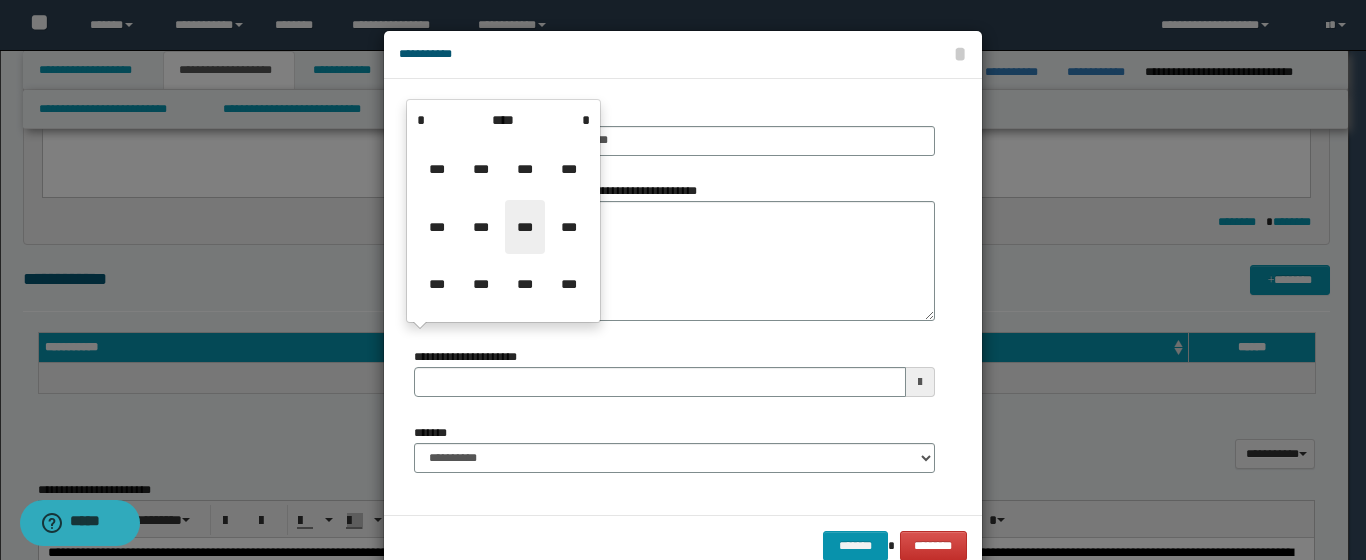 click on "***" at bounding box center (525, 227) 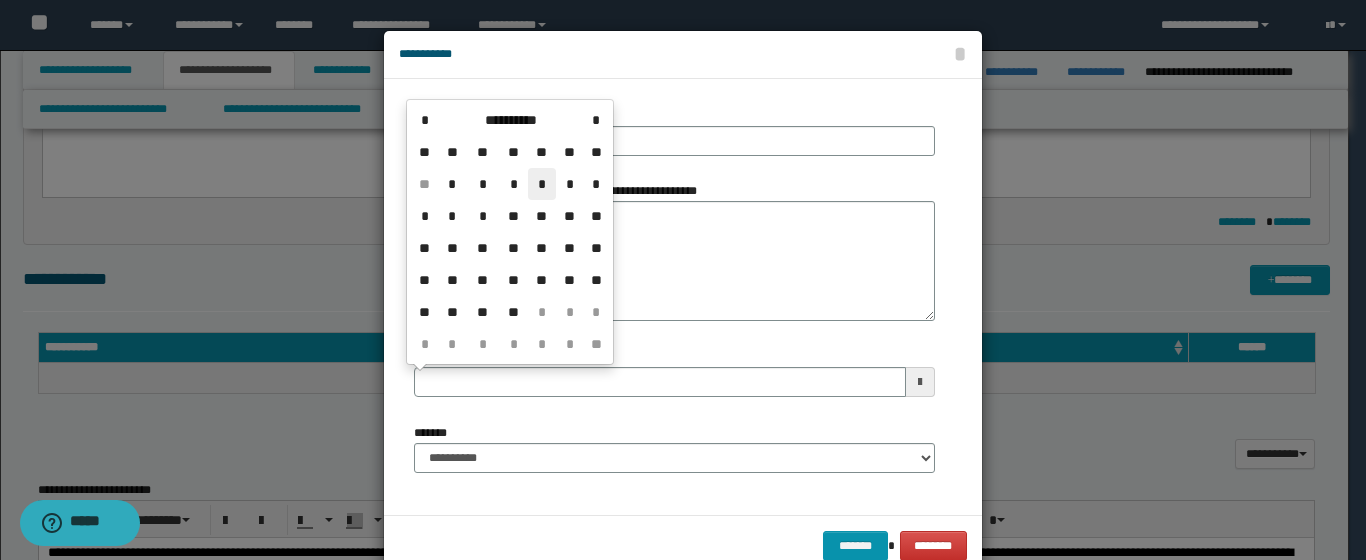 click on "*" at bounding box center (542, 184) 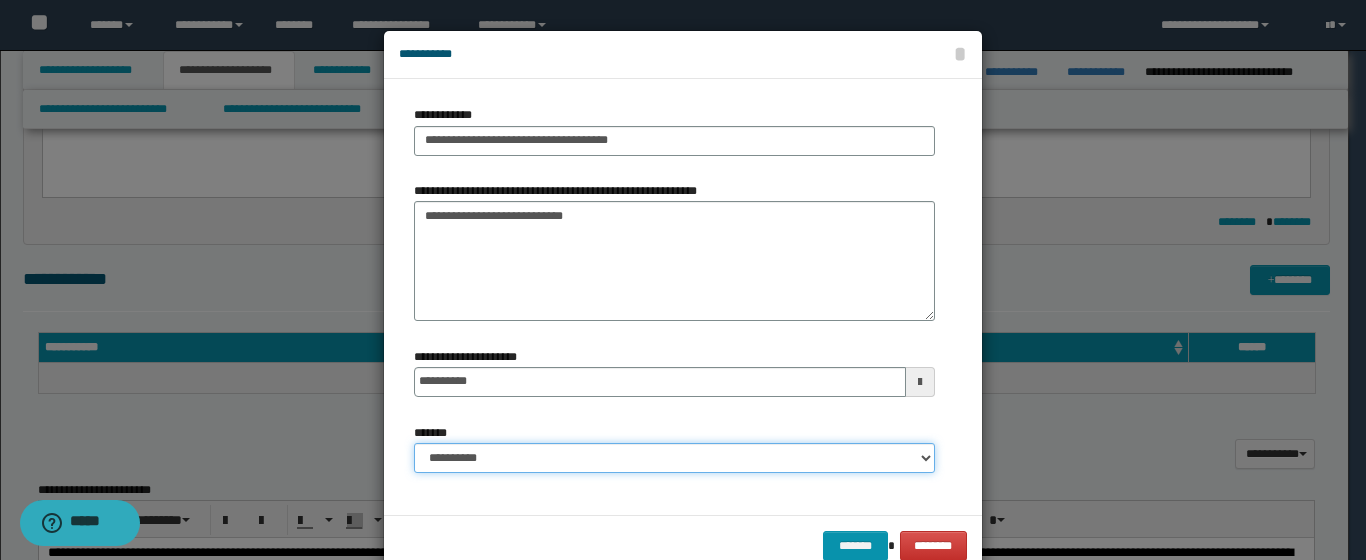 click on "**********" at bounding box center (674, 458) 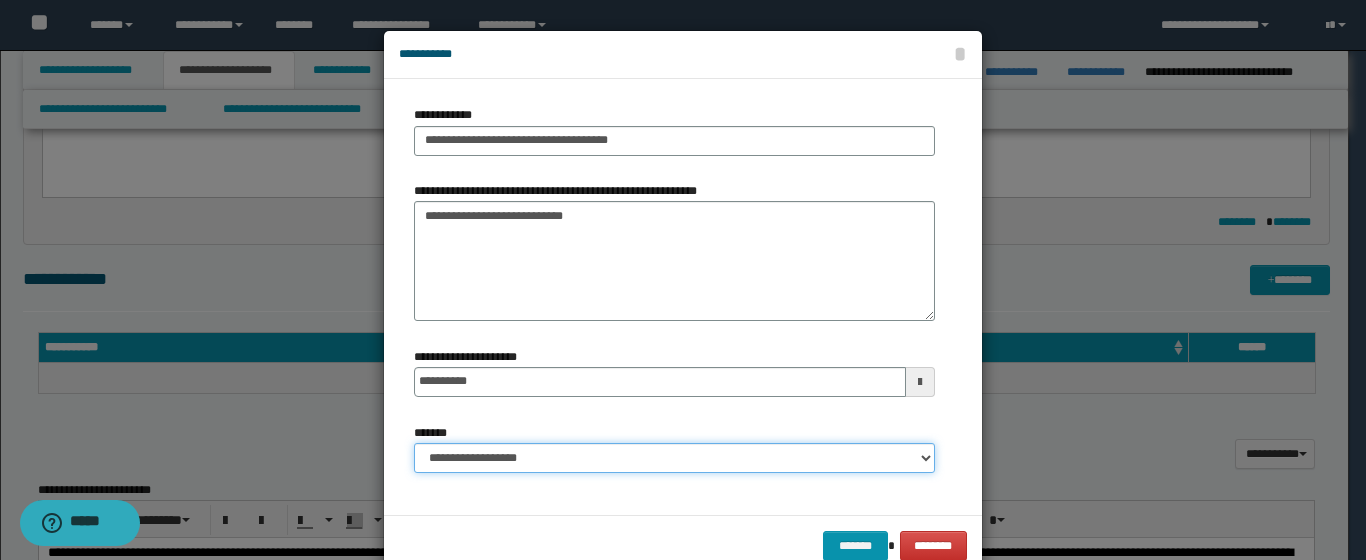click on "**********" at bounding box center [674, 458] 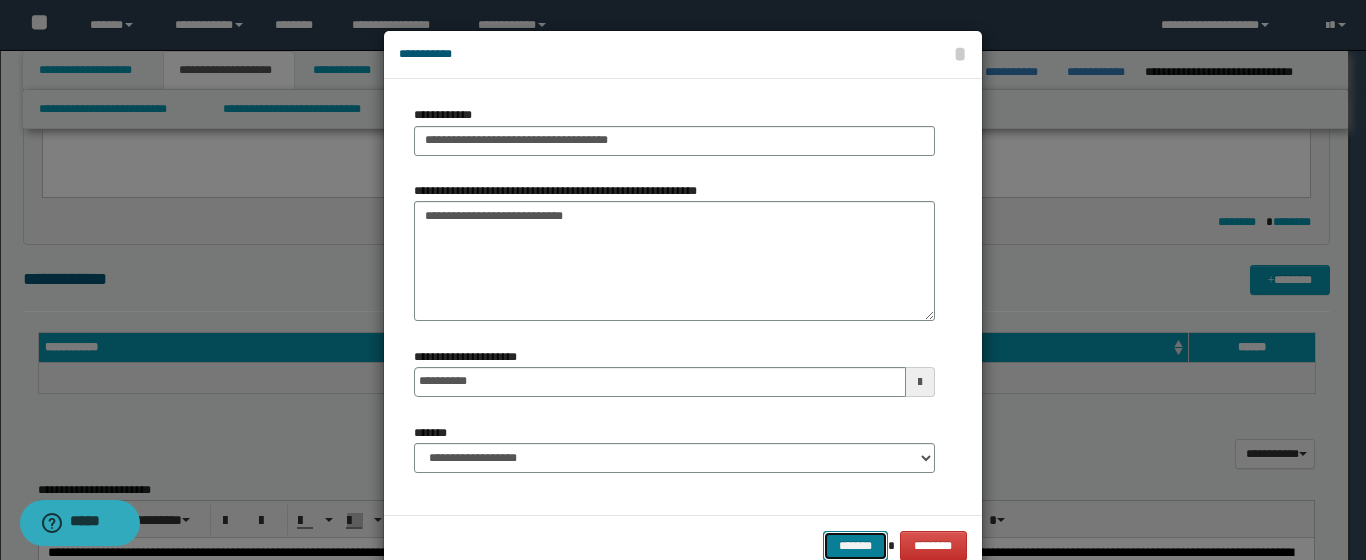 click on "*******" at bounding box center (855, 546) 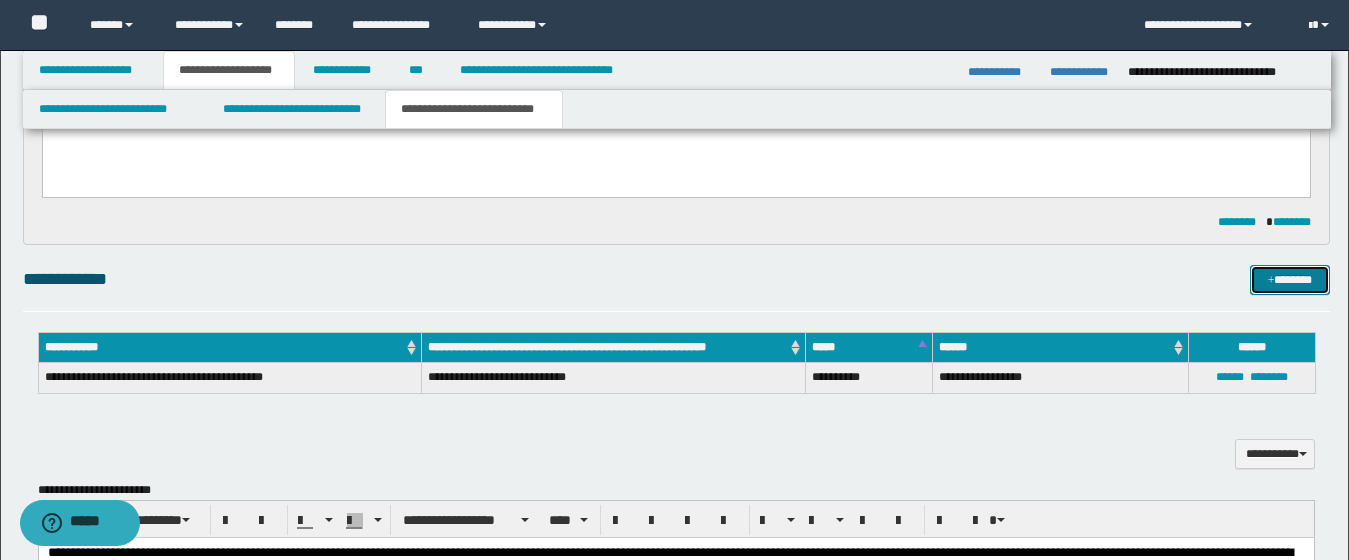 click on "*******" at bounding box center [1290, 280] 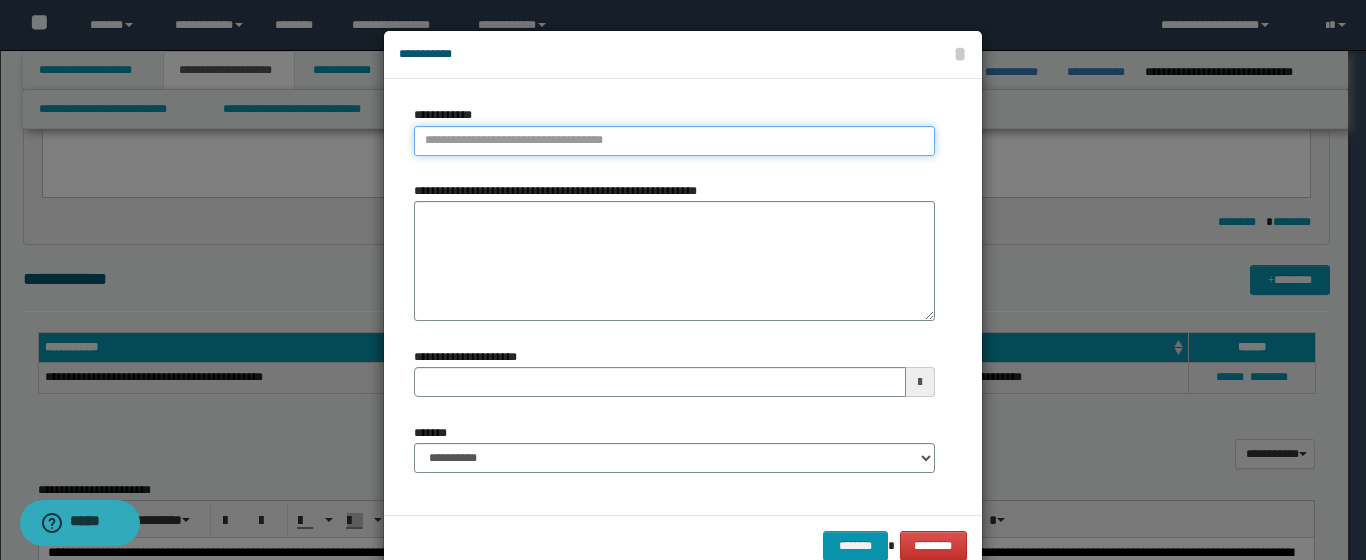 type on "**********" 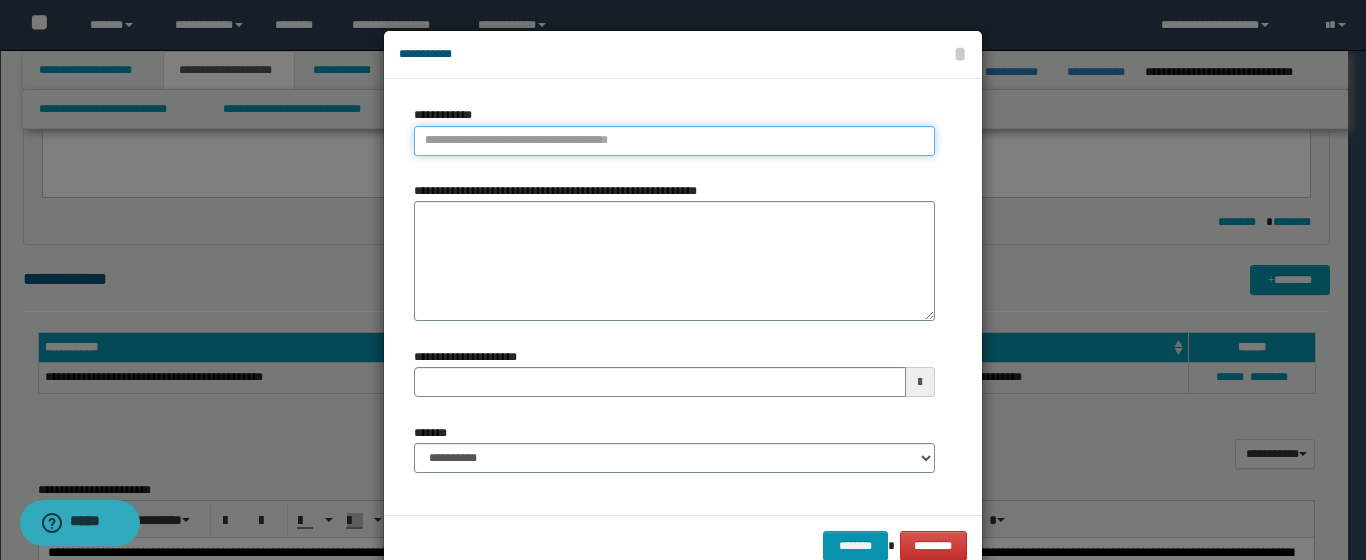 click on "**********" at bounding box center [674, 141] 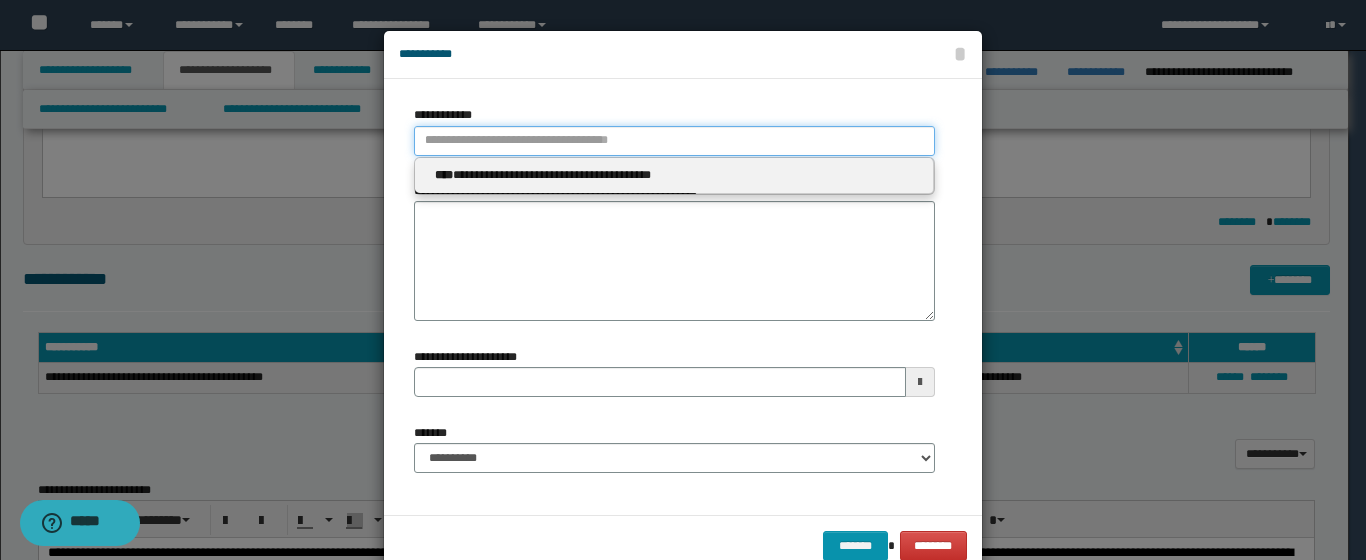 type 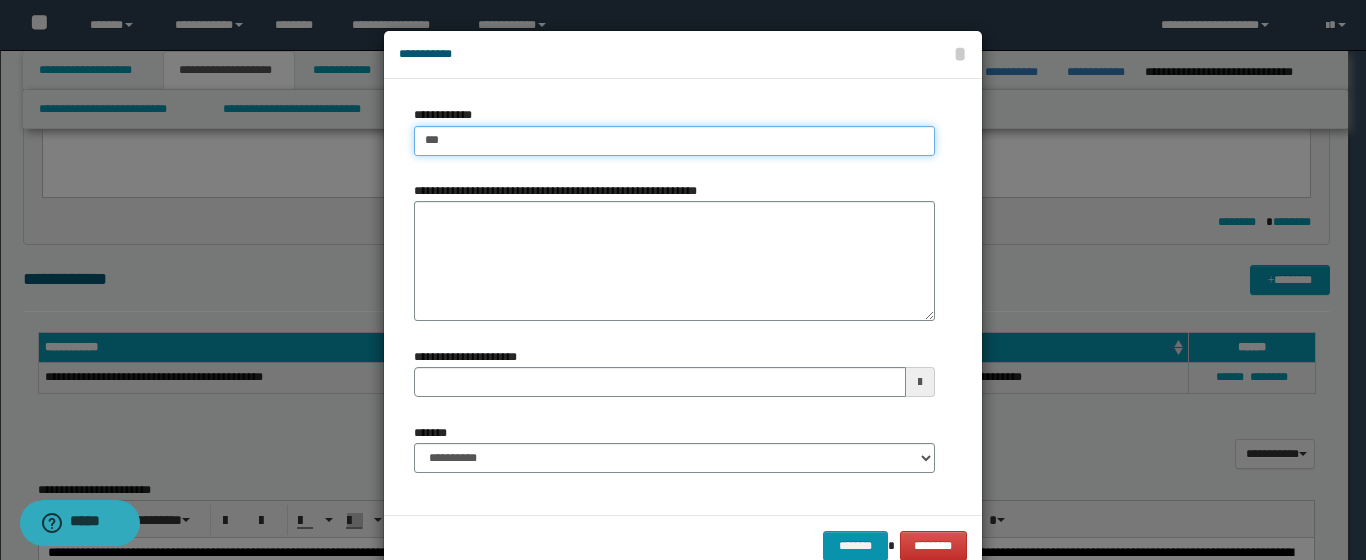 type on "****" 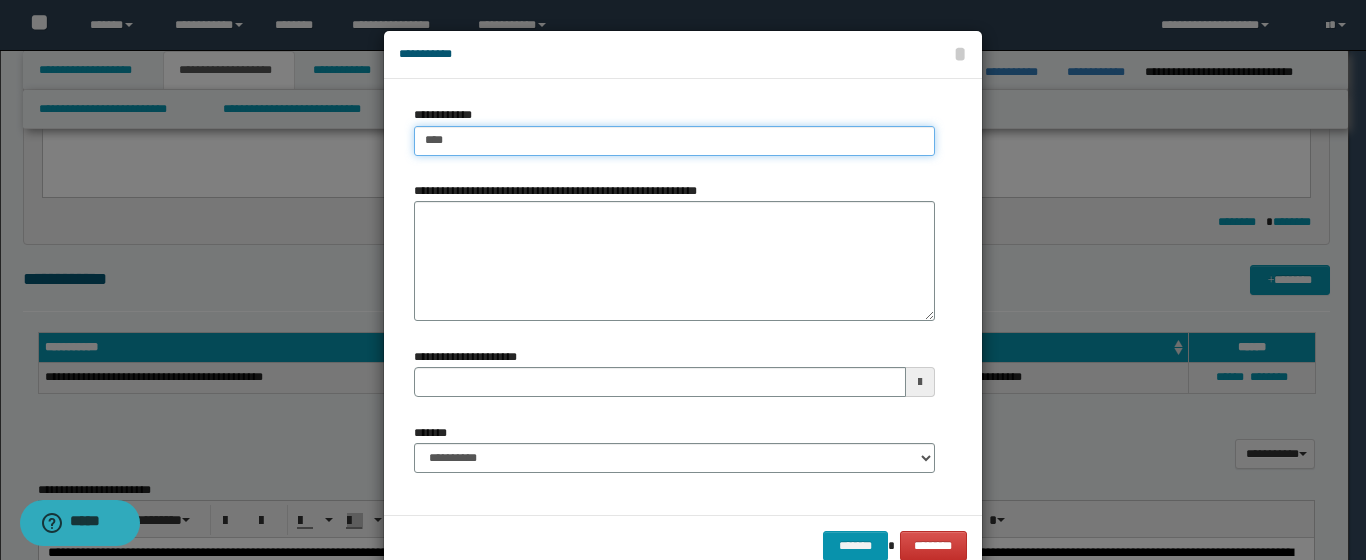 type on "****" 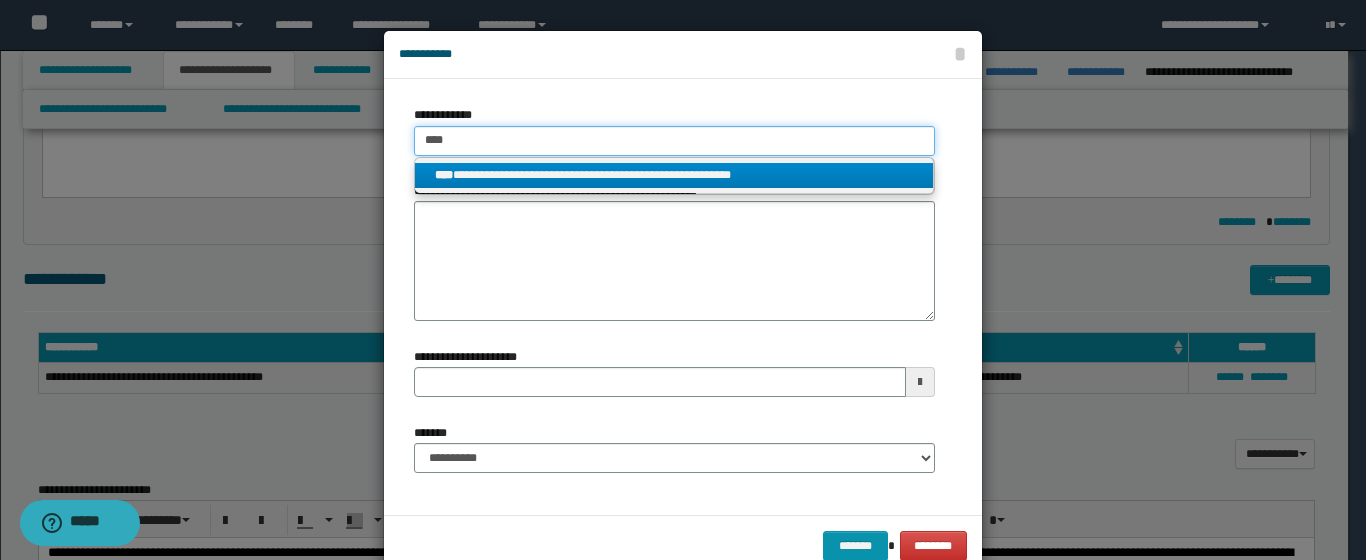type on "****" 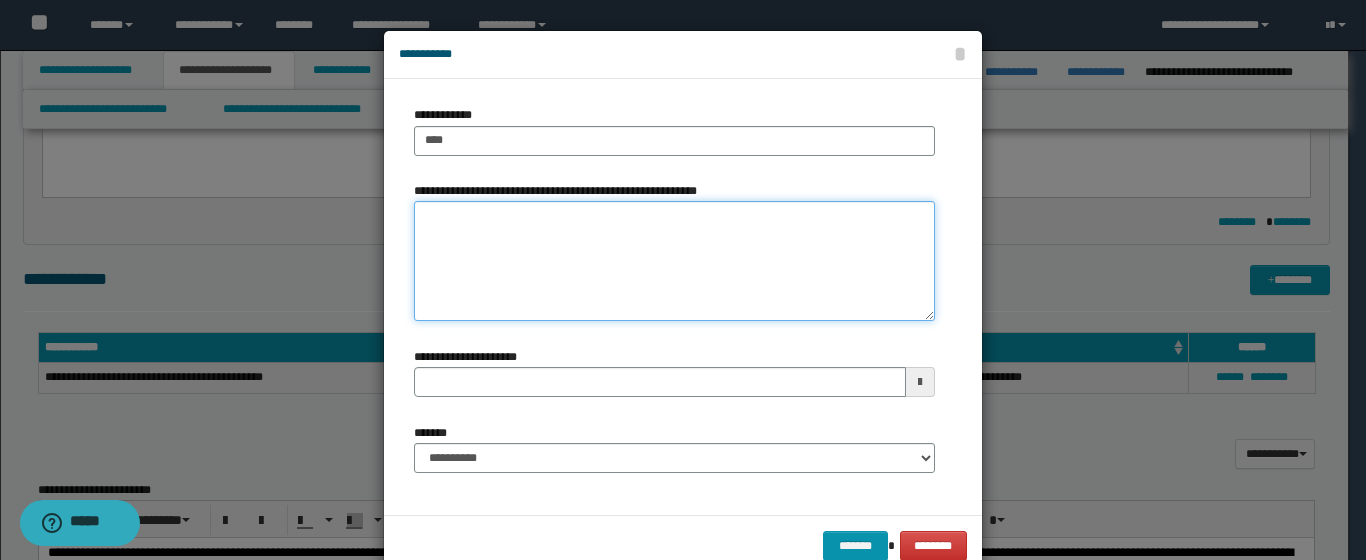 click on "**********" at bounding box center (674, 261) 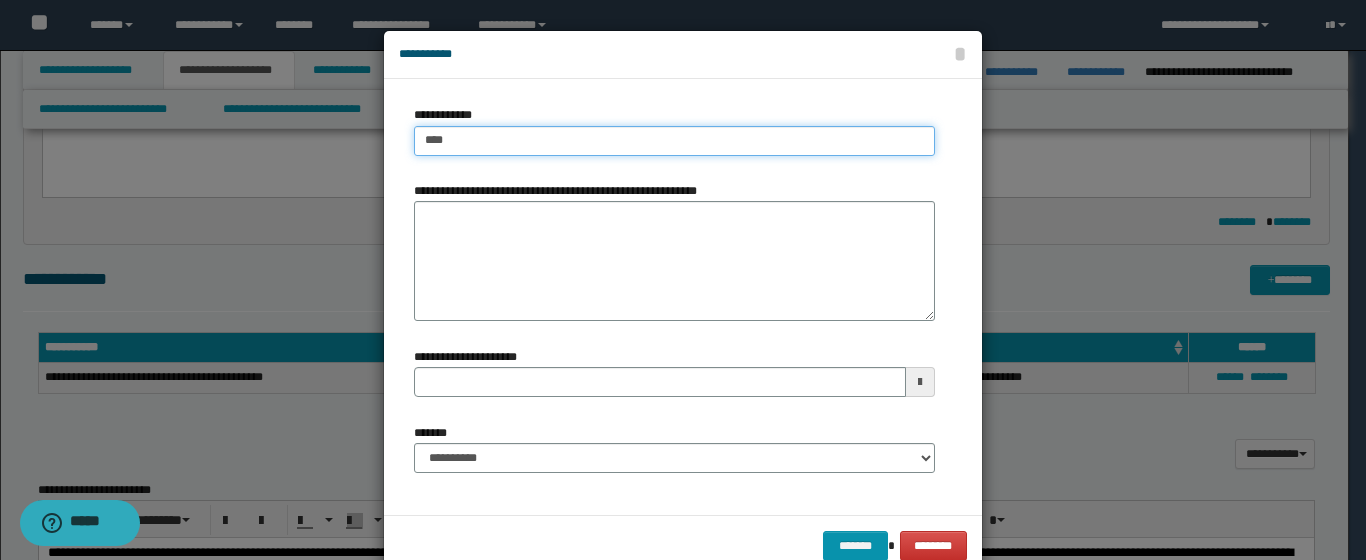 type on "****" 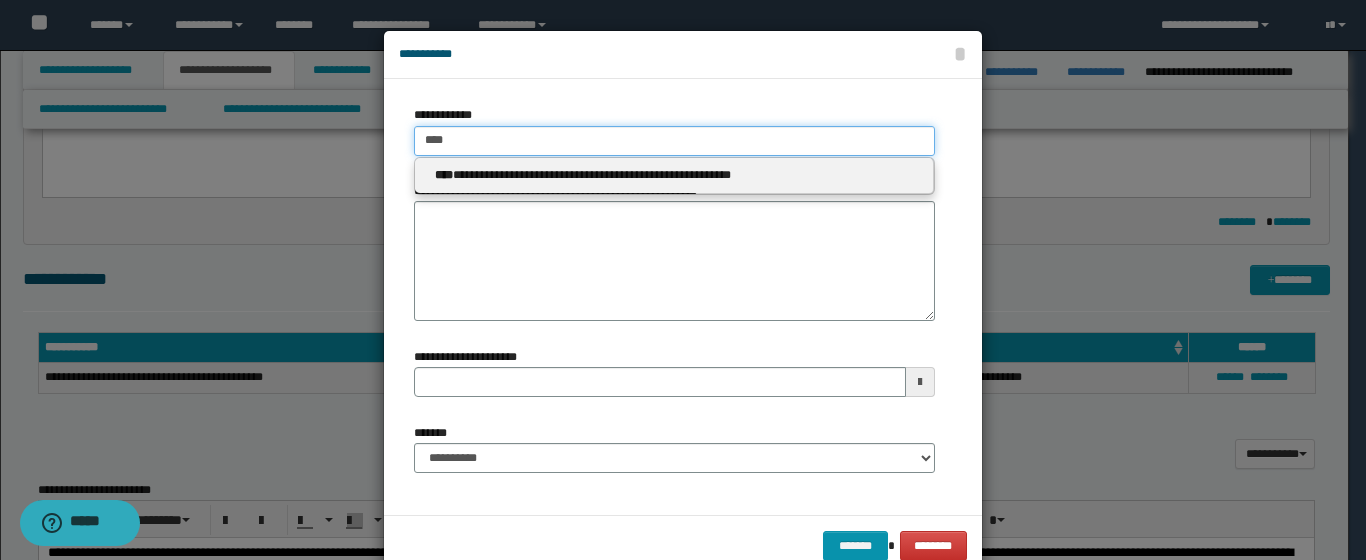 click on "****" at bounding box center (674, 141) 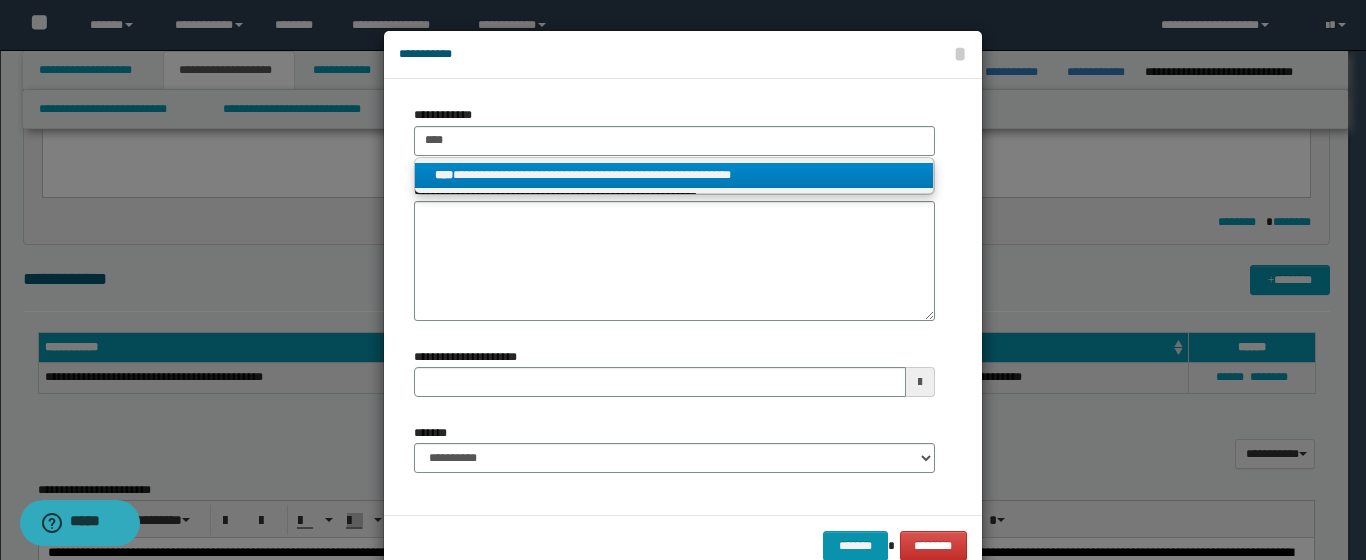 click on "**********" at bounding box center [674, 175] 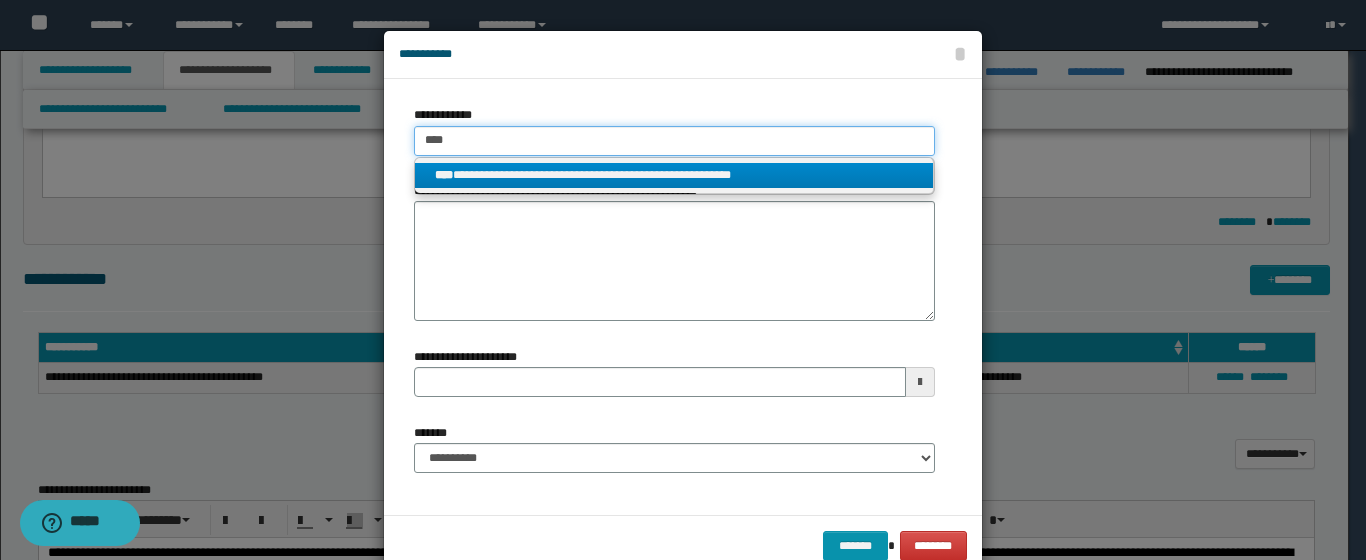 type 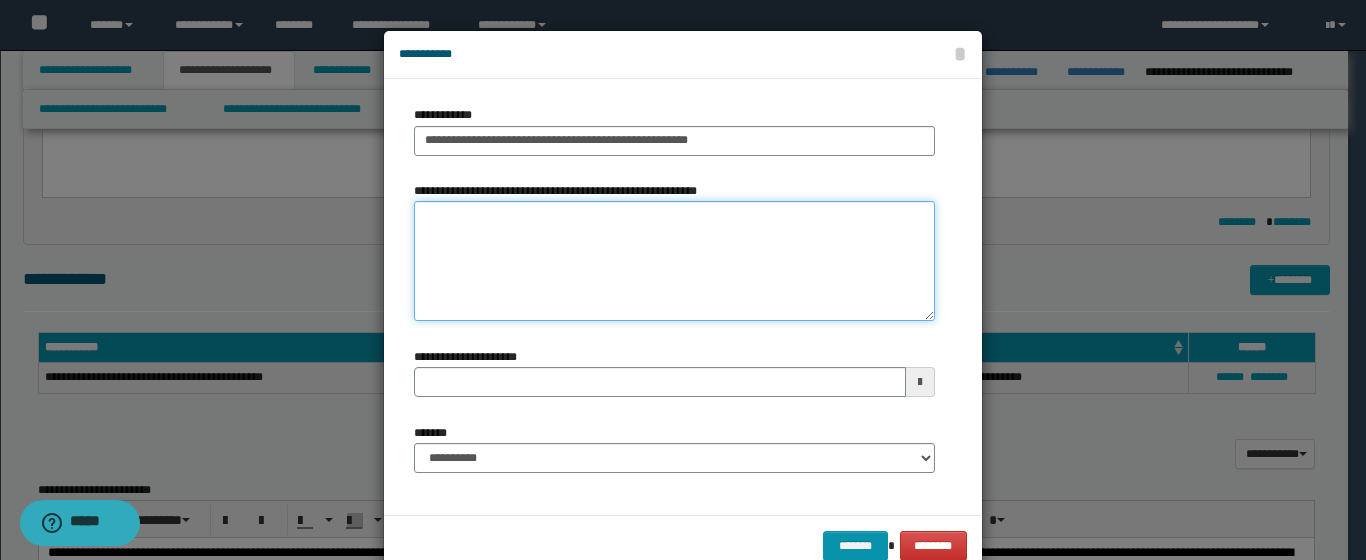 click on "**********" at bounding box center (674, 261) 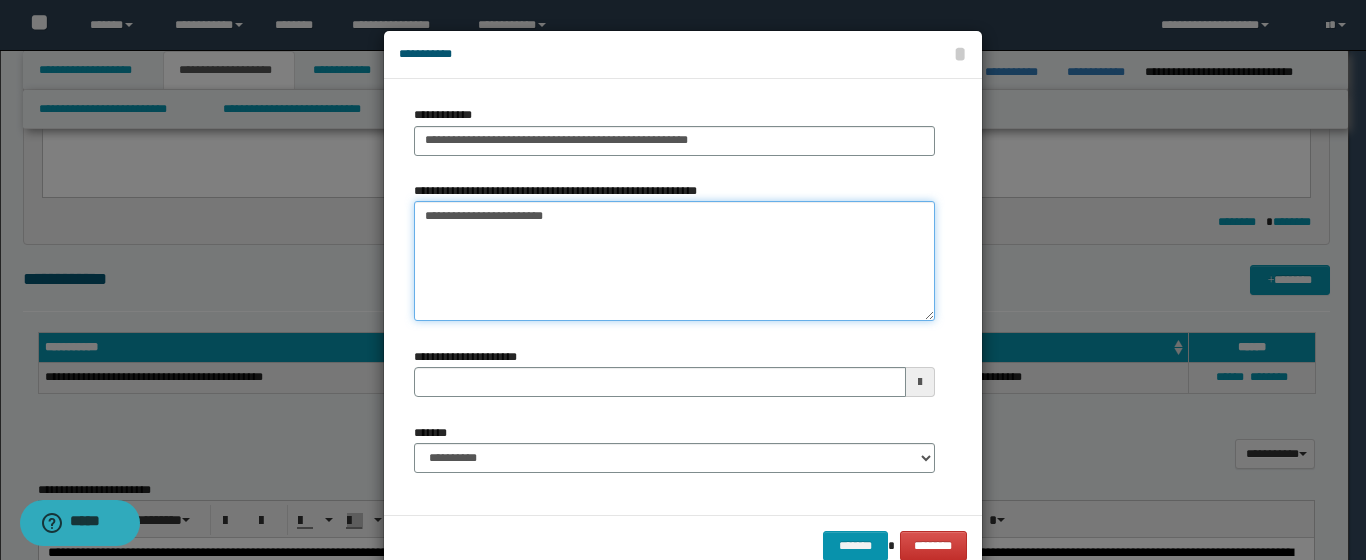 click on "**********" at bounding box center [674, 261] 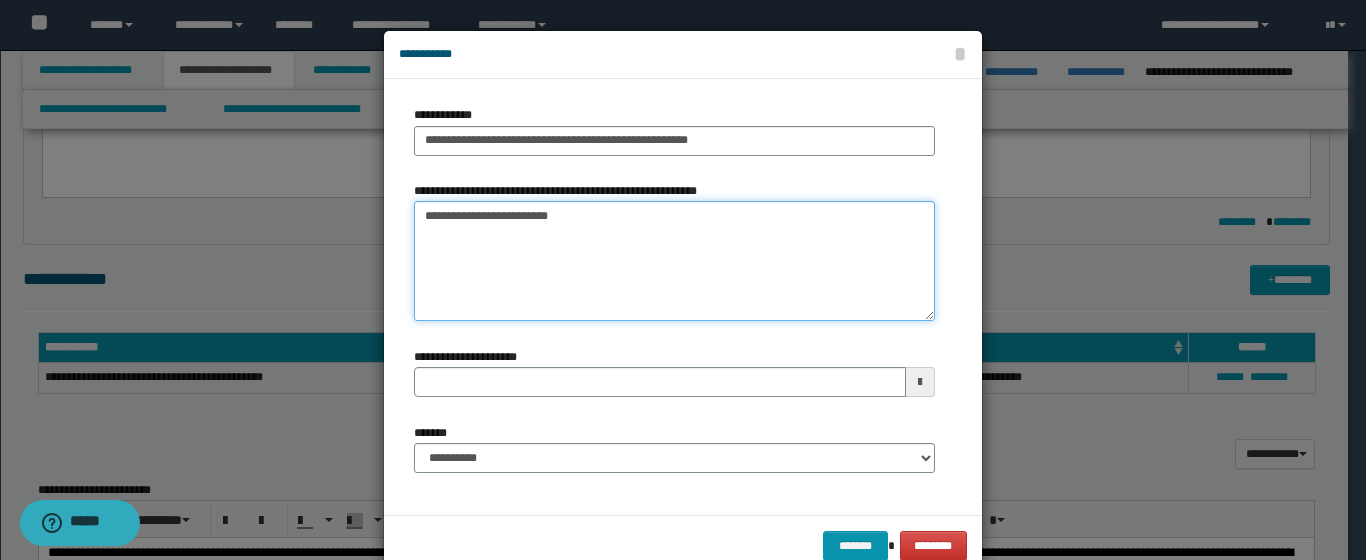 click on "**********" at bounding box center [674, 261] 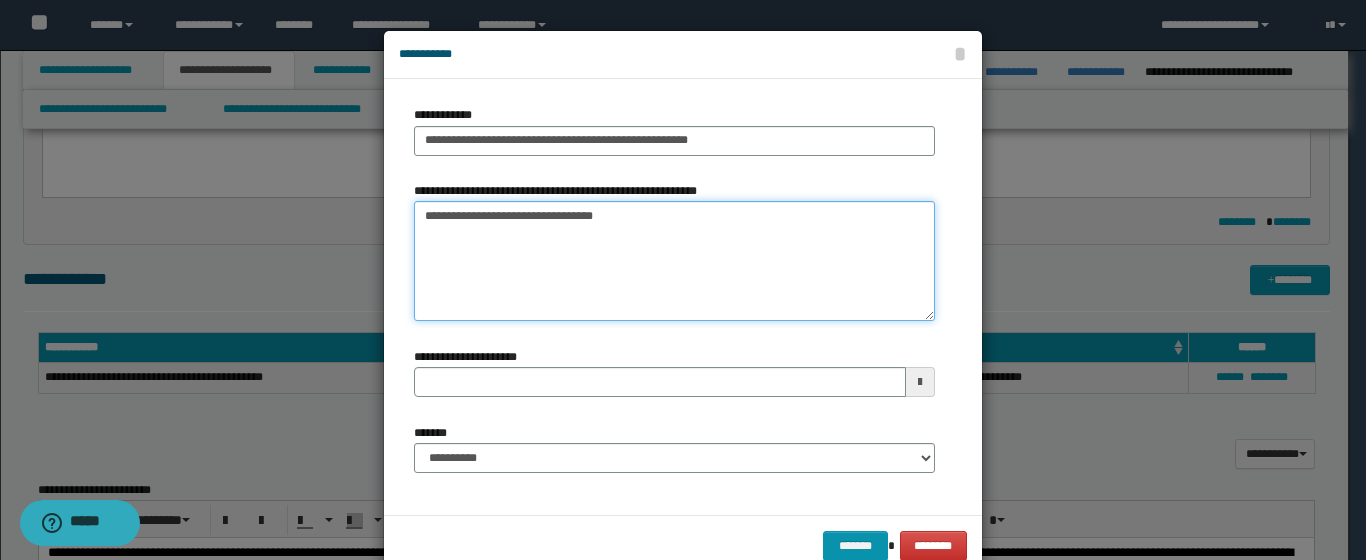 type on "**********" 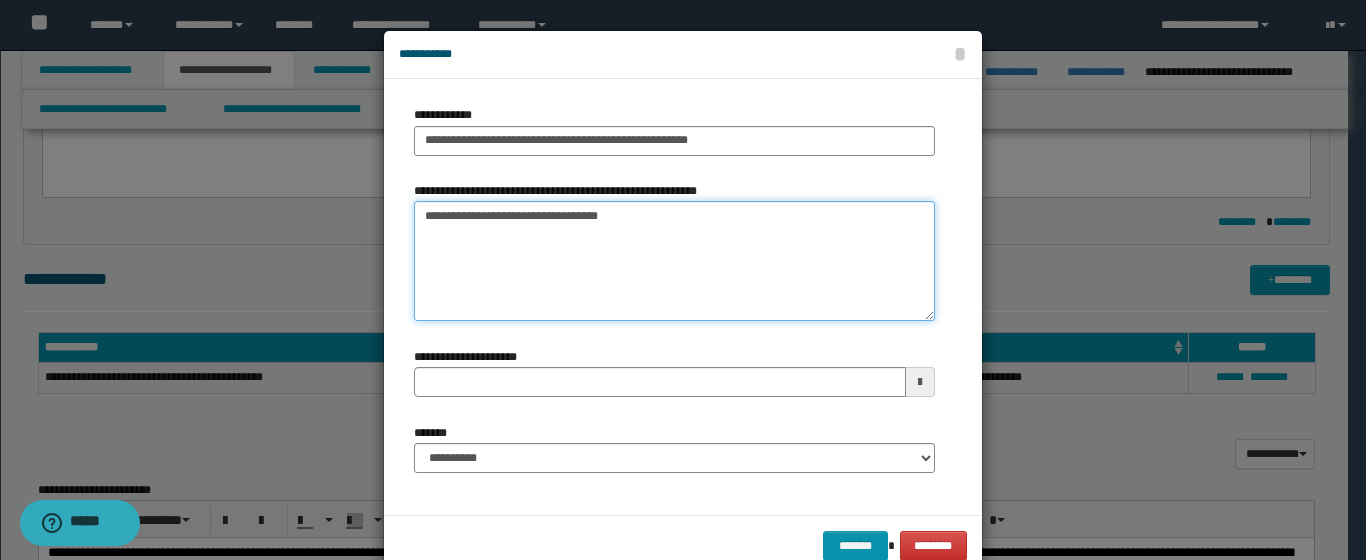 type 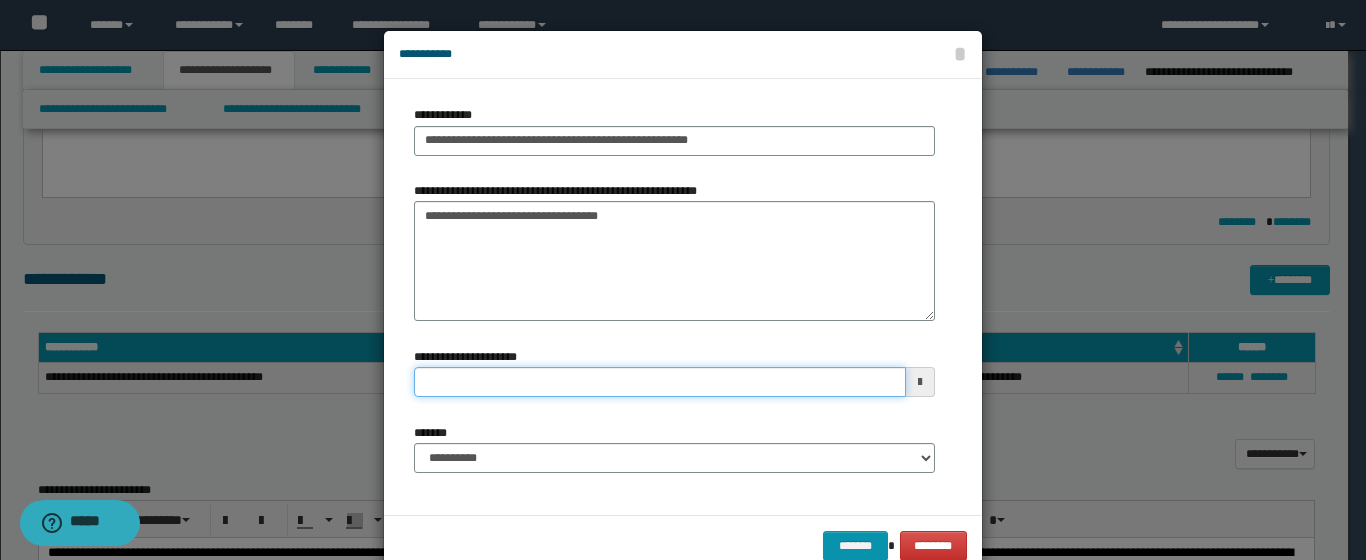 click on "**********" at bounding box center [660, 382] 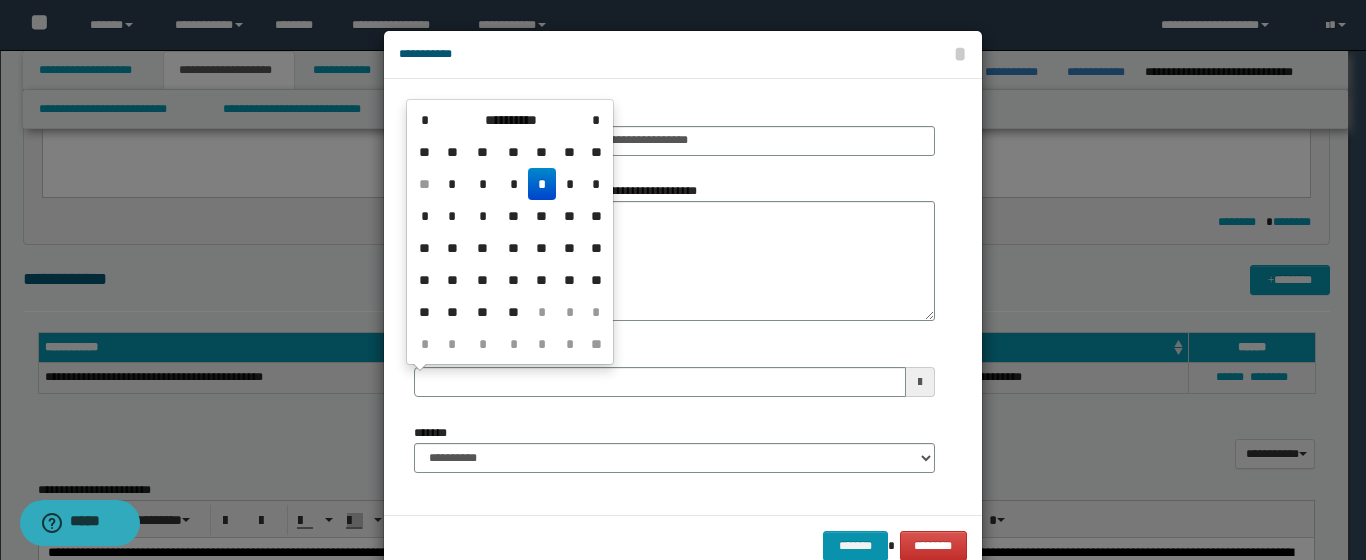 click on "*" at bounding box center [542, 184] 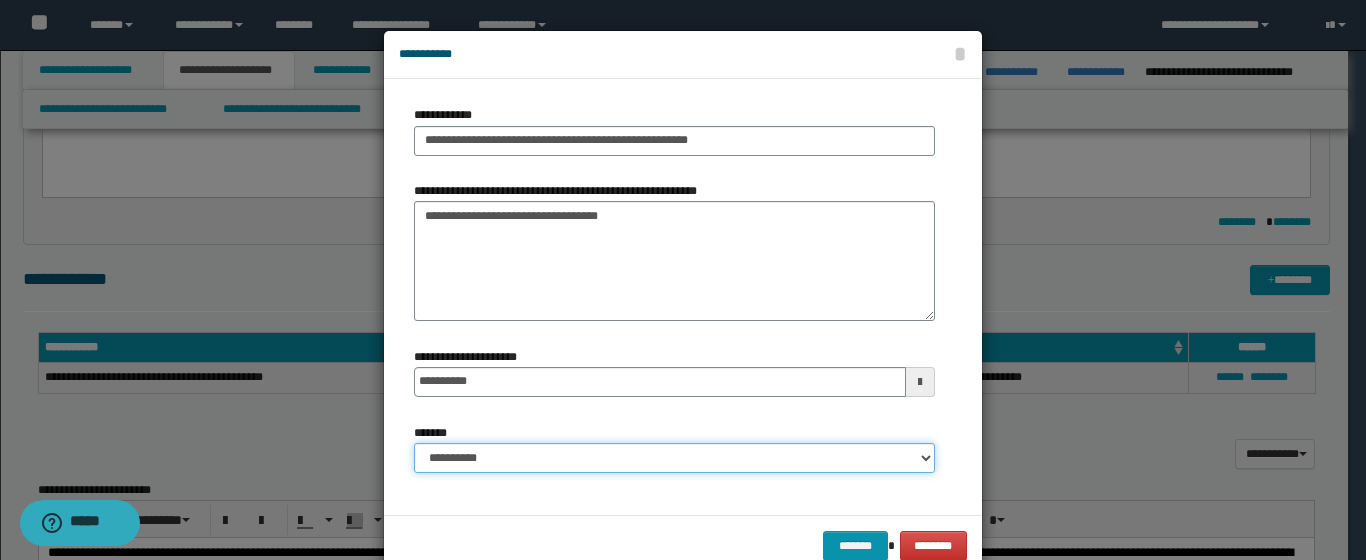 click on "**********" at bounding box center (674, 458) 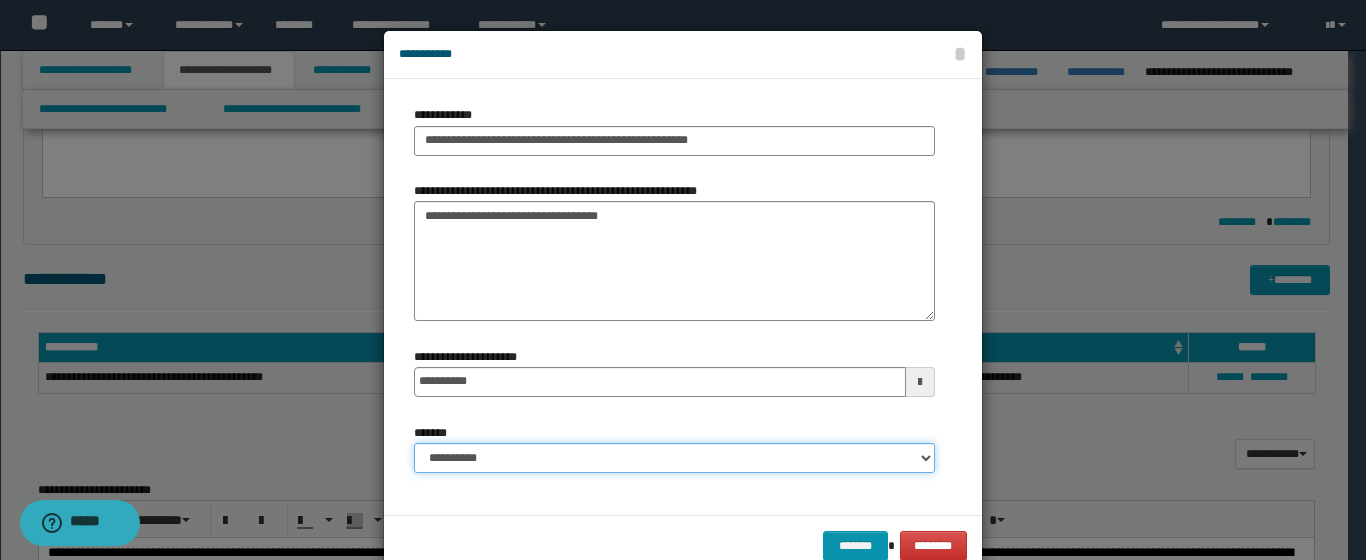 select on "*" 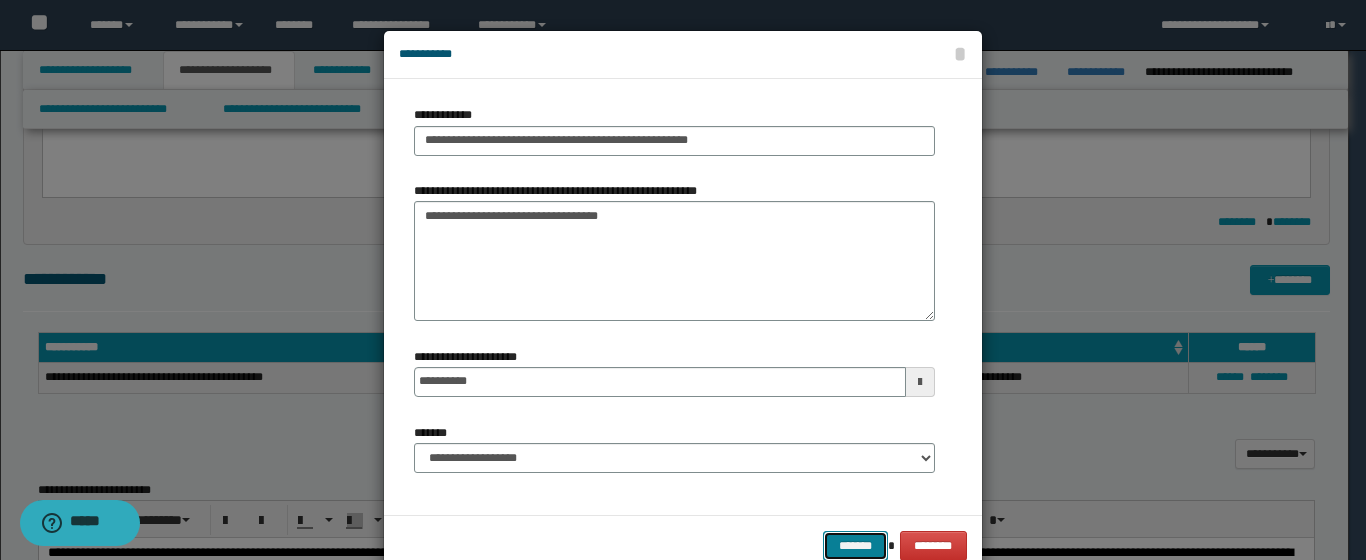 click on "*******" at bounding box center (855, 546) 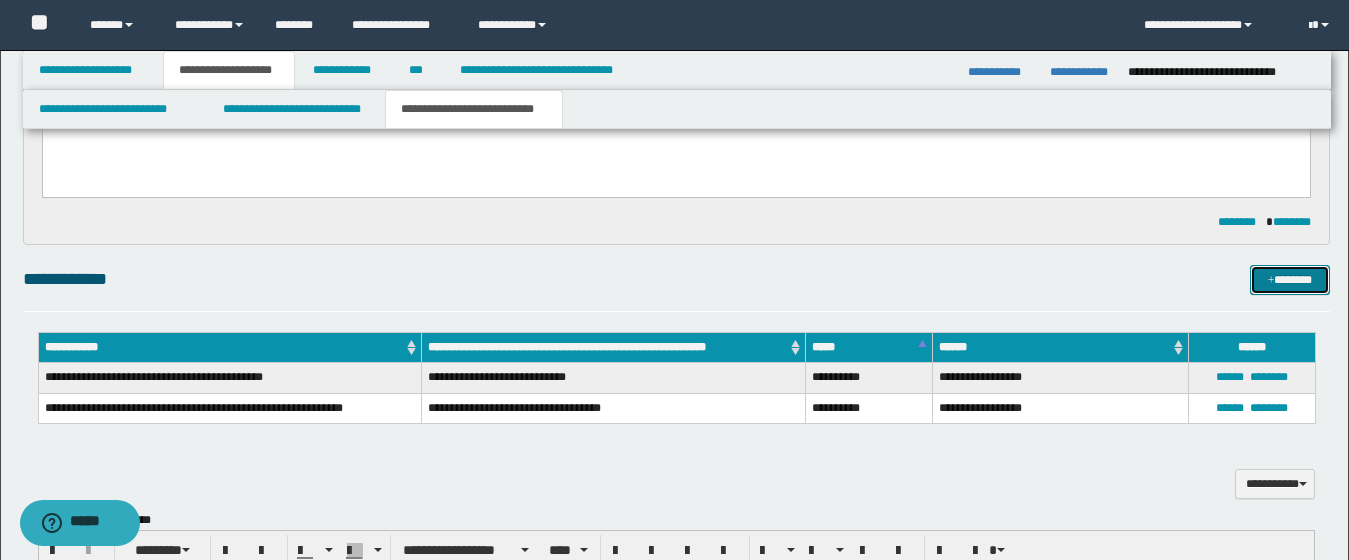 click on "*******" at bounding box center (1290, 280) 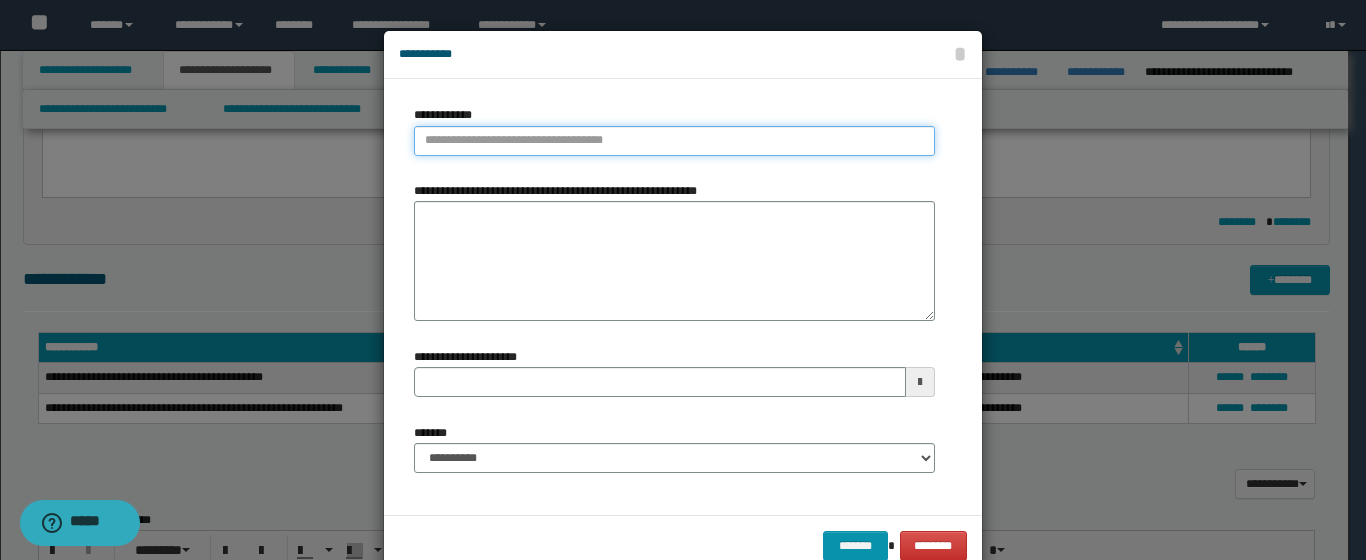 type on "**********" 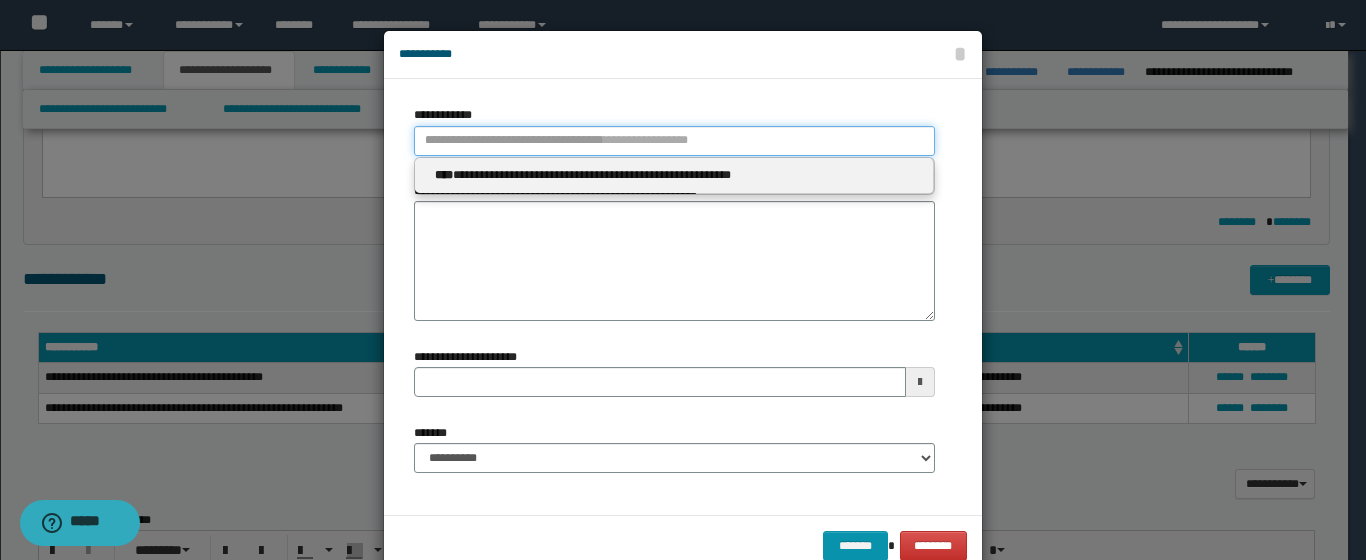 click on "**********" at bounding box center [674, 141] 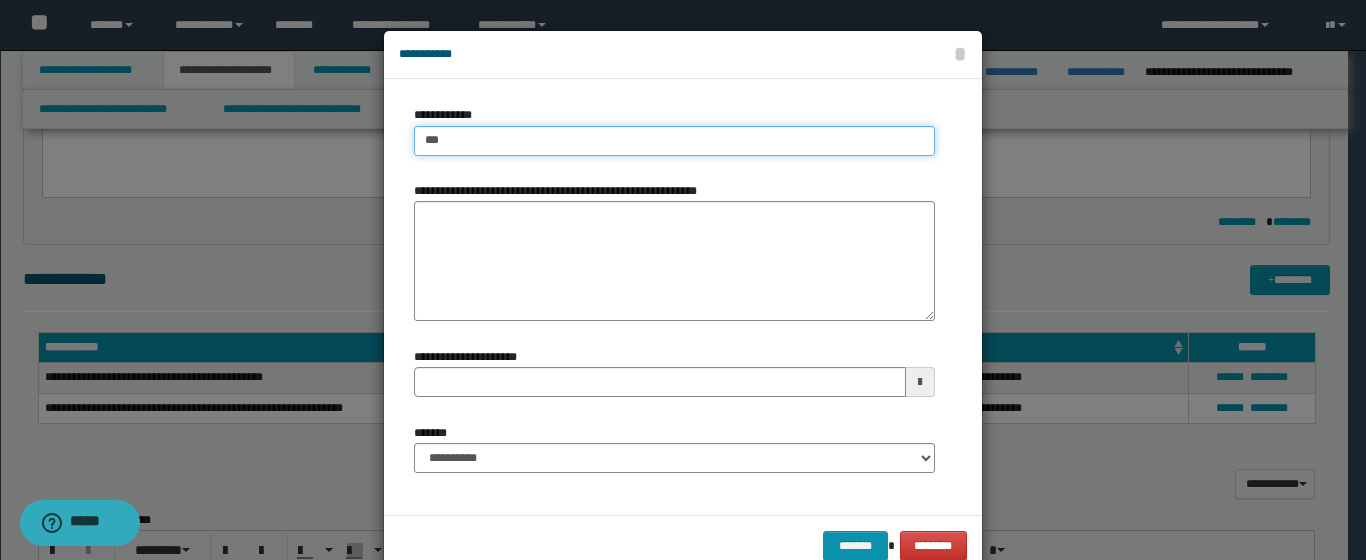 type on "****" 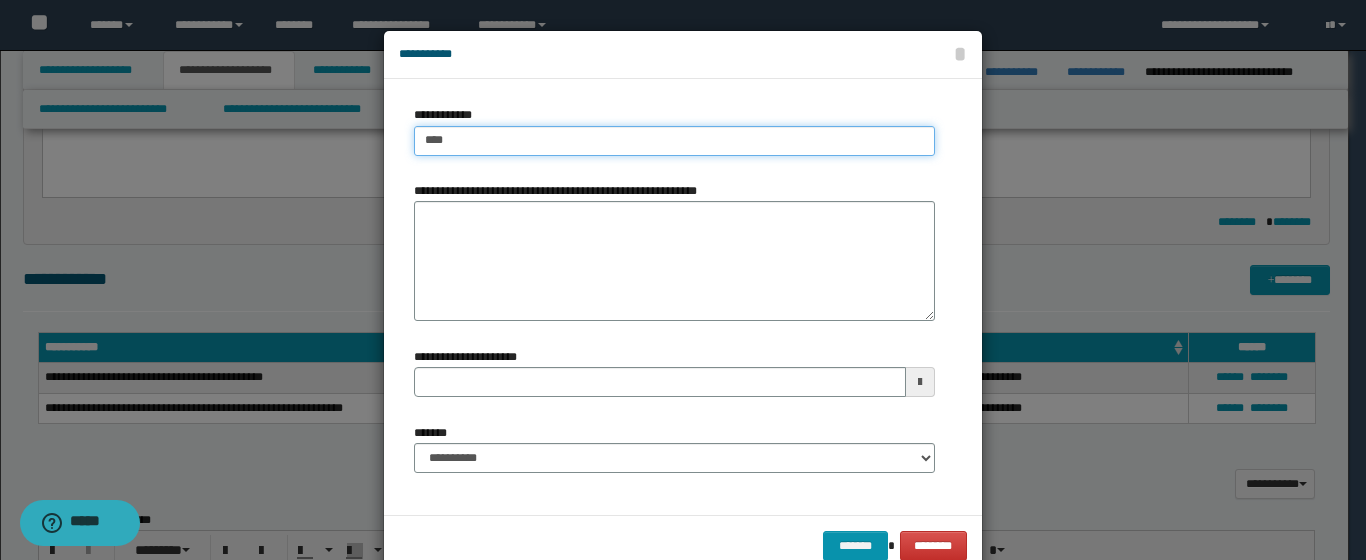 type on "****" 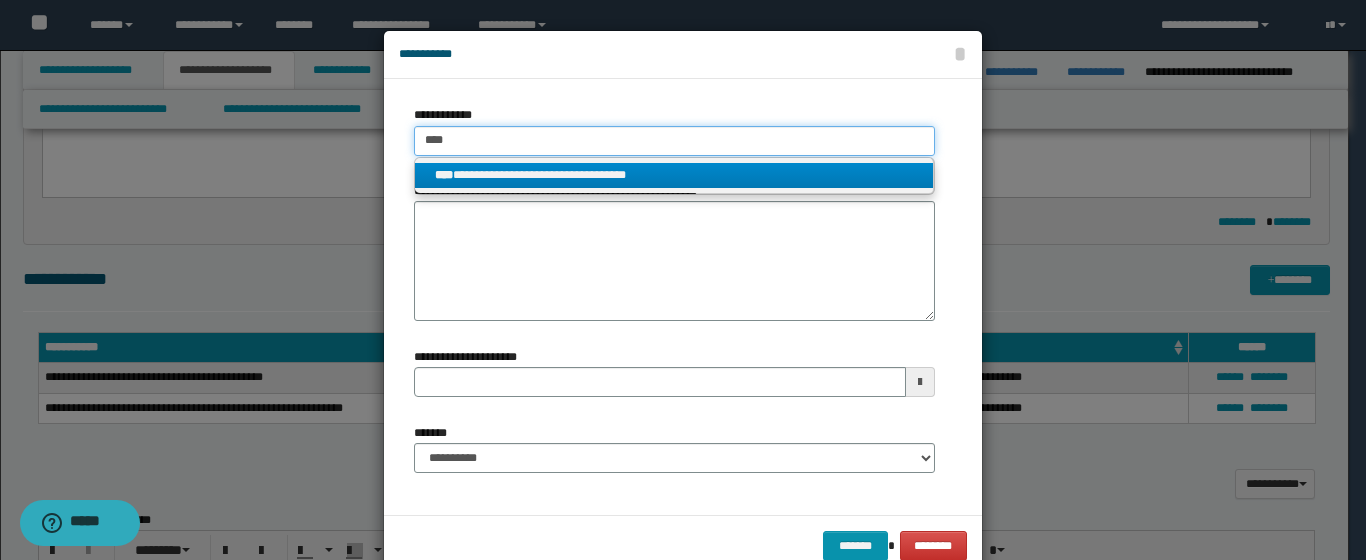 type on "****" 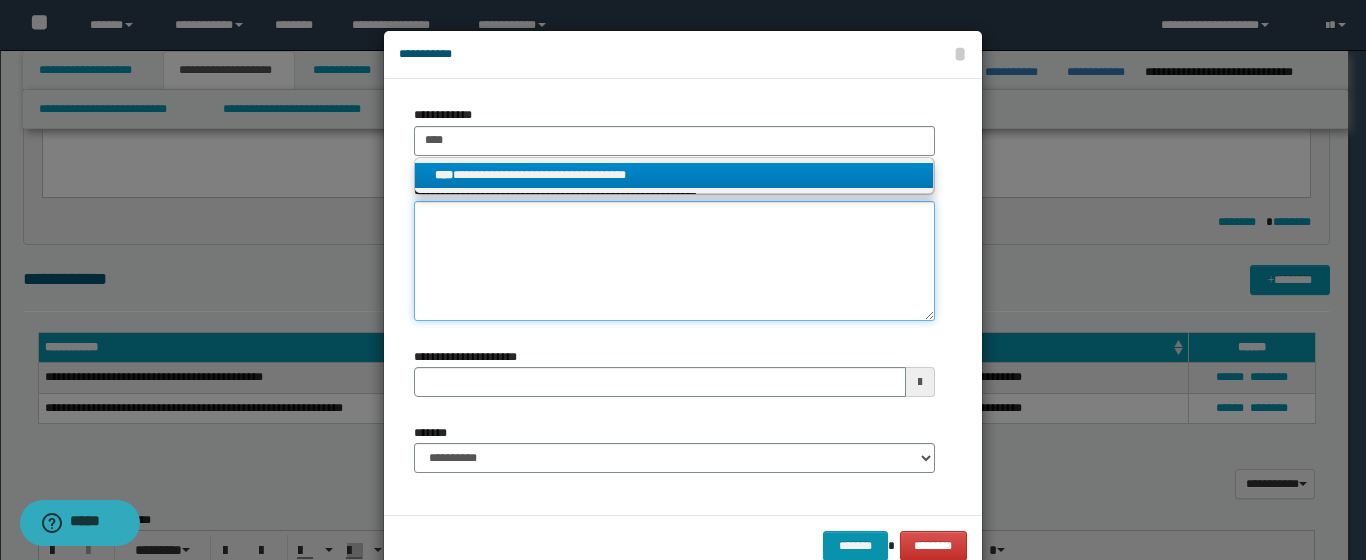 type 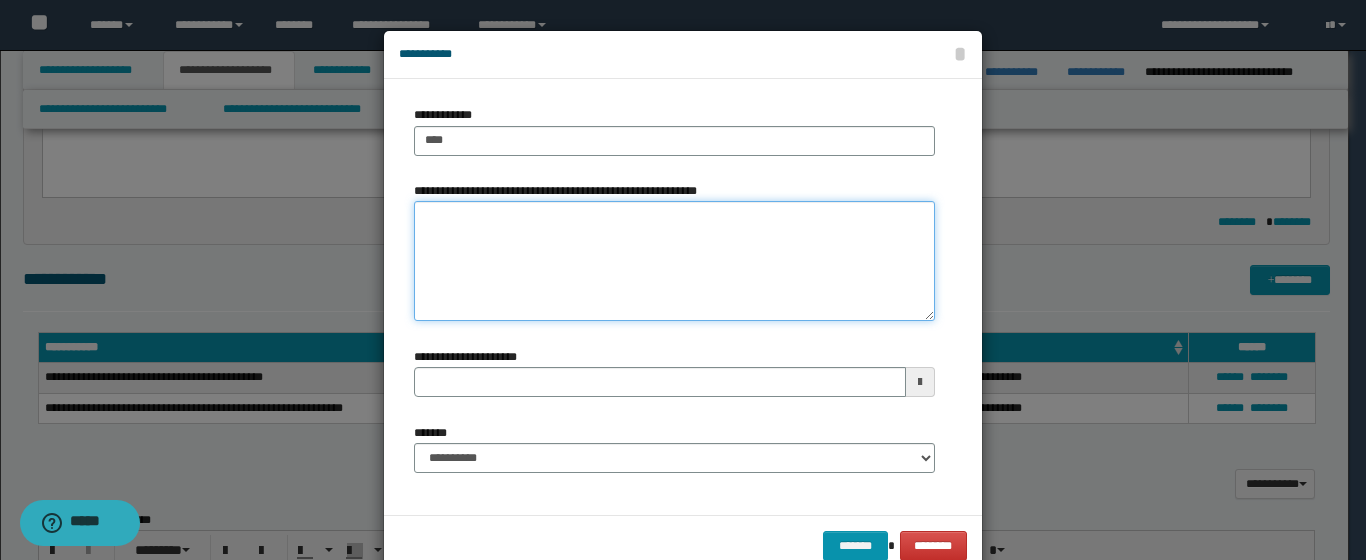 click on "**********" at bounding box center (674, 261) 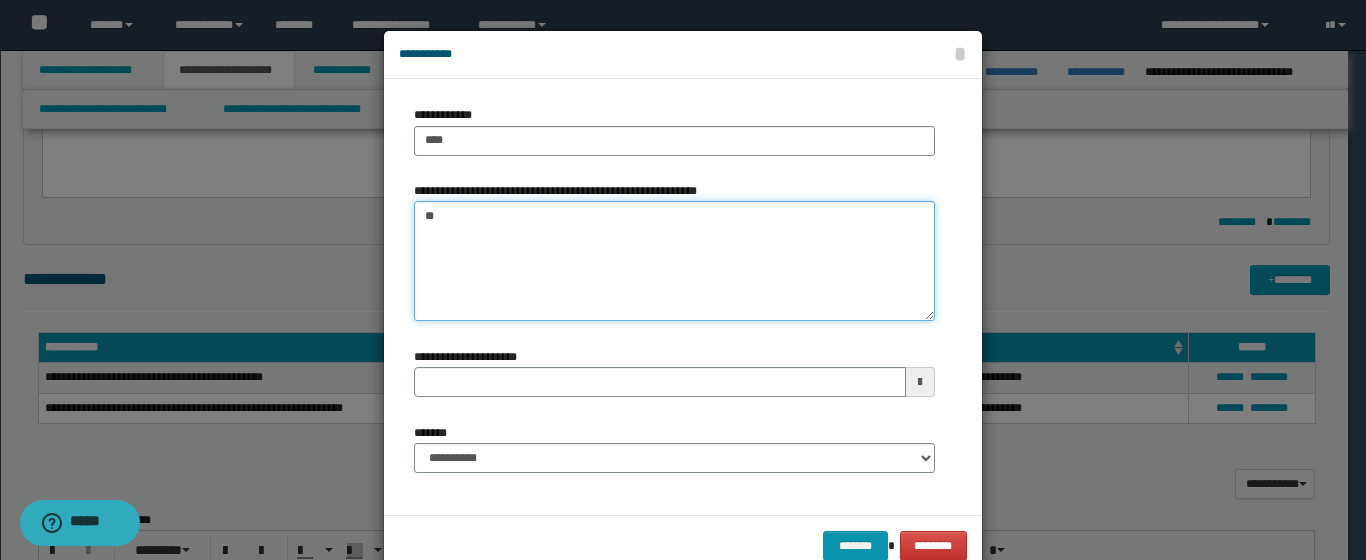 type on "*" 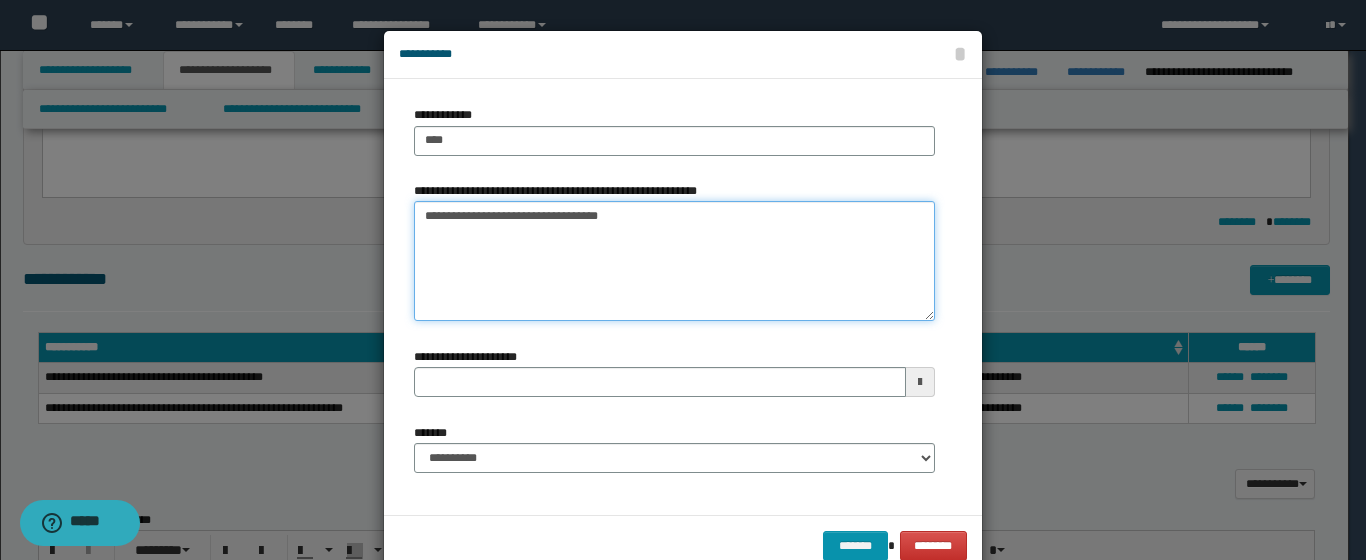 type on "**********" 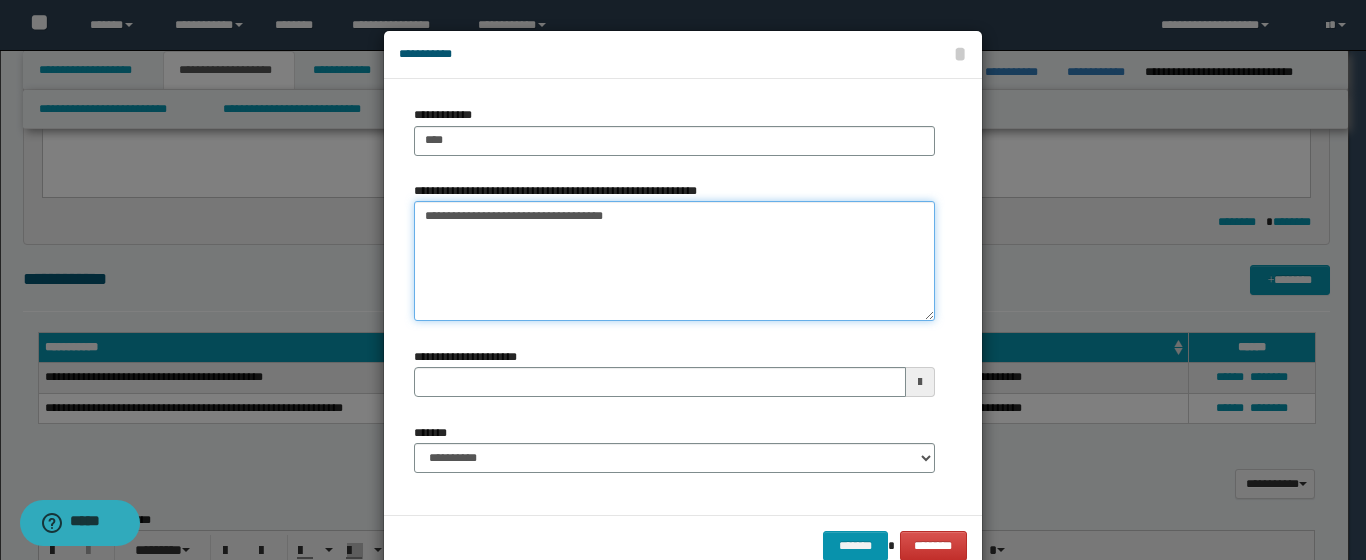 type 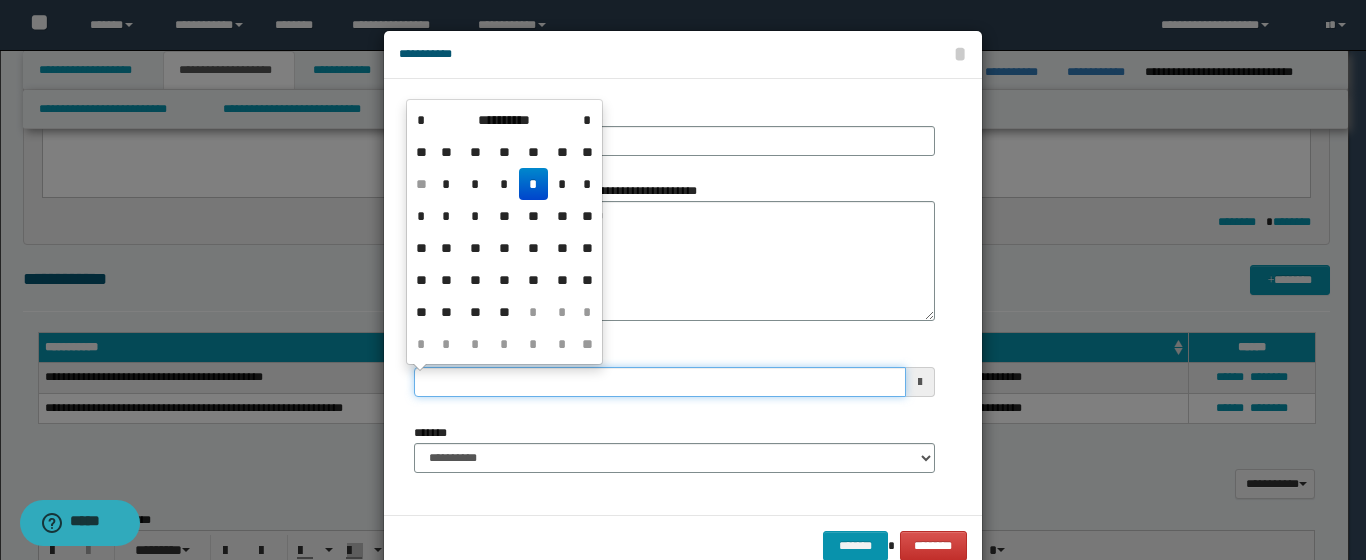 click on "**********" at bounding box center (660, 382) 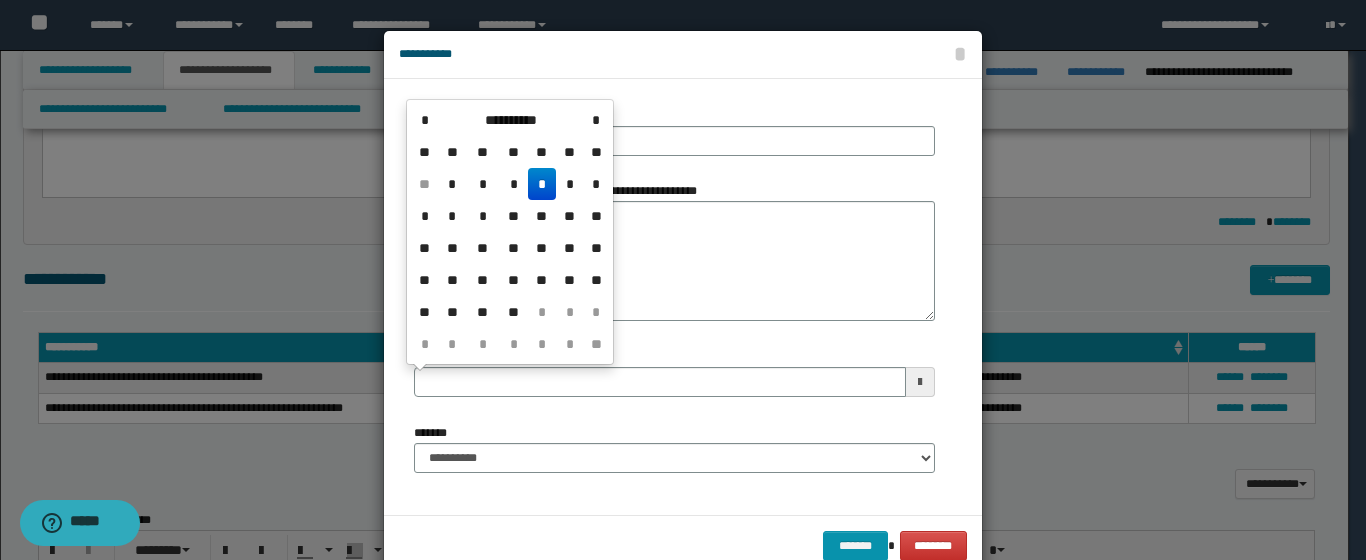 click on "*" at bounding box center [542, 184] 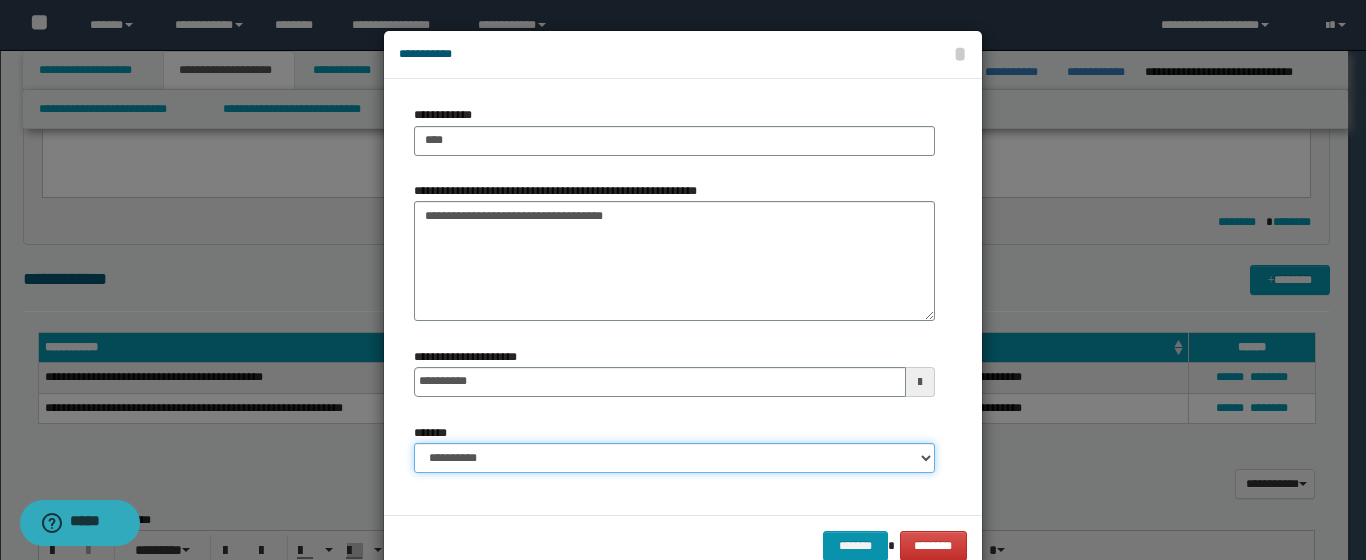 click on "**********" at bounding box center [674, 458] 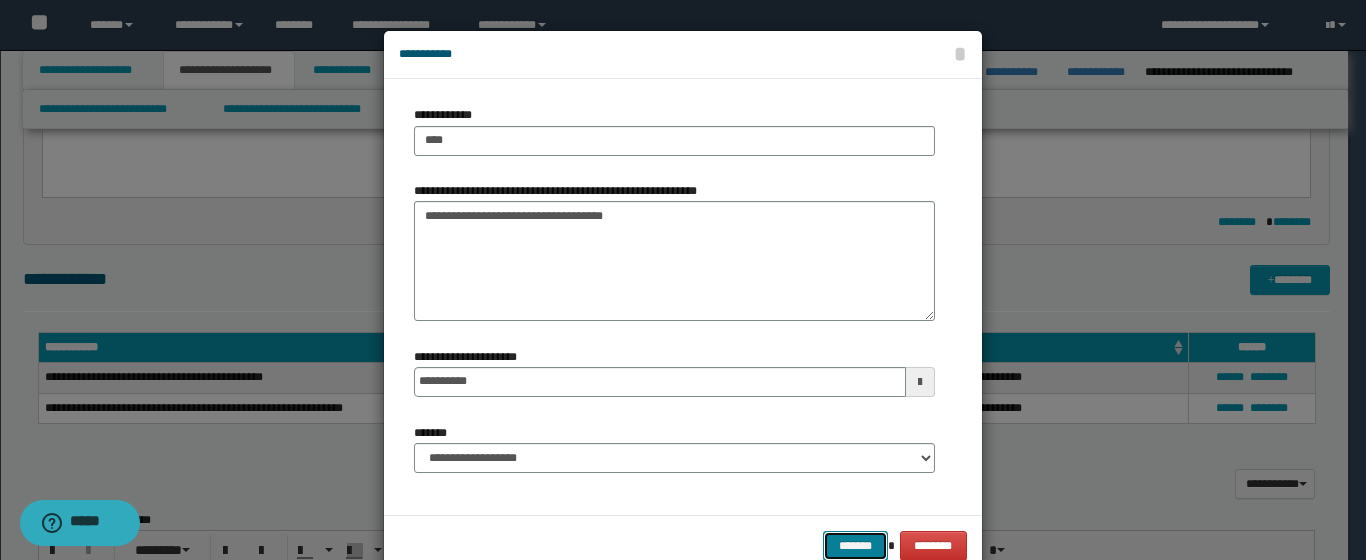 click on "*******" at bounding box center (855, 546) 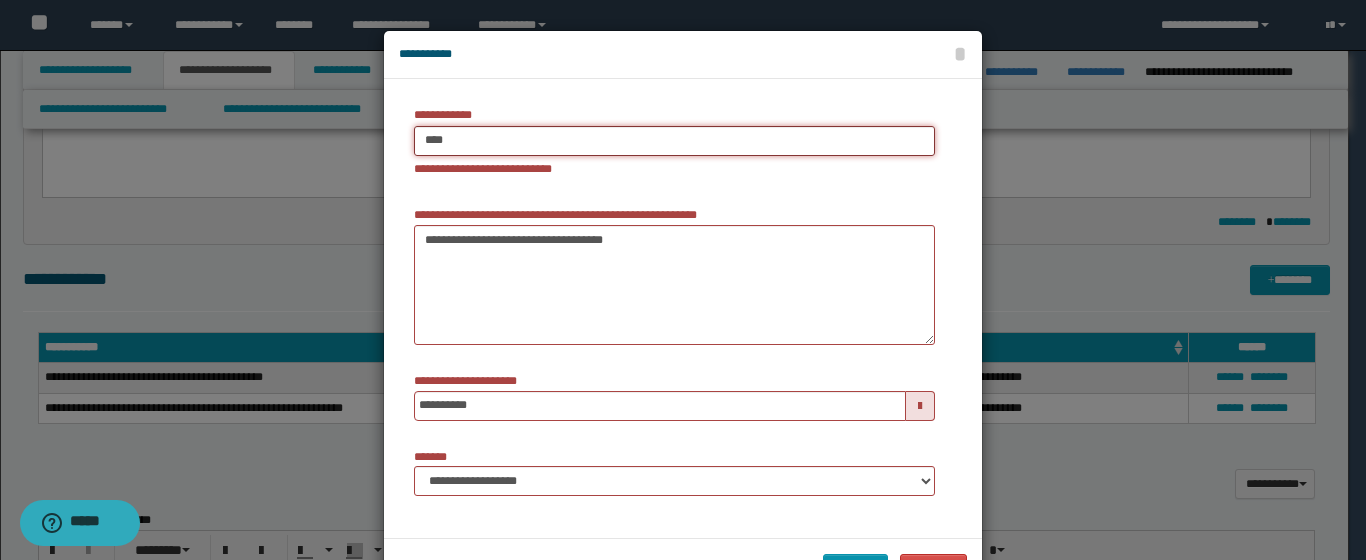 type on "****" 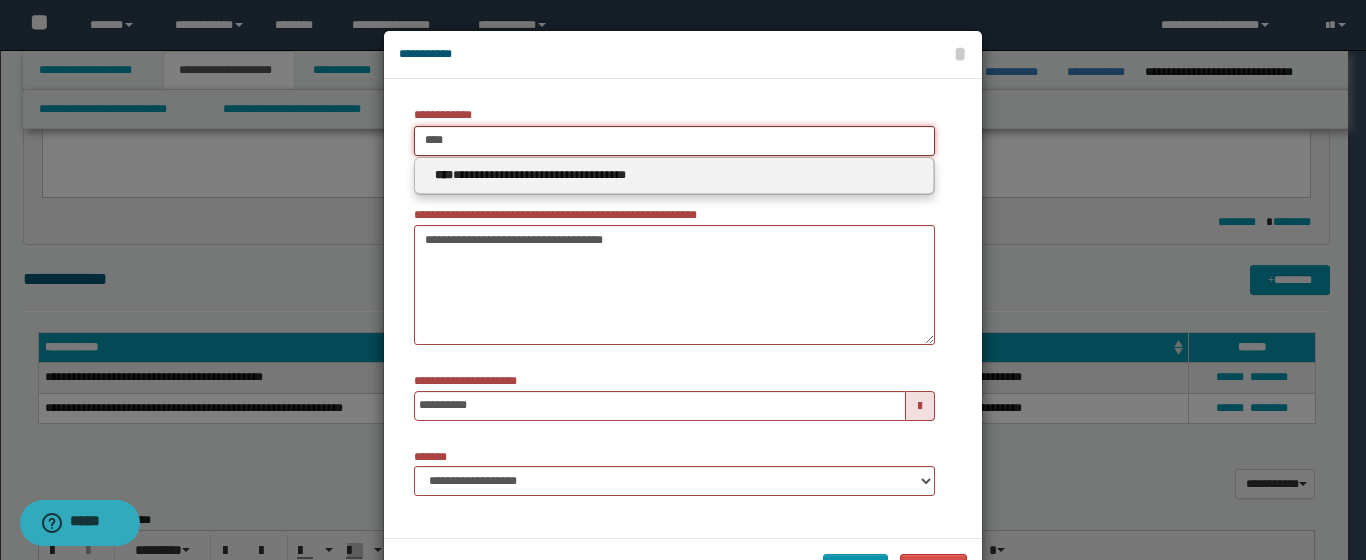 click on "****" at bounding box center (674, 141) 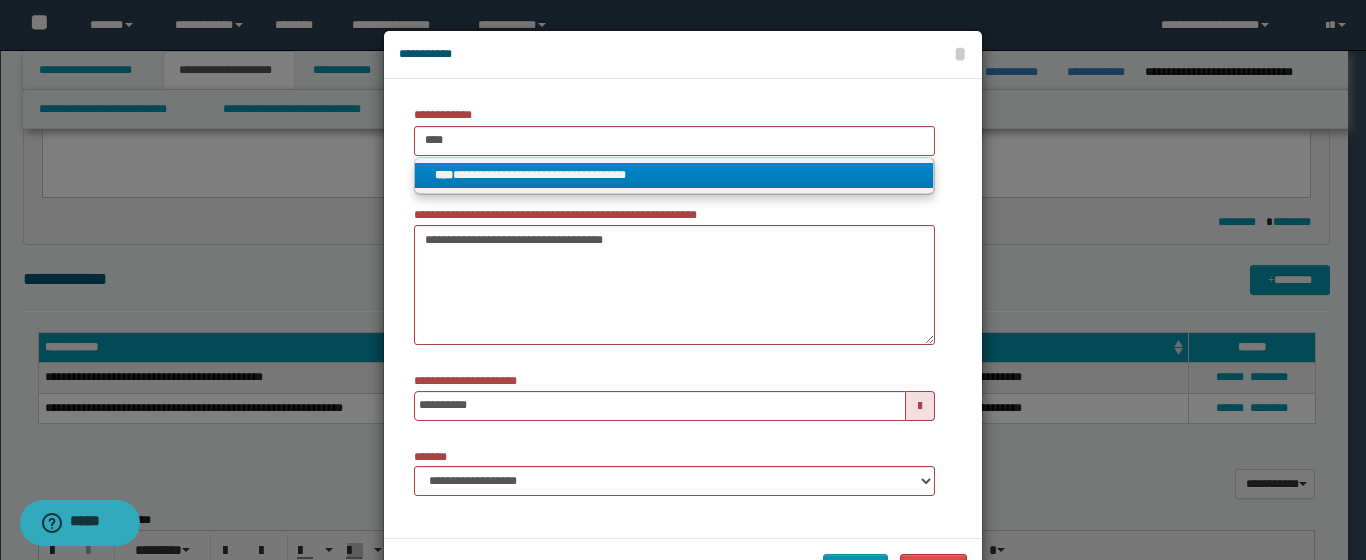 click on "**********" at bounding box center [674, 175] 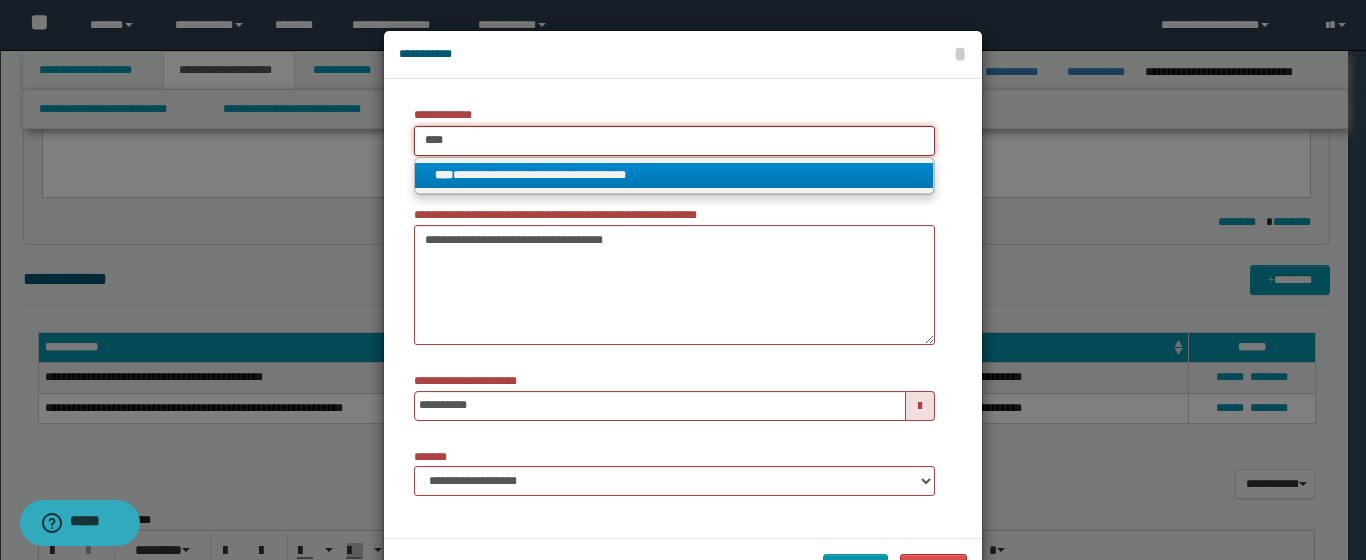 type 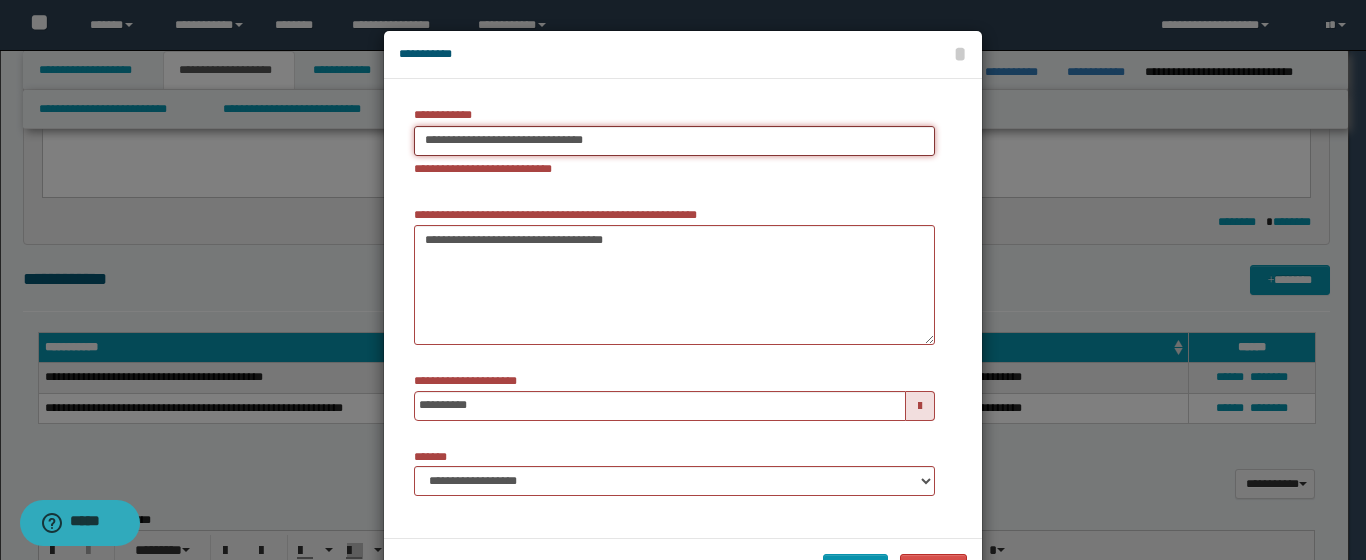 scroll, scrollTop: 70, scrollLeft: 0, axis: vertical 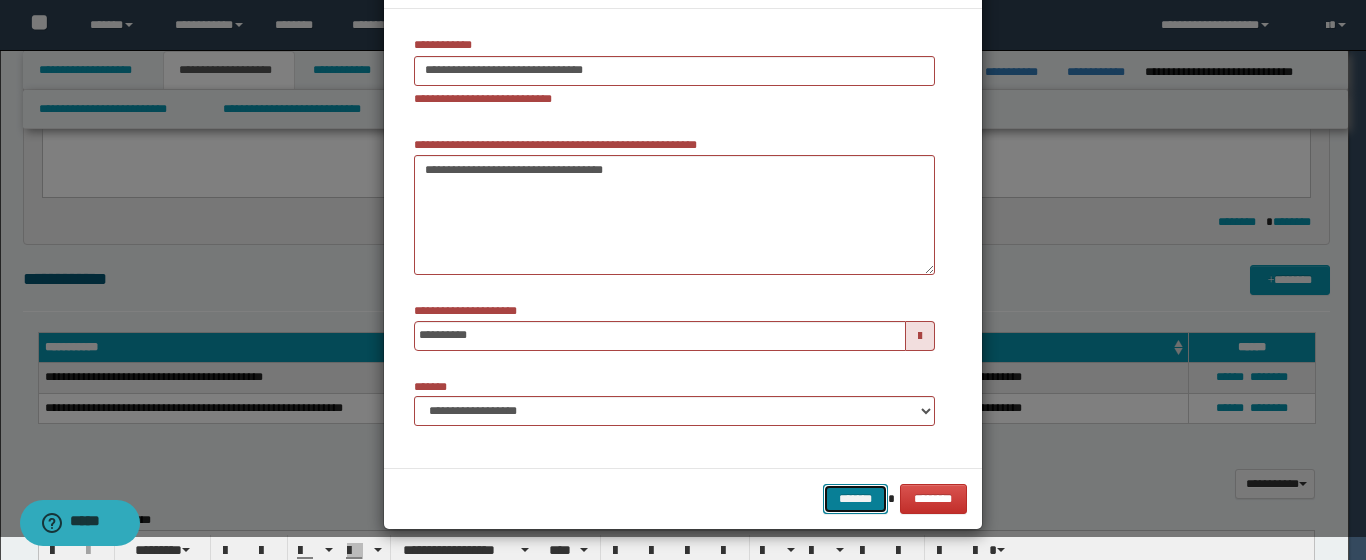 click on "*******" at bounding box center (855, 499) 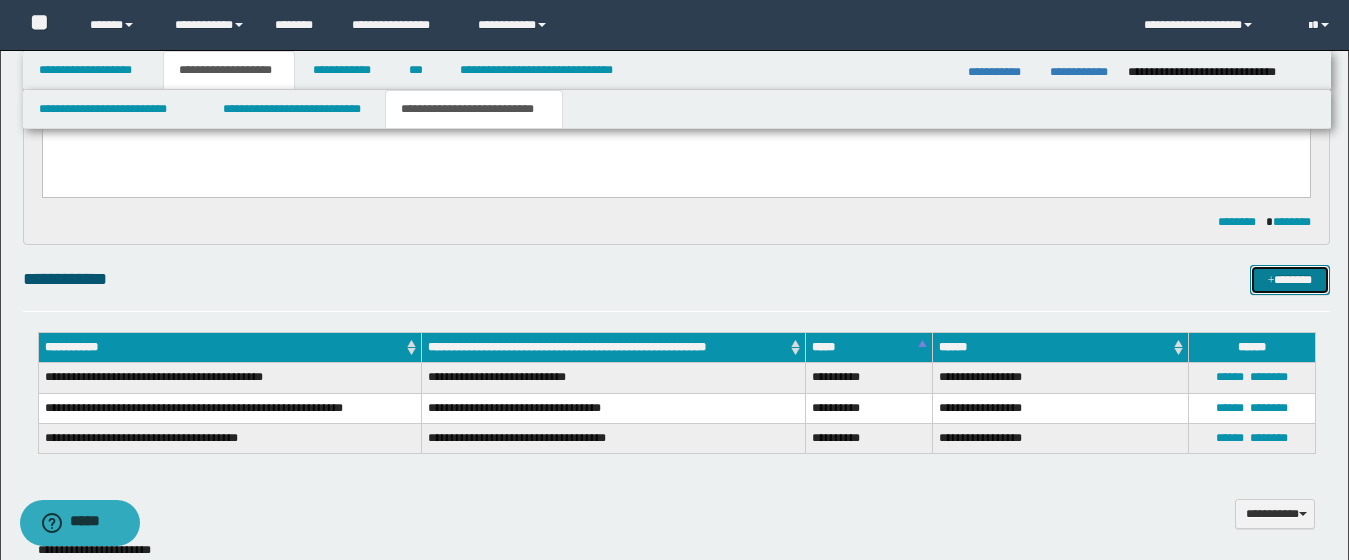 click on "*******" at bounding box center (1290, 280) 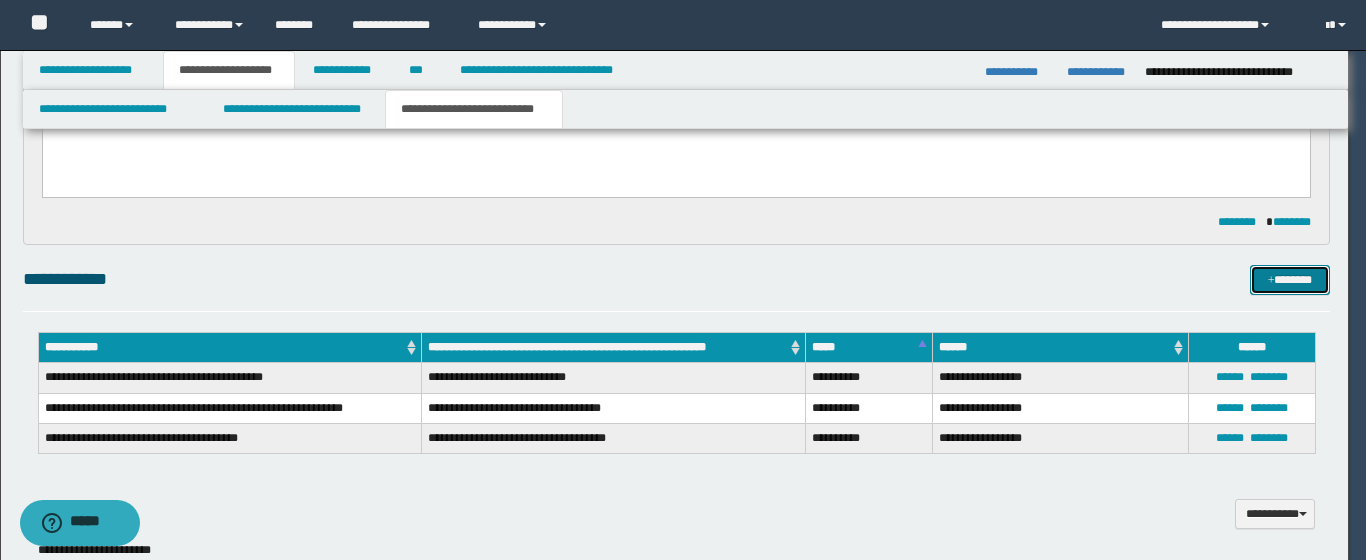 scroll, scrollTop: 0, scrollLeft: 0, axis: both 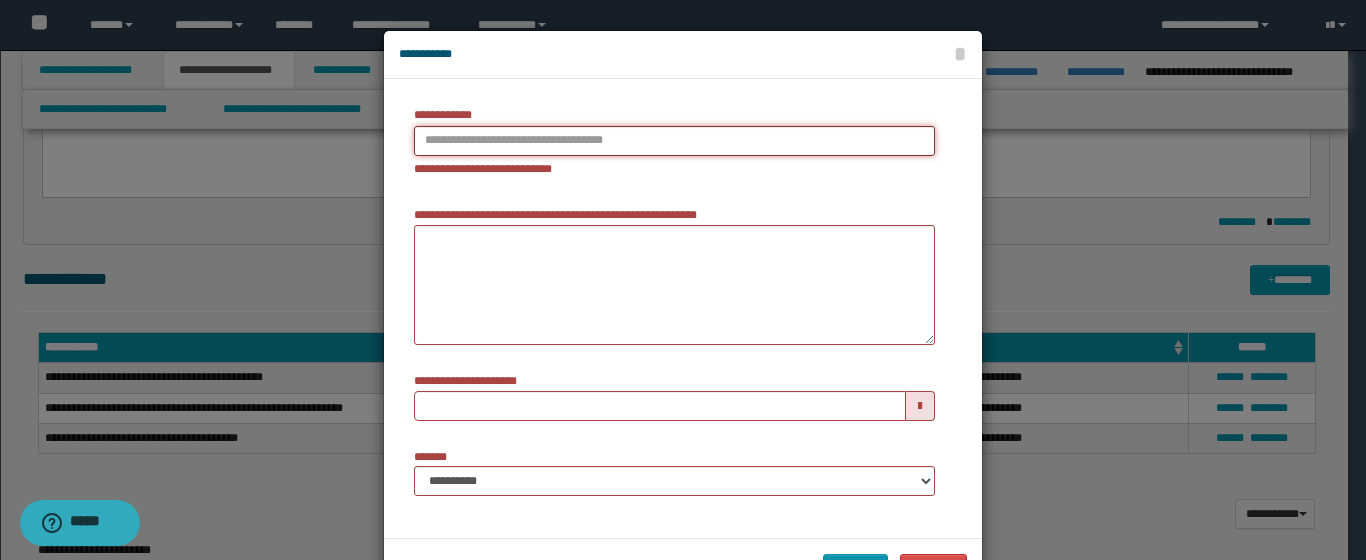 type on "**********" 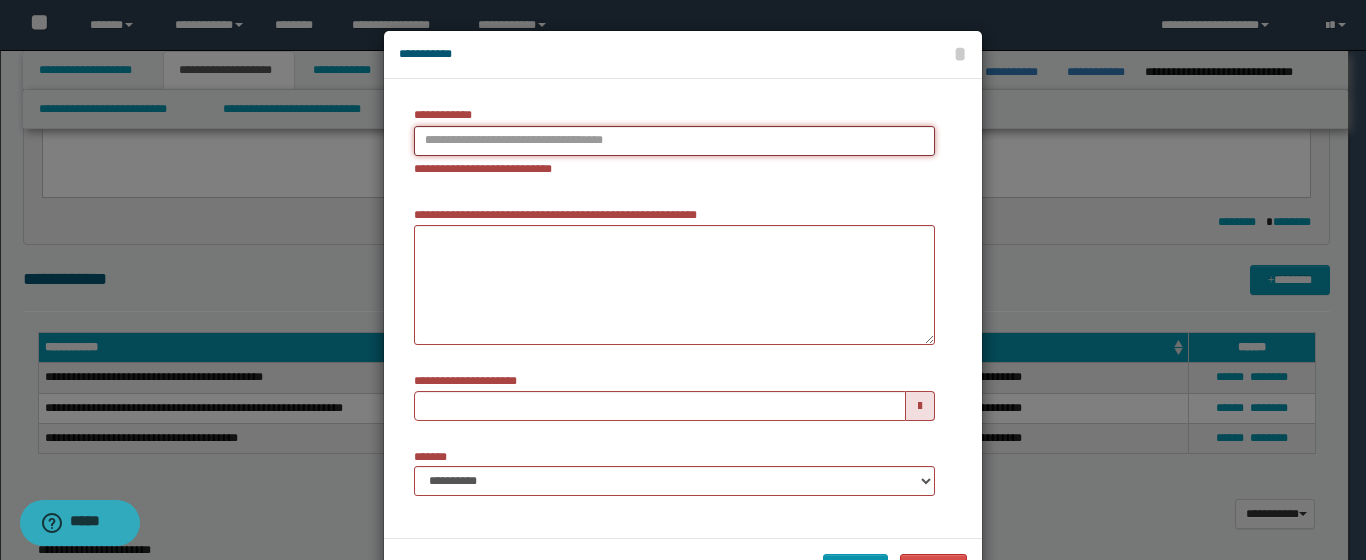 click on "**********" at bounding box center (674, 141) 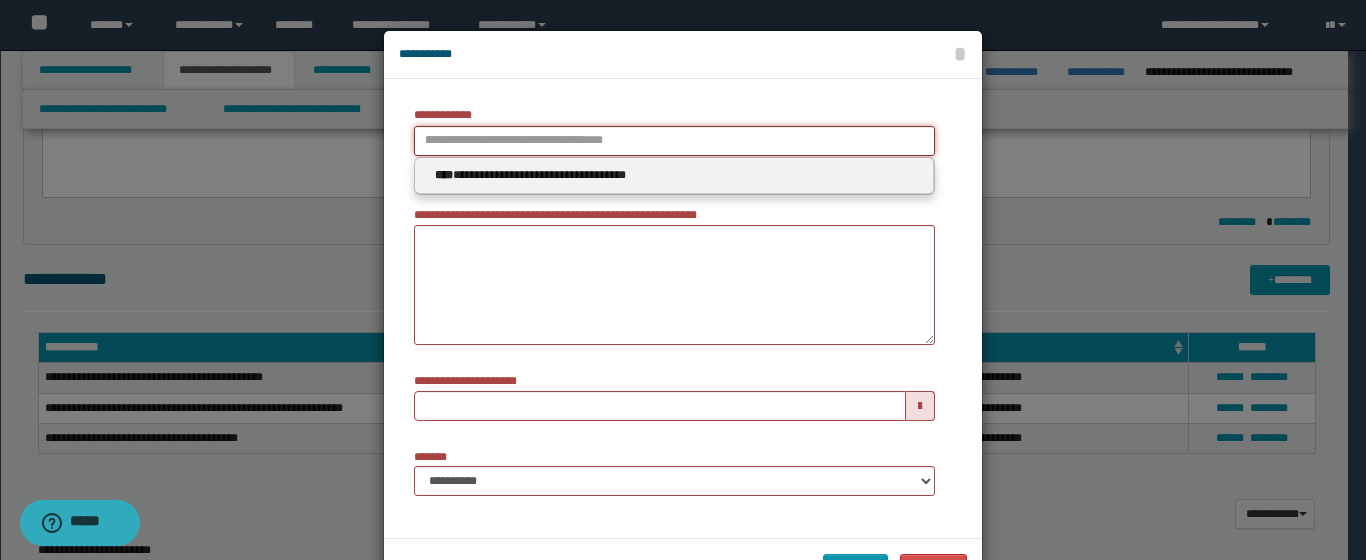 type 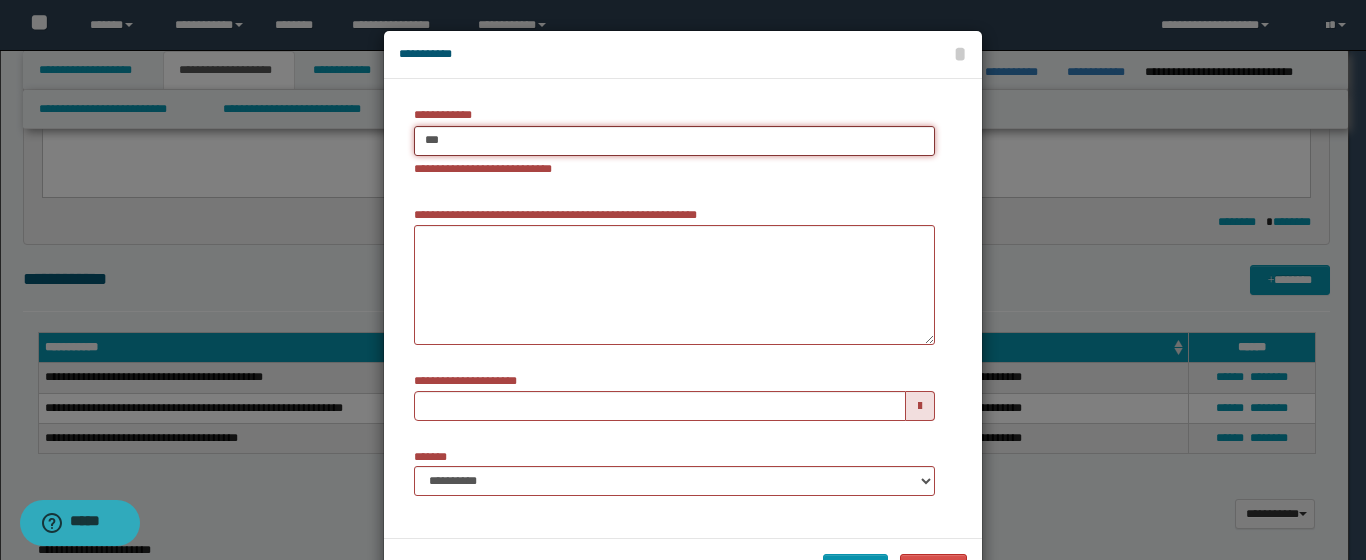 type on "****" 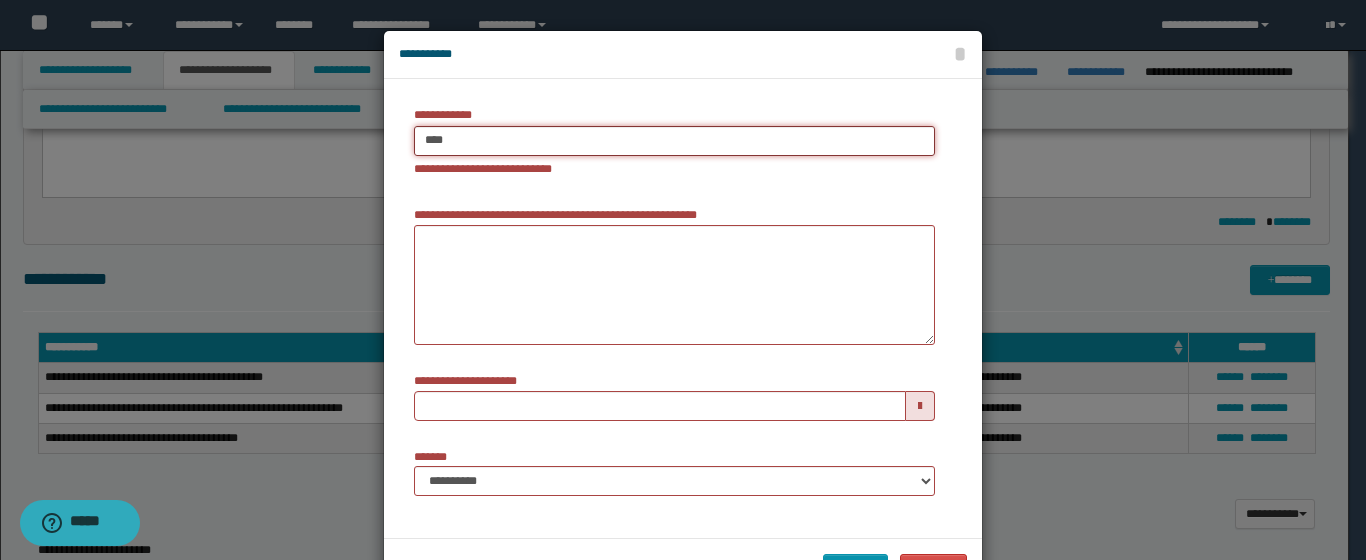 type on "****" 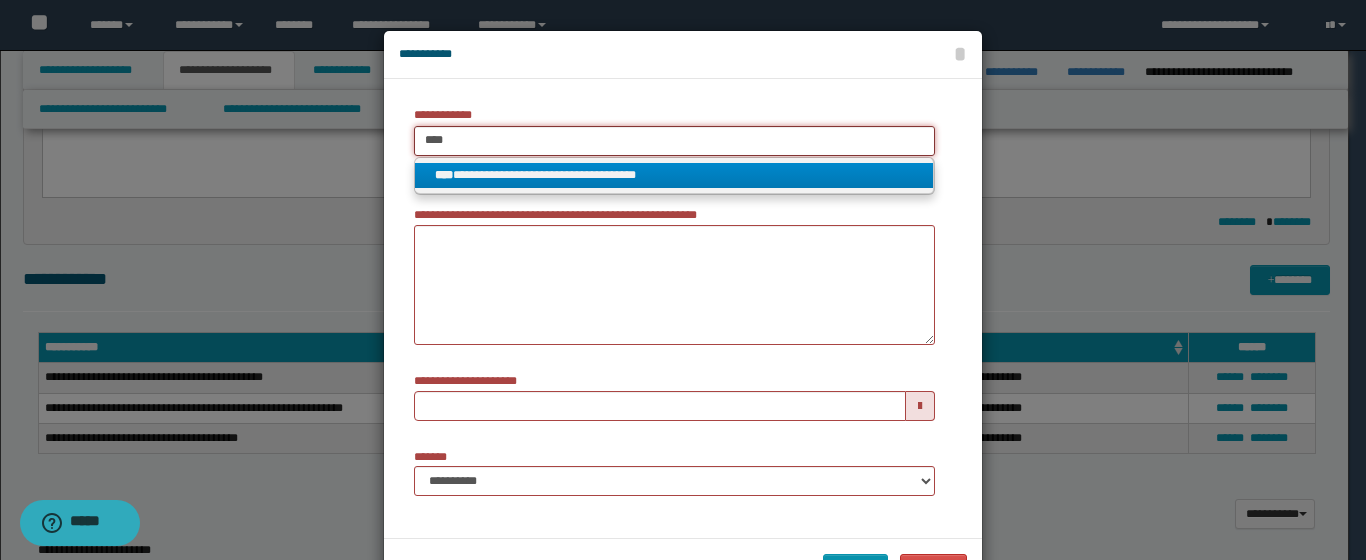 type on "****" 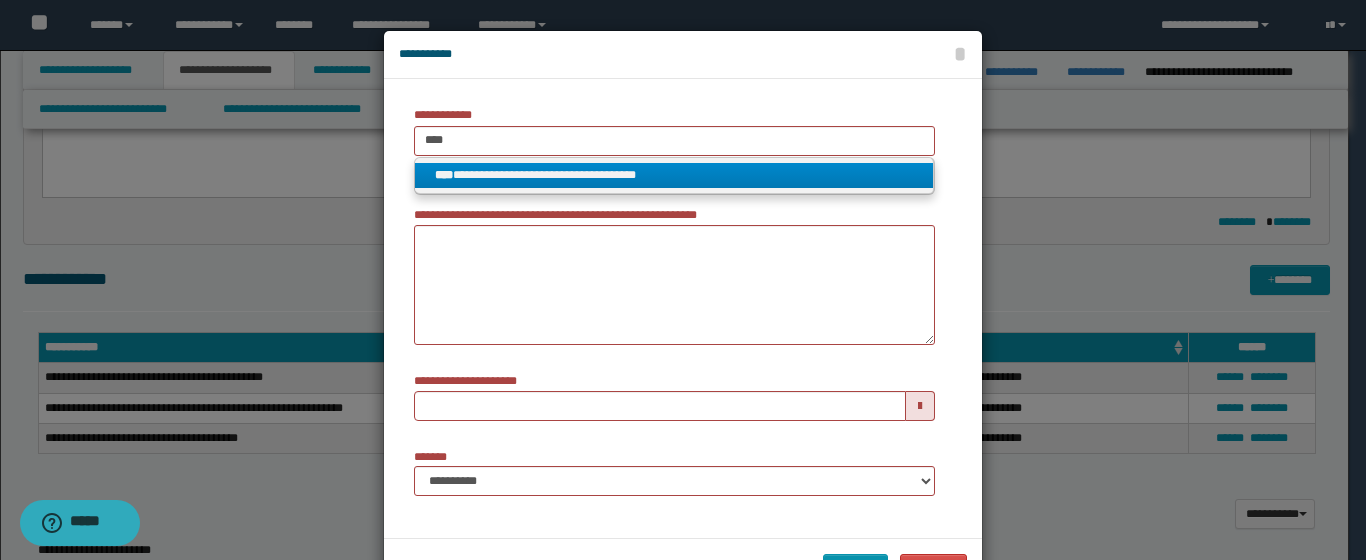 click on "**********" at bounding box center [674, 175] 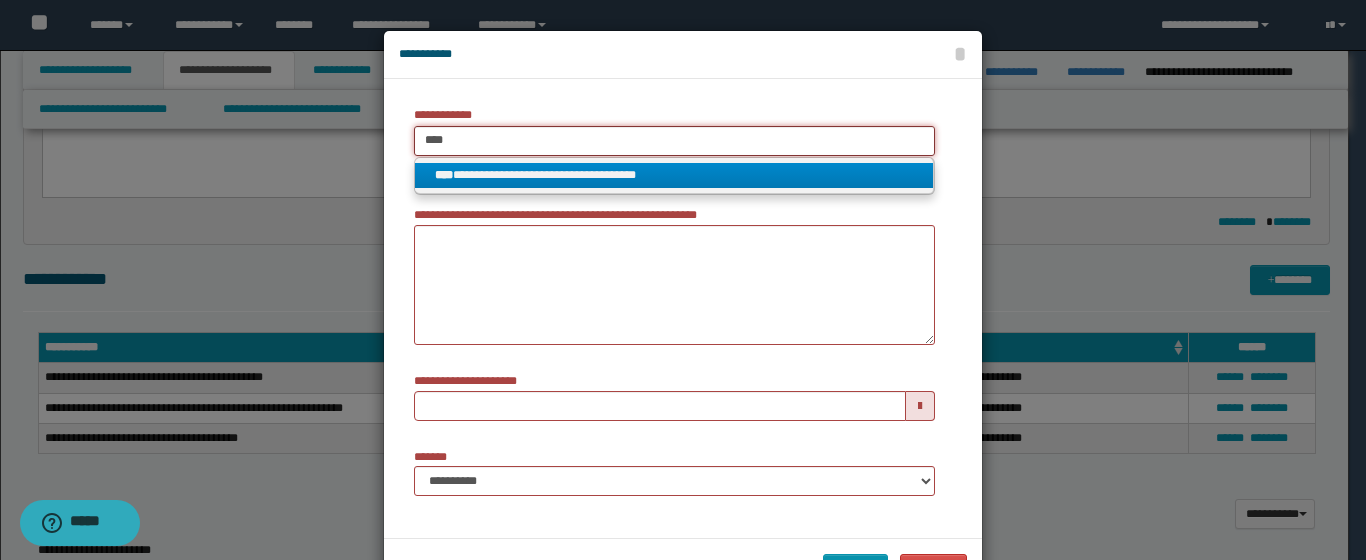 type 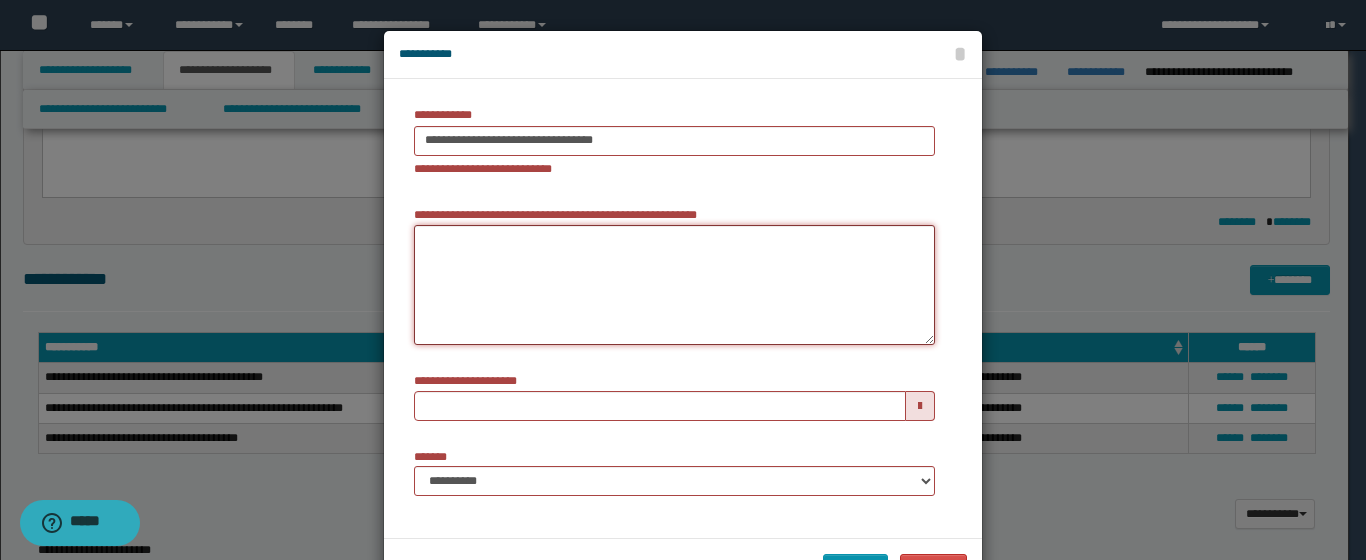 click on "**********" at bounding box center [674, 285] 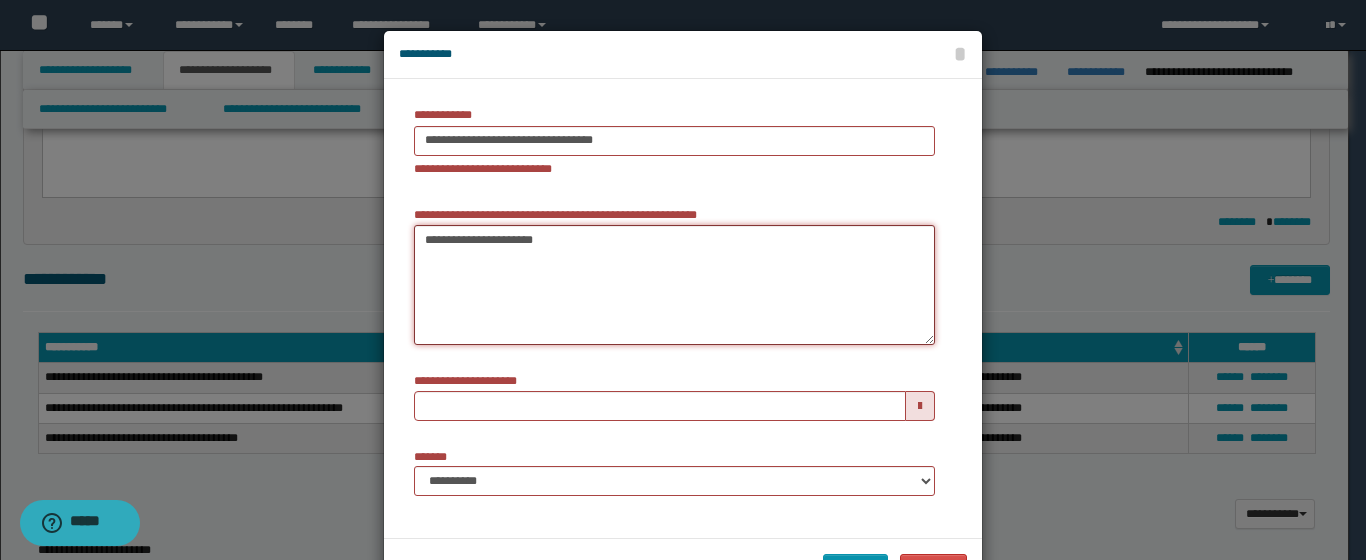 type on "**********" 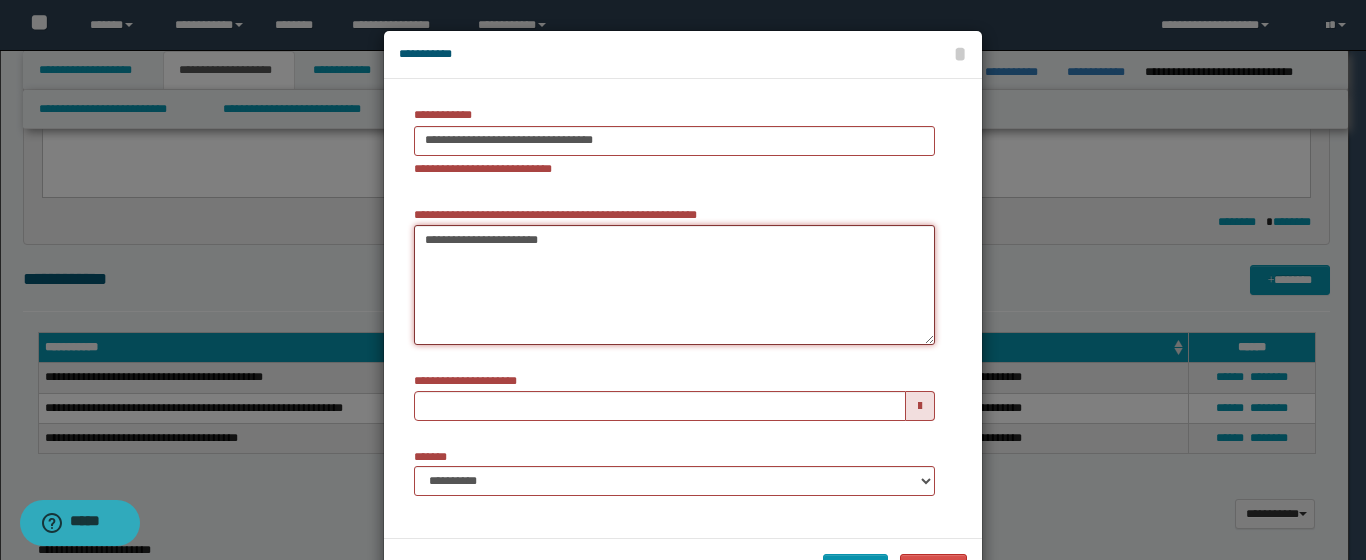 type 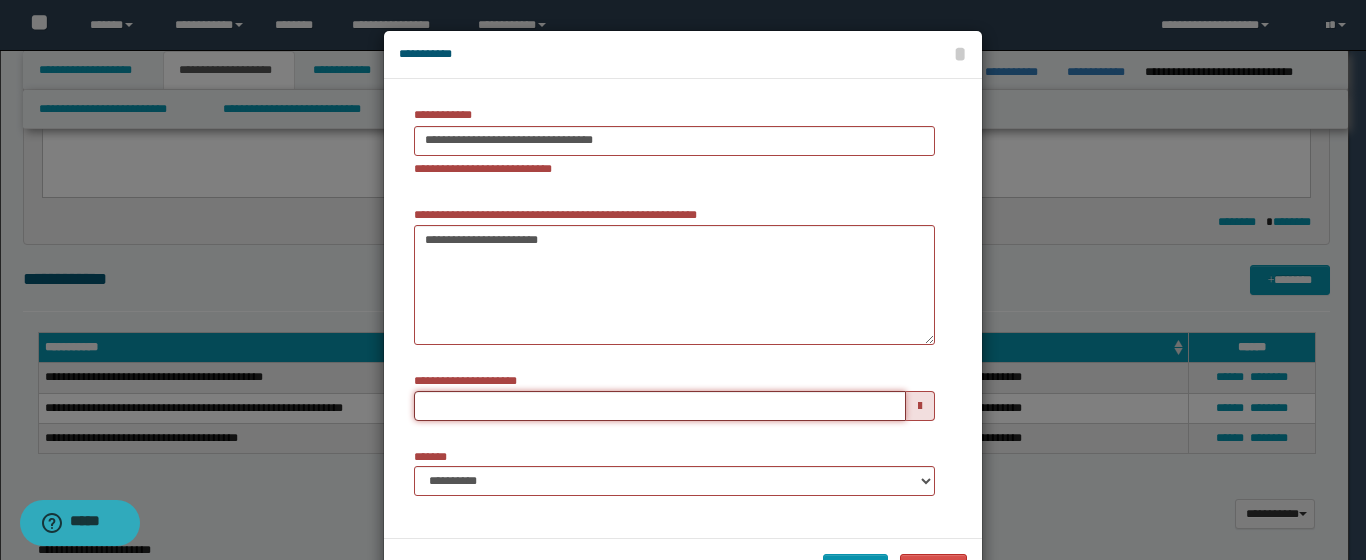 click on "**********" at bounding box center [660, 406] 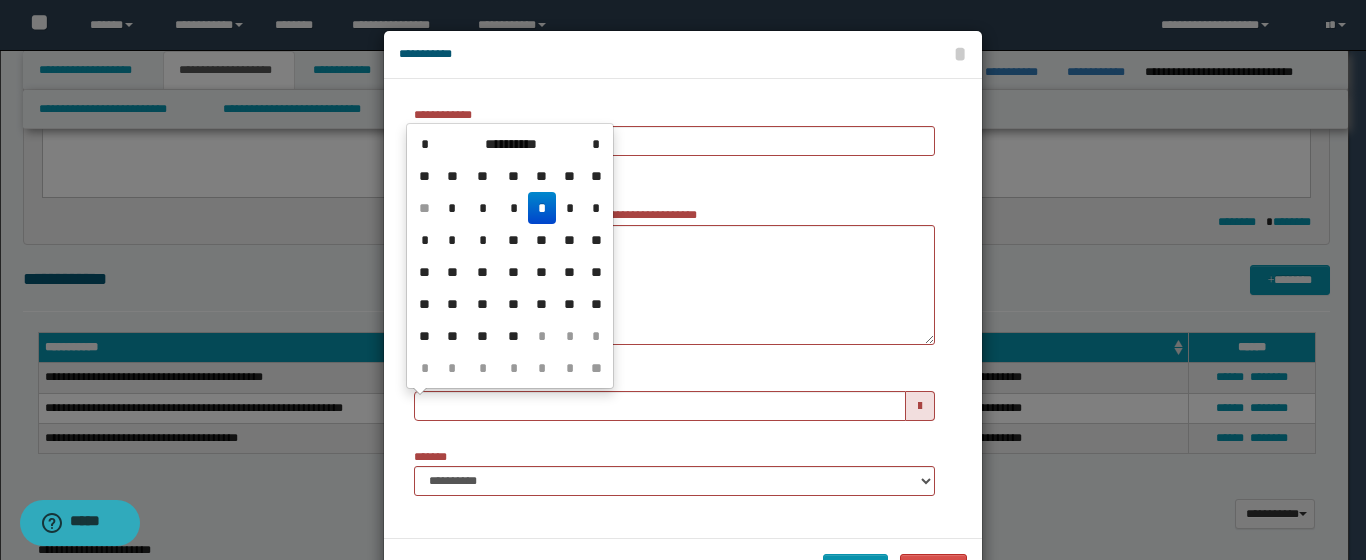 click on "*" at bounding box center [542, 208] 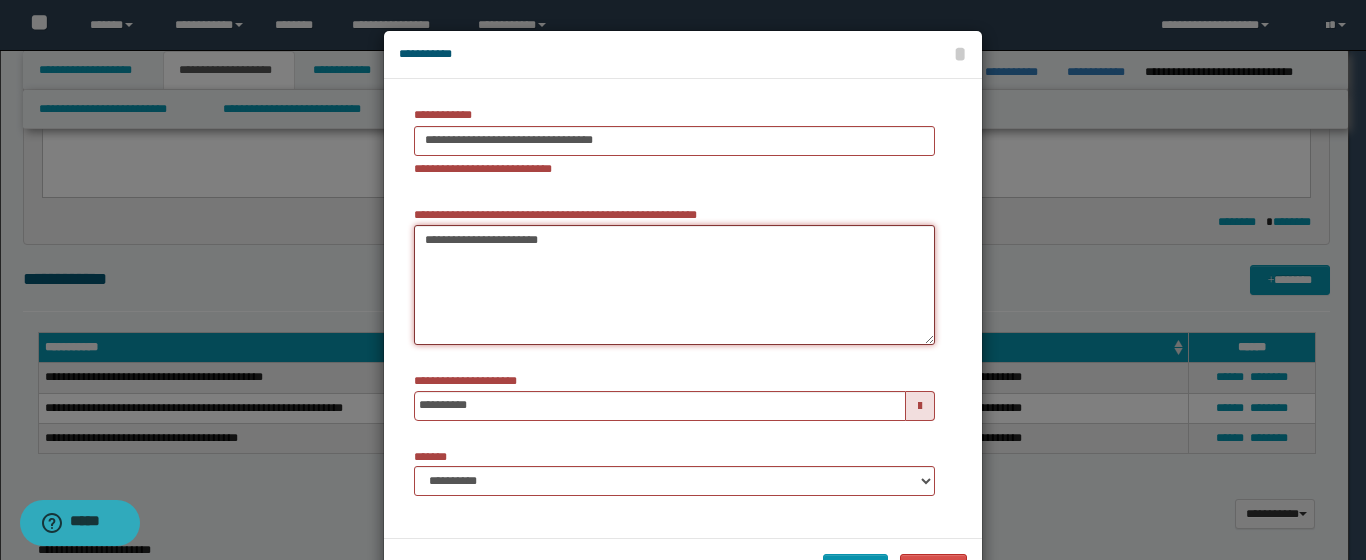 click on "**********" at bounding box center [674, 285] 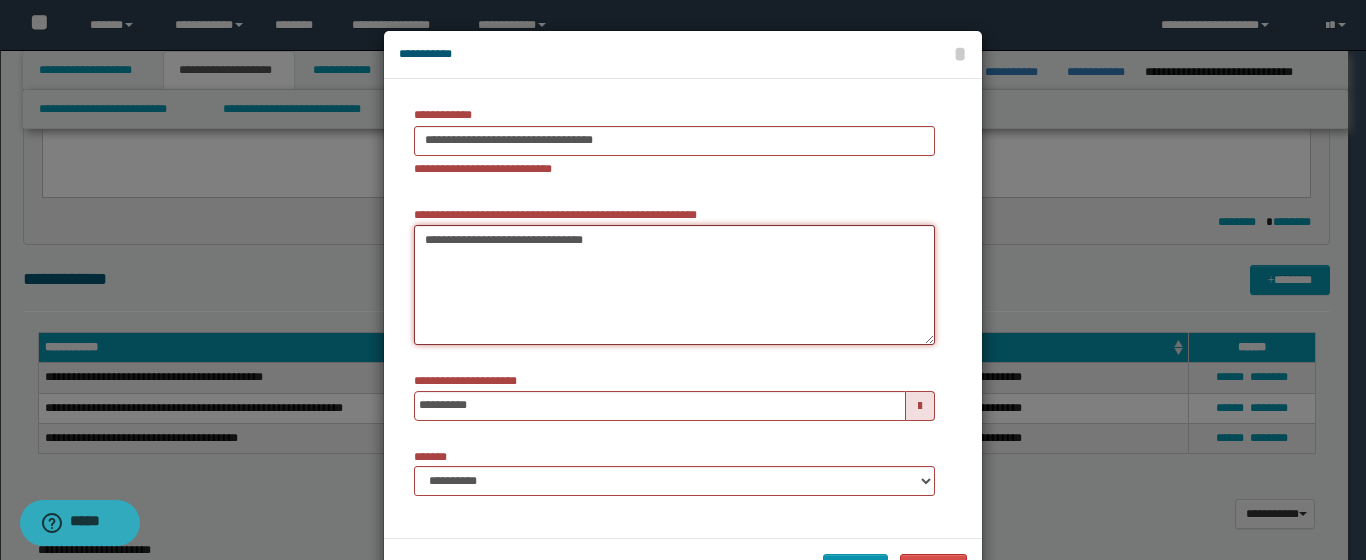 type on "**********" 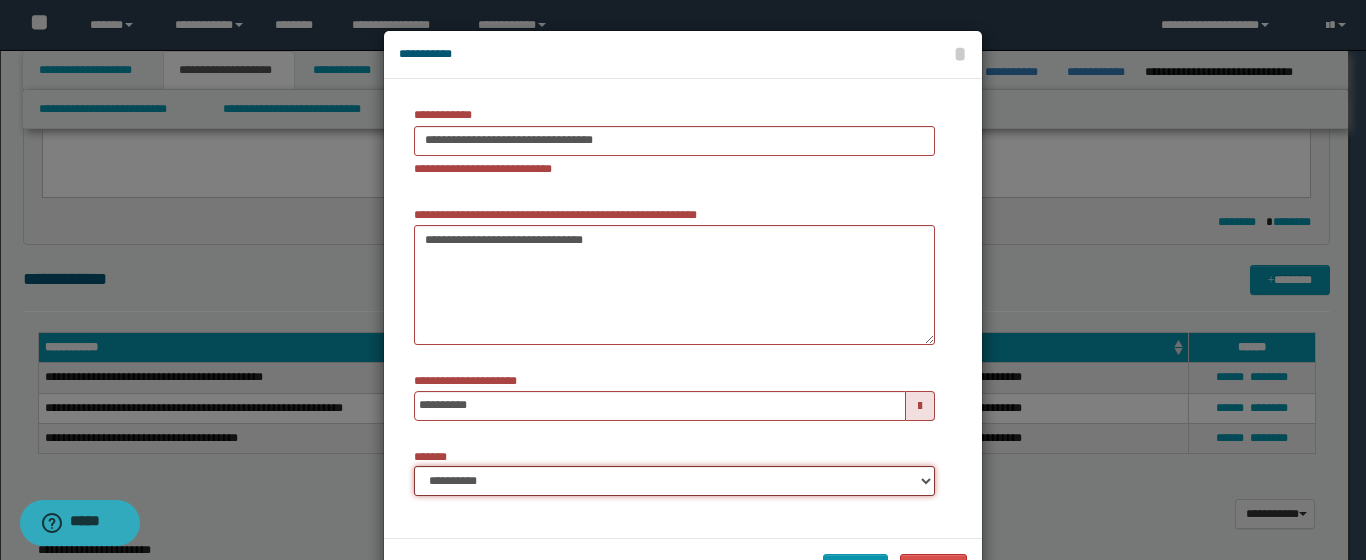 click on "**********" at bounding box center [674, 481] 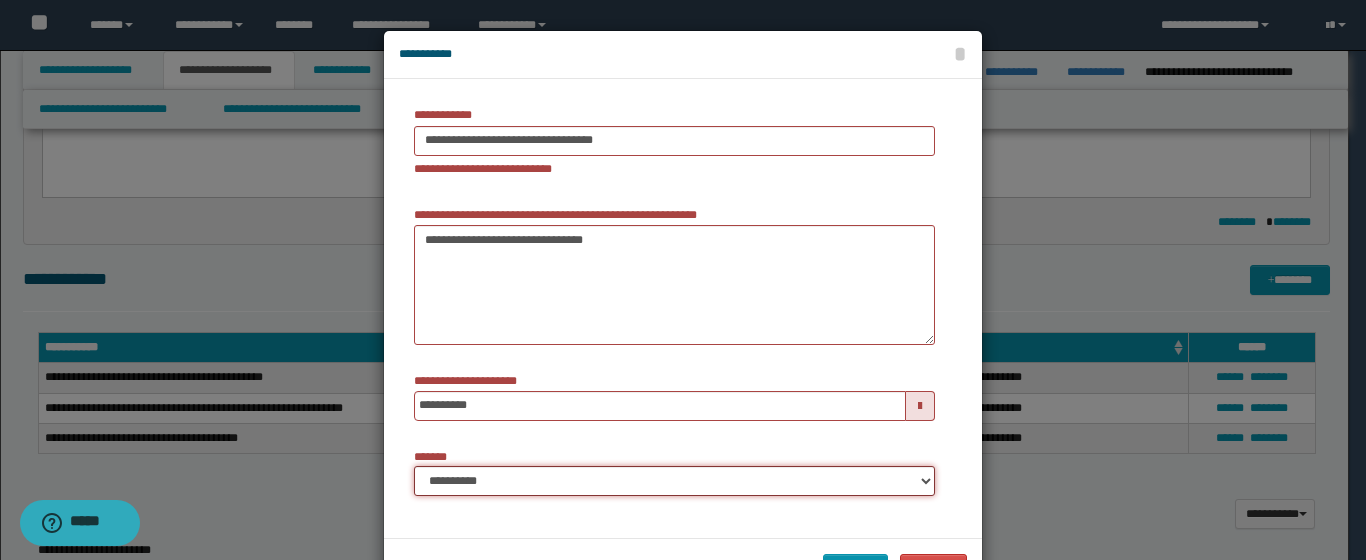 select on "*" 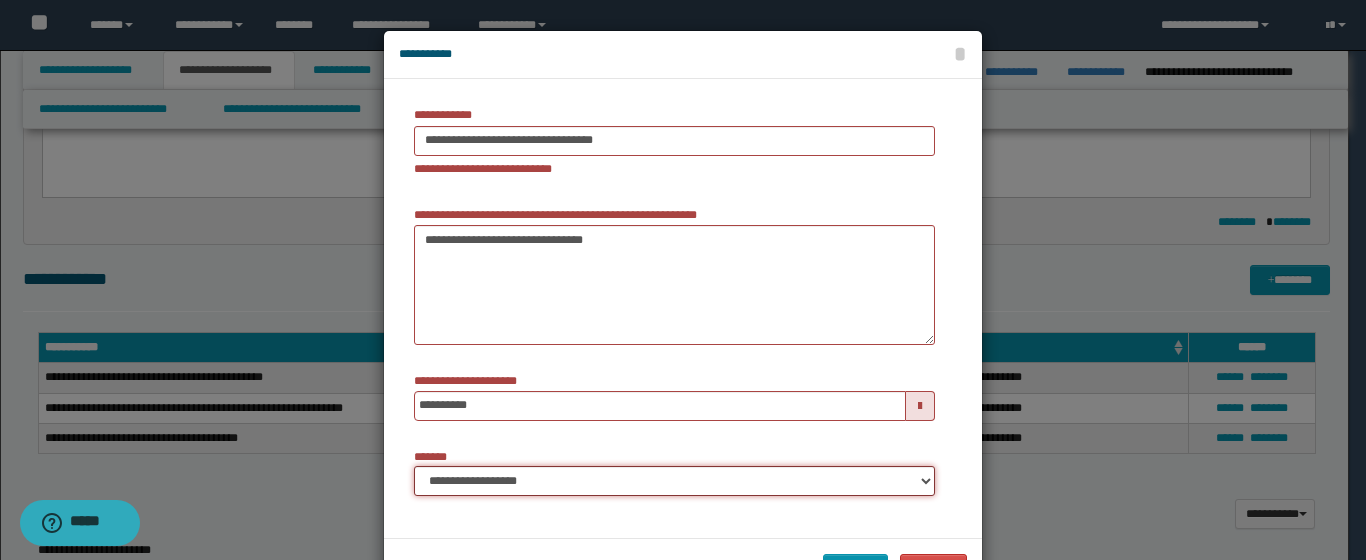 scroll, scrollTop: 70, scrollLeft: 0, axis: vertical 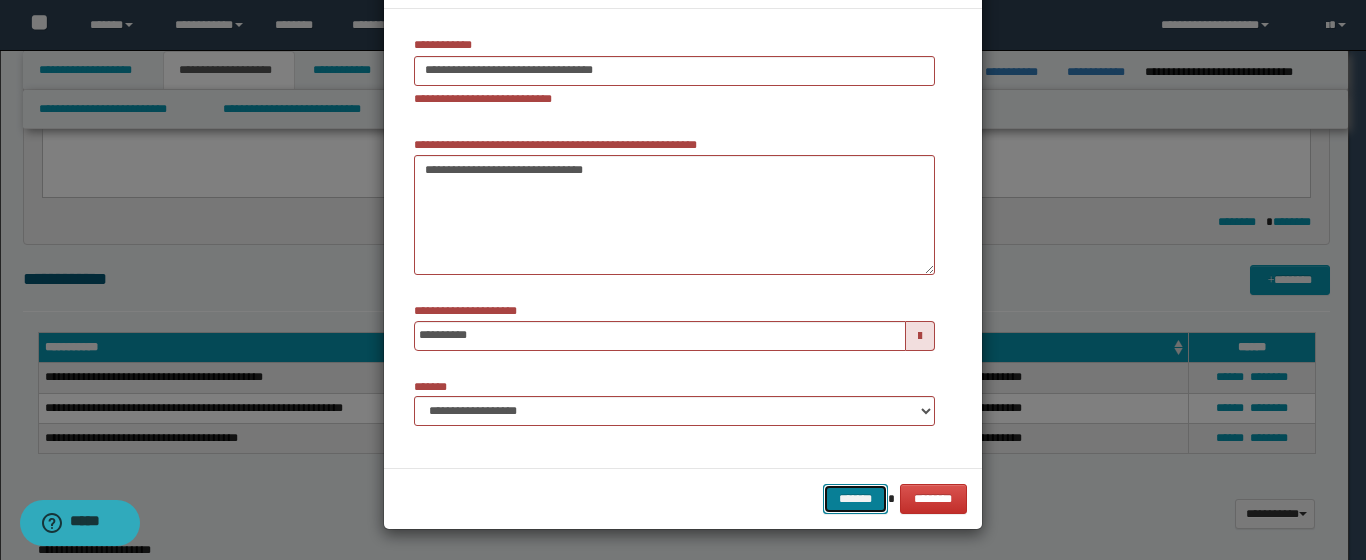click on "*******" at bounding box center (855, 499) 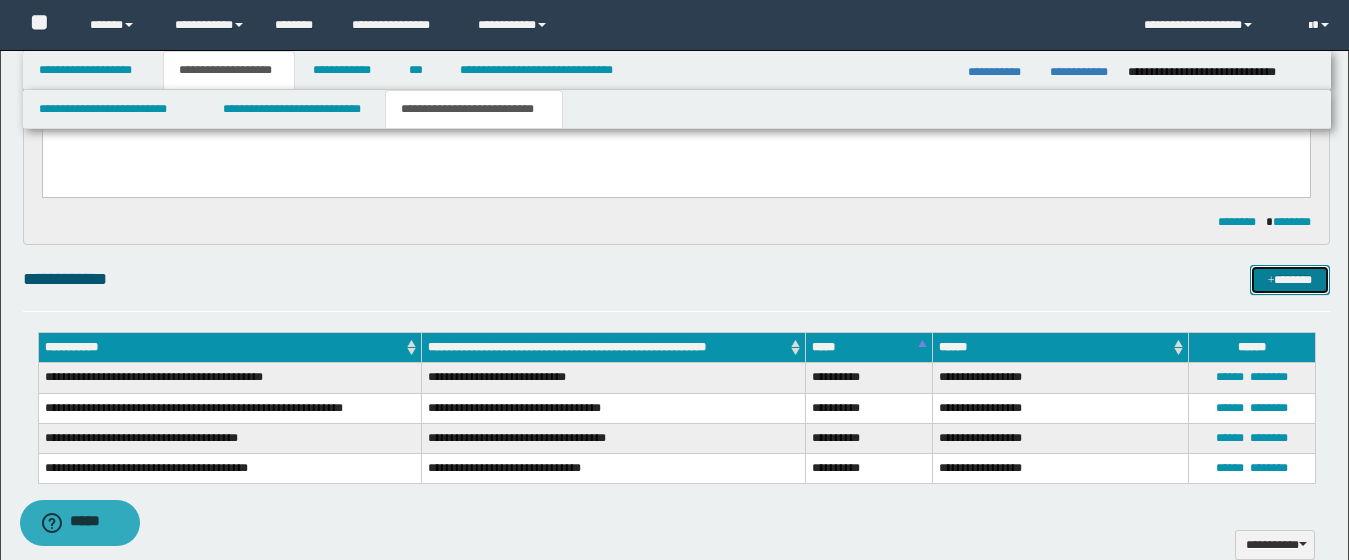 click on "*******" at bounding box center [1290, 280] 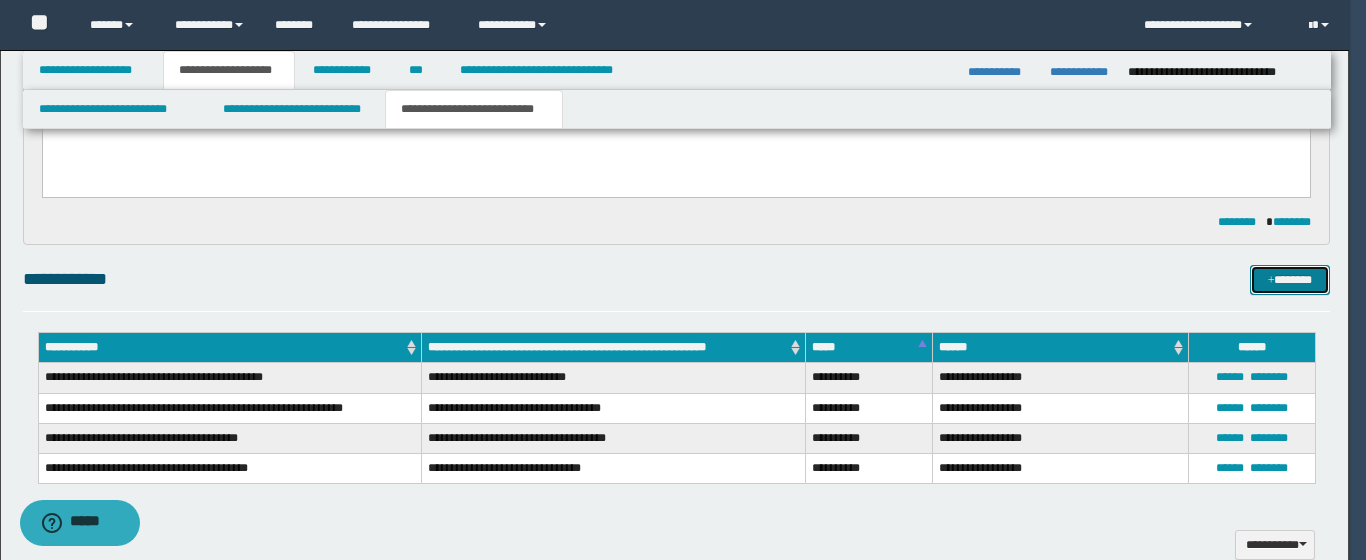 scroll, scrollTop: 0, scrollLeft: 0, axis: both 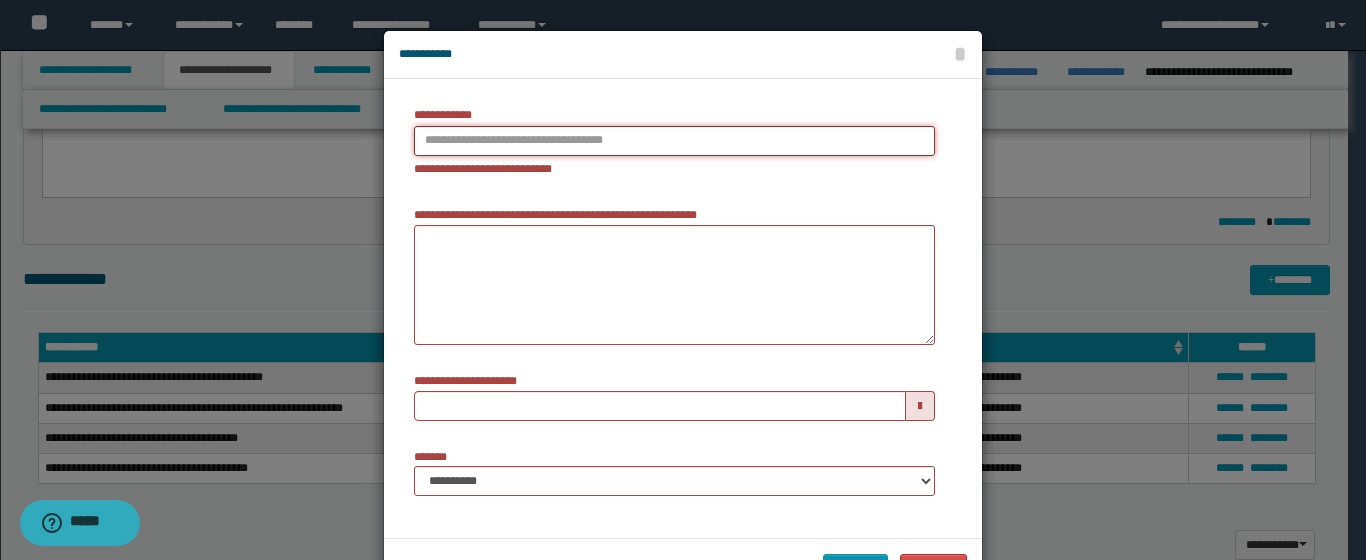 type on "**********" 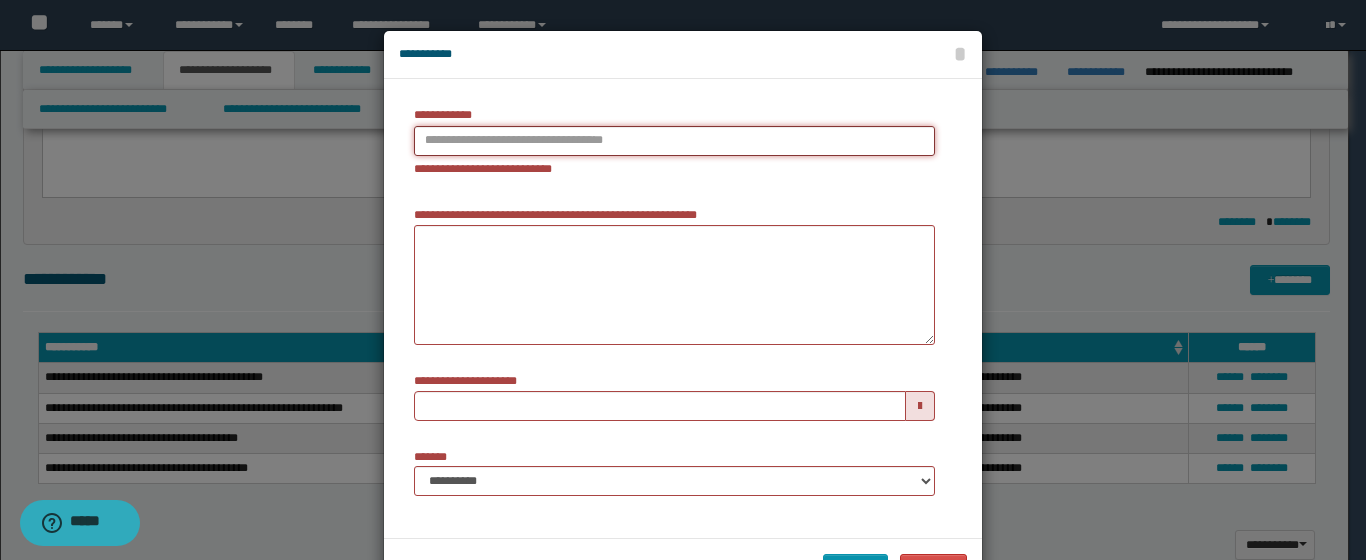 click on "**********" at bounding box center (674, 141) 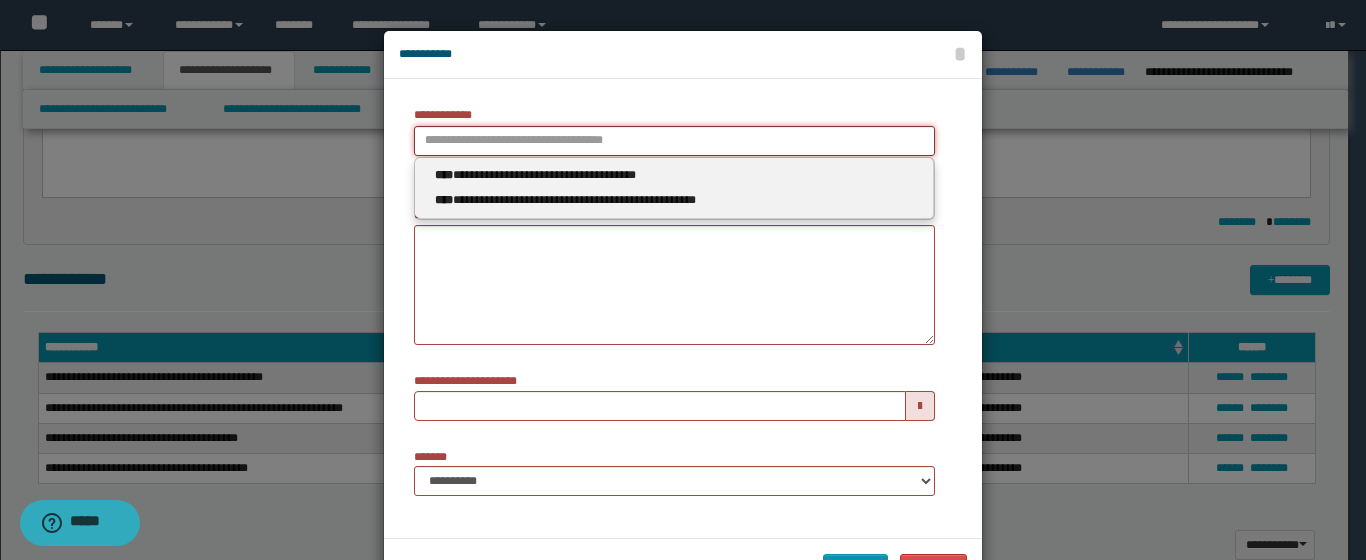 type 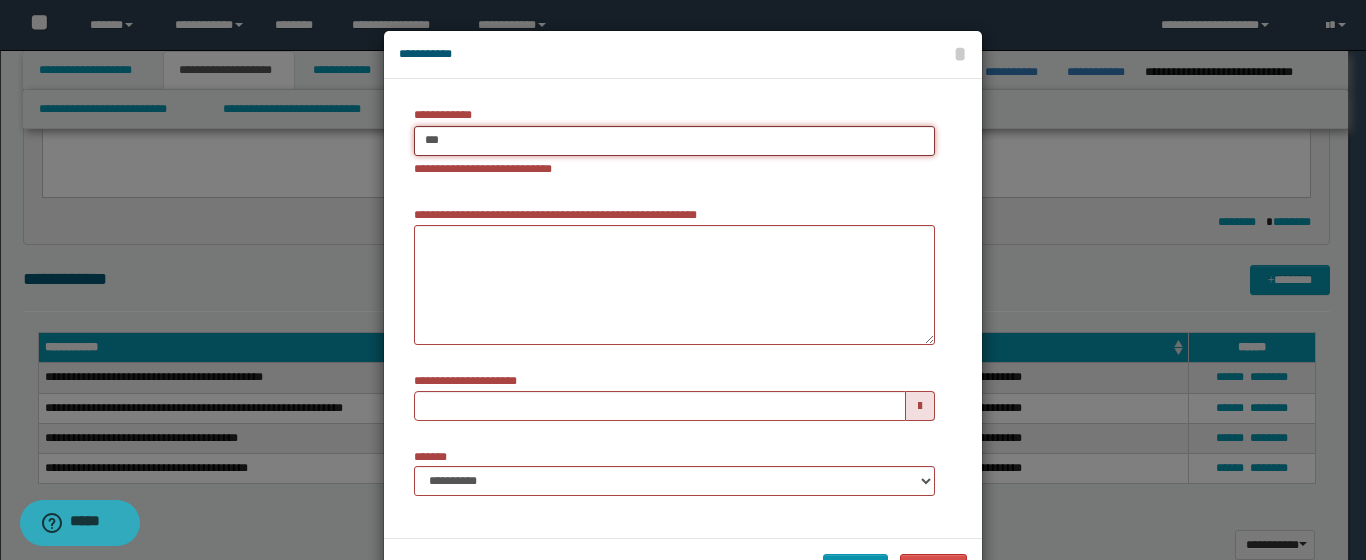 type on "****" 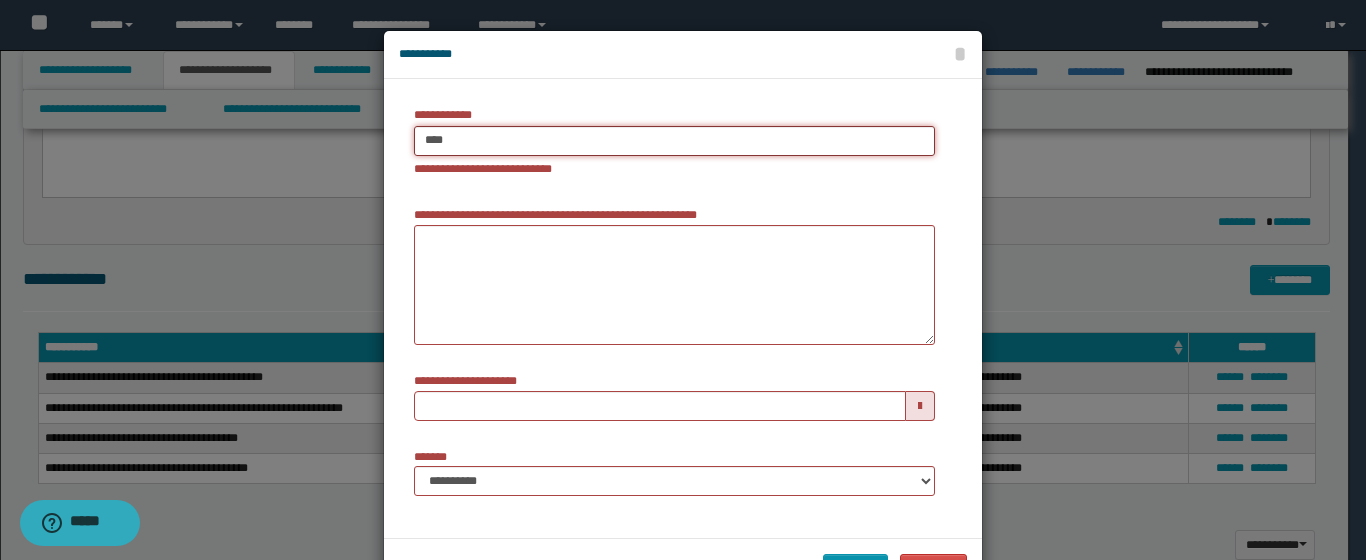 type on "****" 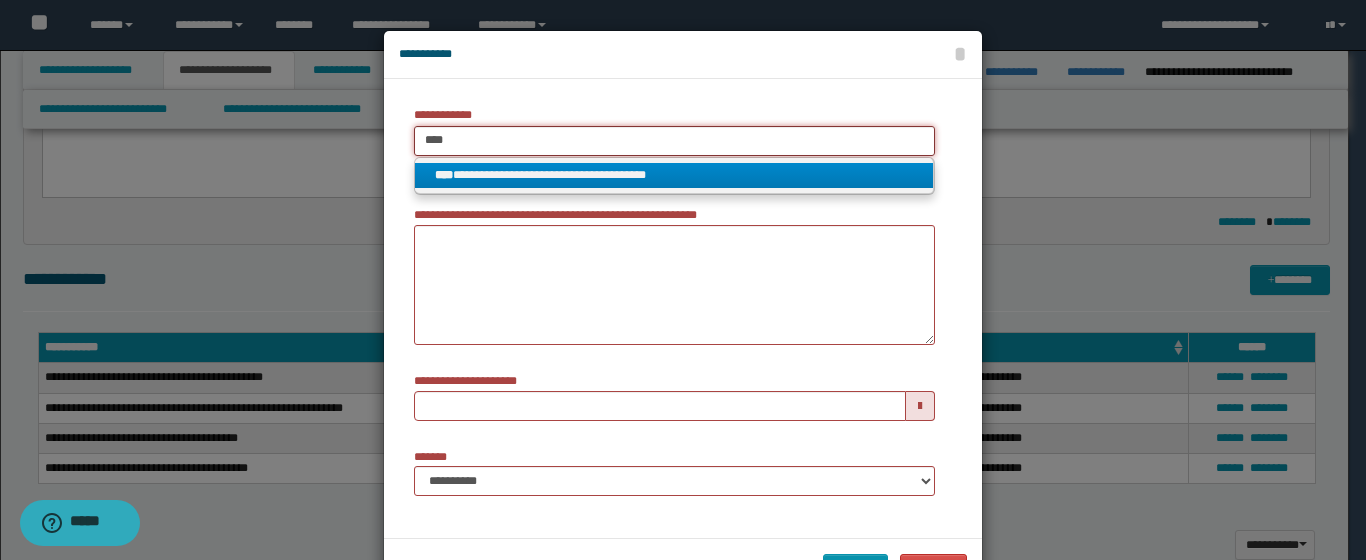 type on "****" 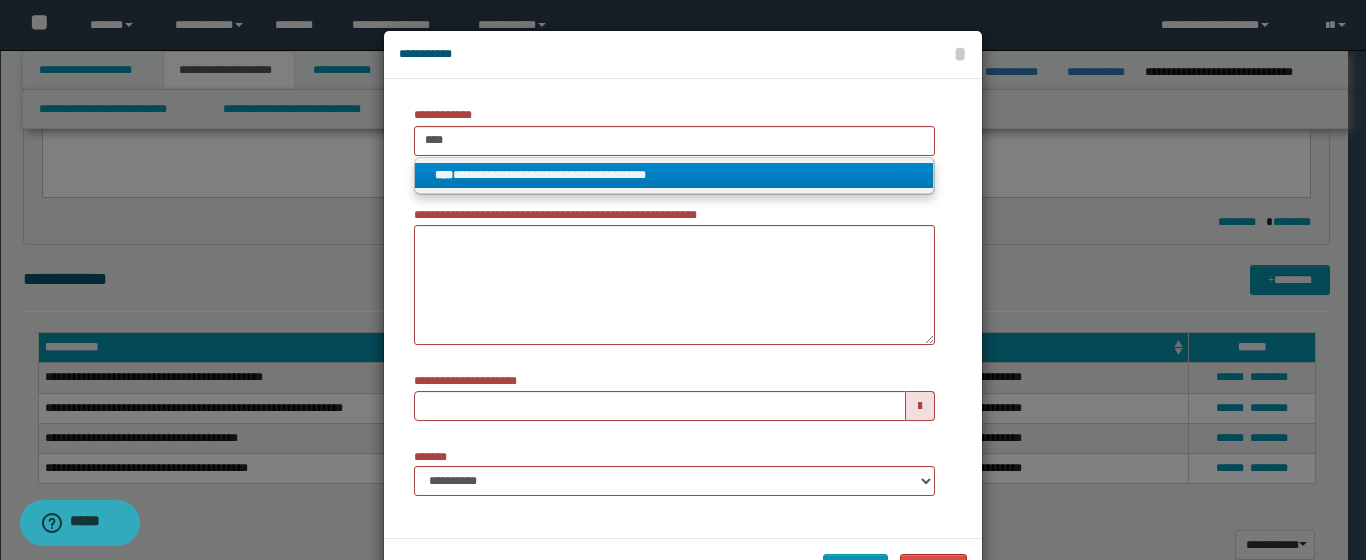 click on "**********" at bounding box center (674, 175) 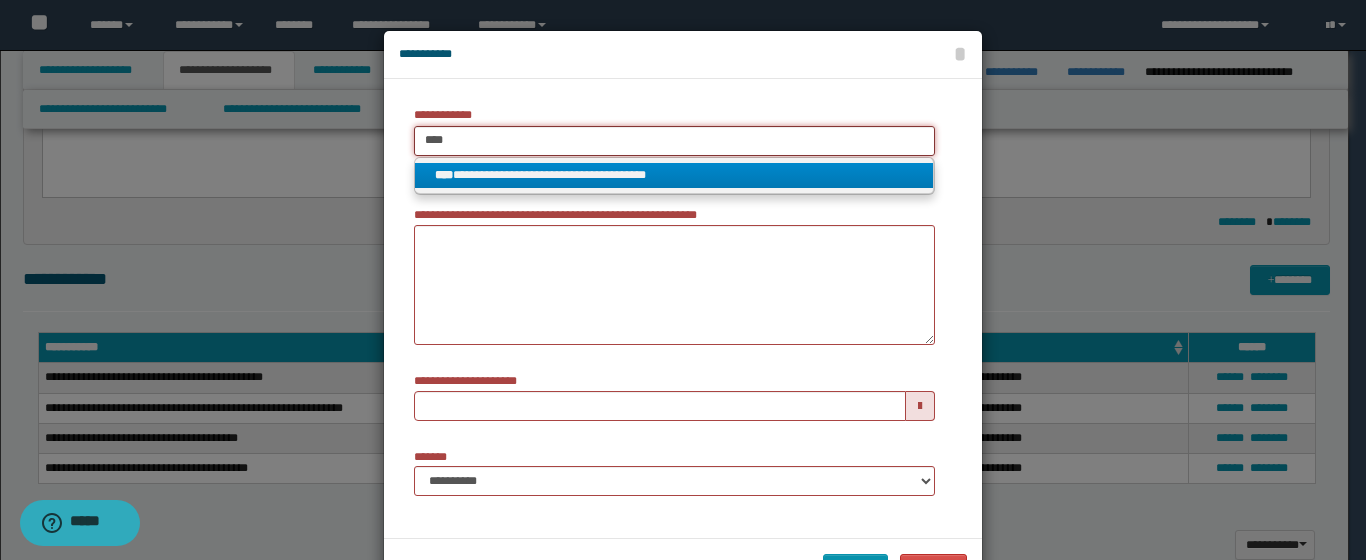 type 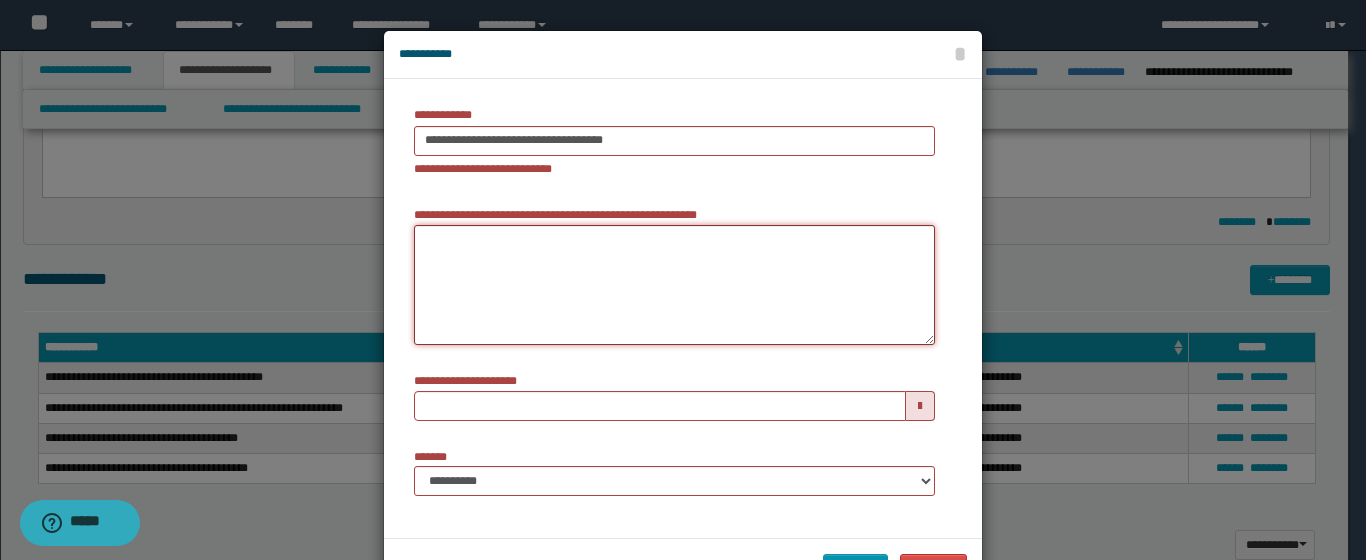 click on "**********" at bounding box center [674, 285] 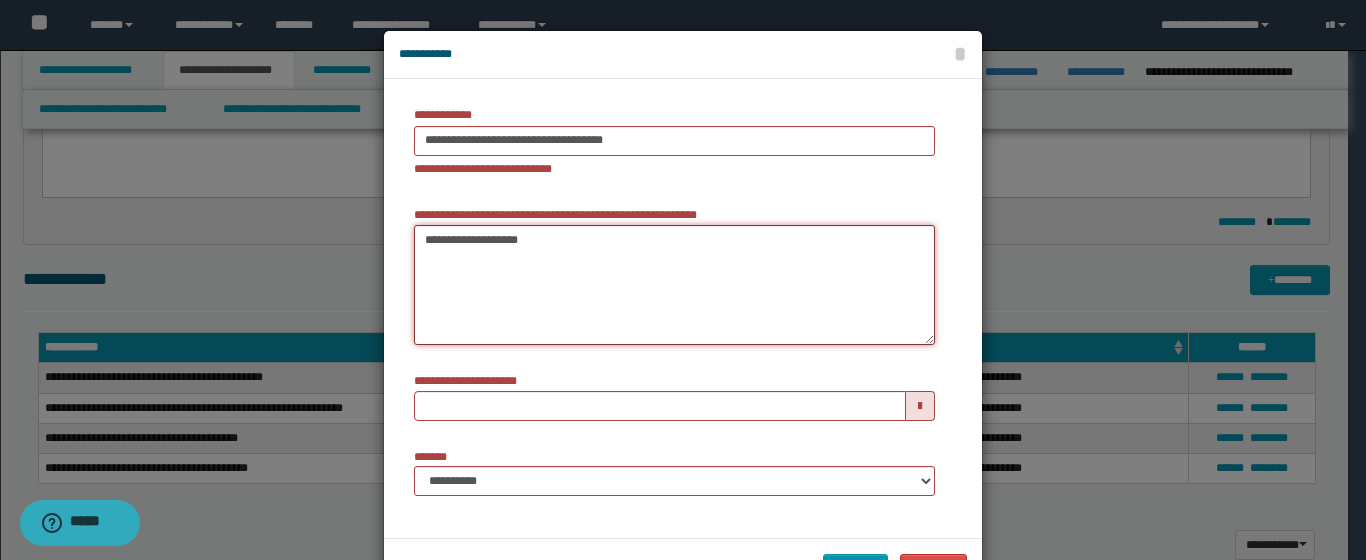 click on "**********" at bounding box center [674, 285] 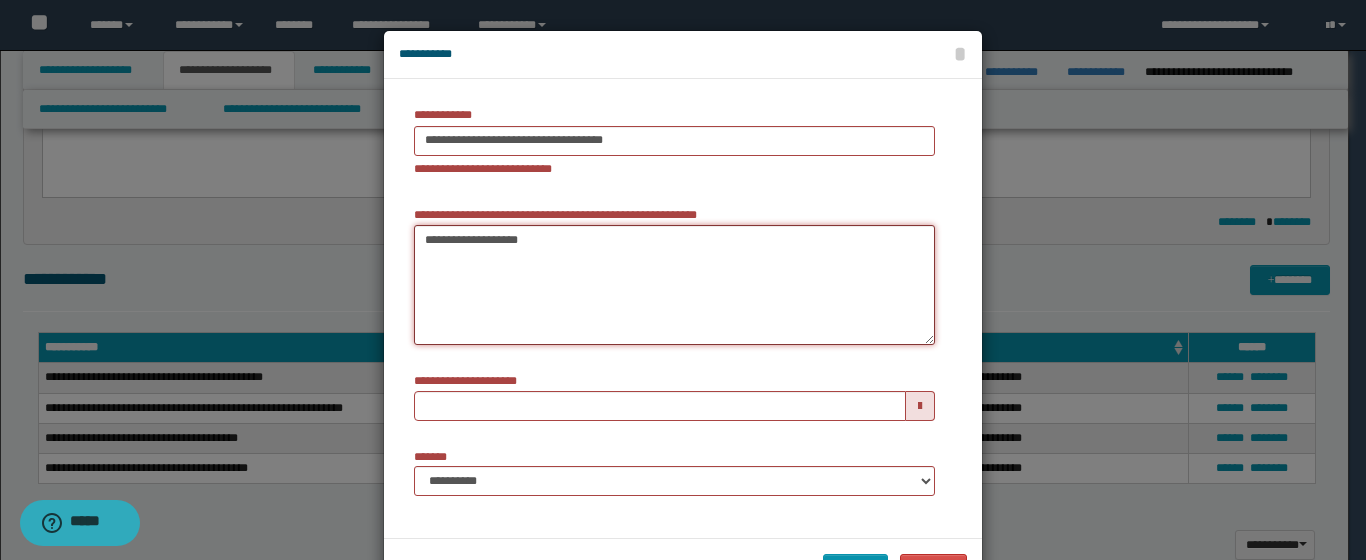 drag, startPoint x: 528, startPoint y: 250, endPoint x: 418, endPoint y: 238, distance: 110.65261 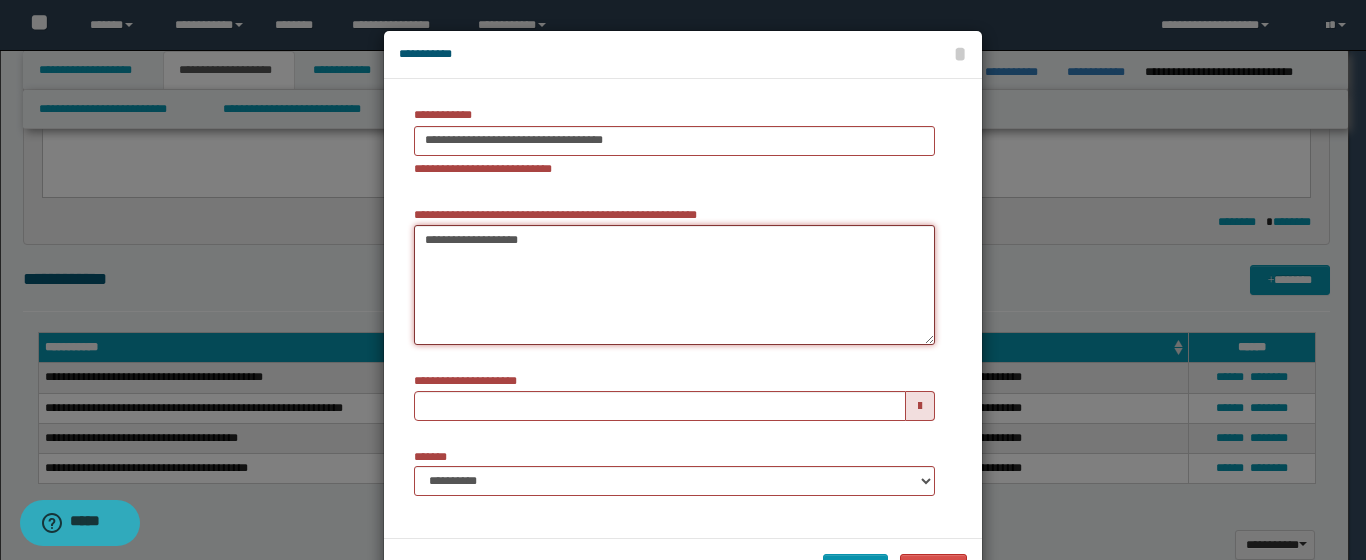 type on "**********" 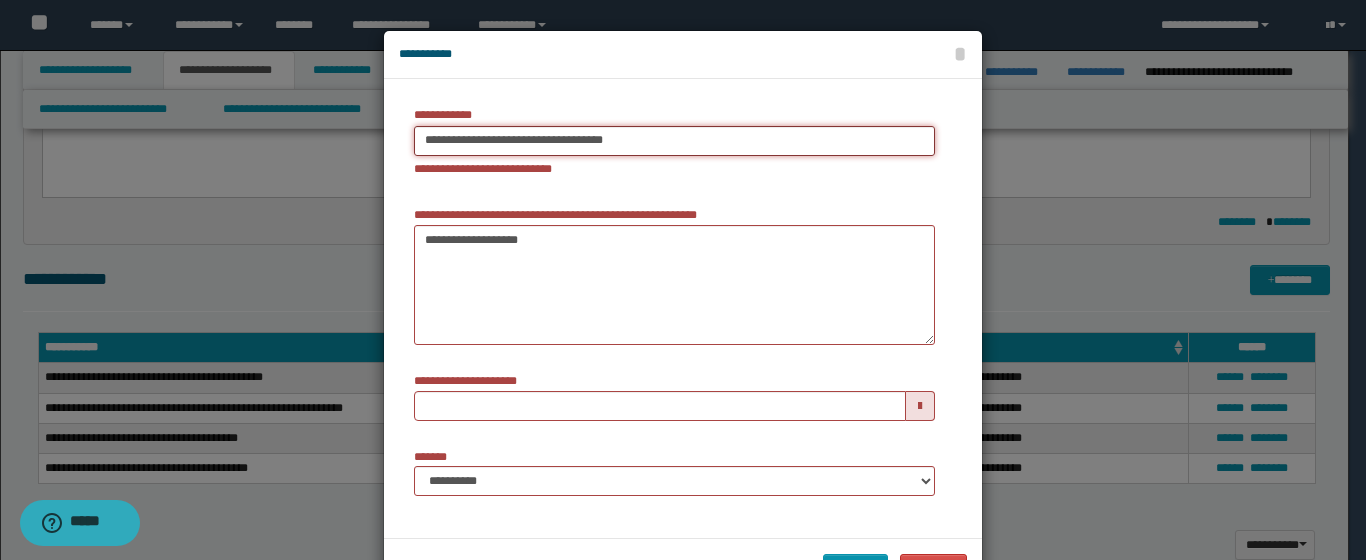 type on "**********" 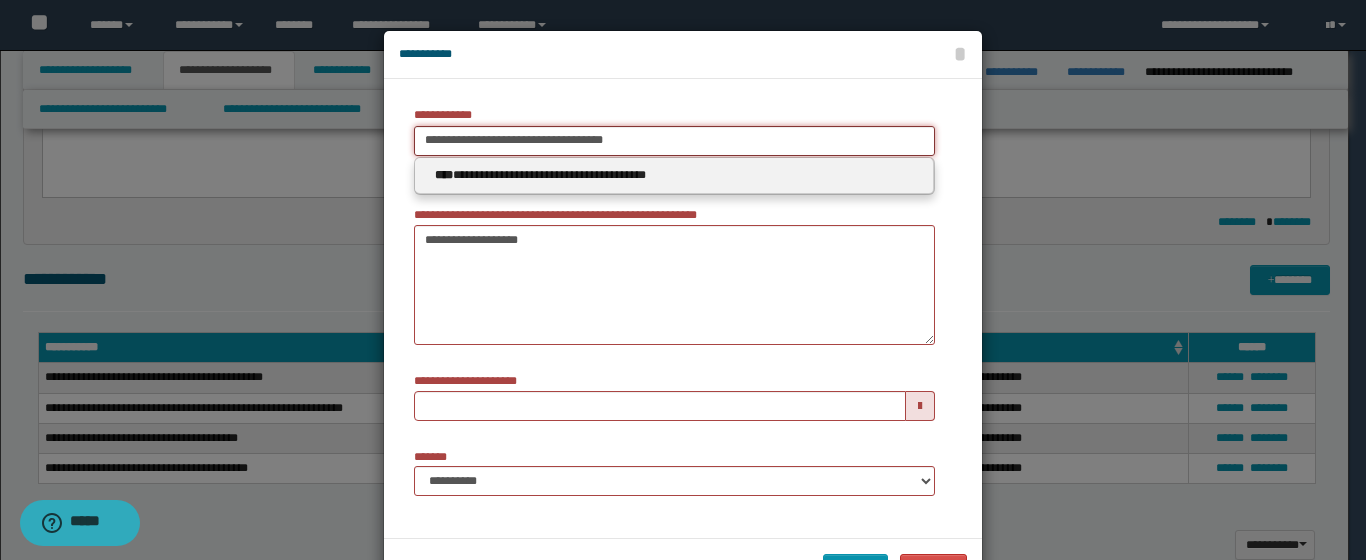 drag, startPoint x: 514, startPoint y: 143, endPoint x: 414, endPoint y: 141, distance: 100.02 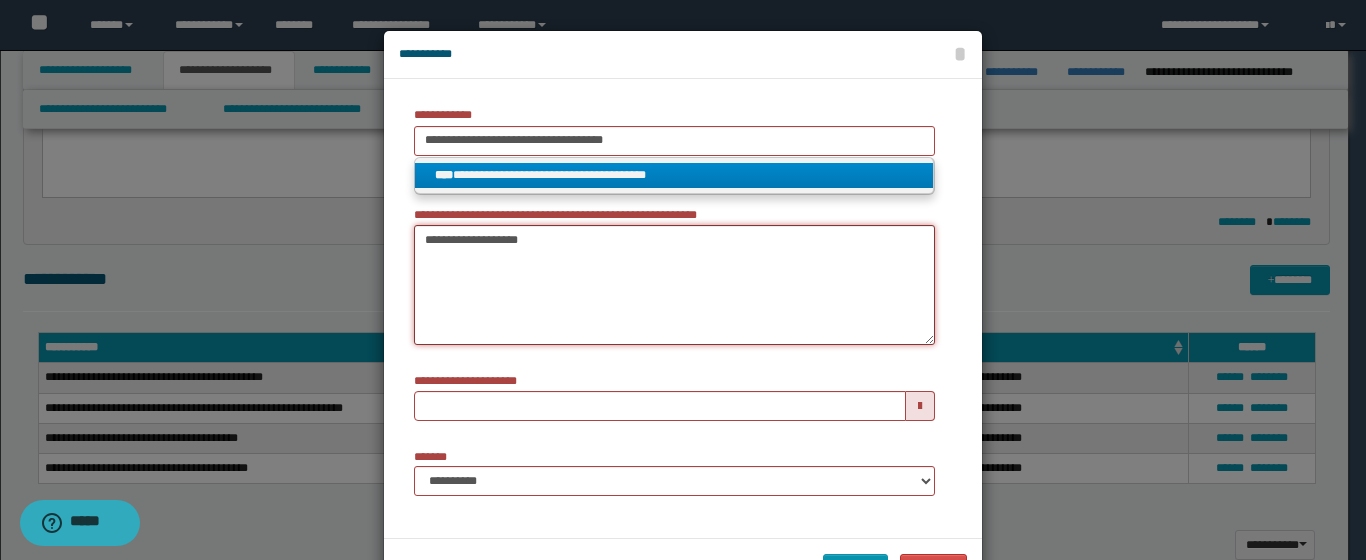 type 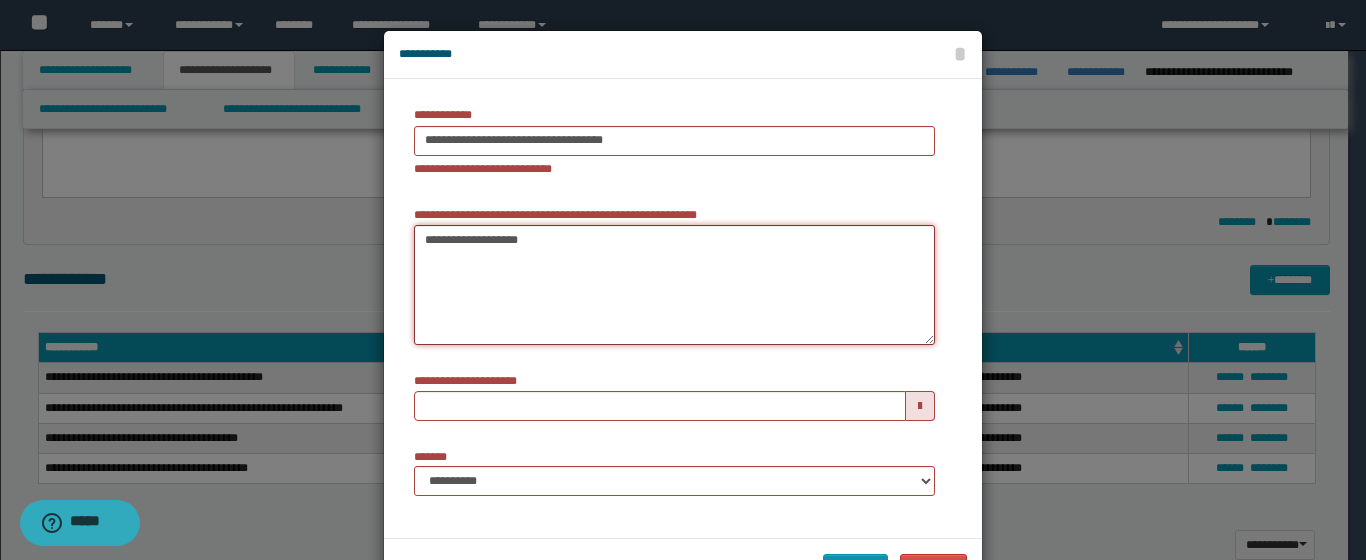 drag, startPoint x: 522, startPoint y: 242, endPoint x: 408, endPoint y: 240, distance: 114.01754 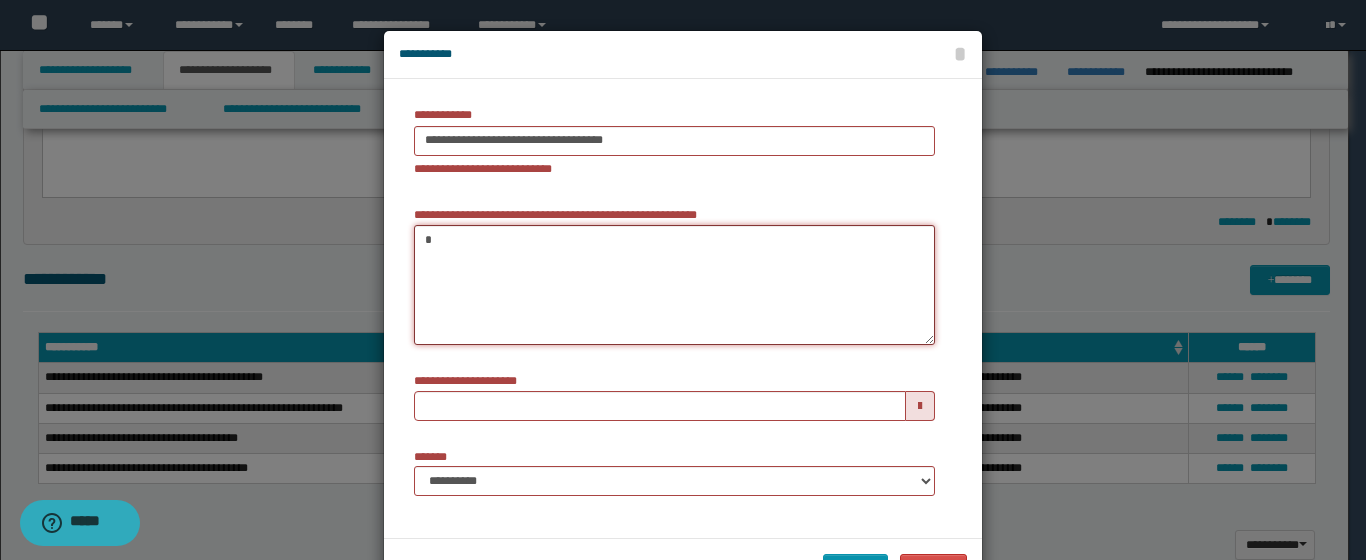 paste on "**********" 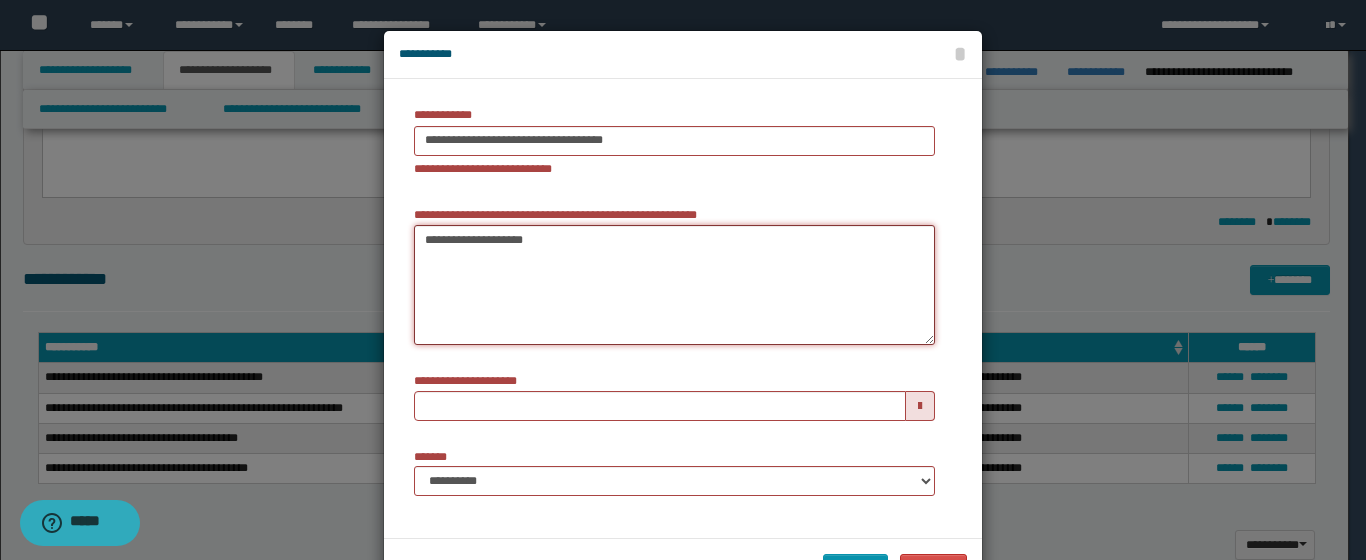 type 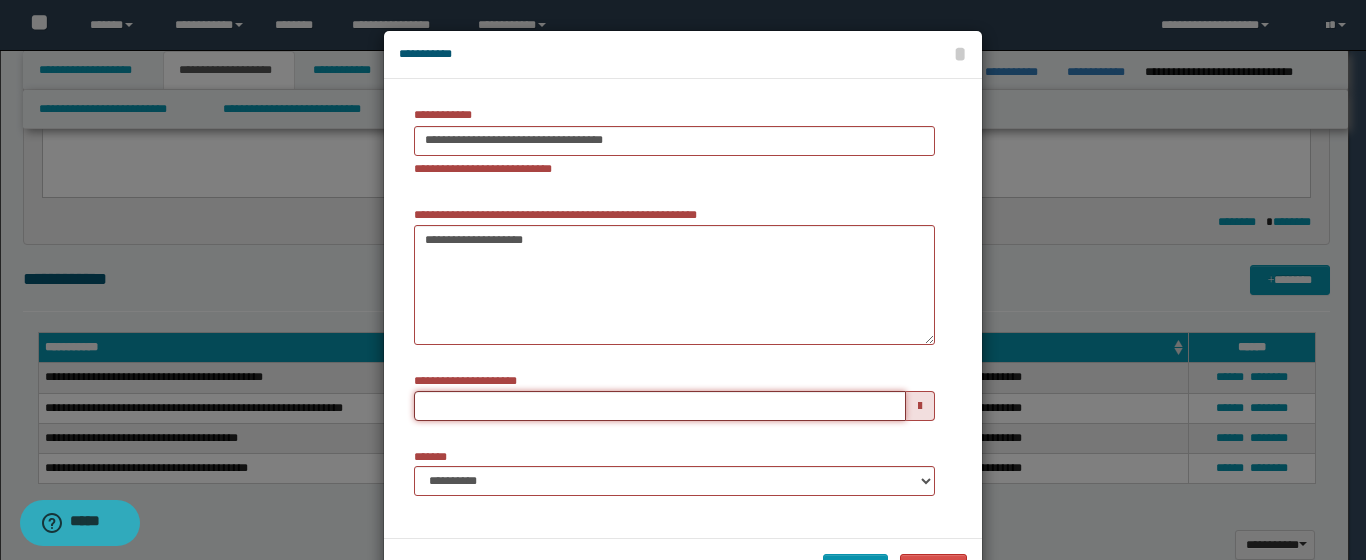 click on "**********" at bounding box center [660, 406] 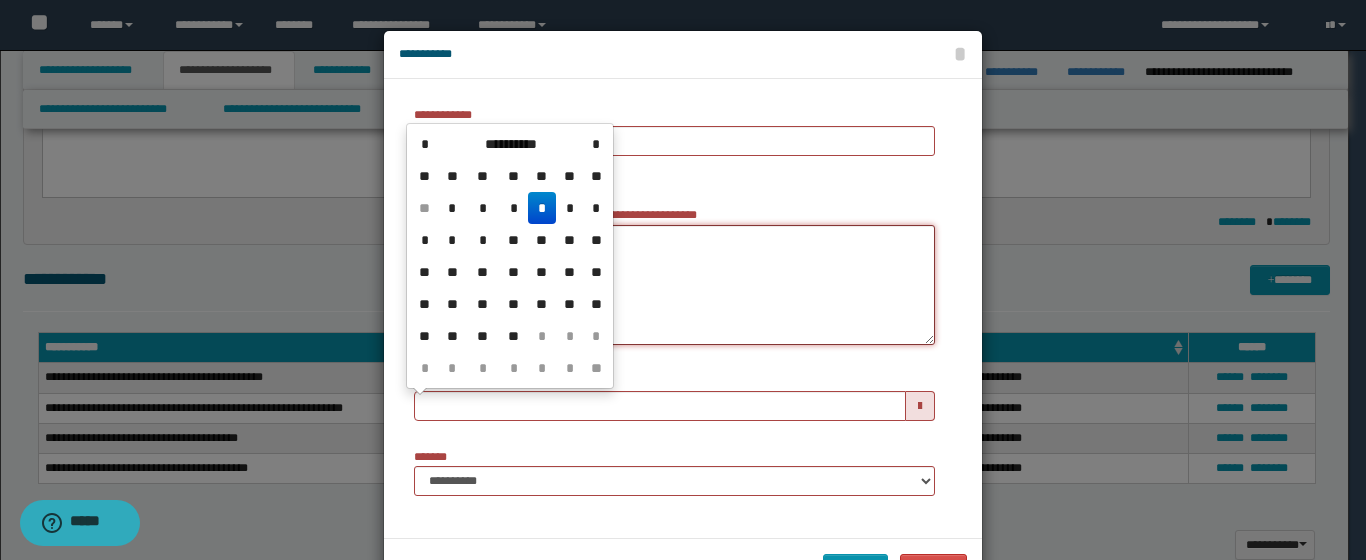 click on "**********" at bounding box center [674, 285] 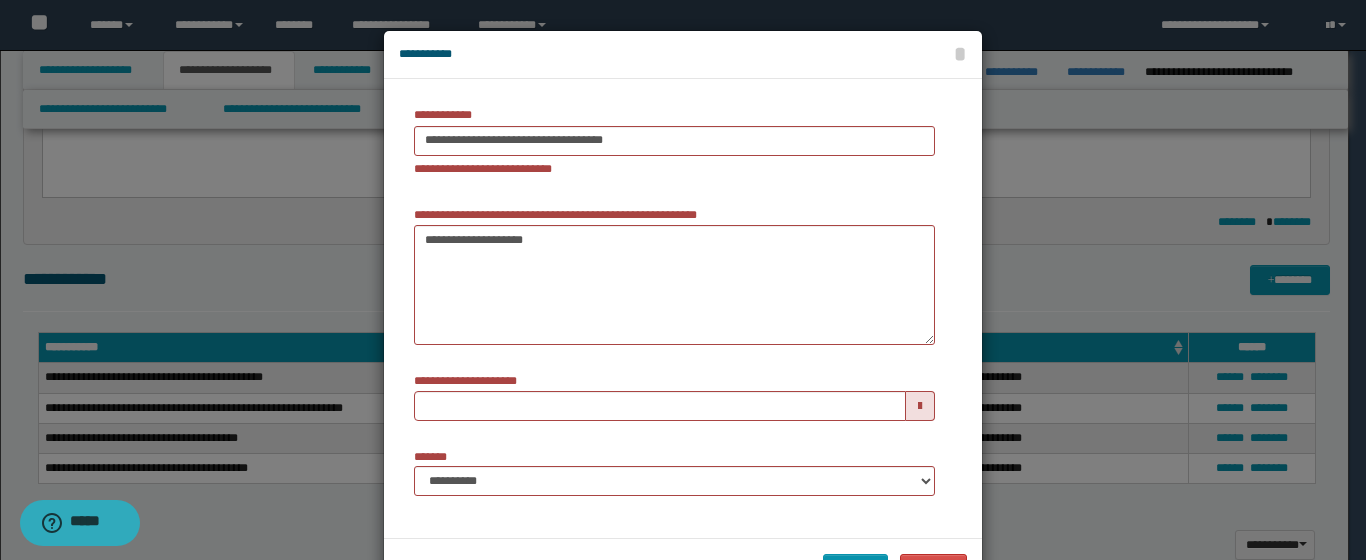 click at bounding box center (920, 406) 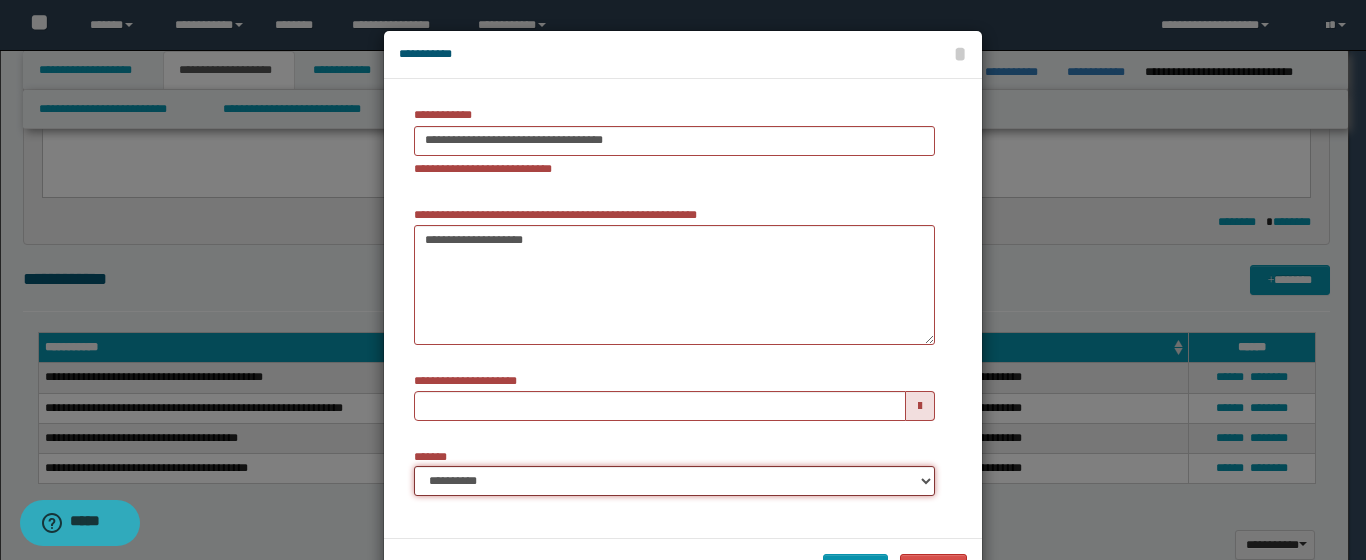 click on "**********" at bounding box center [674, 481] 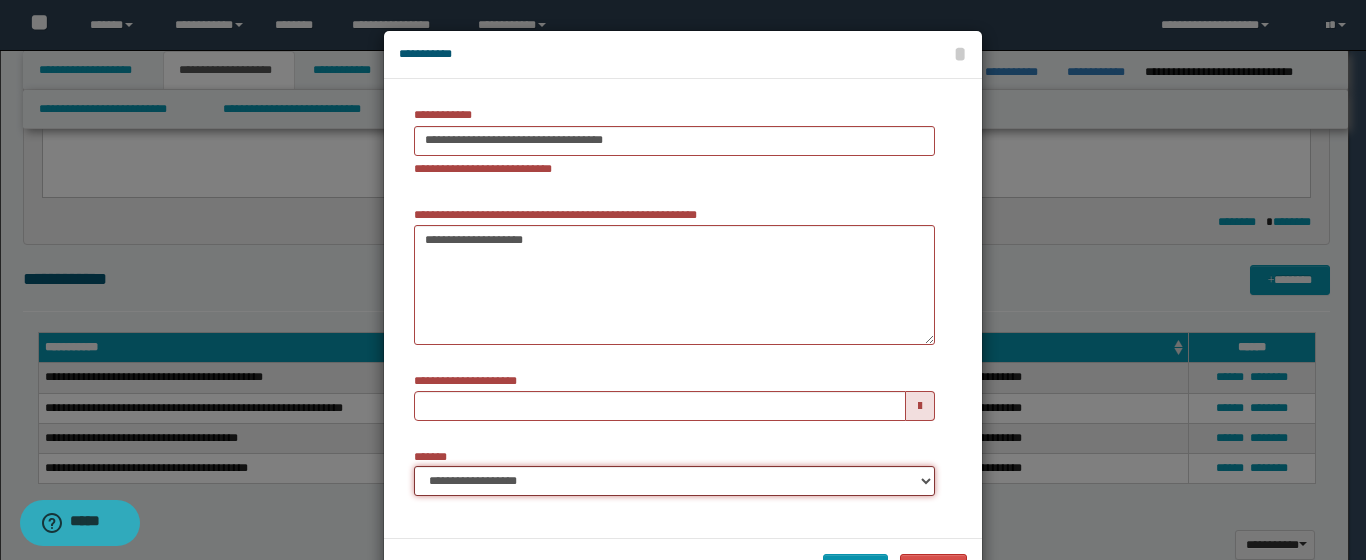click on "**********" at bounding box center (674, 481) 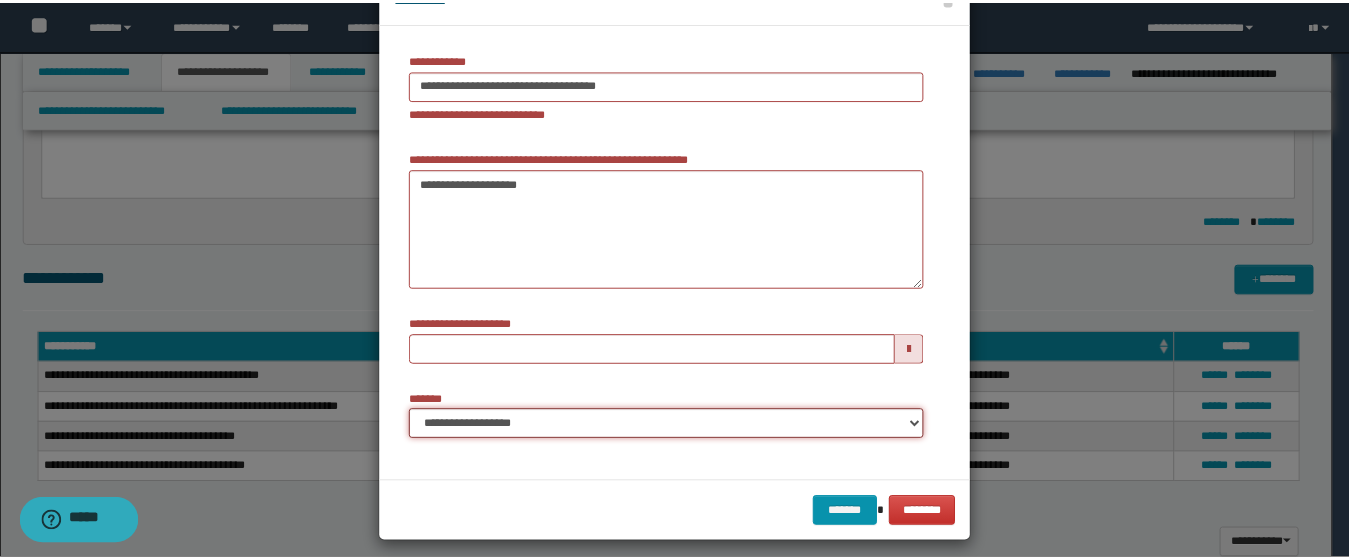 scroll, scrollTop: 58, scrollLeft: 0, axis: vertical 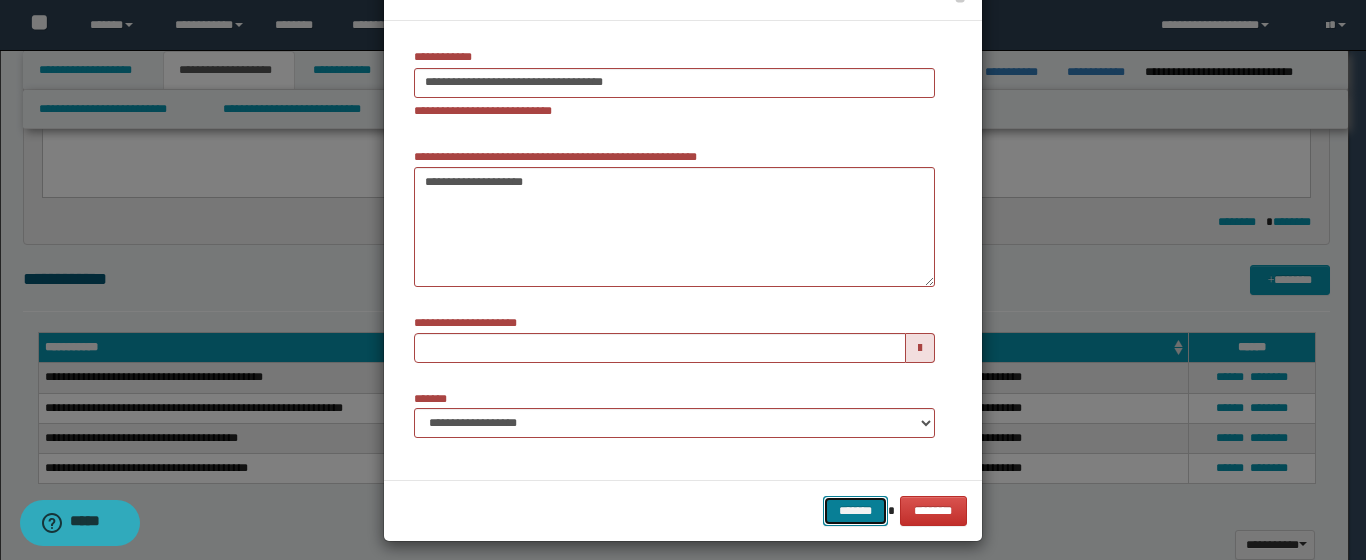 click on "*******" at bounding box center (855, 511) 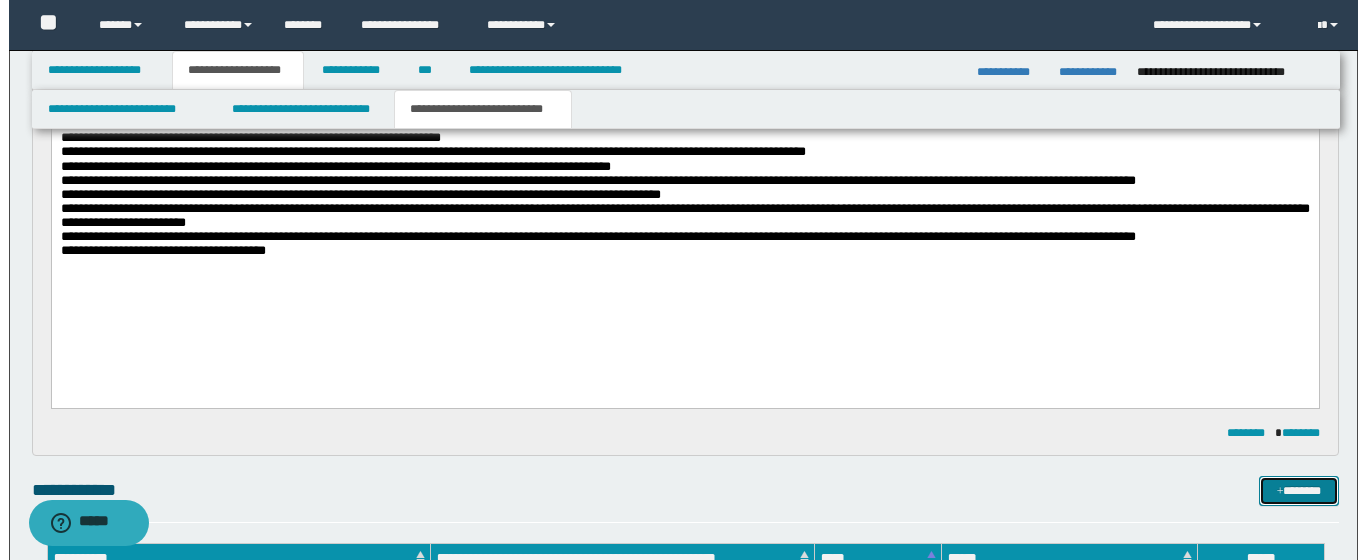 scroll, scrollTop: 0, scrollLeft: 0, axis: both 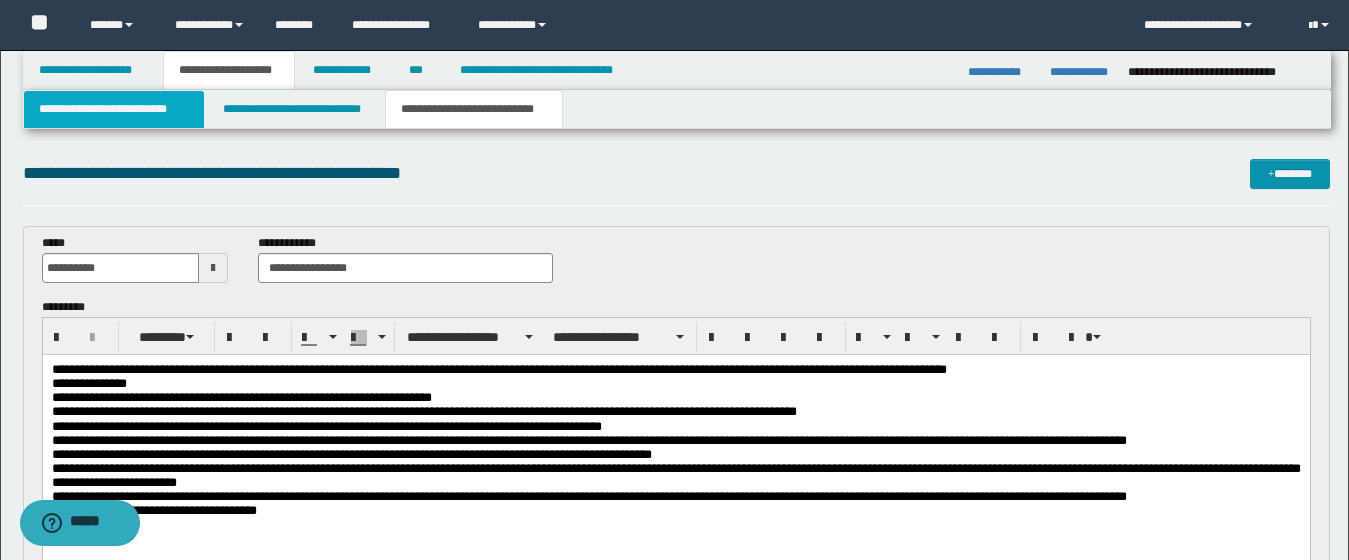 click on "**********" at bounding box center [114, 109] 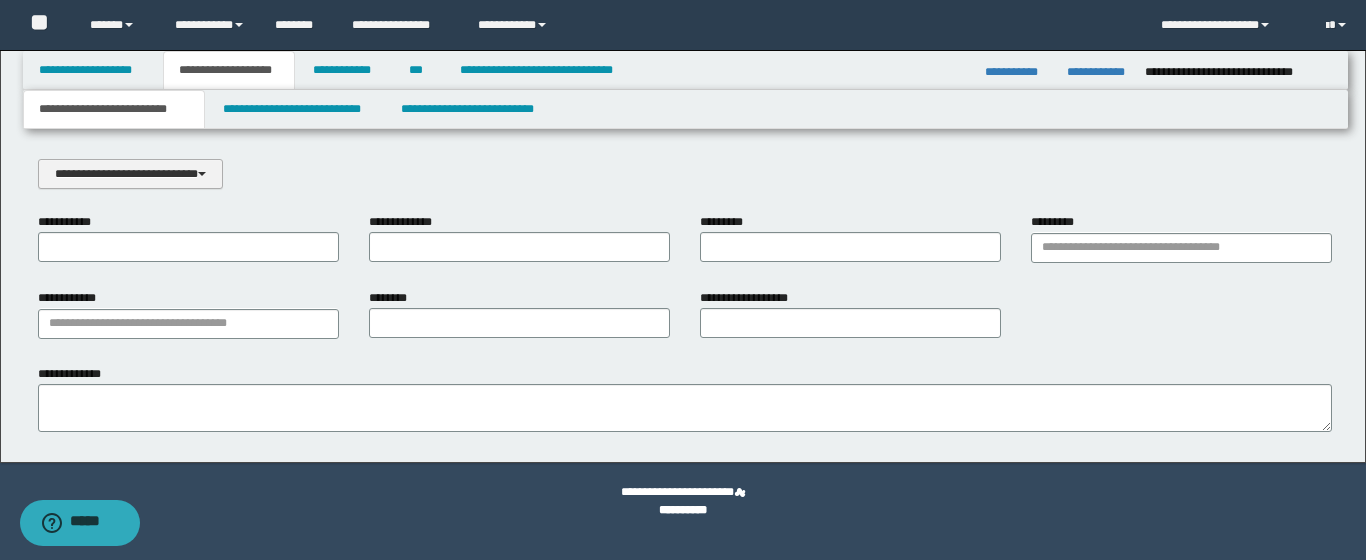 click at bounding box center [202, 174] 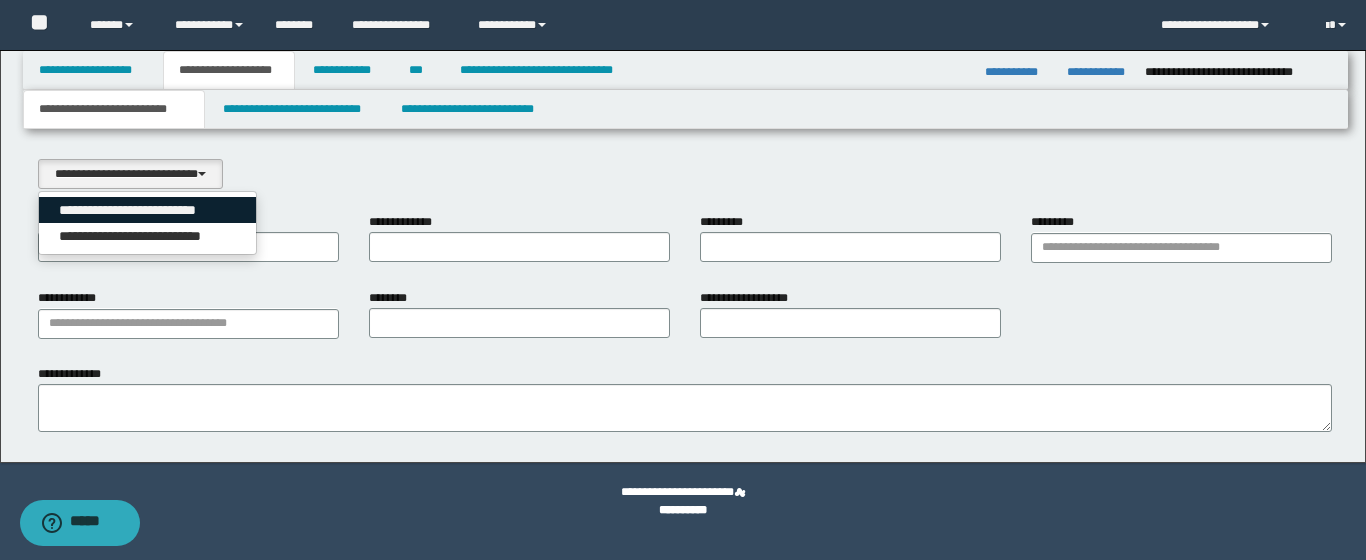click on "**********" at bounding box center (148, 210) 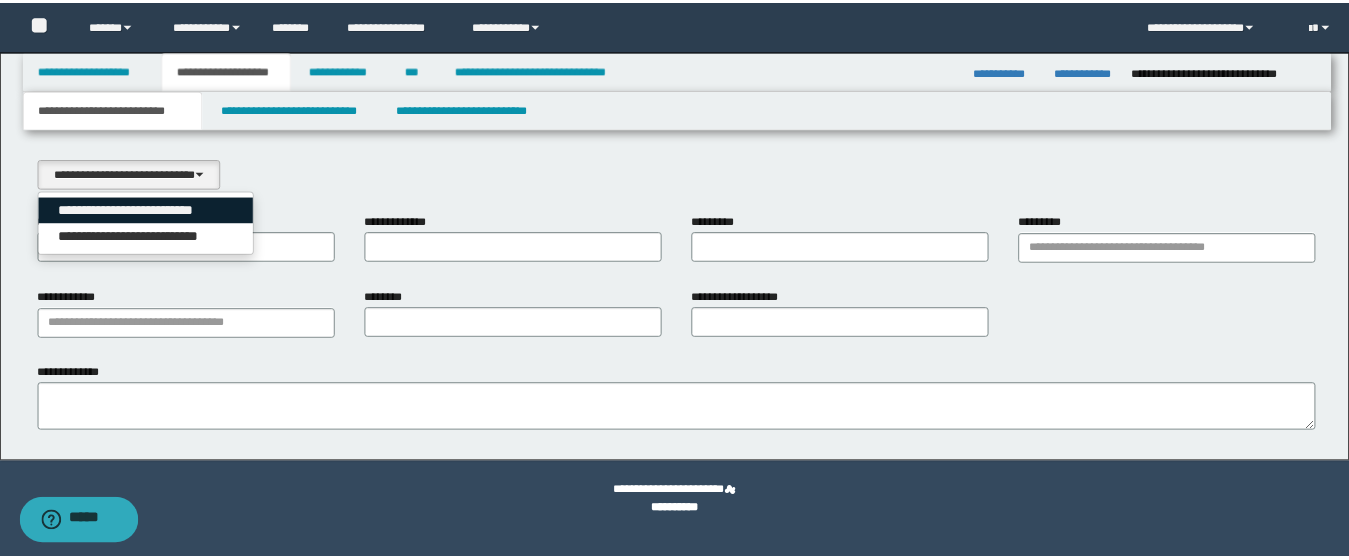 scroll, scrollTop: 0, scrollLeft: 0, axis: both 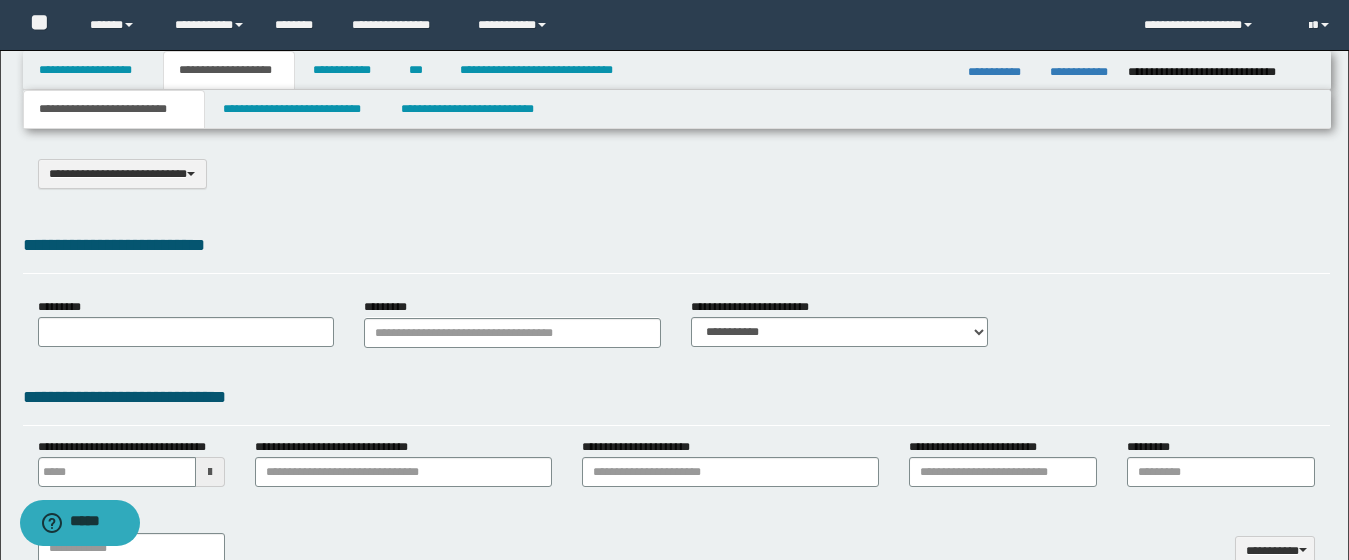 select on "*" 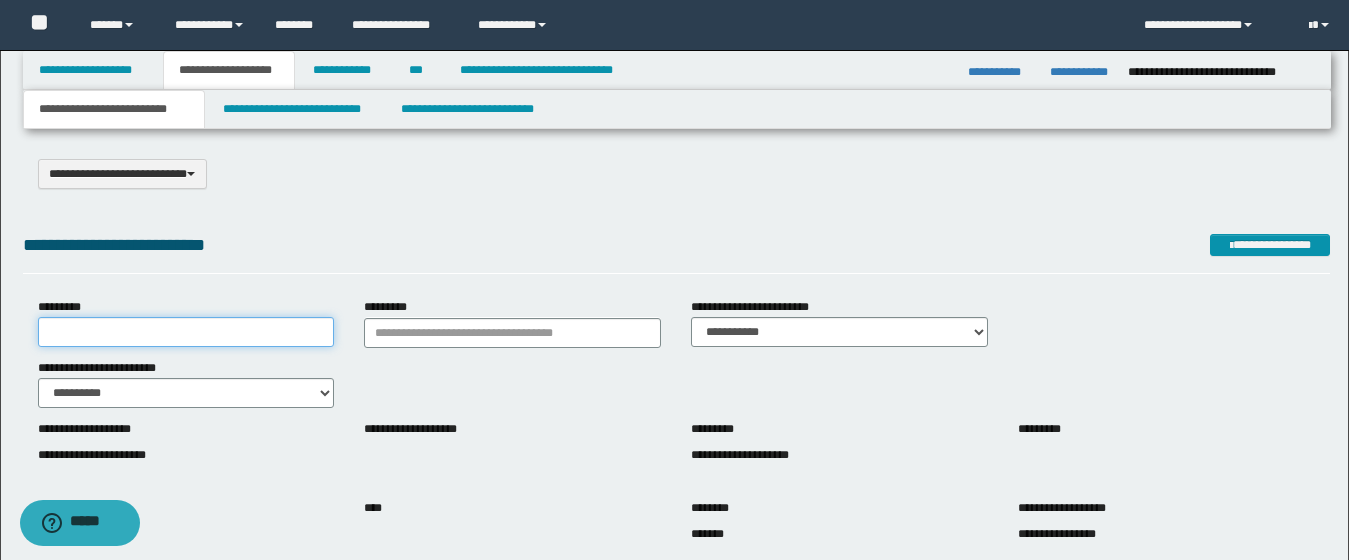 click on "*********" at bounding box center [186, 332] 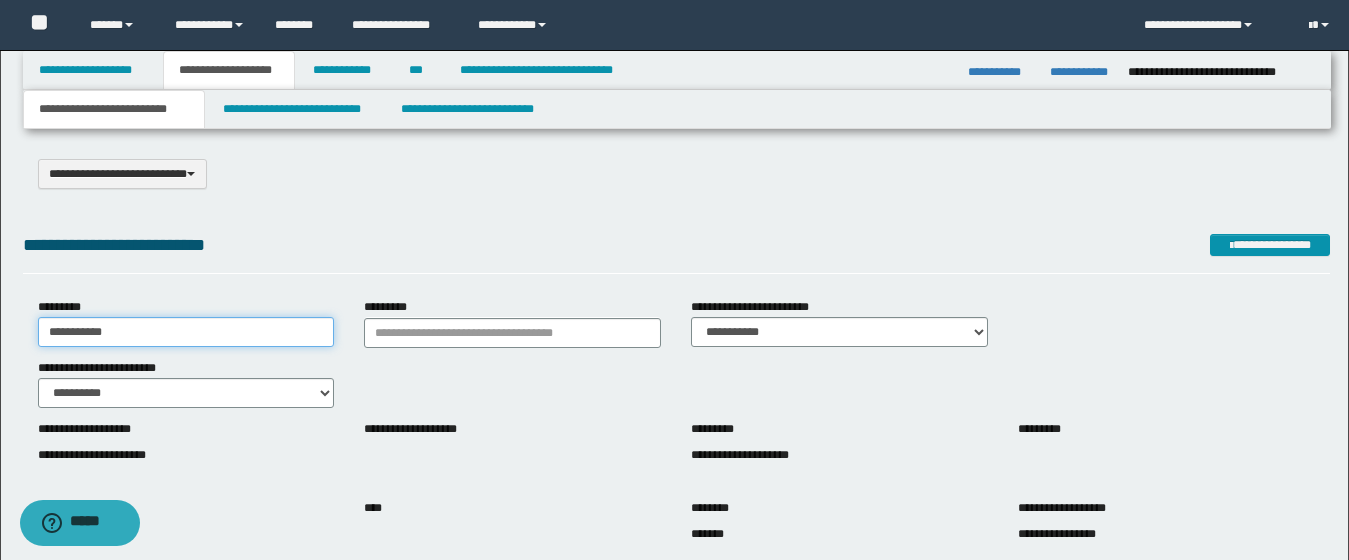 type on "**********" 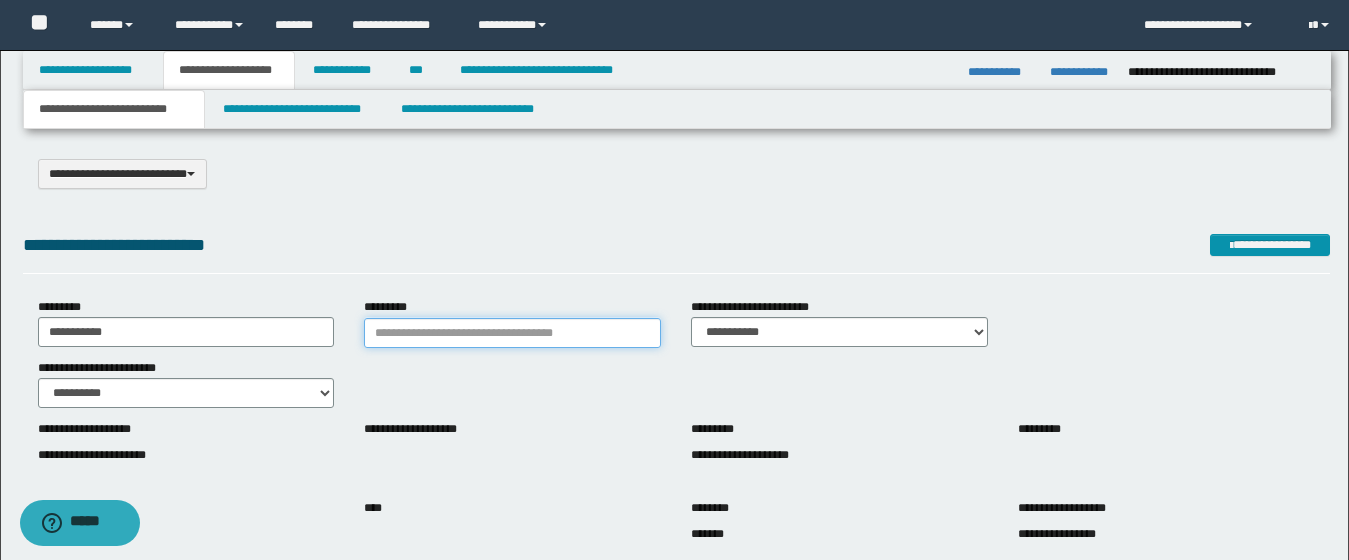 click on "*********" at bounding box center [512, 333] 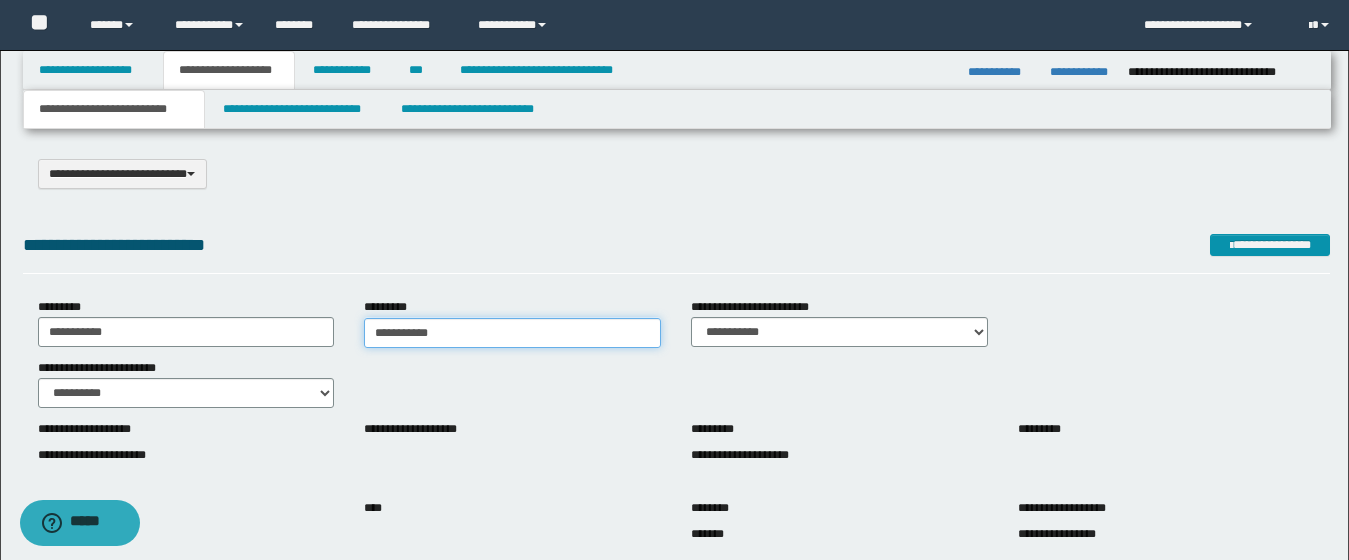 type on "**********" 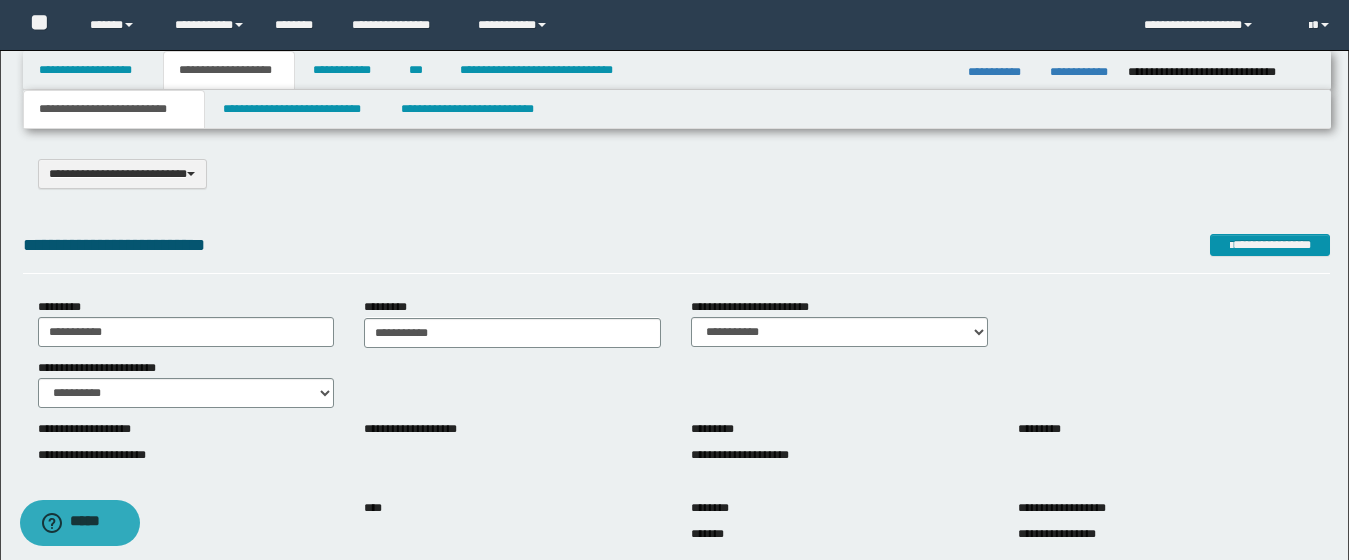click on "**********" at bounding box center [676, 383] 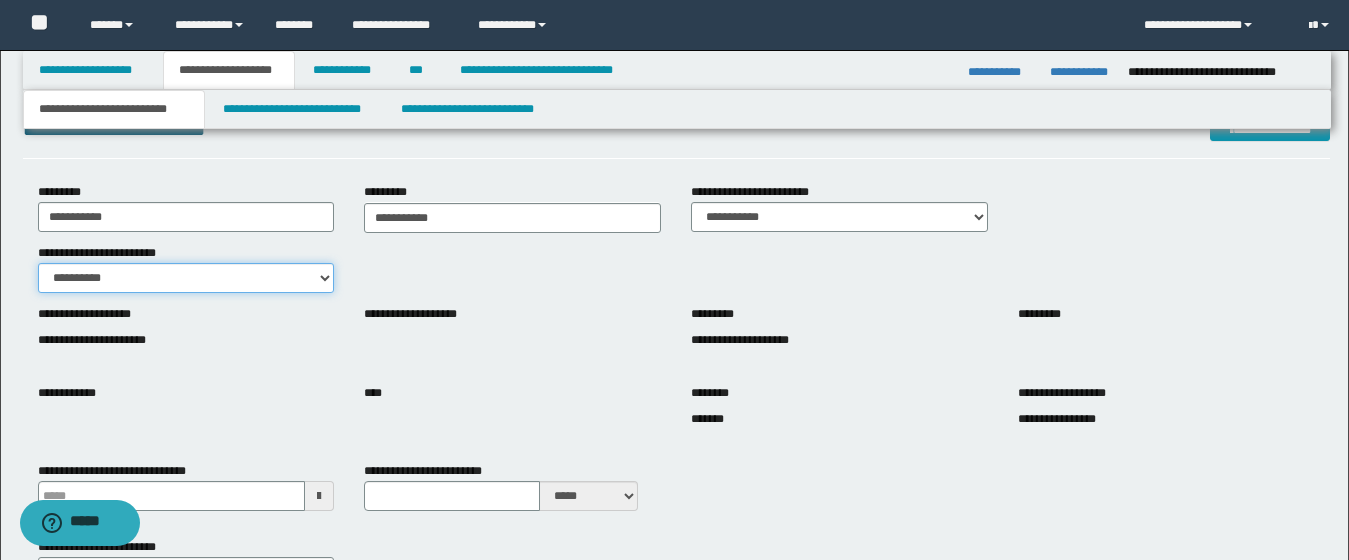 click on "**********" at bounding box center [186, 278] 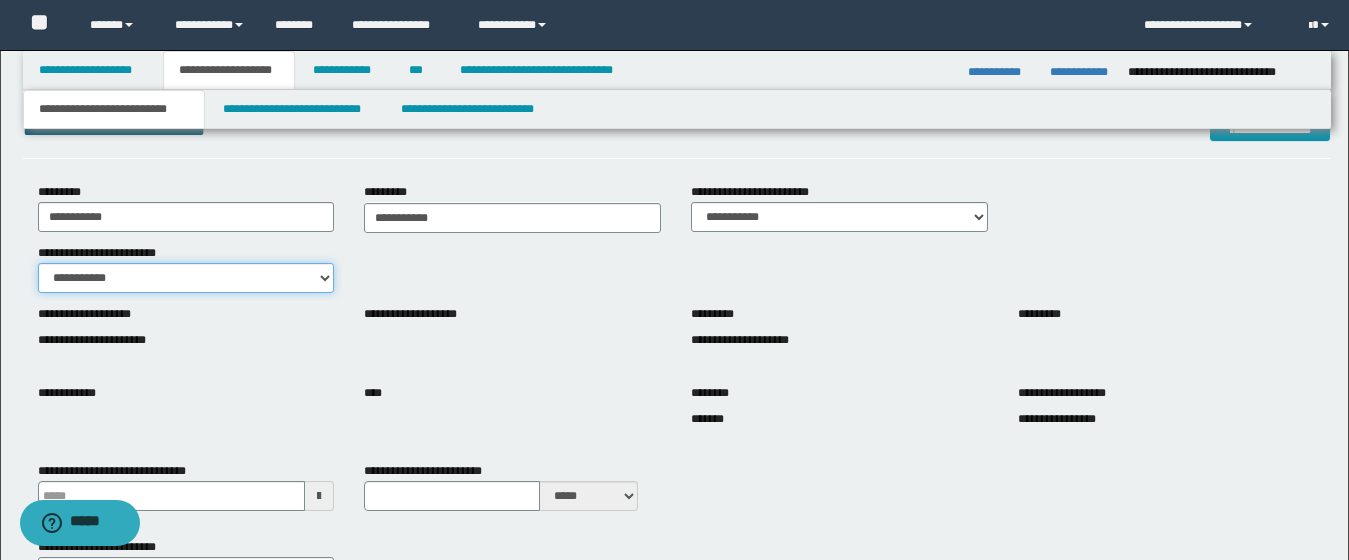 click on "**********" at bounding box center (186, 278) 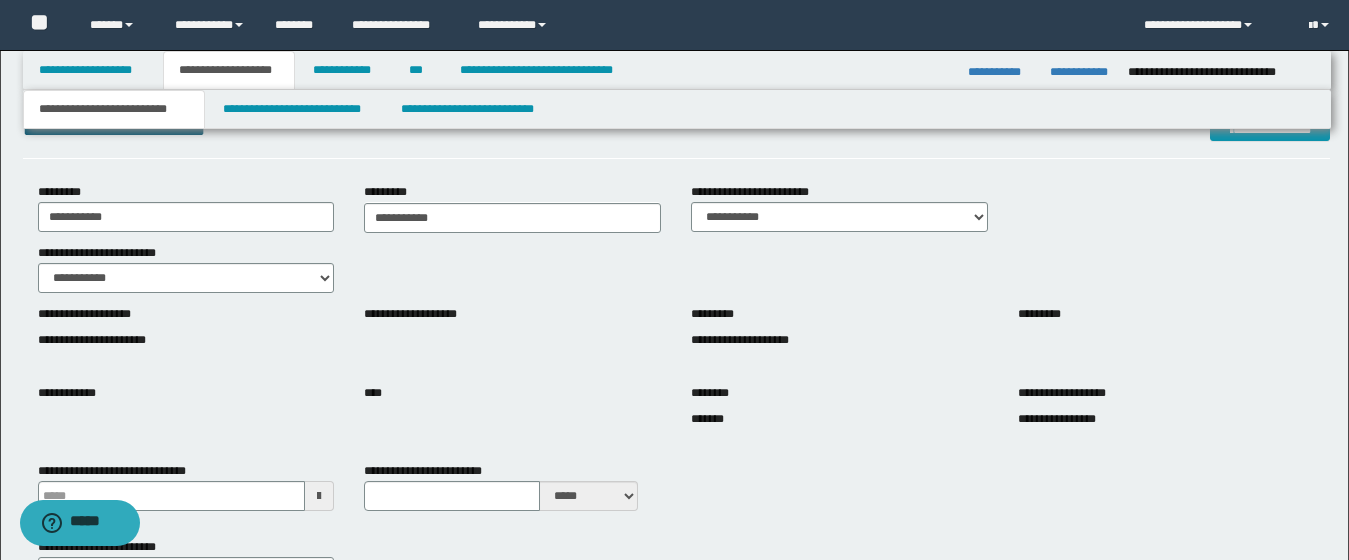 click on "**********" at bounding box center (676, 268) 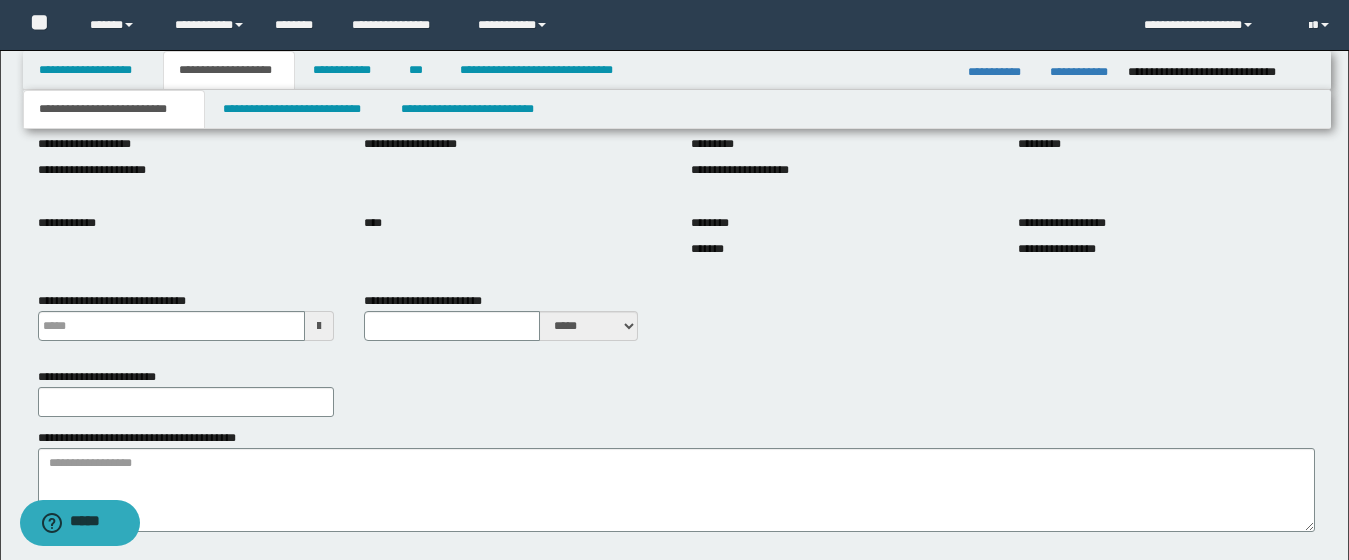 scroll, scrollTop: 286, scrollLeft: 0, axis: vertical 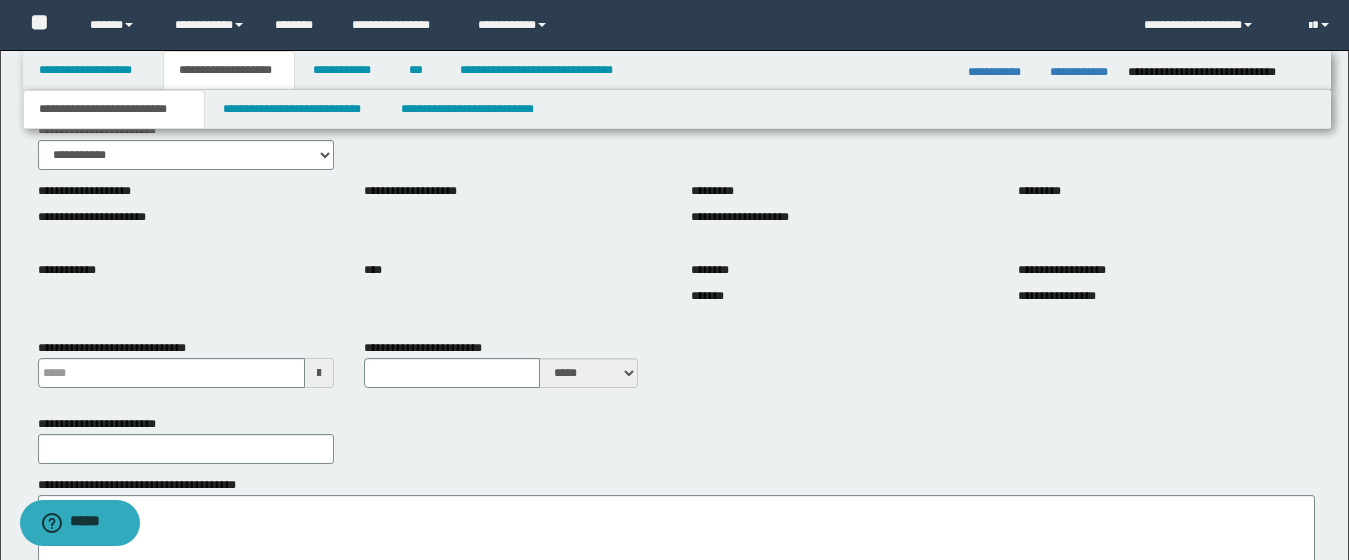 click at bounding box center (319, 373) 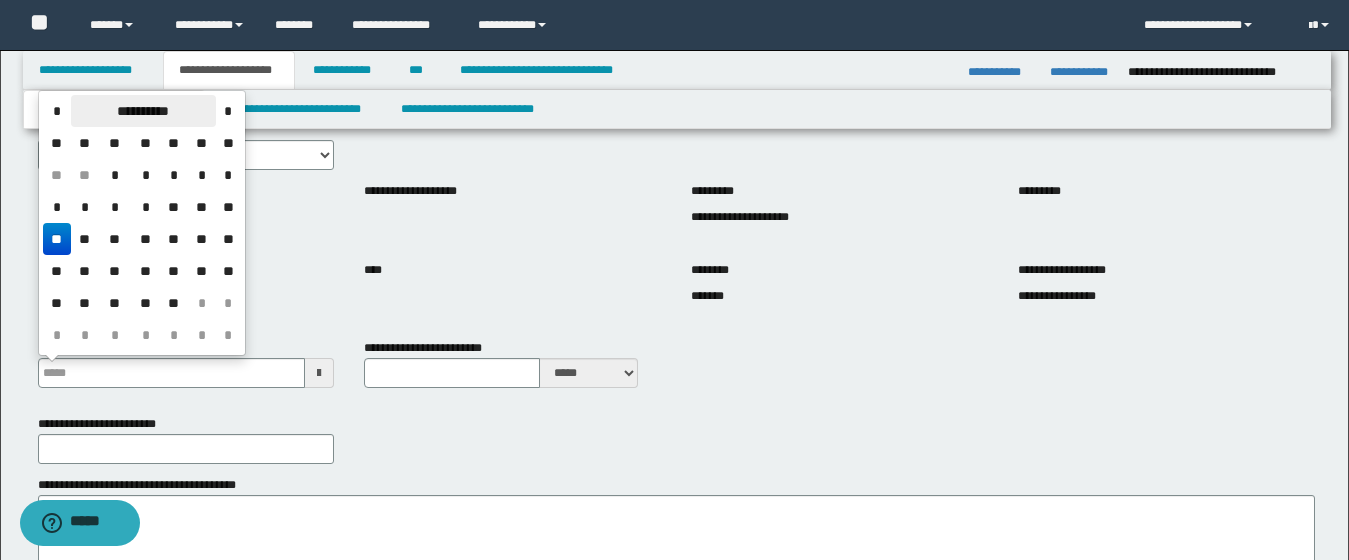 click on "**********" at bounding box center (143, 111) 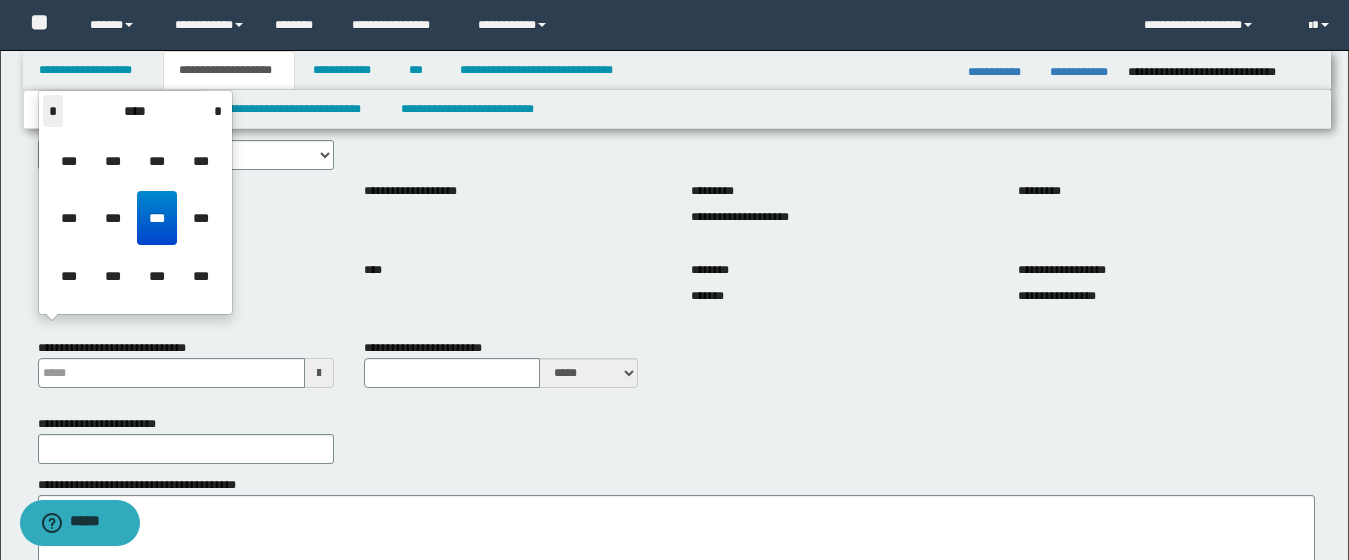 click on "*" at bounding box center (53, 111) 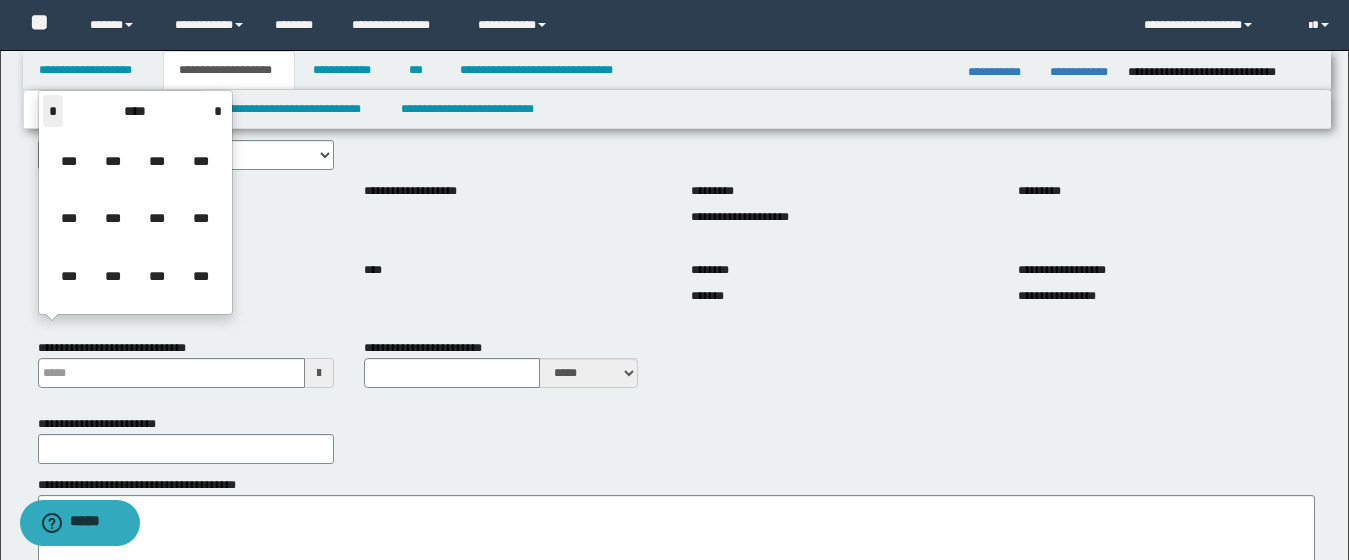 click on "*" at bounding box center (53, 111) 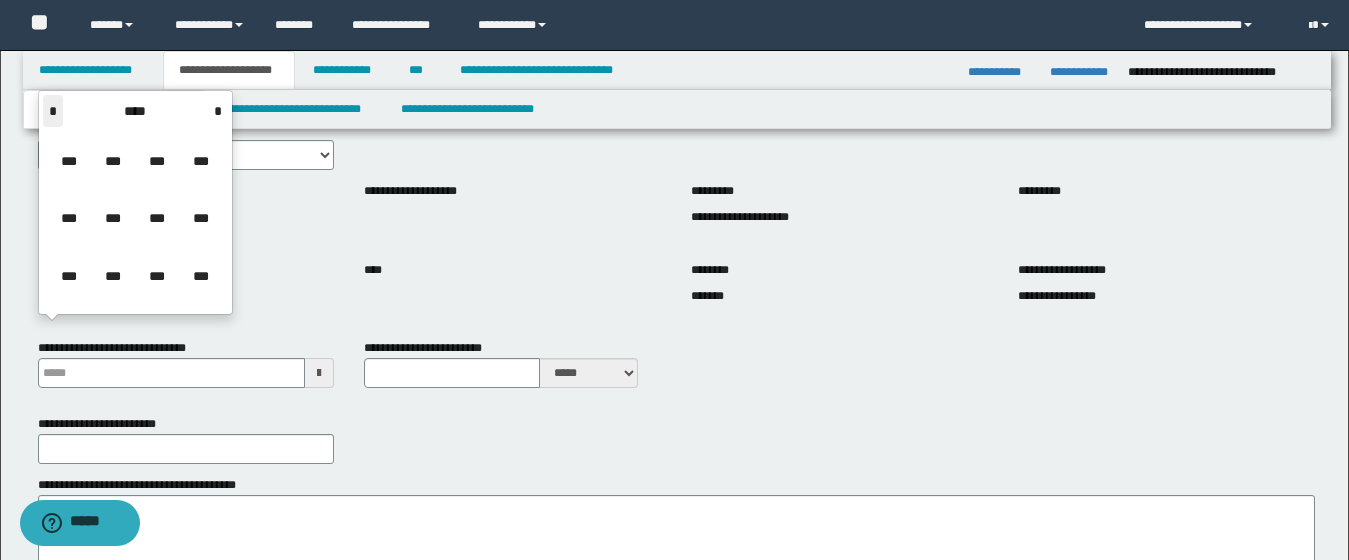 click on "*" at bounding box center [53, 111] 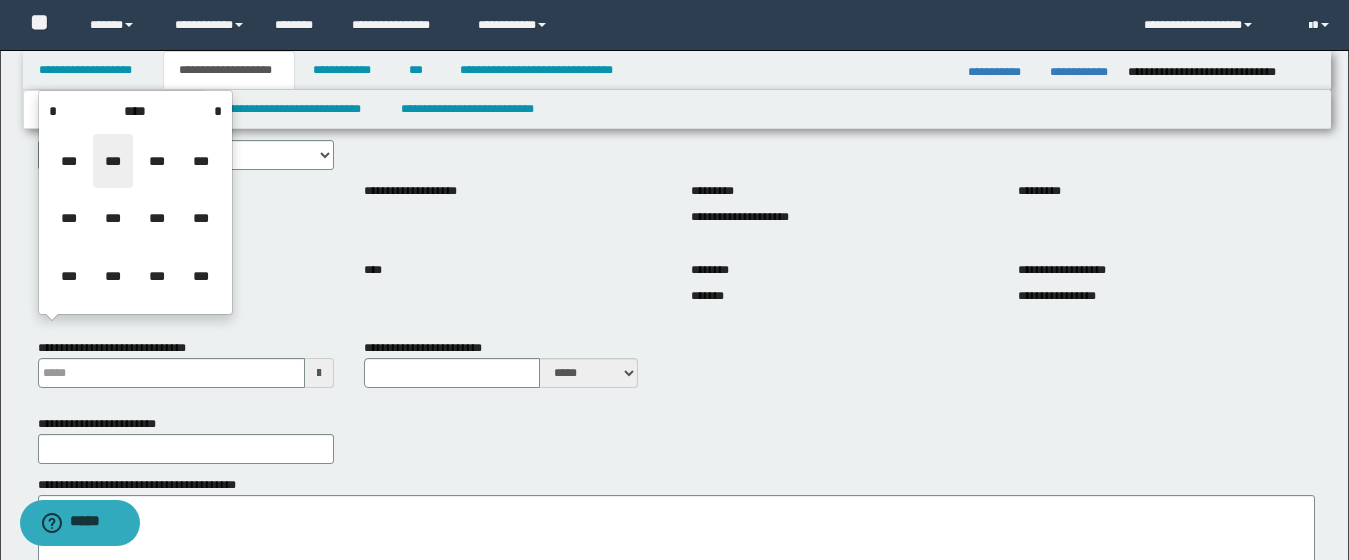 click on "***" at bounding box center [113, 161] 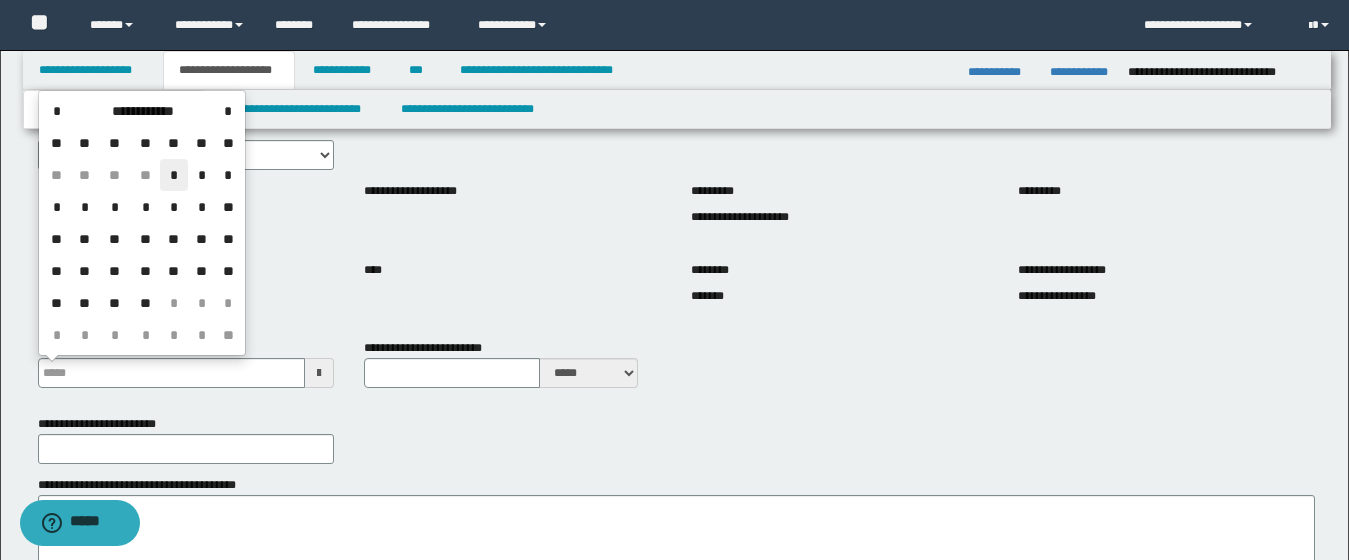 click on "*" at bounding box center [174, 175] 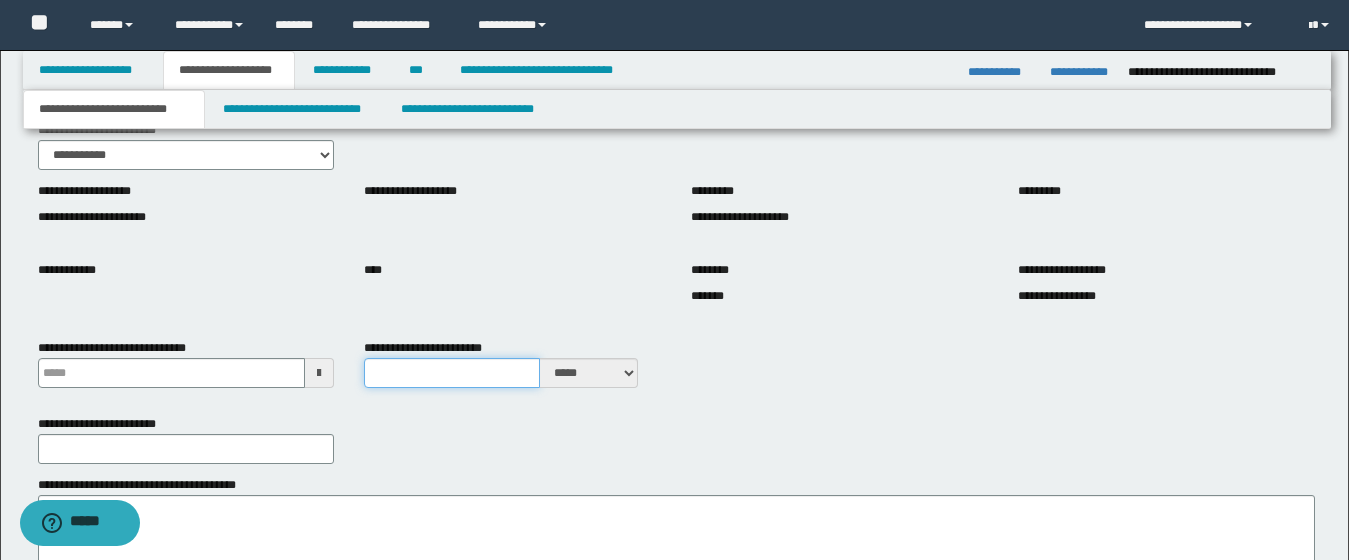 click on "**********" at bounding box center [451, 373] 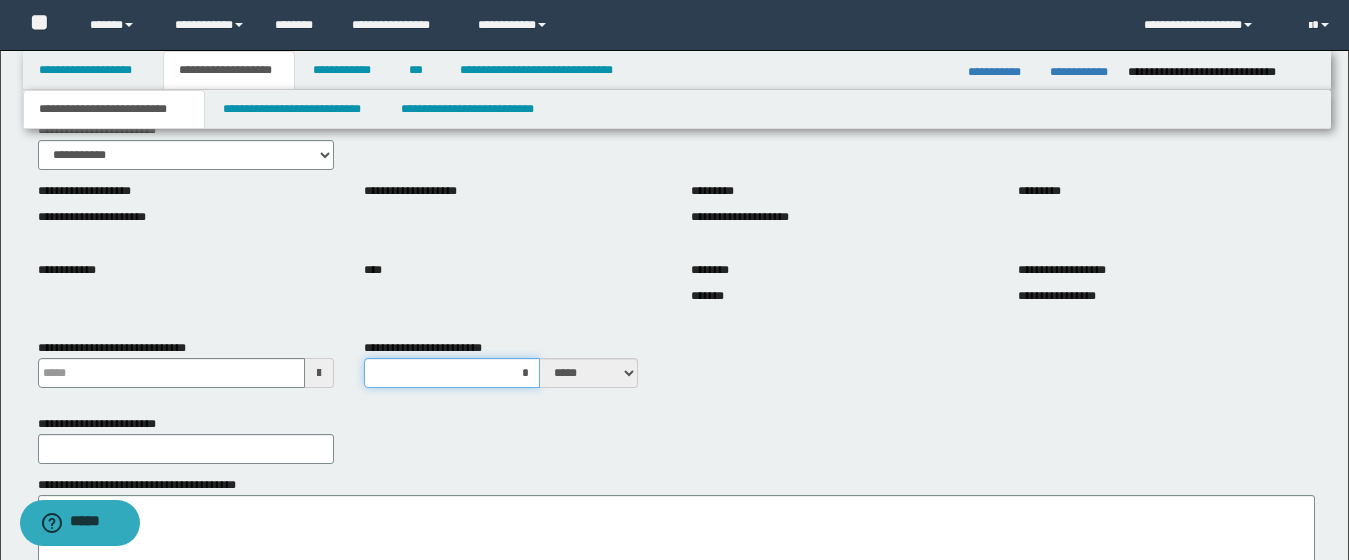 type on "**" 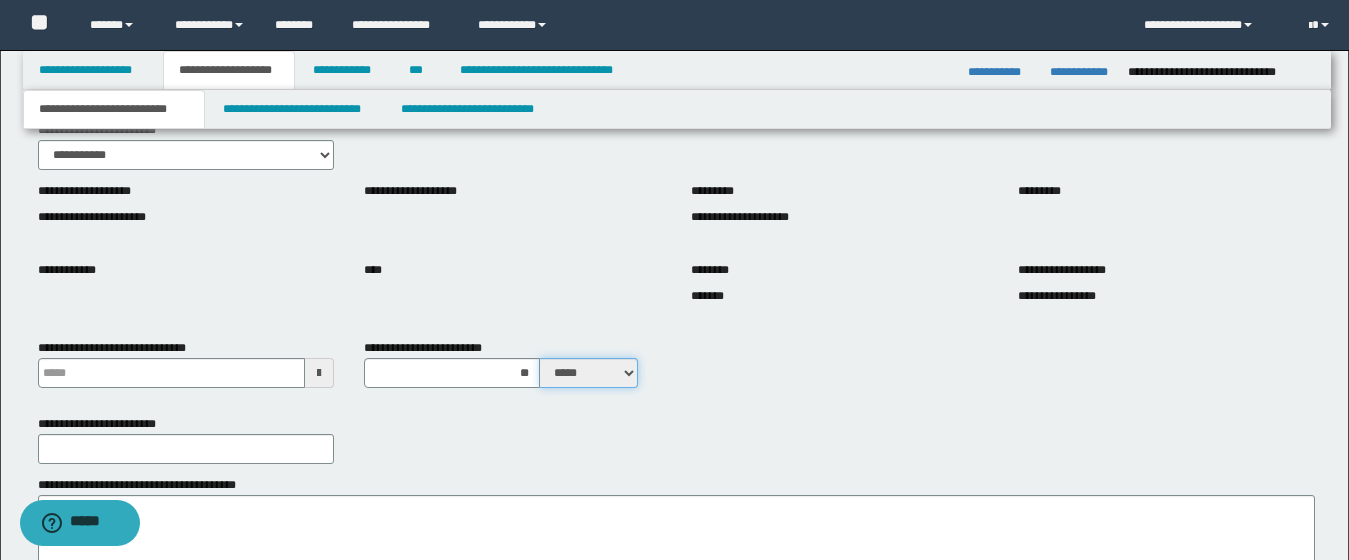 click on "*****
****" at bounding box center (589, 373) 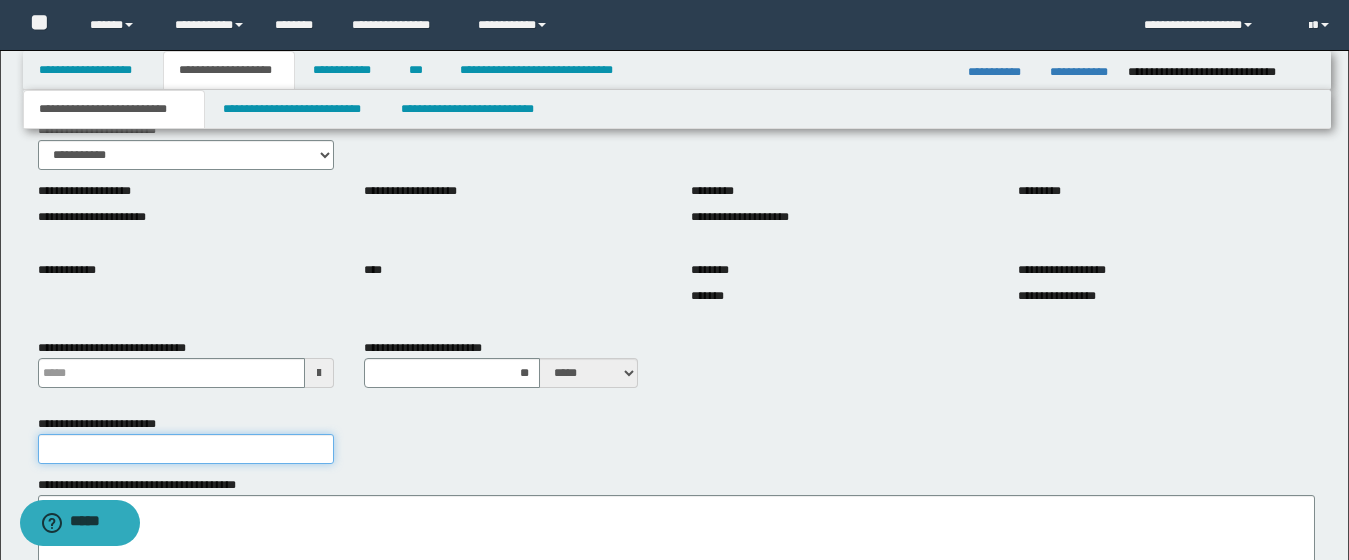 click on "**********" at bounding box center (186, 449) 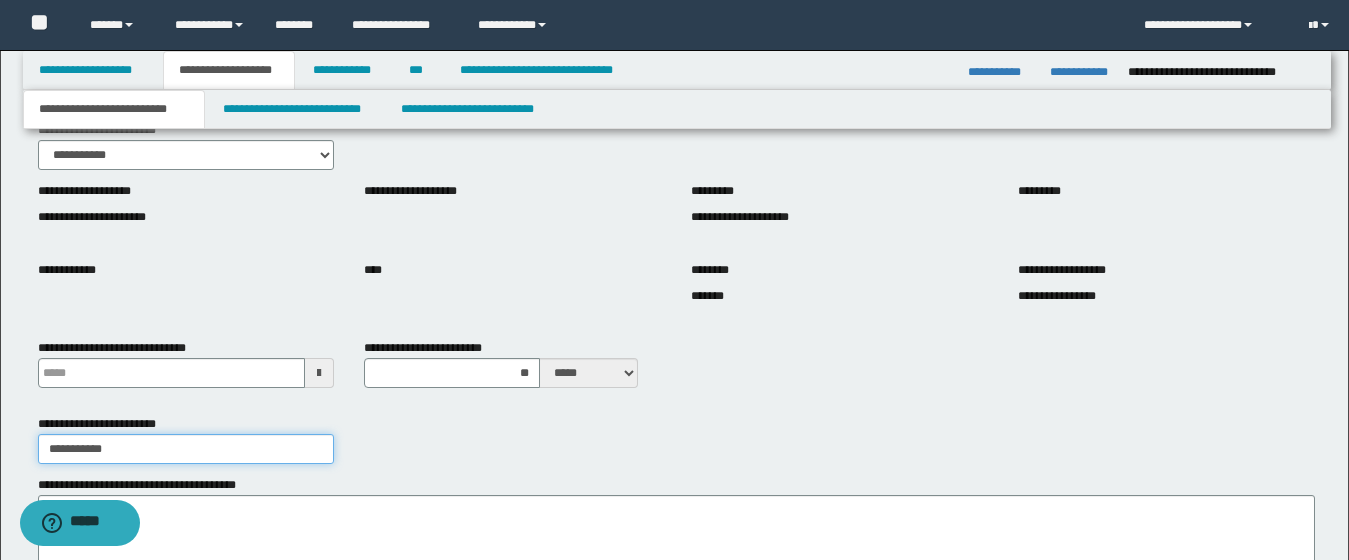 type on "**********" 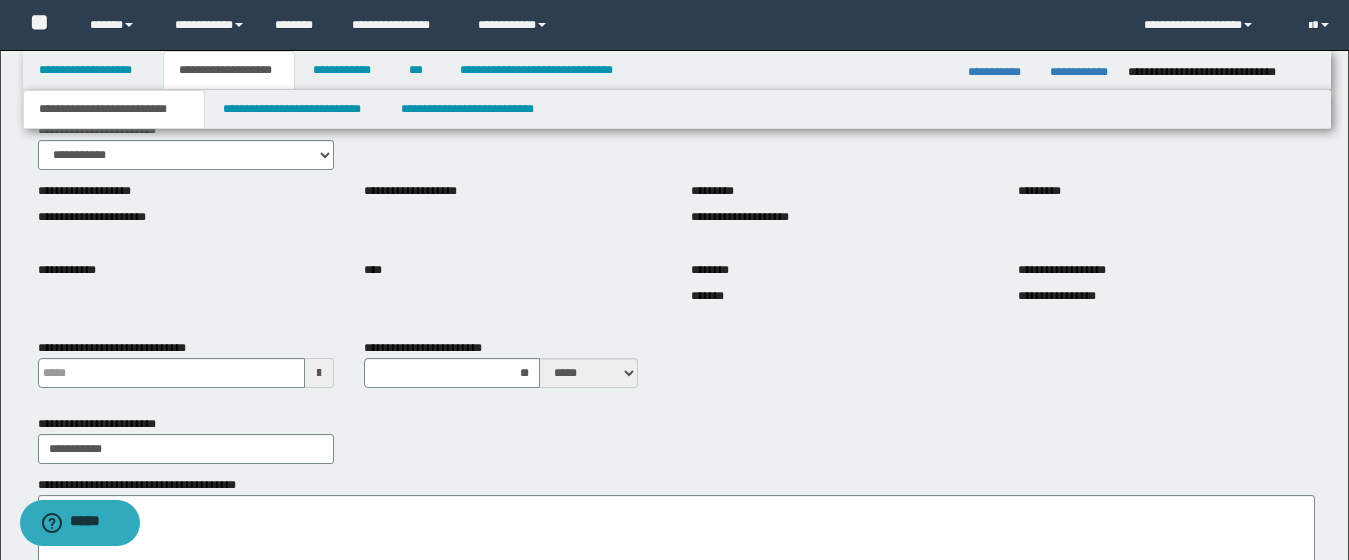 click on "**********" at bounding box center [676, 439] 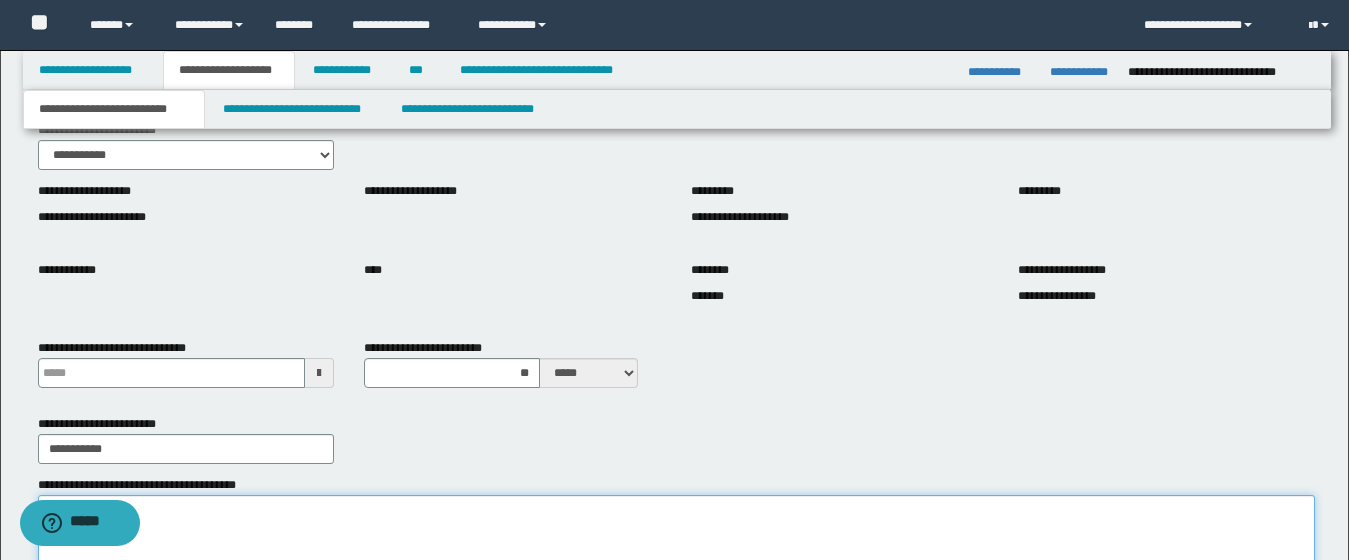 click on "**********" at bounding box center (676, 537) 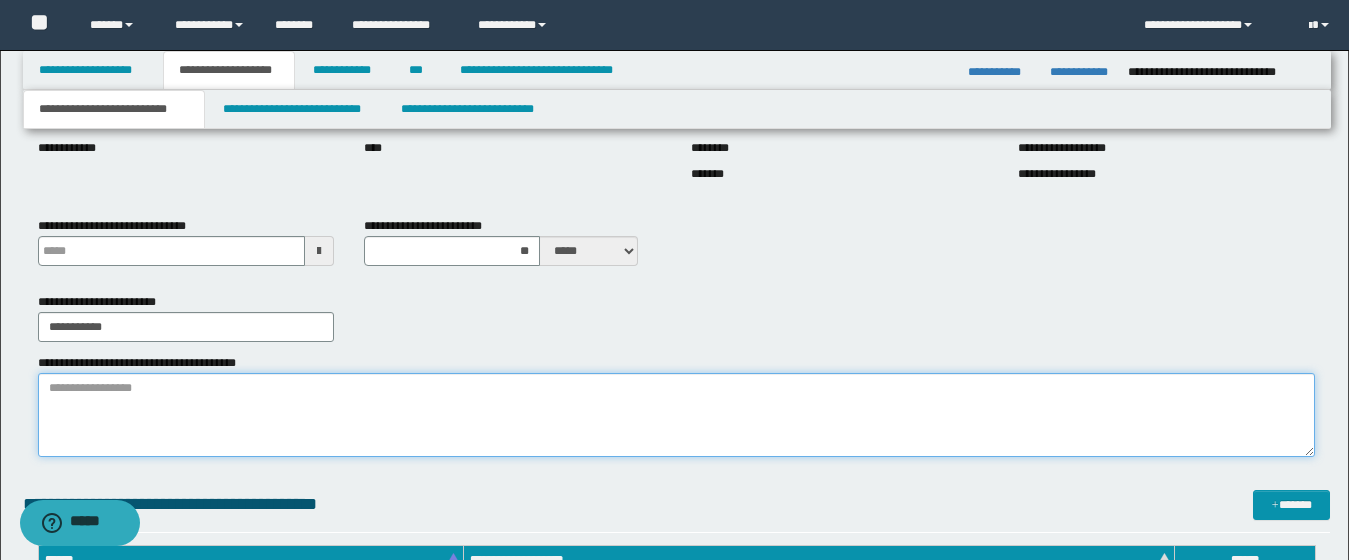 scroll, scrollTop: 364, scrollLeft: 0, axis: vertical 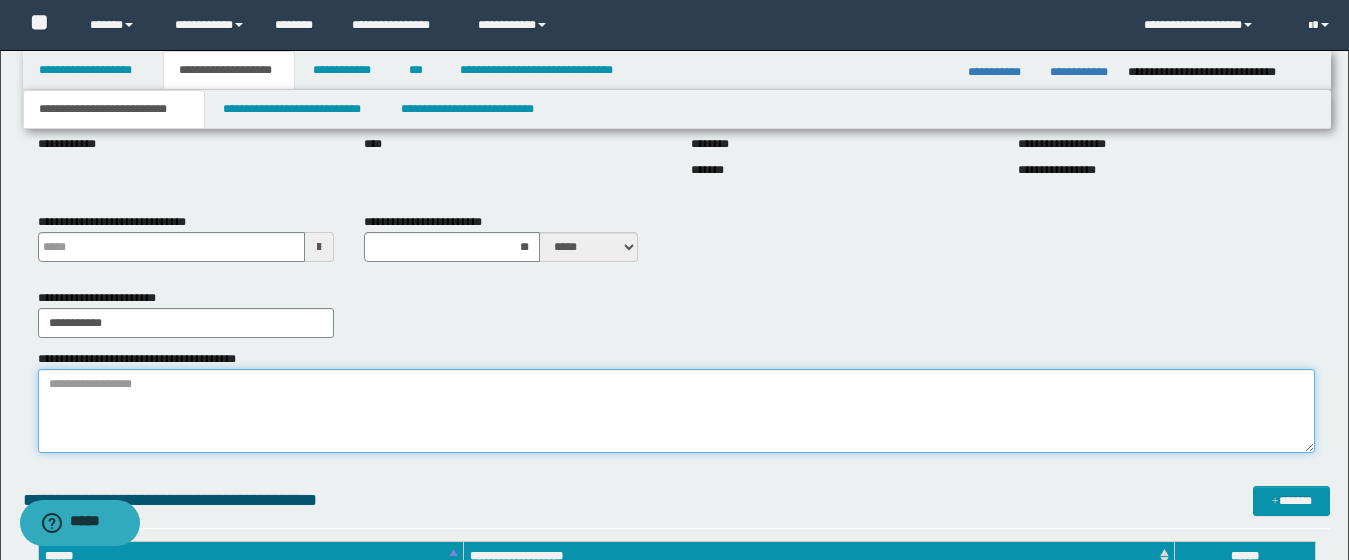 paste on "**********" 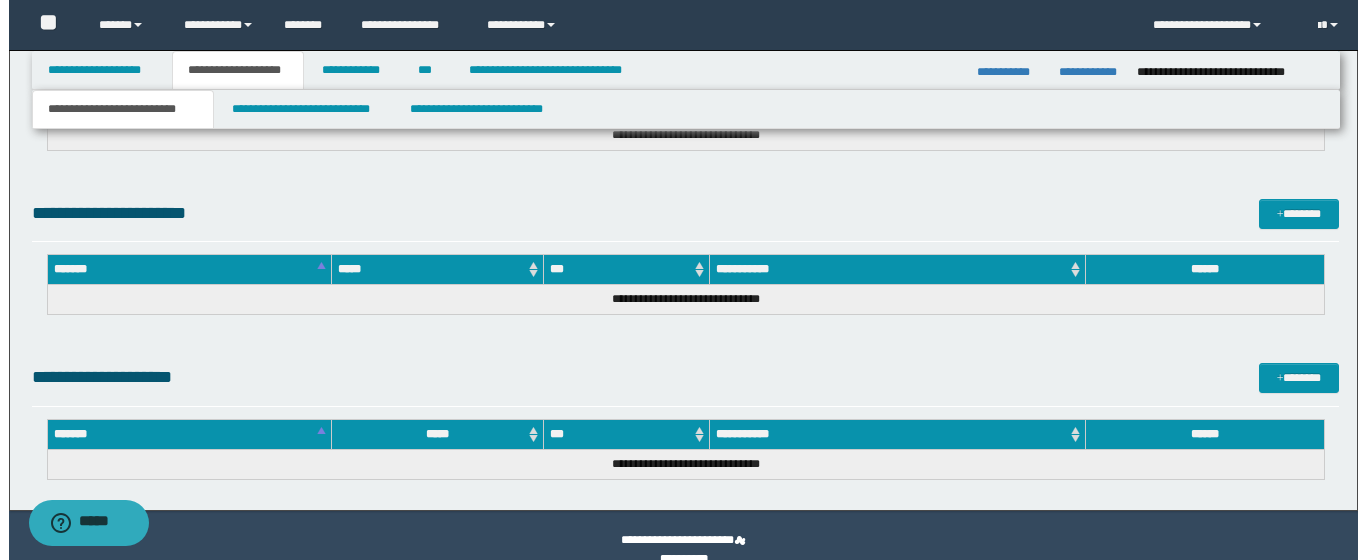 scroll, scrollTop: 1369, scrollLeft: 0, axis: vertical 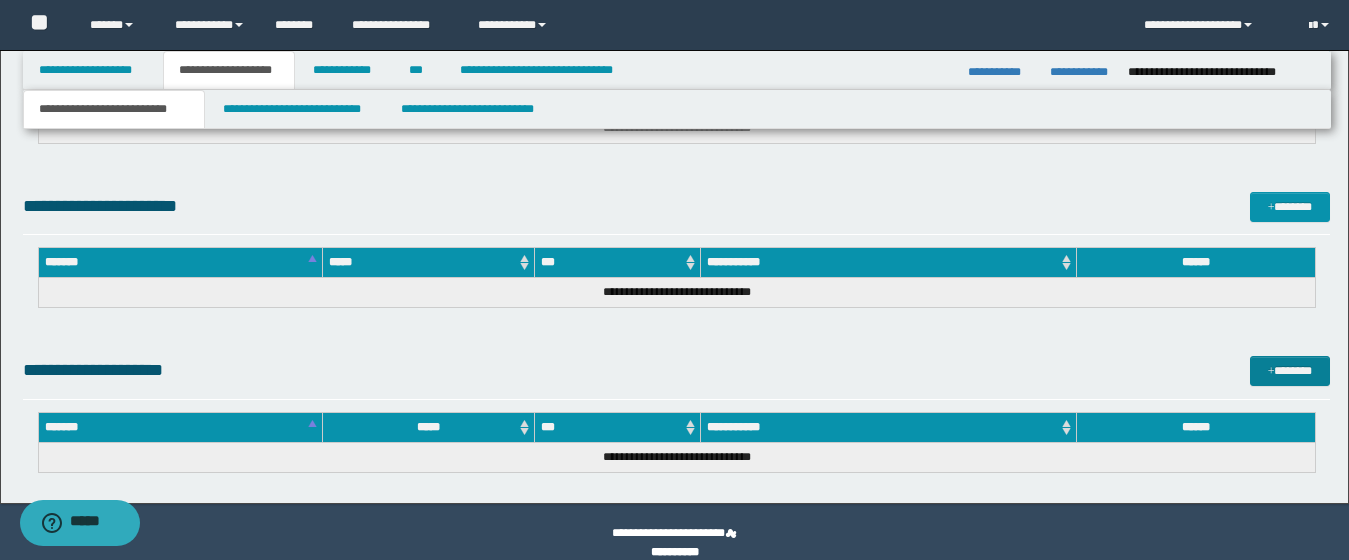 type on "**********" 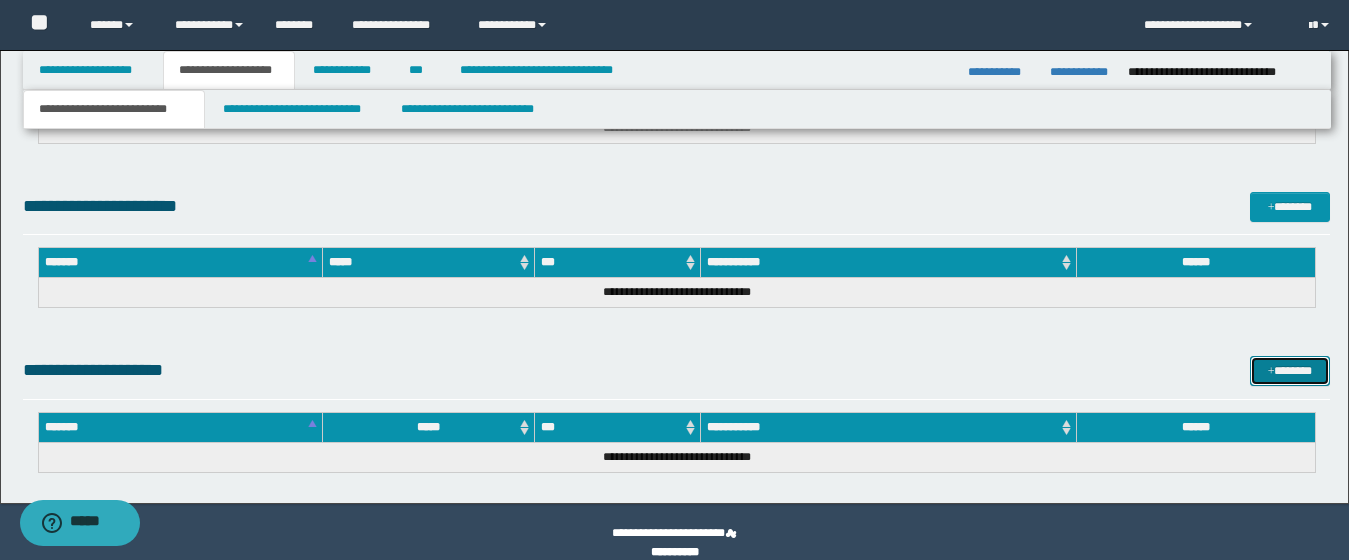 click at bounding box center (1271, 372) 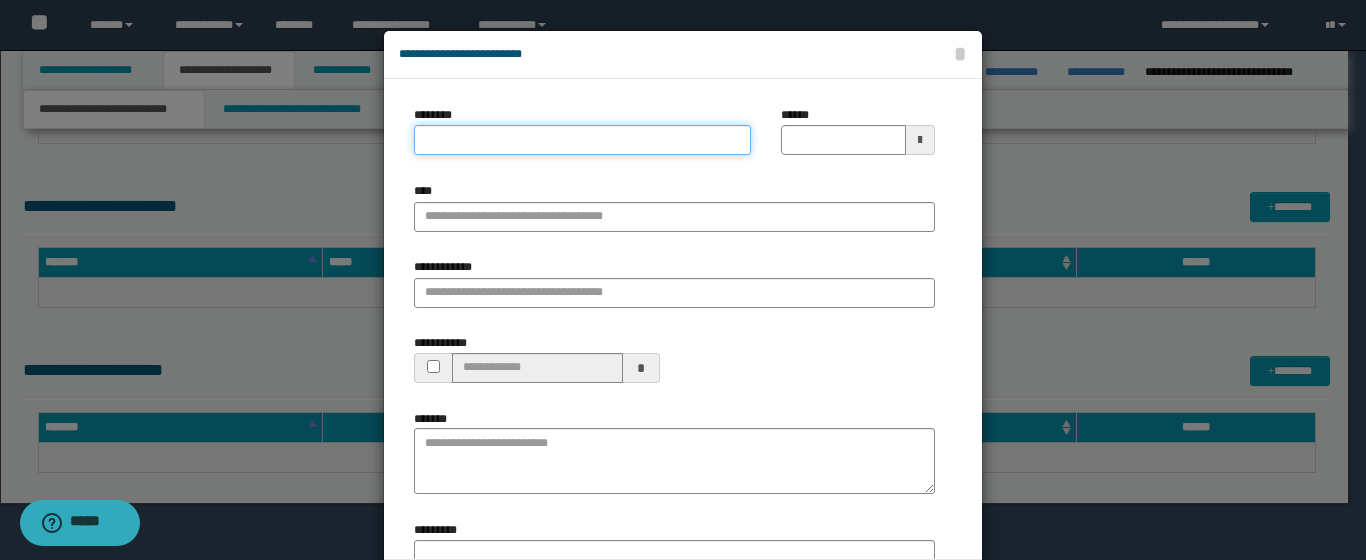 click on "********" at bounding box center (582, 140) 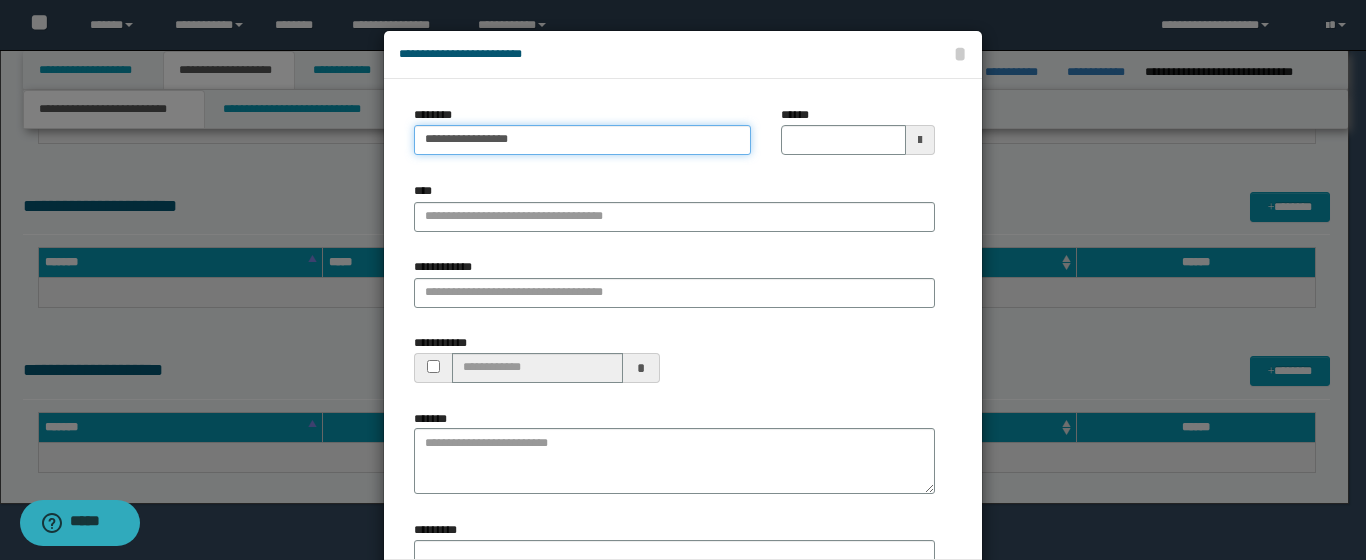 type on "**********" 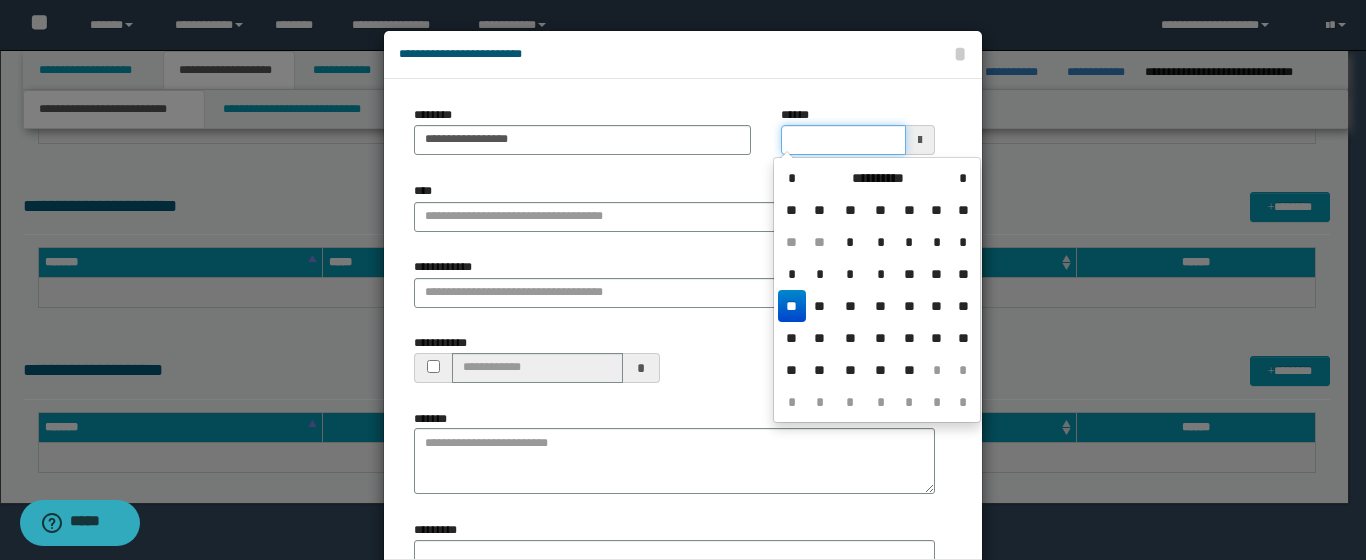 click on "******" at bounding box center [843, 140] 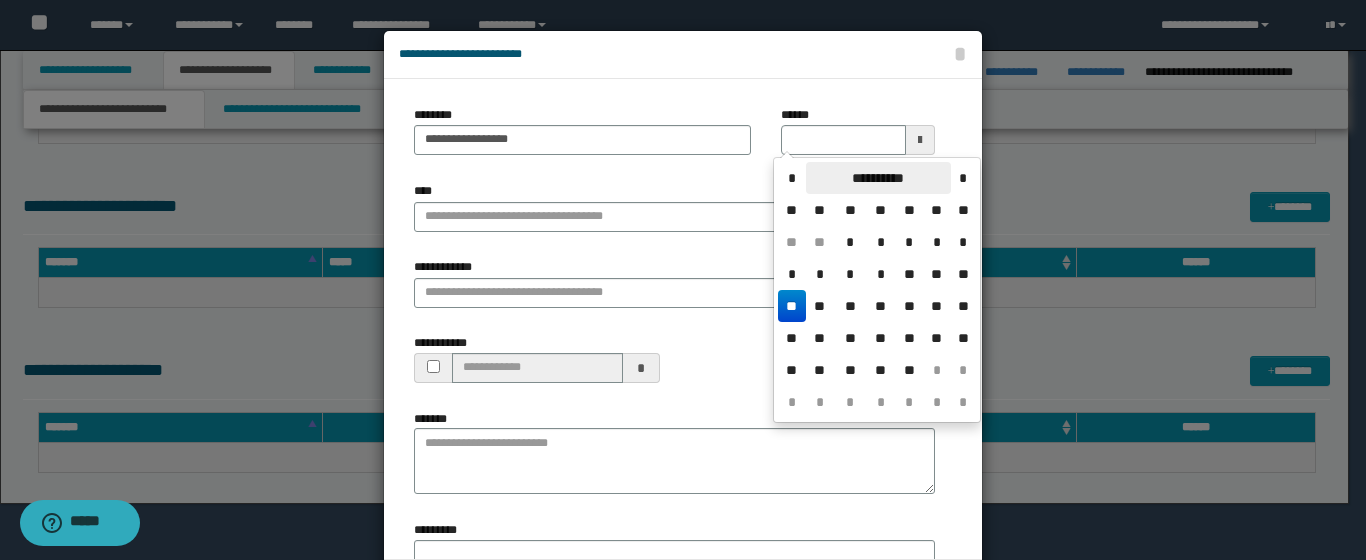 click on "**********" at bounding box center (878, 178) 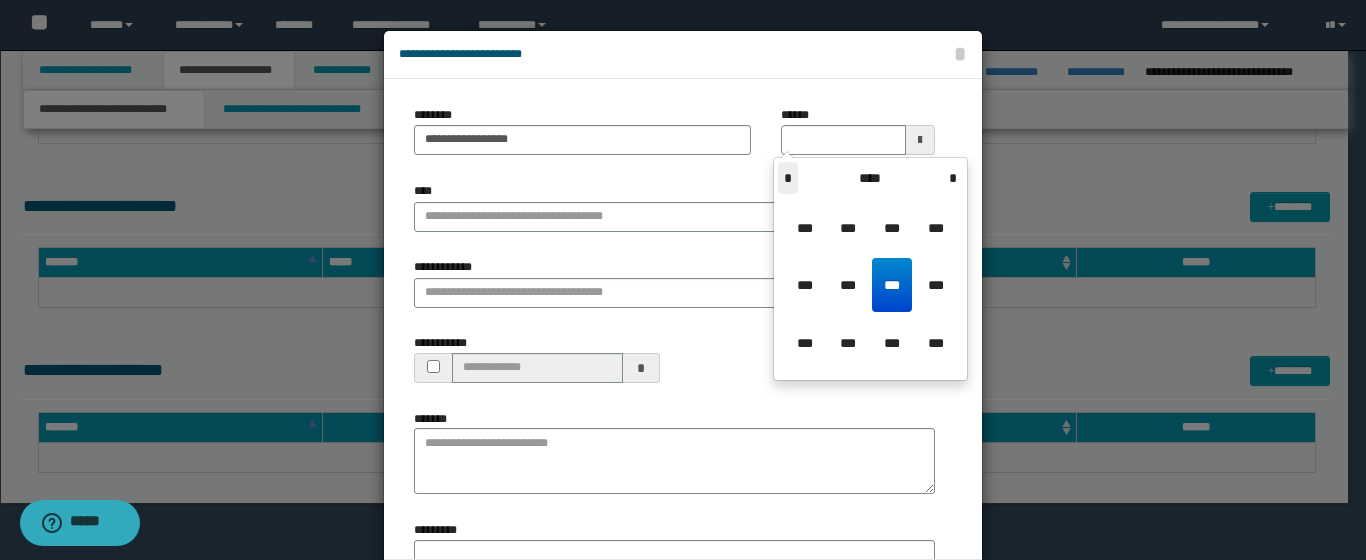 click on "*" at bounding box center (788, 178) 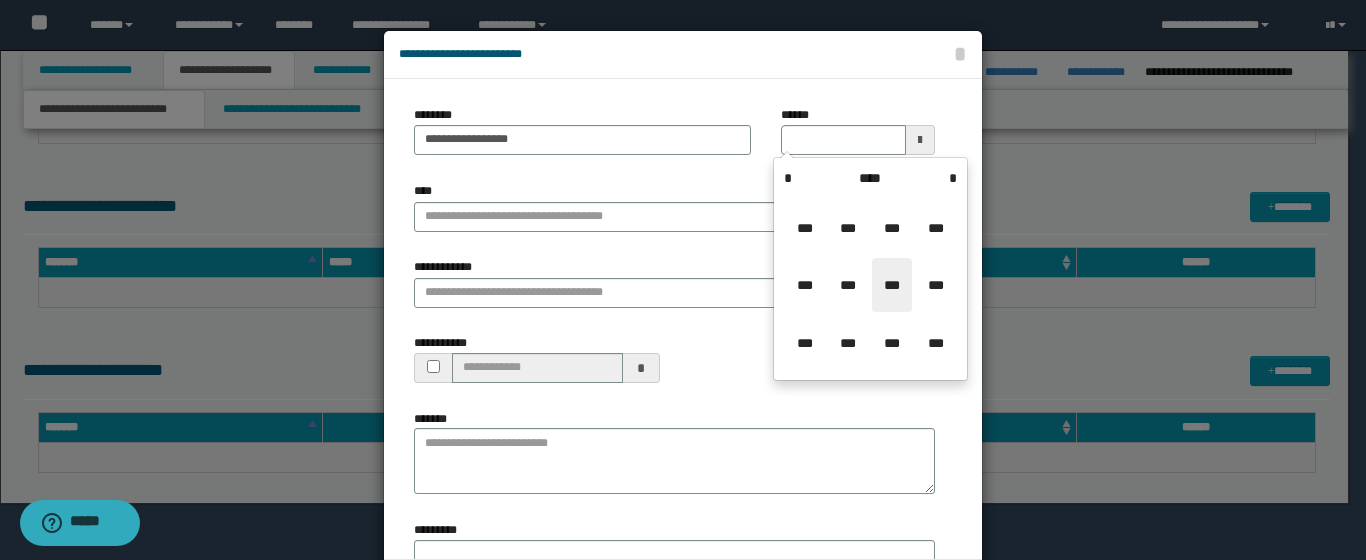 click on "***" at bounding box center (892, 285) 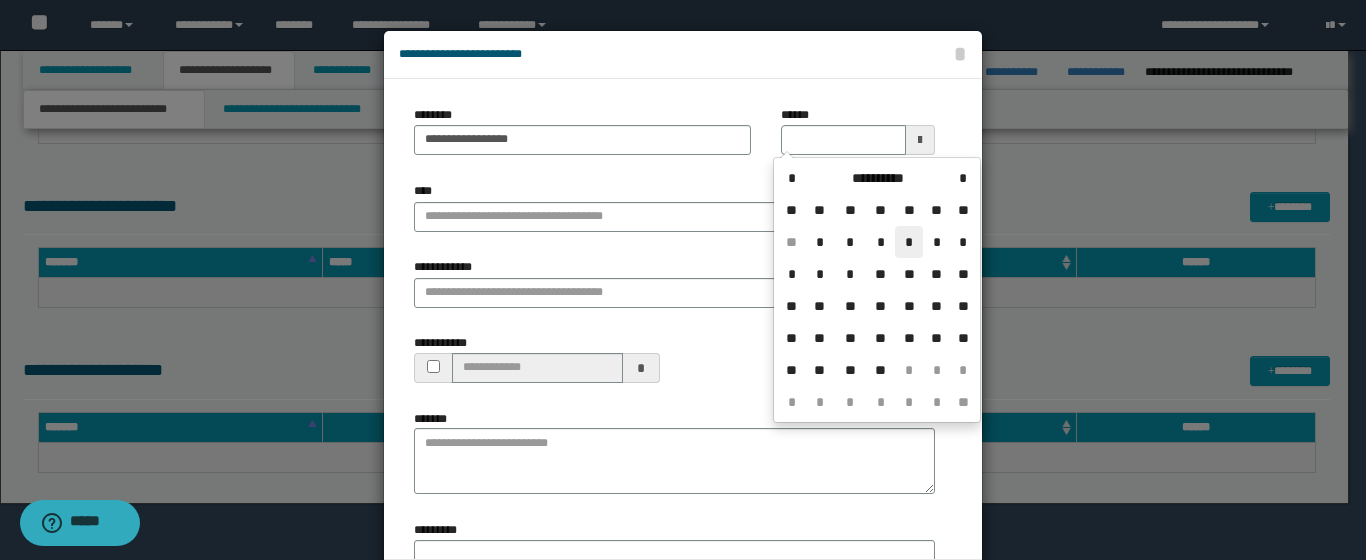 click on "*" at bounding box center [909, 242] 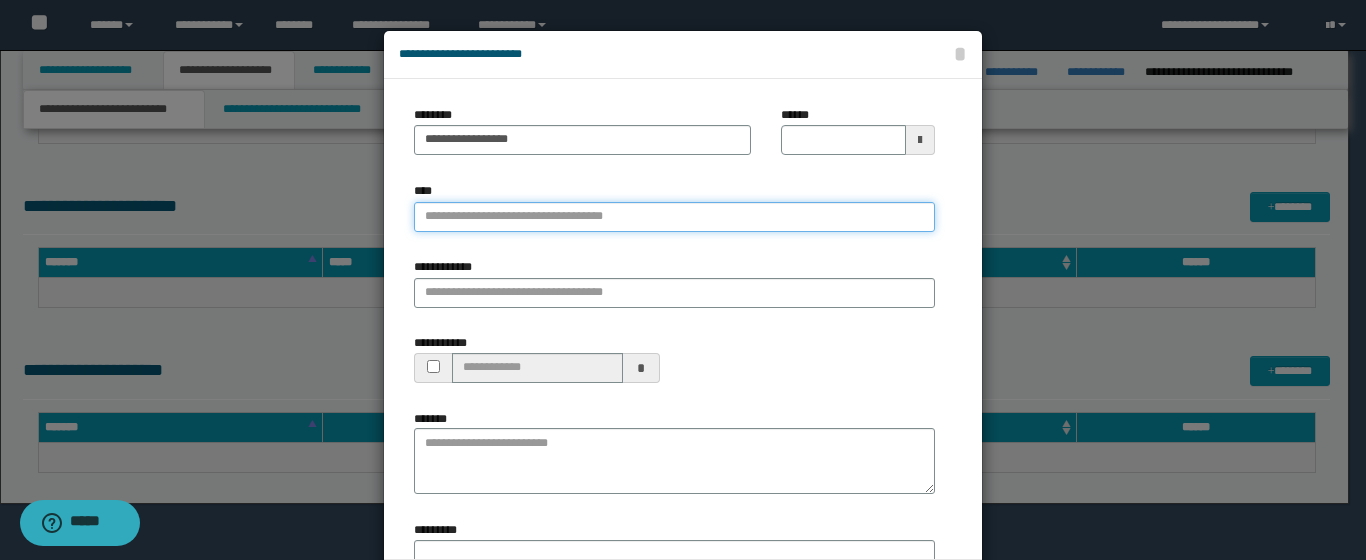 click on "****" at bounding box center (674, 217) 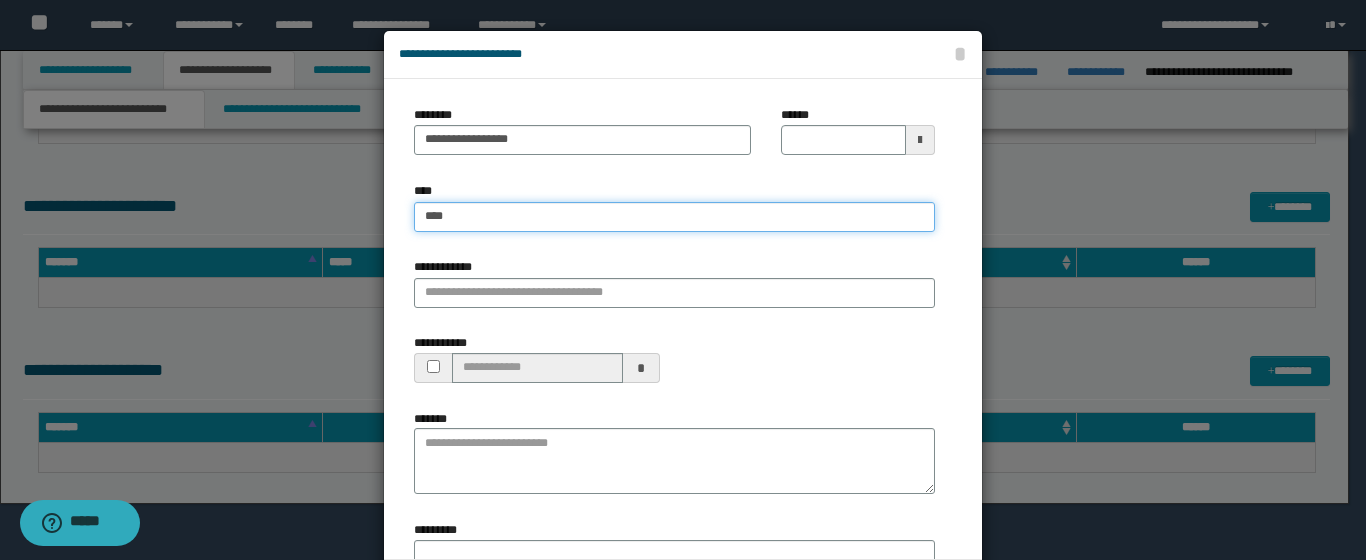 type on "*****" 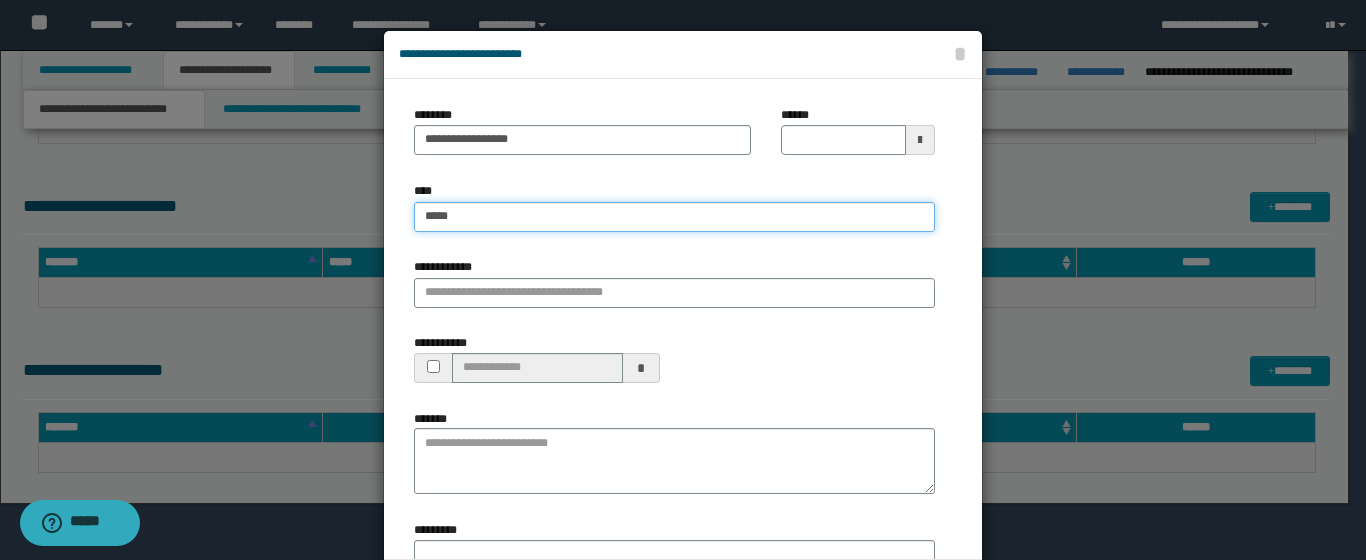 type on "*****" 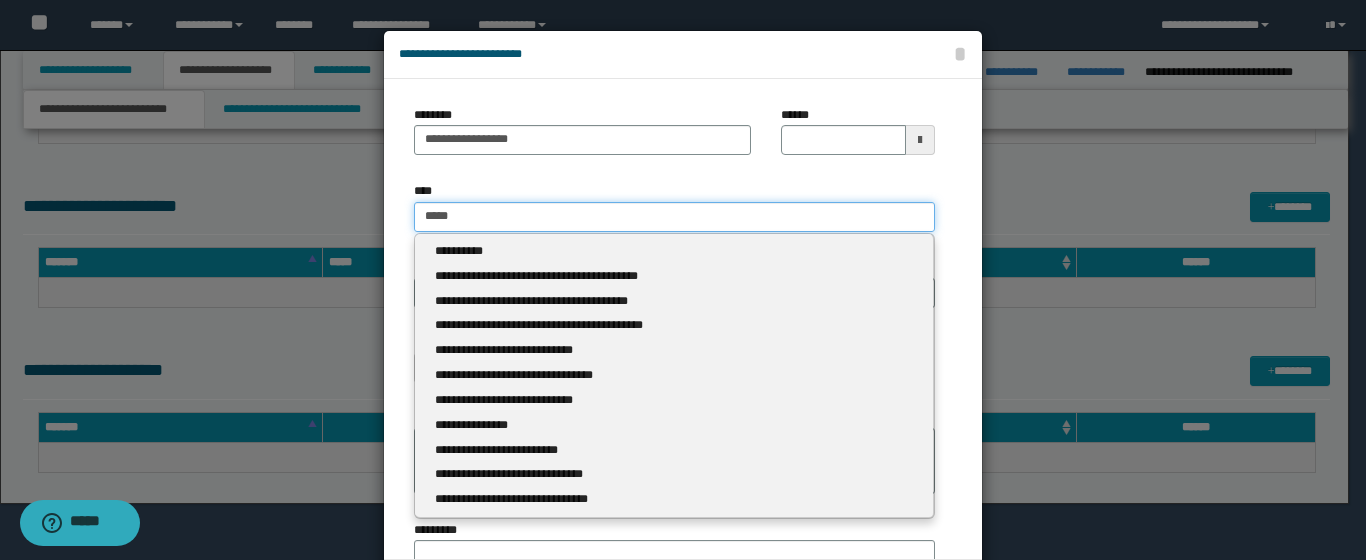 type 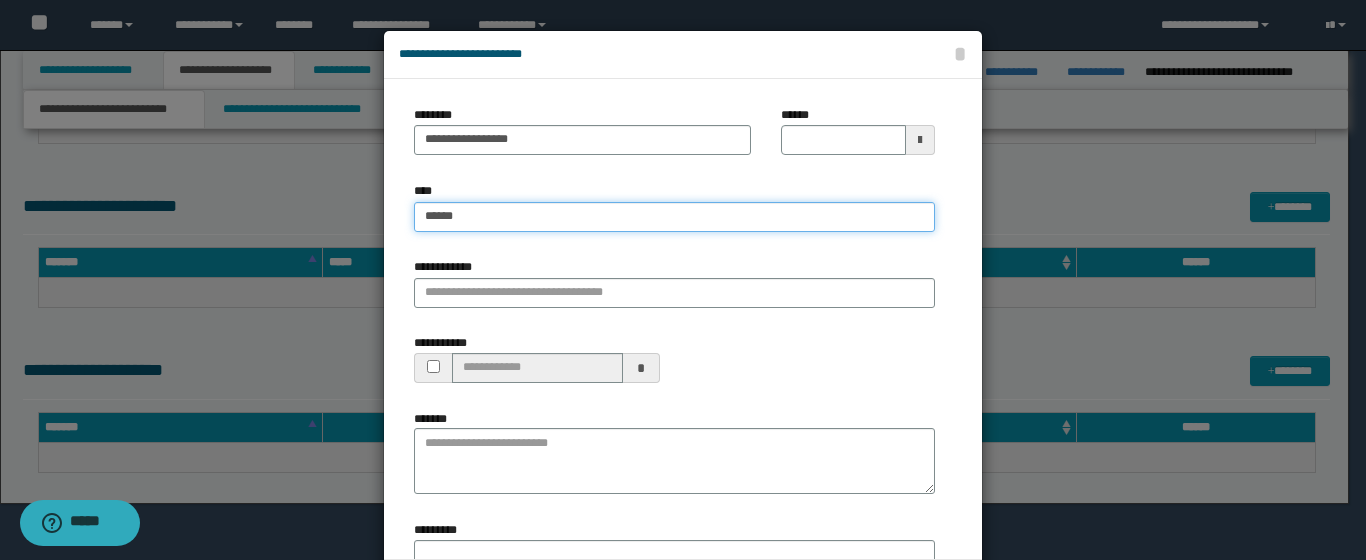 type on "*******" 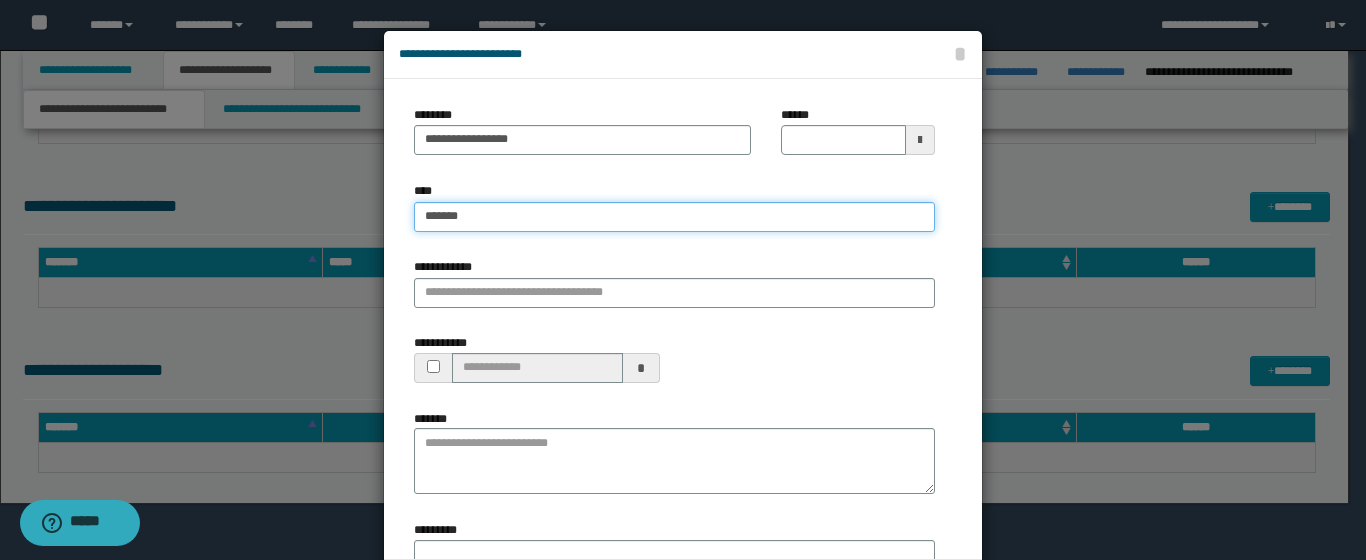 type on "*******" 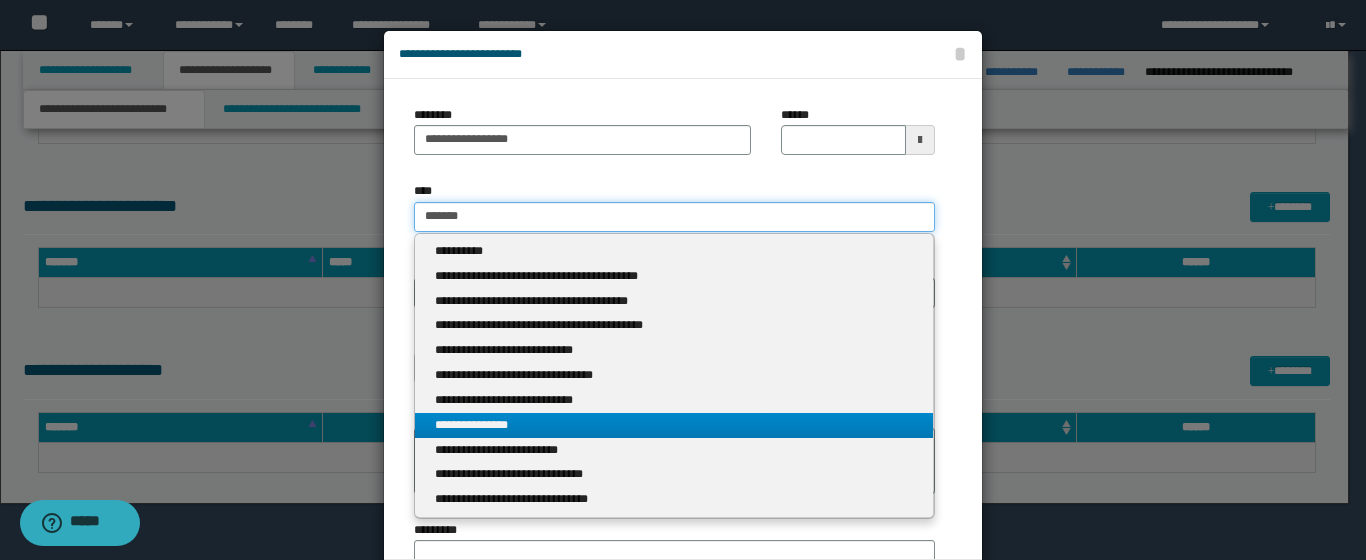 type on "*******" 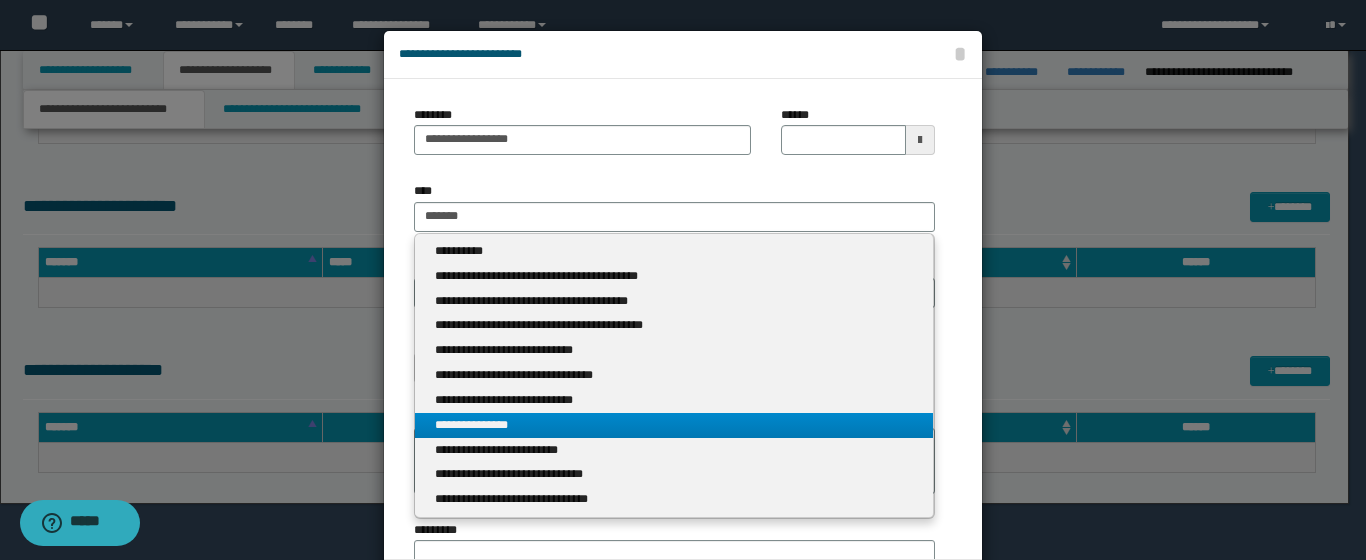 click on "**********" at bounding box center [674, 425] 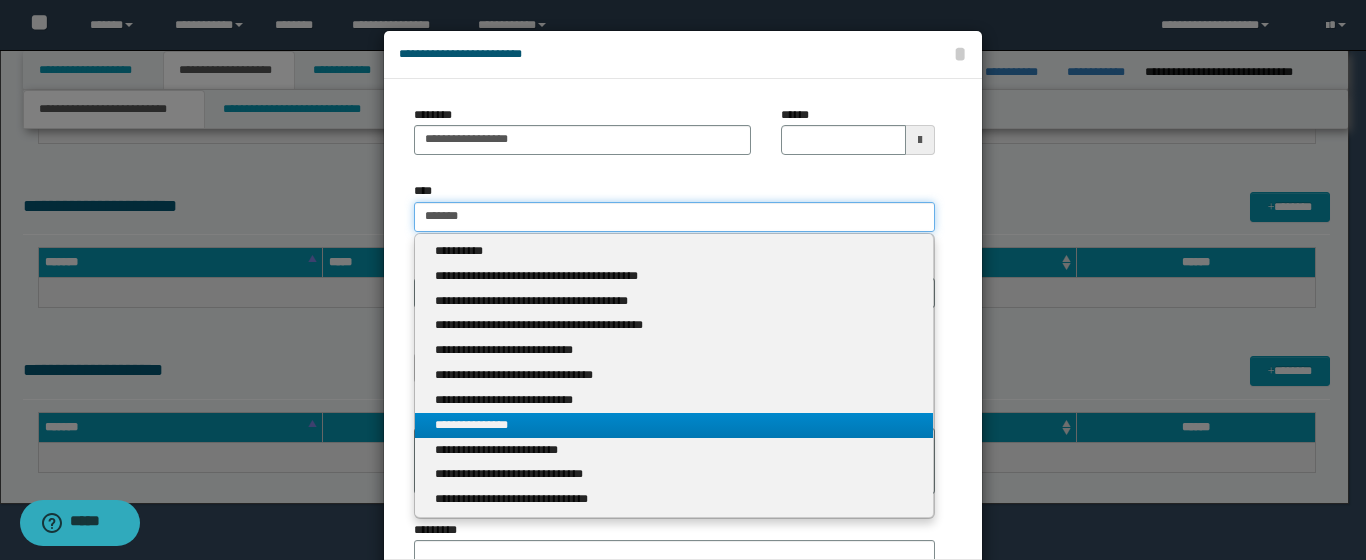 type 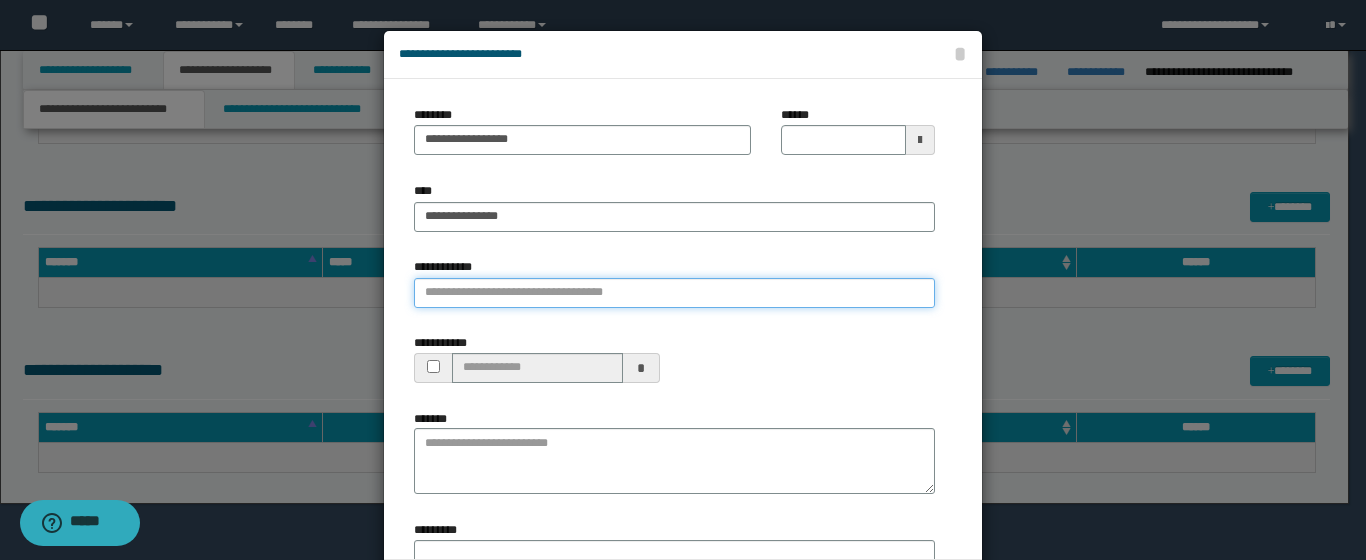 click on "**********" at bounding box center (674, 293) 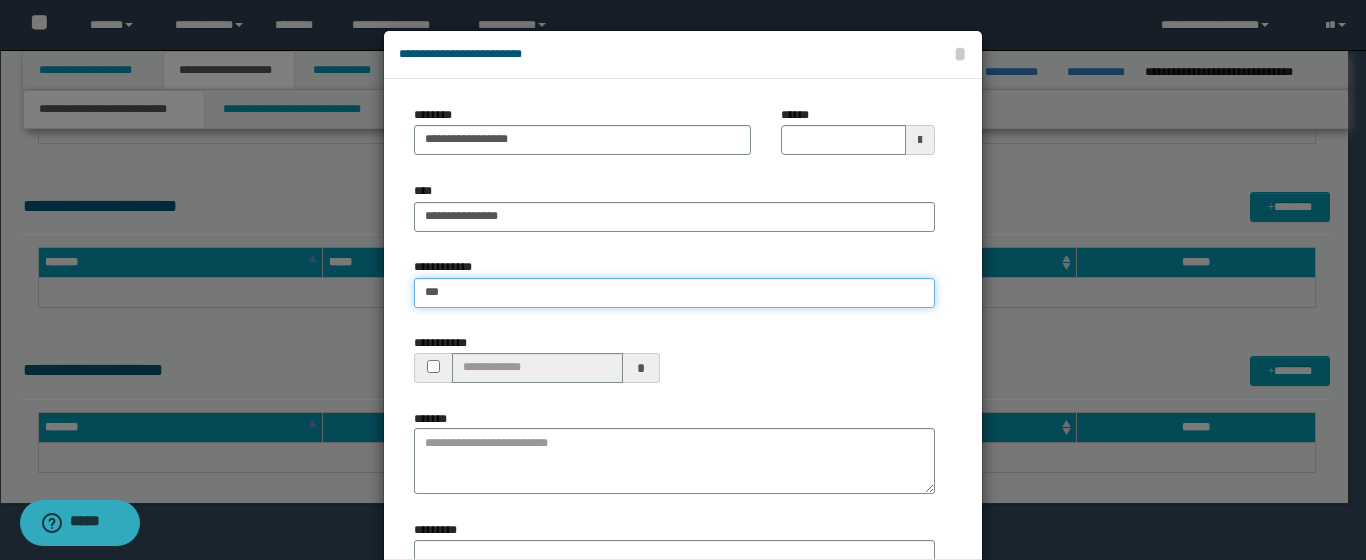 type on "****" 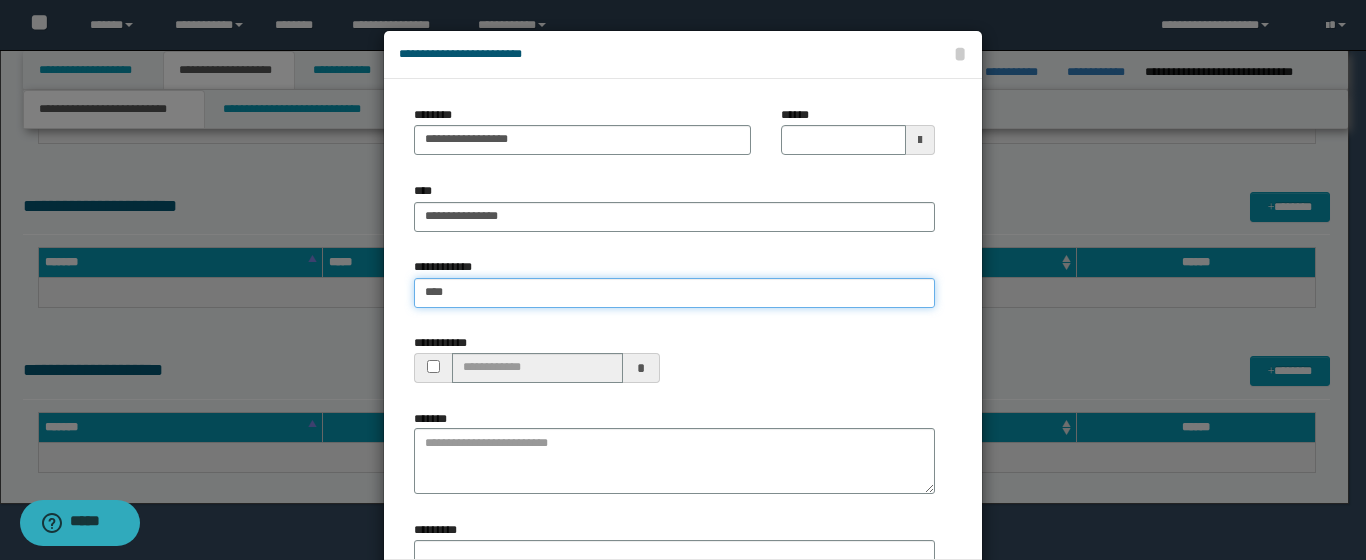 type on "****" 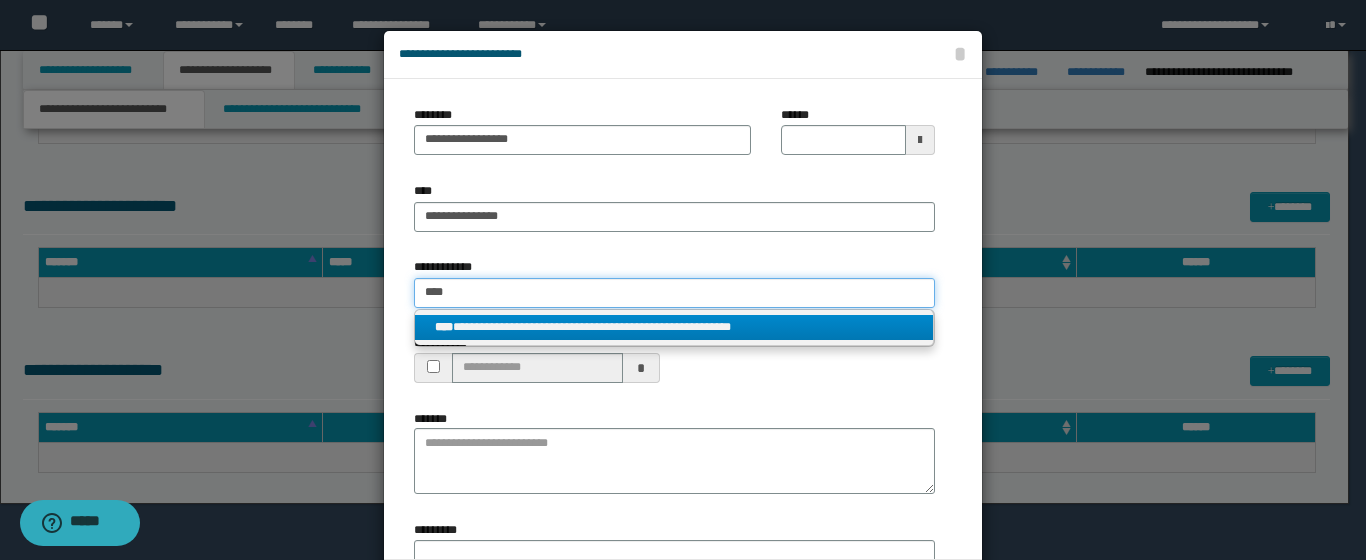 type on "****" 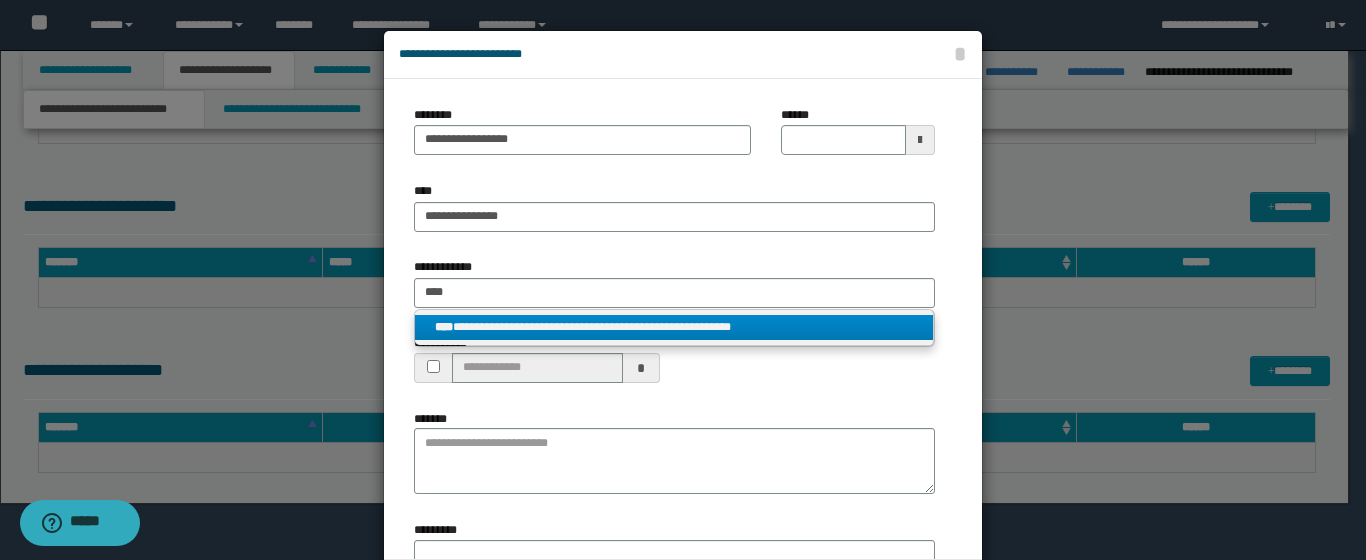 click on "**********" at bounding box center (674, 327) 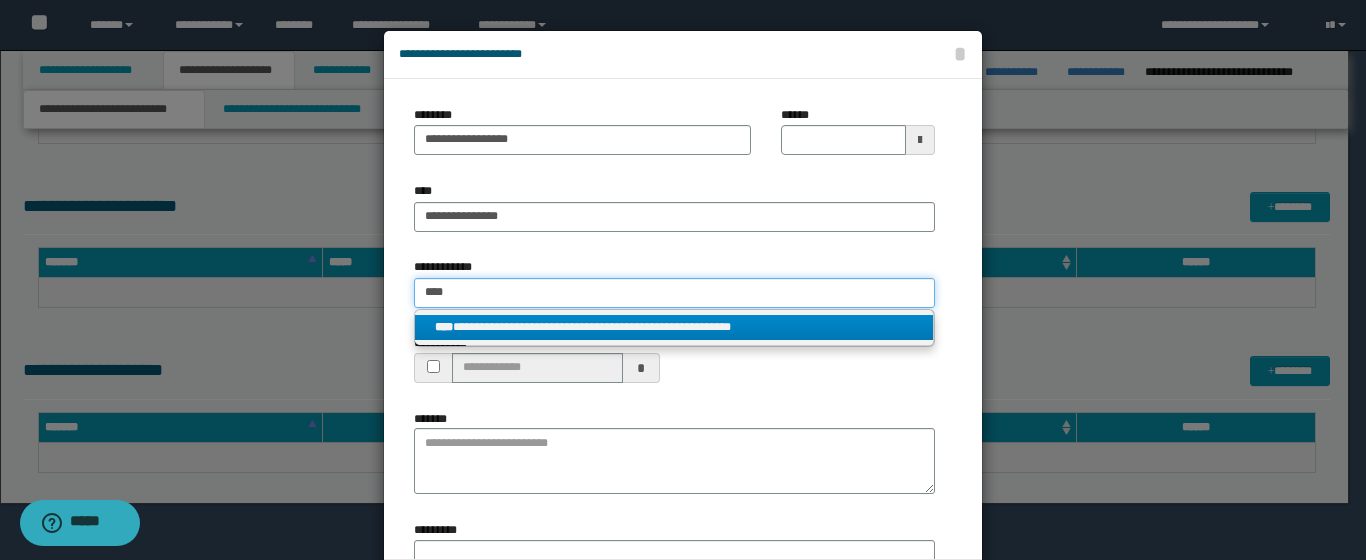 type 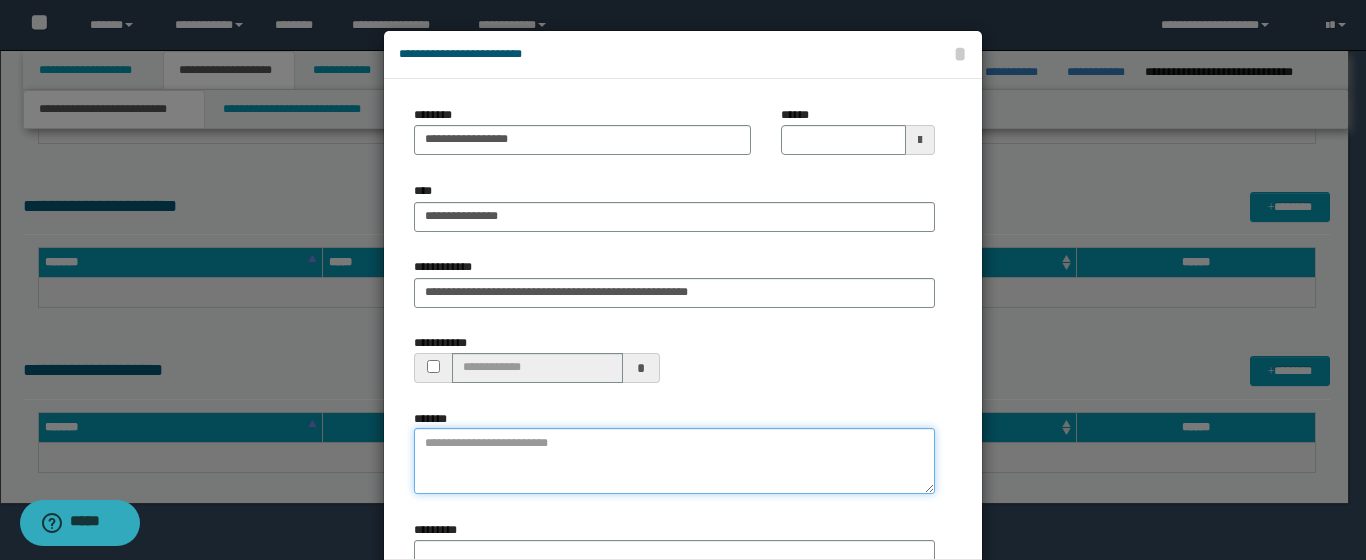 click on "*******" at bounding box center (674, 461) 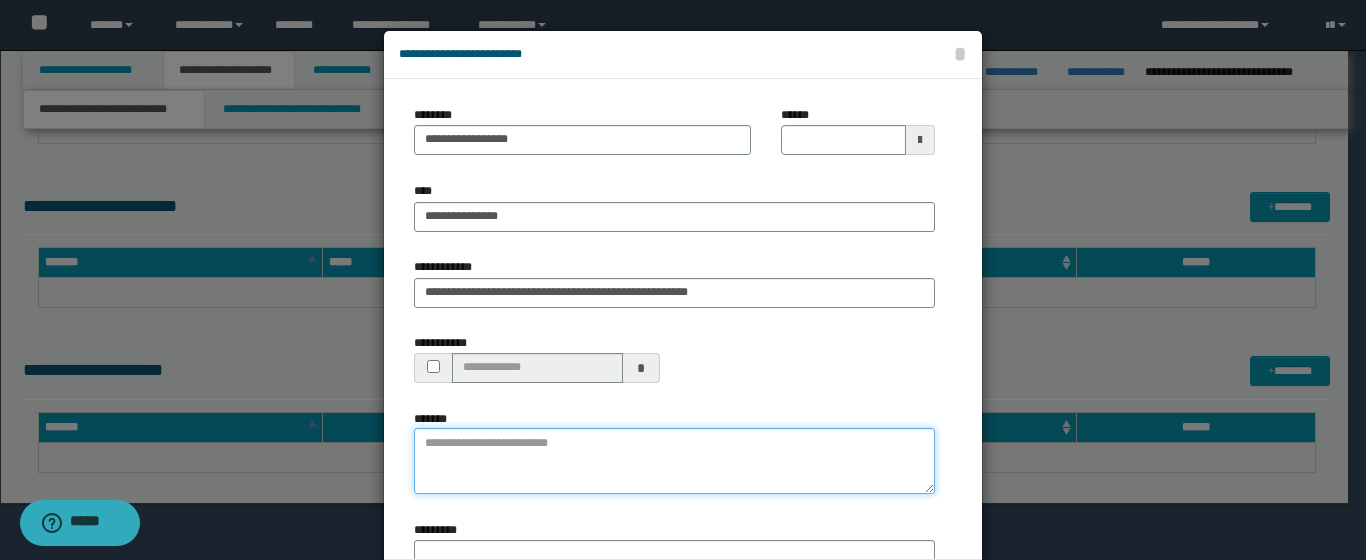 paste on "**********" 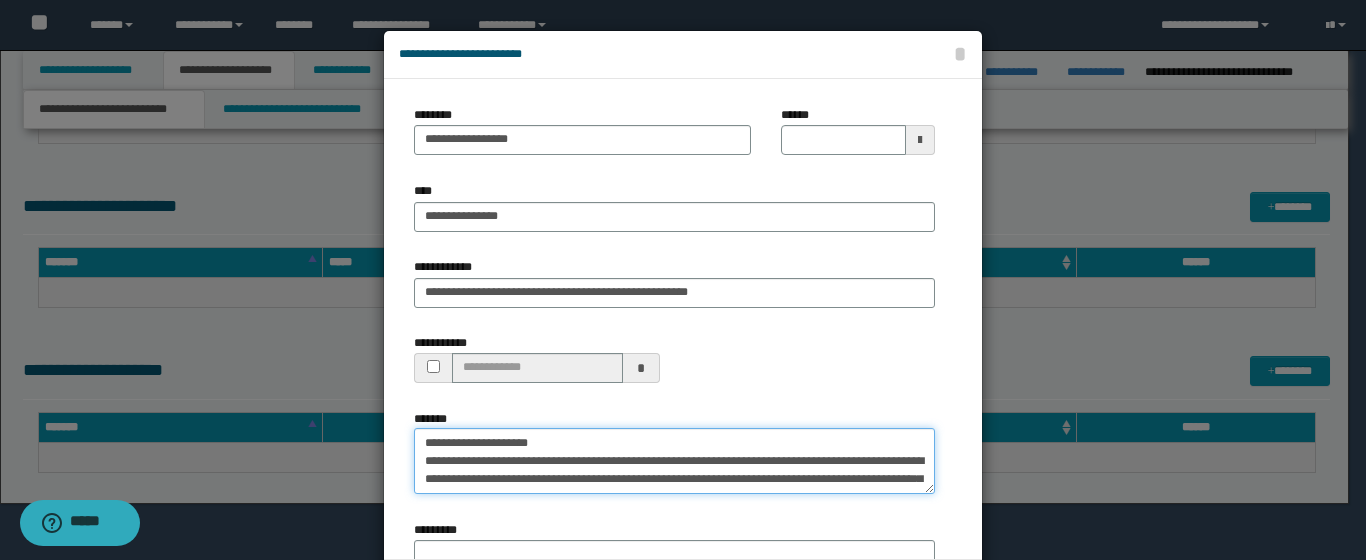 scroll, scrollTop: 67, scrollLeft: 0, axis: vertical 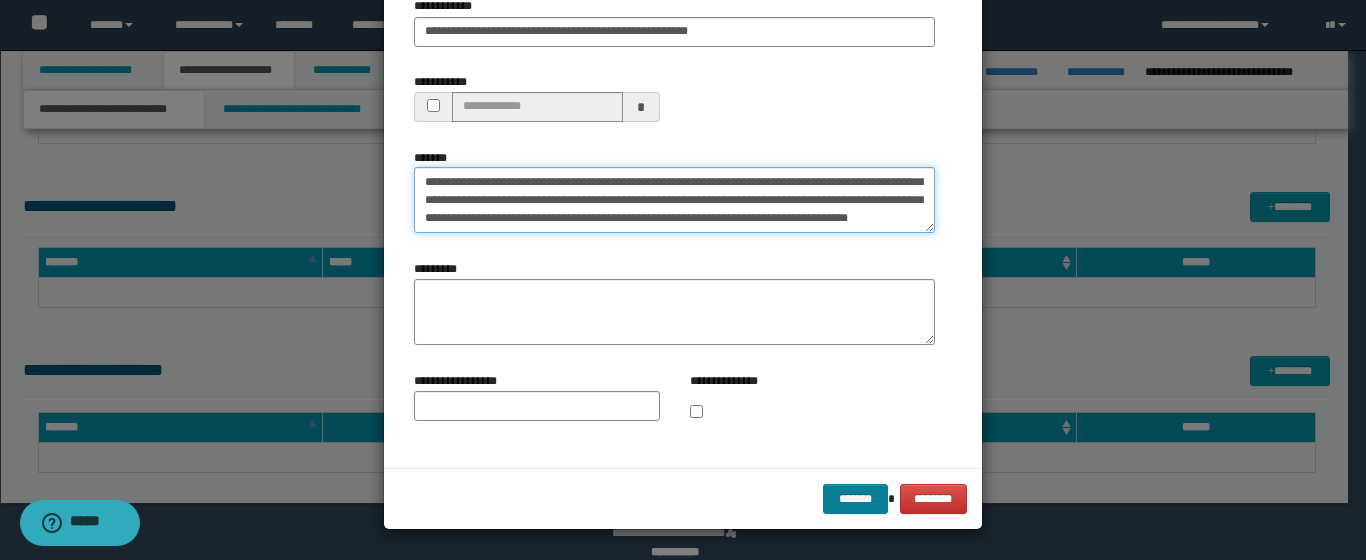 type on "**********" 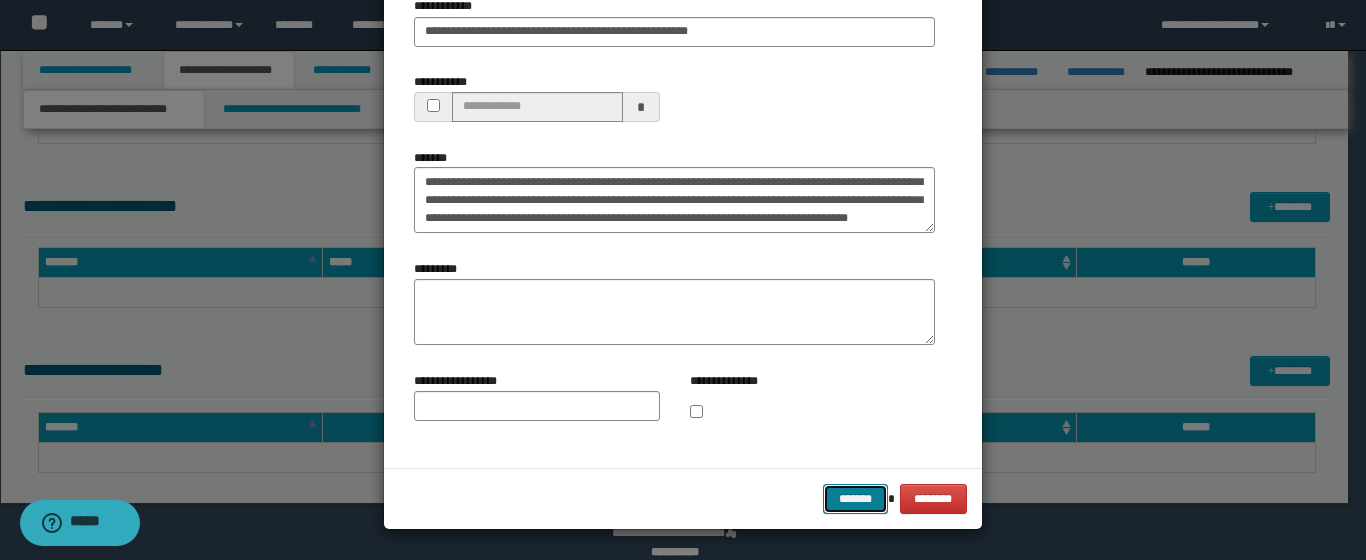 click on "*******" at bounding box center (855, 499) 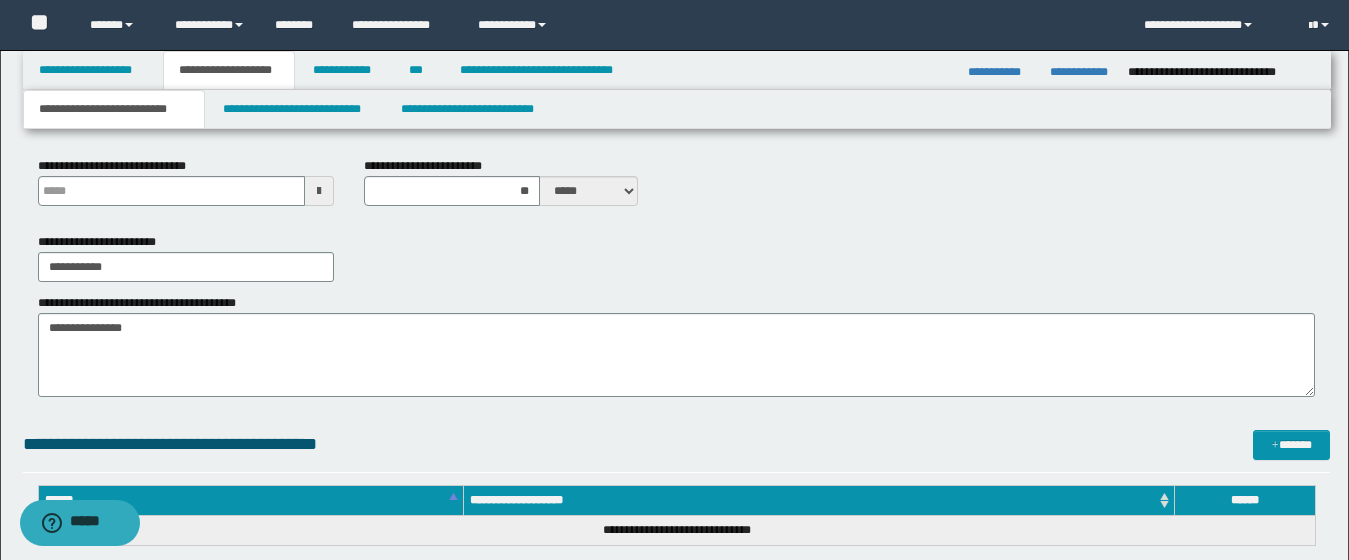 scroll, scrollTop: 408, scrollLeft: 0, axis: vertical 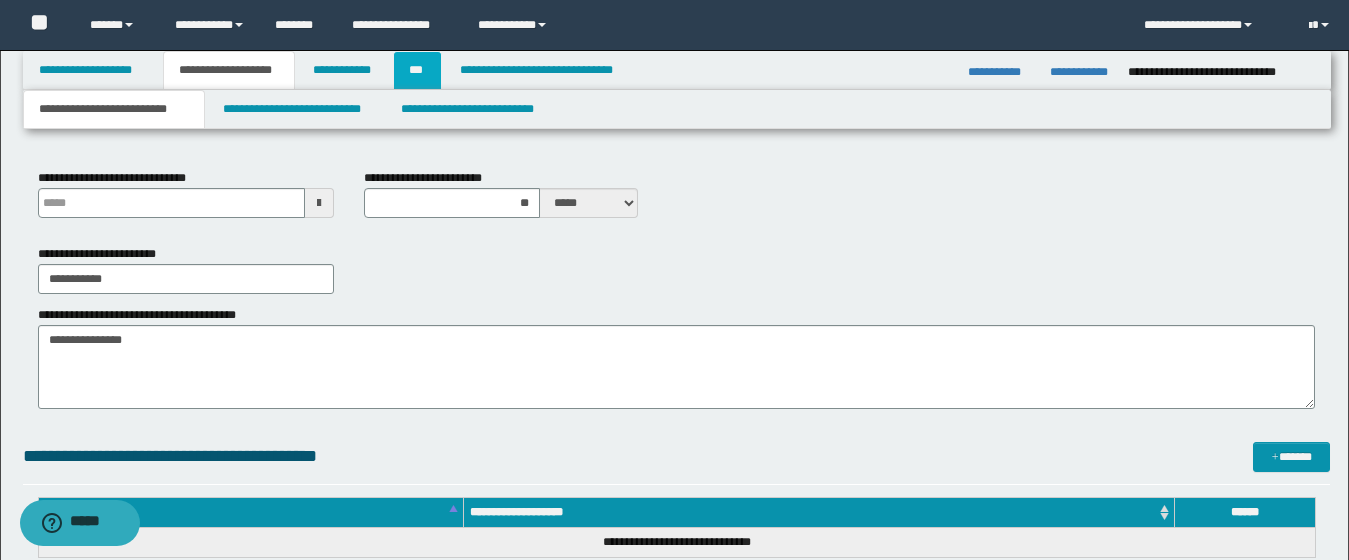 click on "***" at bounding box center [417, 70] 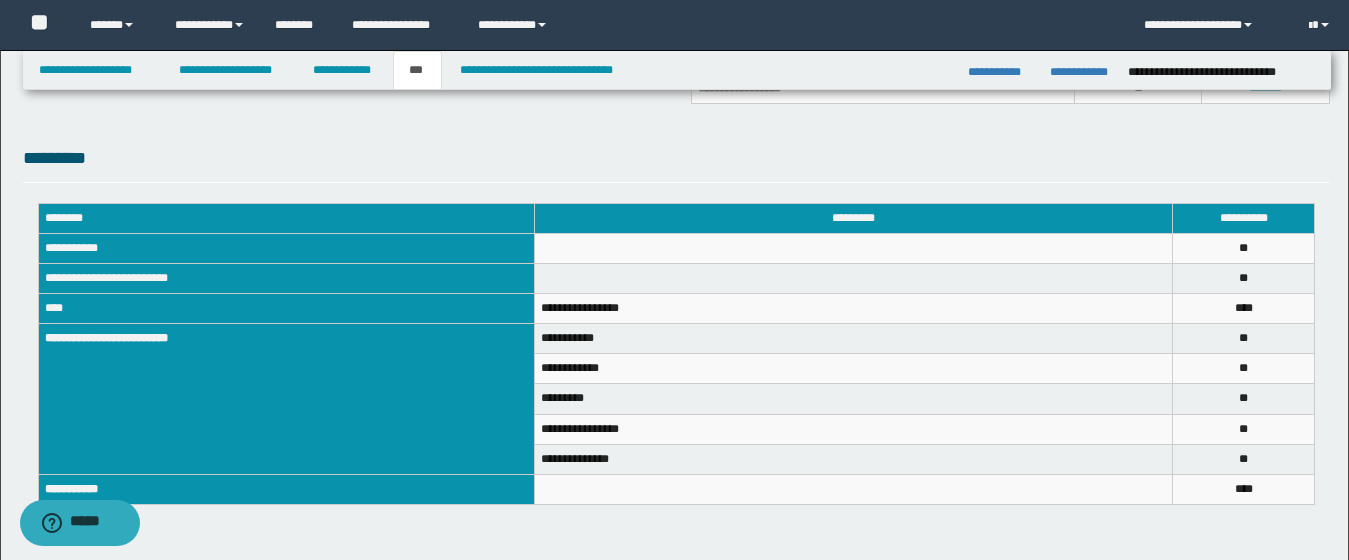 scroll, scrollTop: 377, scrollLeft: 0, axis: vertical 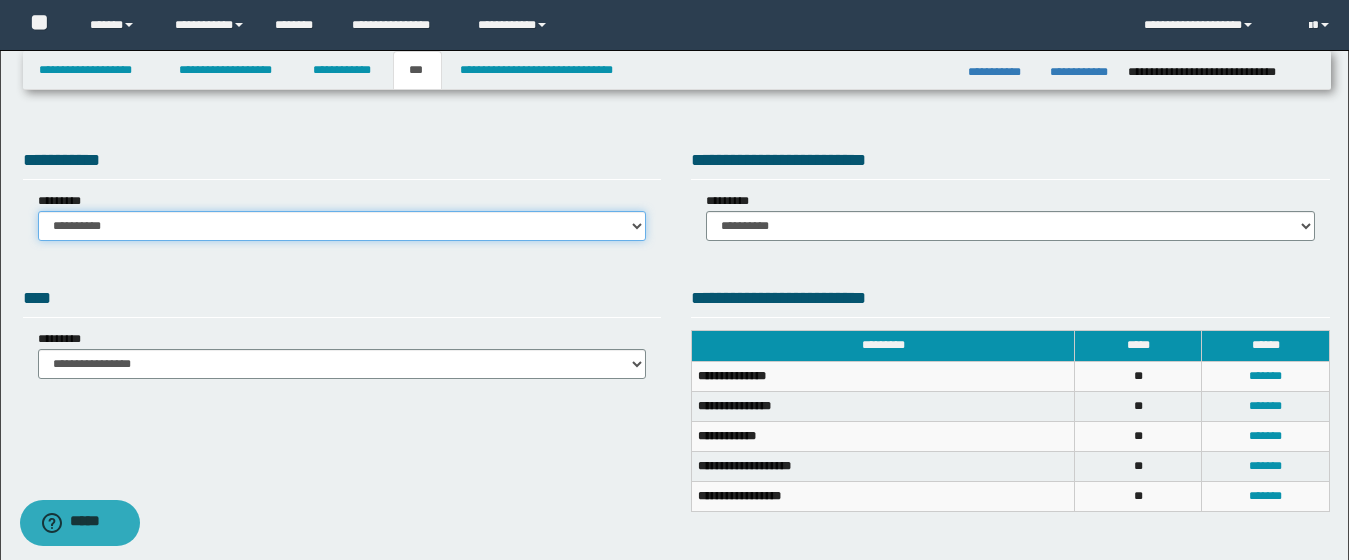 click on "**********" at bounding box center [342, 226] 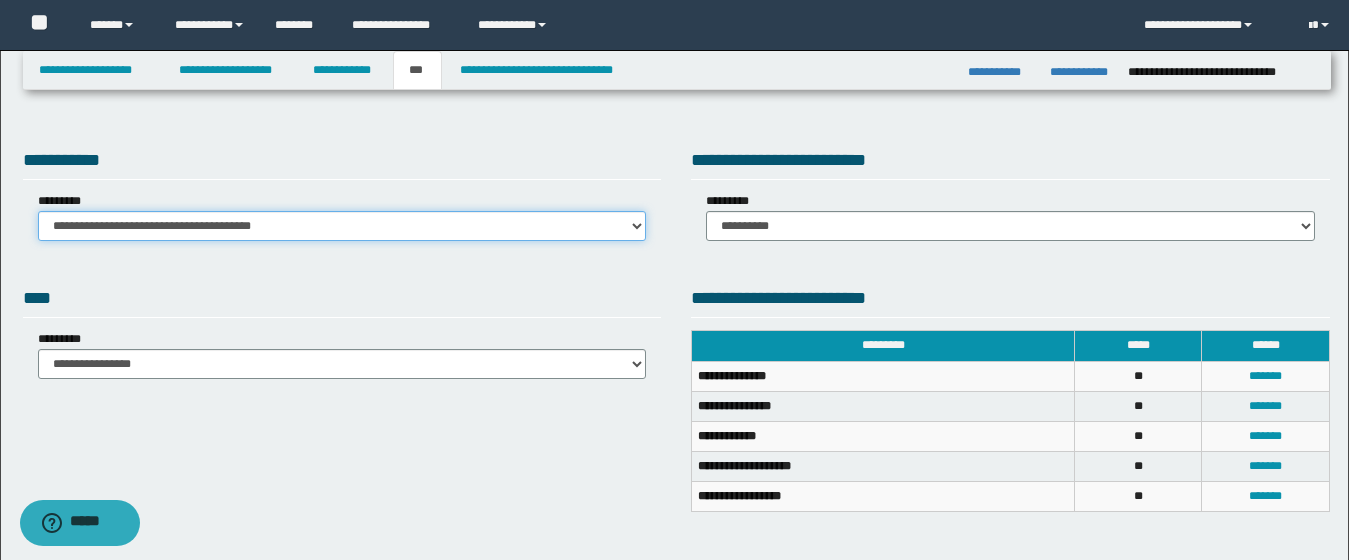 click on "**********" at bounding box center [342, 226] 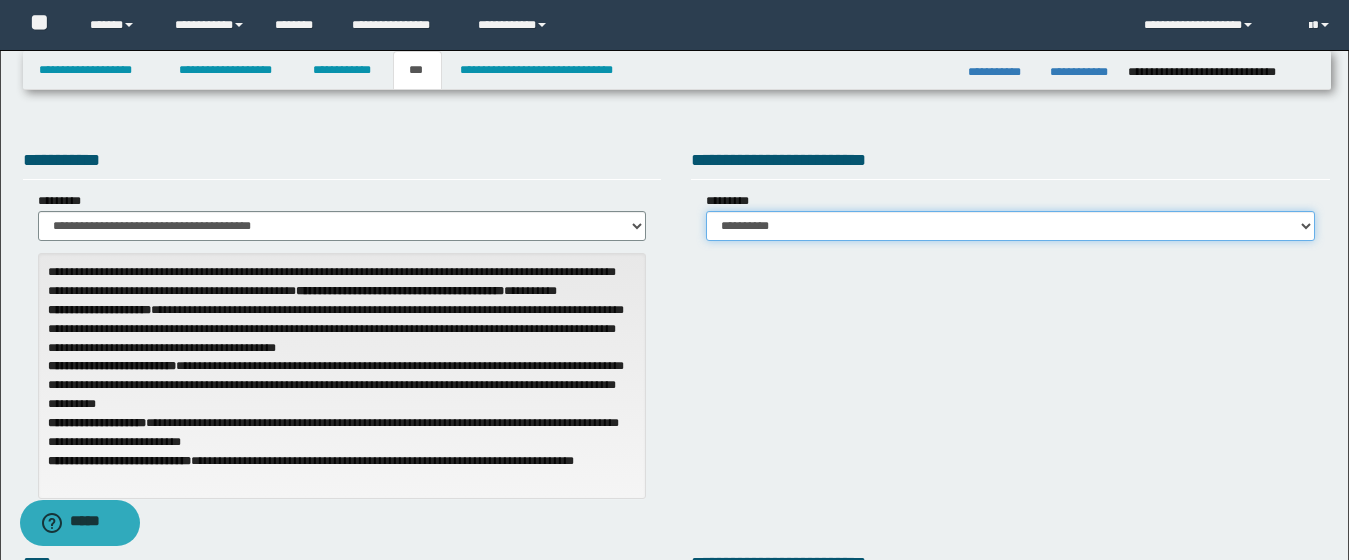 click on "**********" at bounding box center [1010, 226] 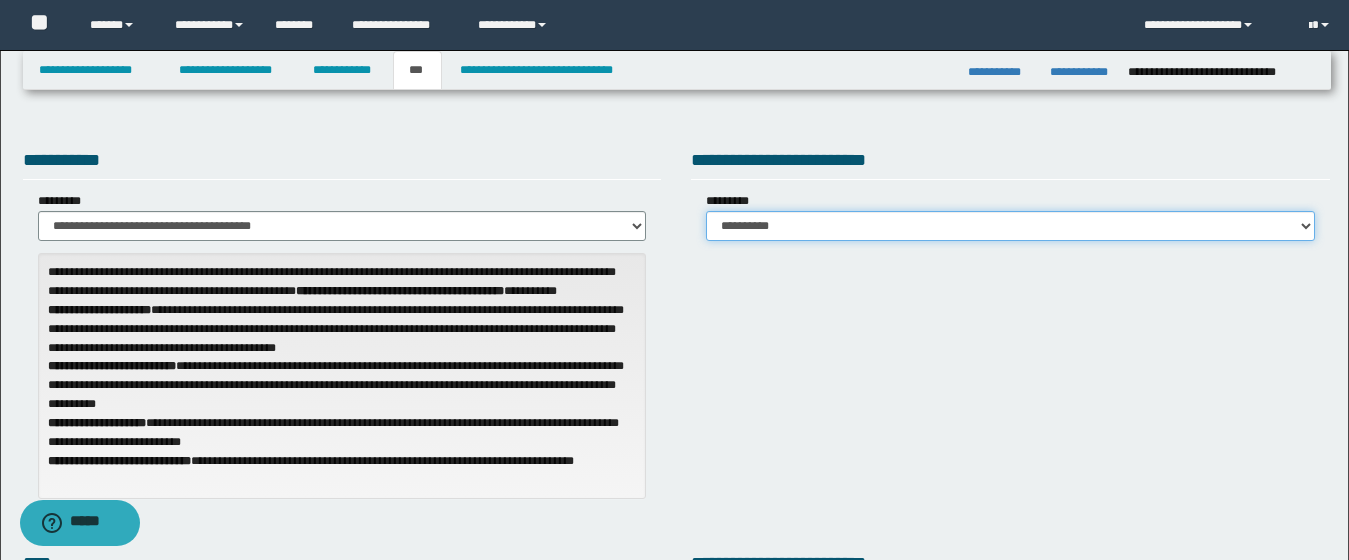 select on "*" 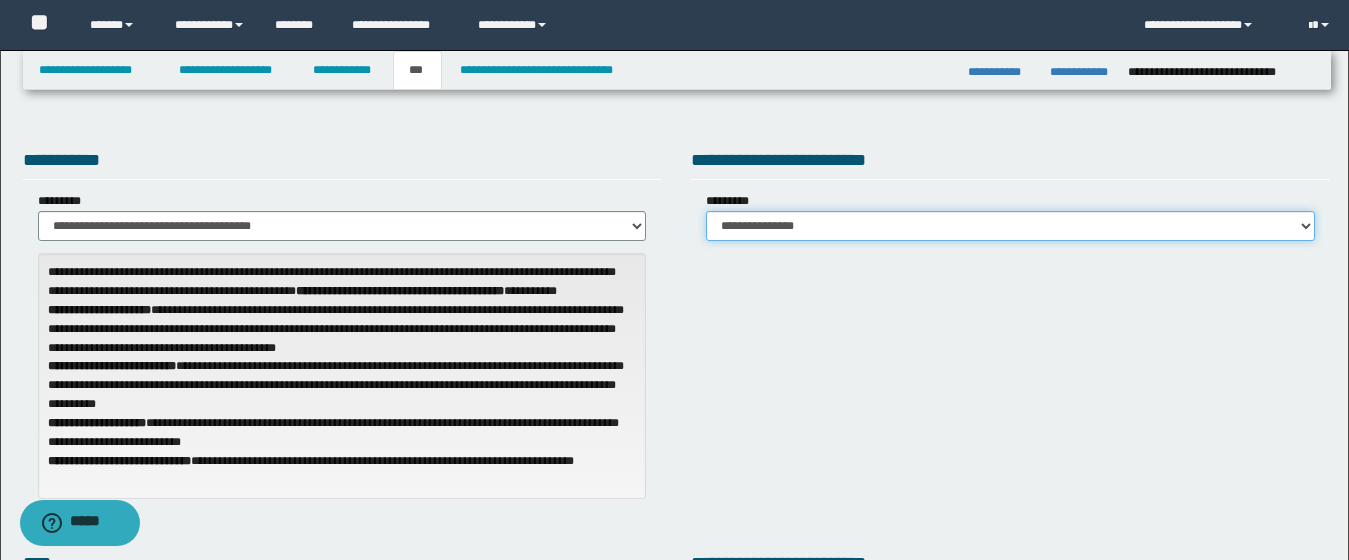 click on "**********" at bounding box center [1010, 226] 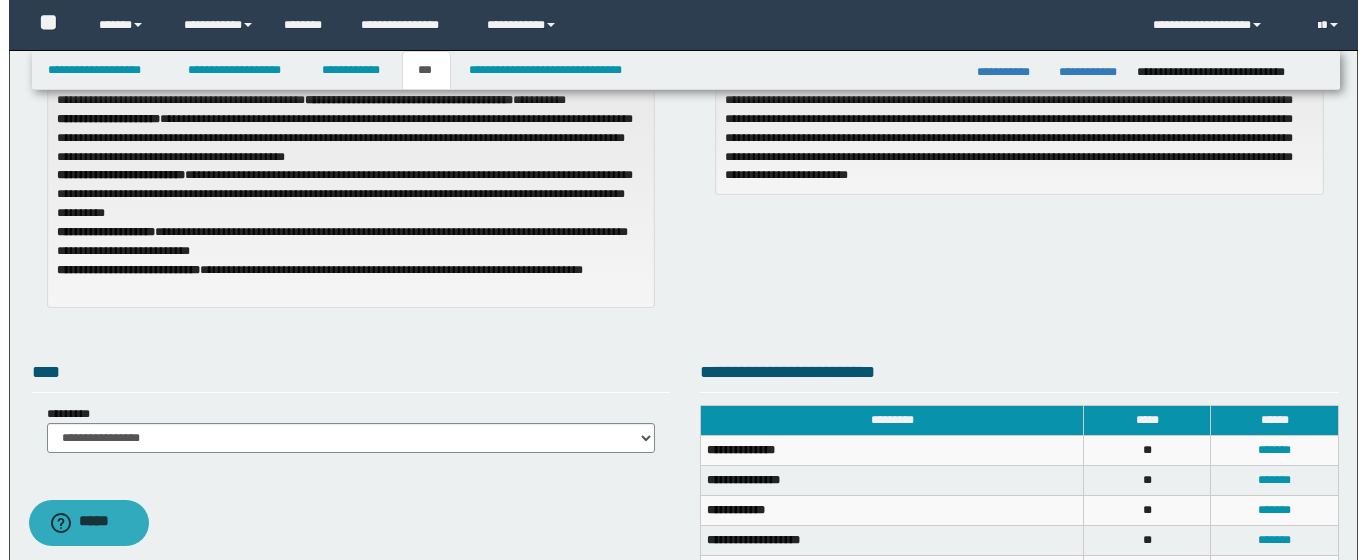 scroll, scrollTop: 266, scrollLeft: 0, axis: vertical 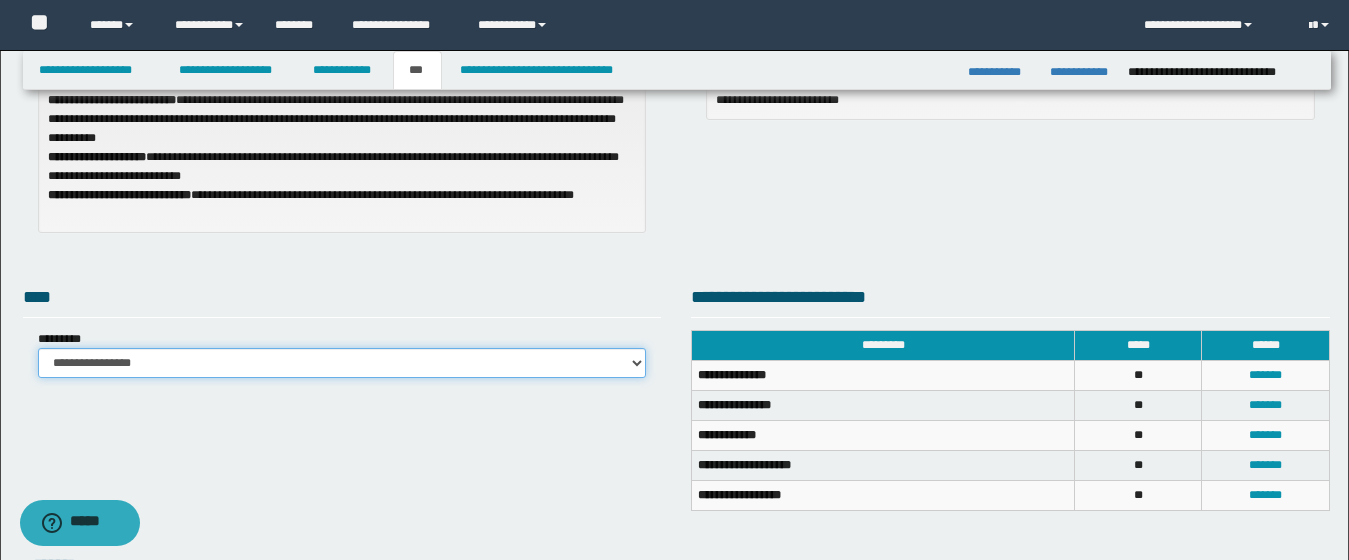 click on "**********" at bounding box center [342, 363] 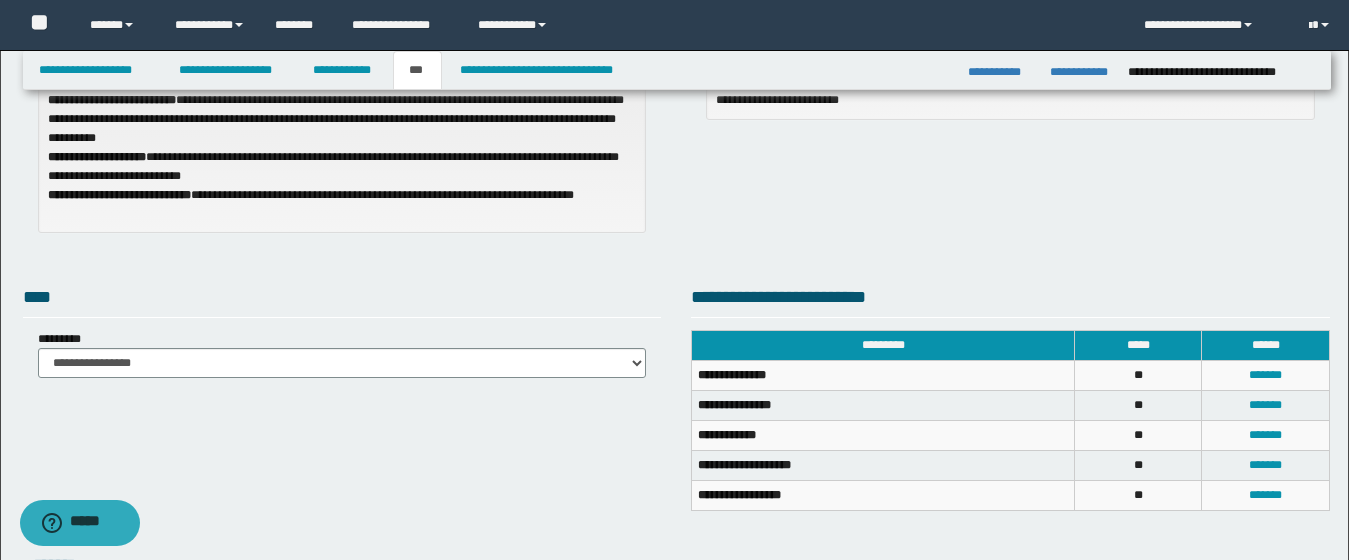 click on "**********" at bounding box center [883, 435] 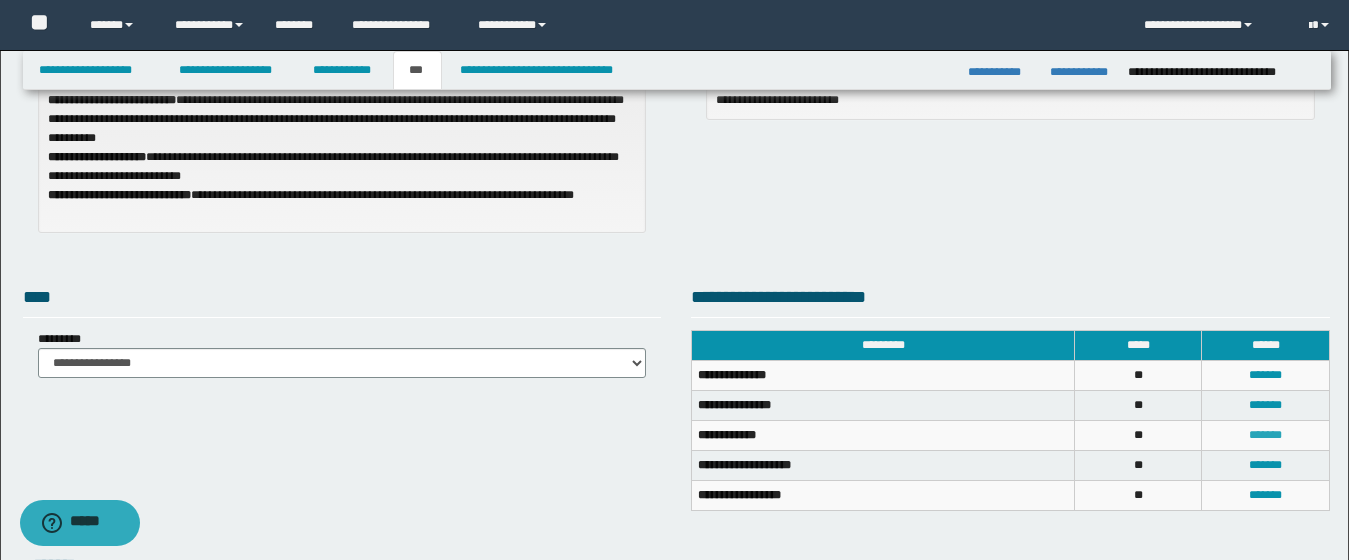 click on "*******" at bounding box center (1265, 435) 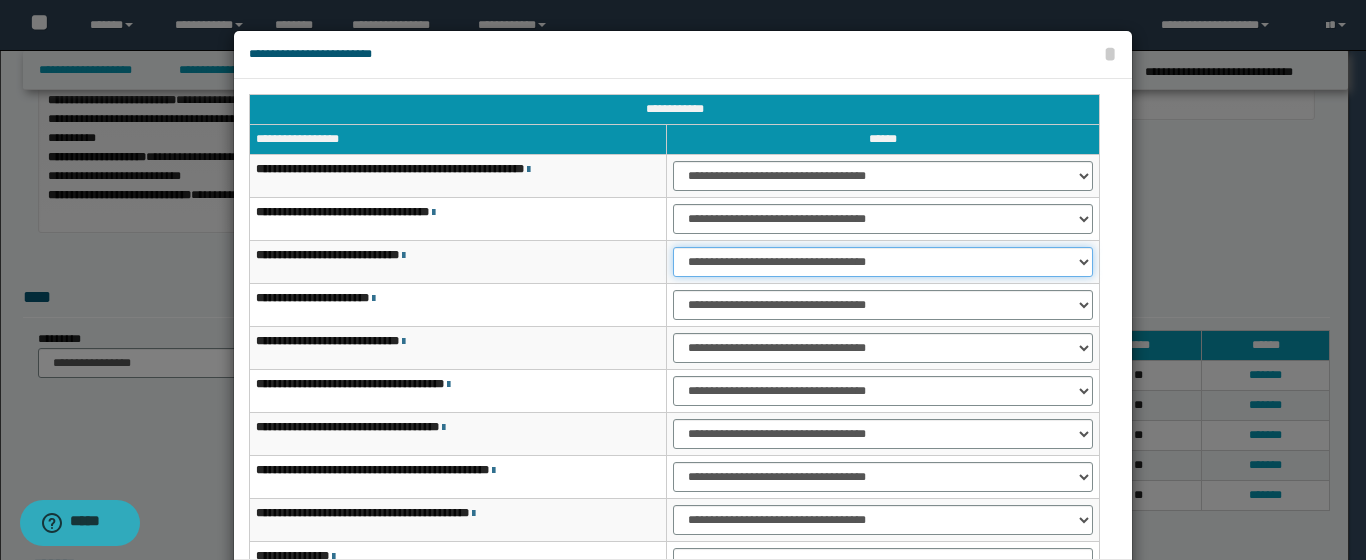 click on "**********" at bounding box center [883, 262] 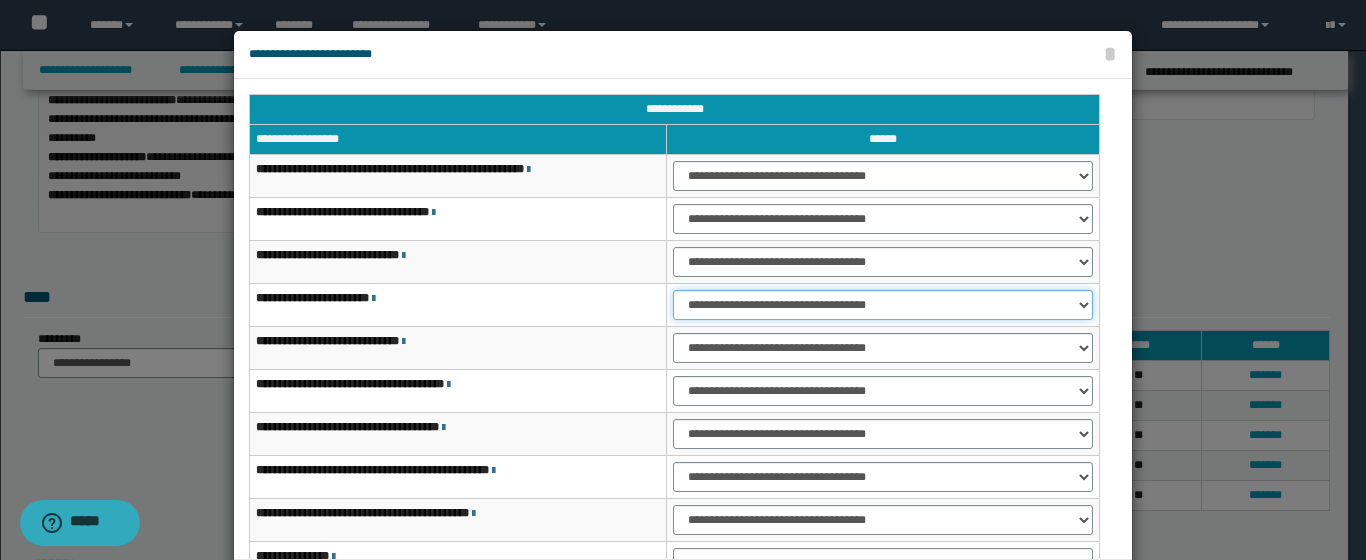click on "**********" at bounding box center (883, 305) 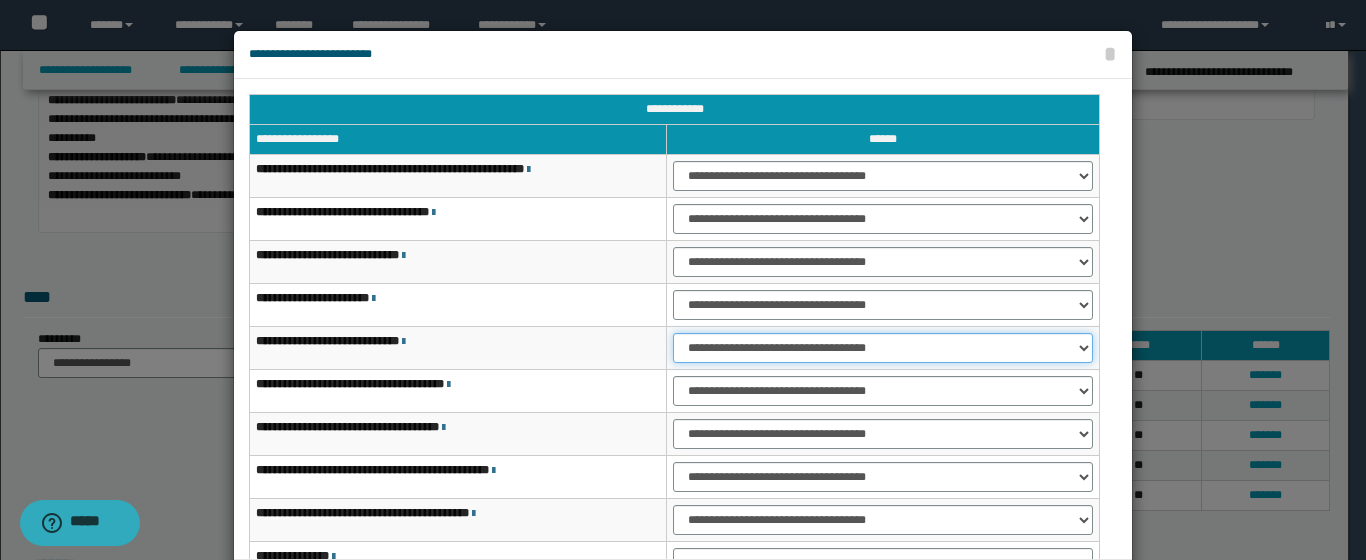 click on "**********" at bounding box center [883, 348] 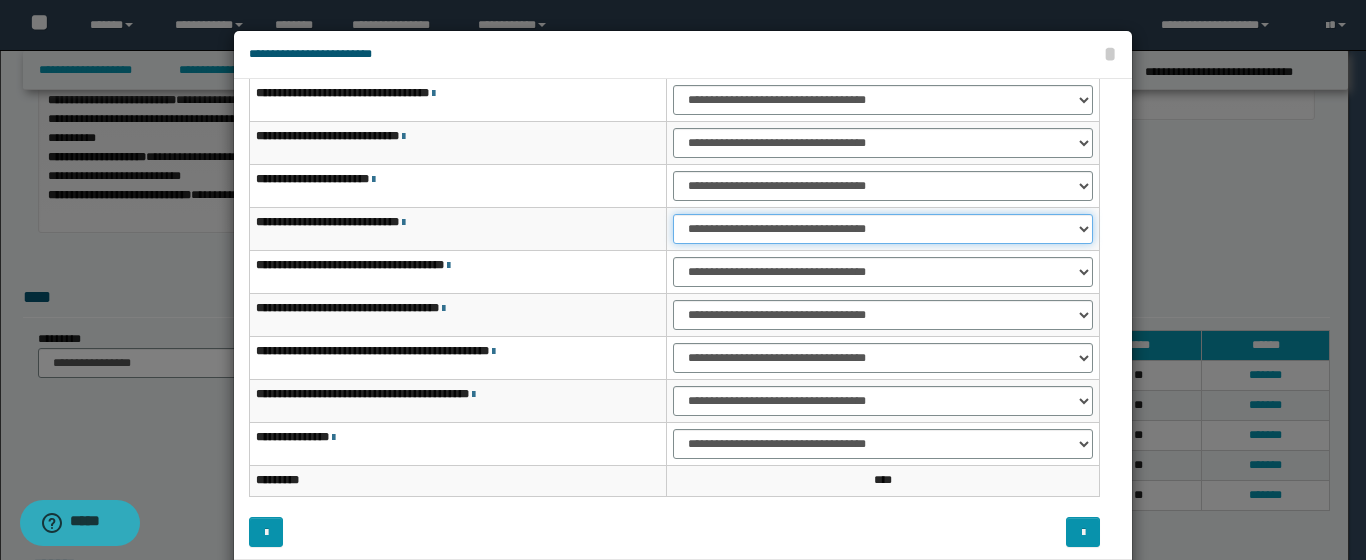 scroll, scrollTop: 122, scrollLeft: 0, axis: vertical 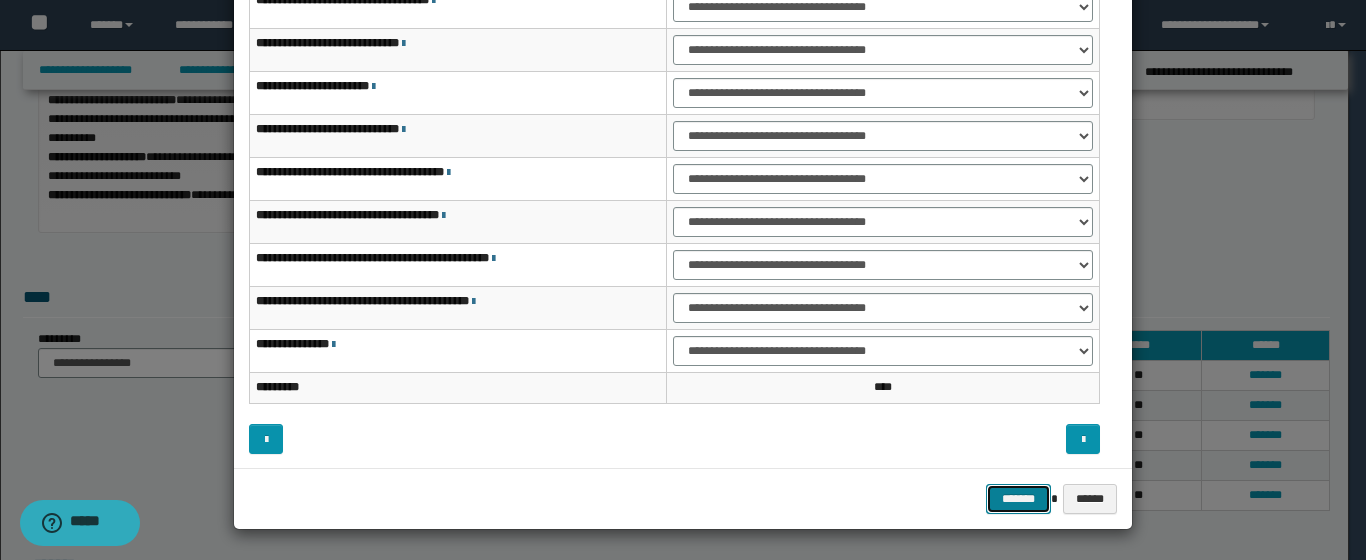 click on "*******" at bounding box center [1018, 499] 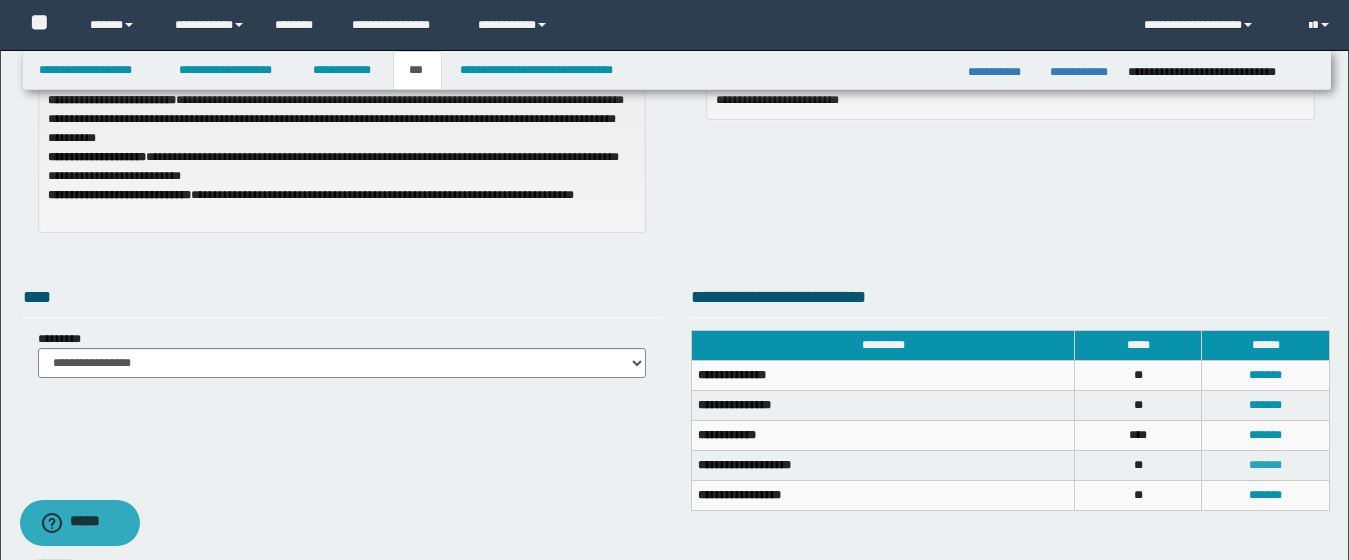click on "*******" at bounding box center (1265, 465) 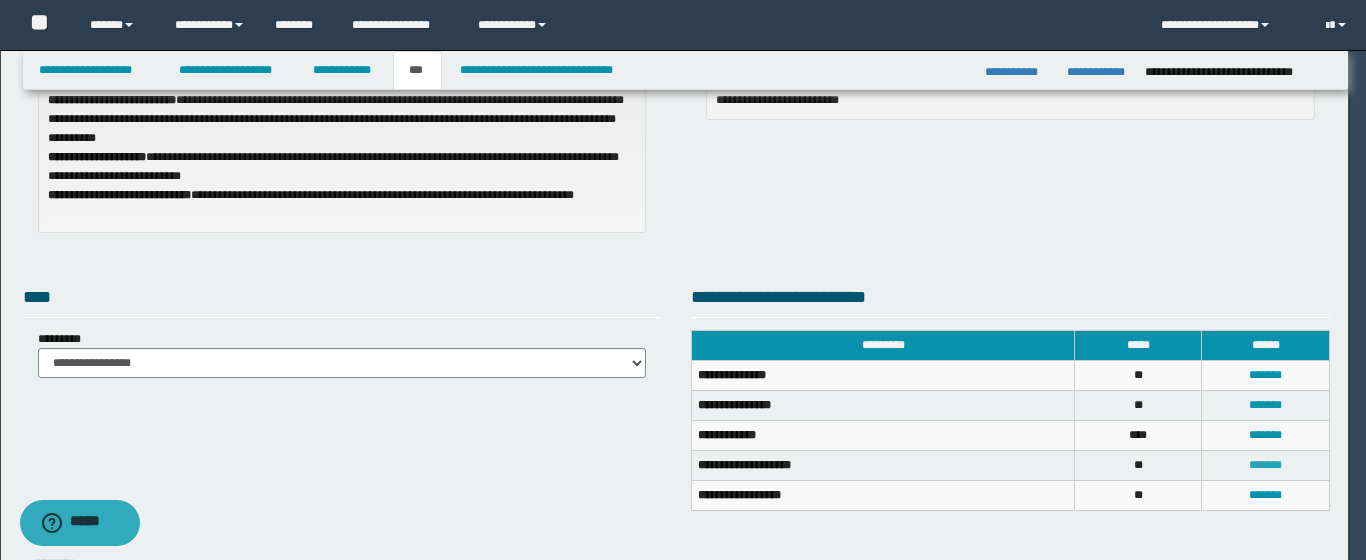 scroll, scrollTop: 0, scrollLeft: 0, axis: both 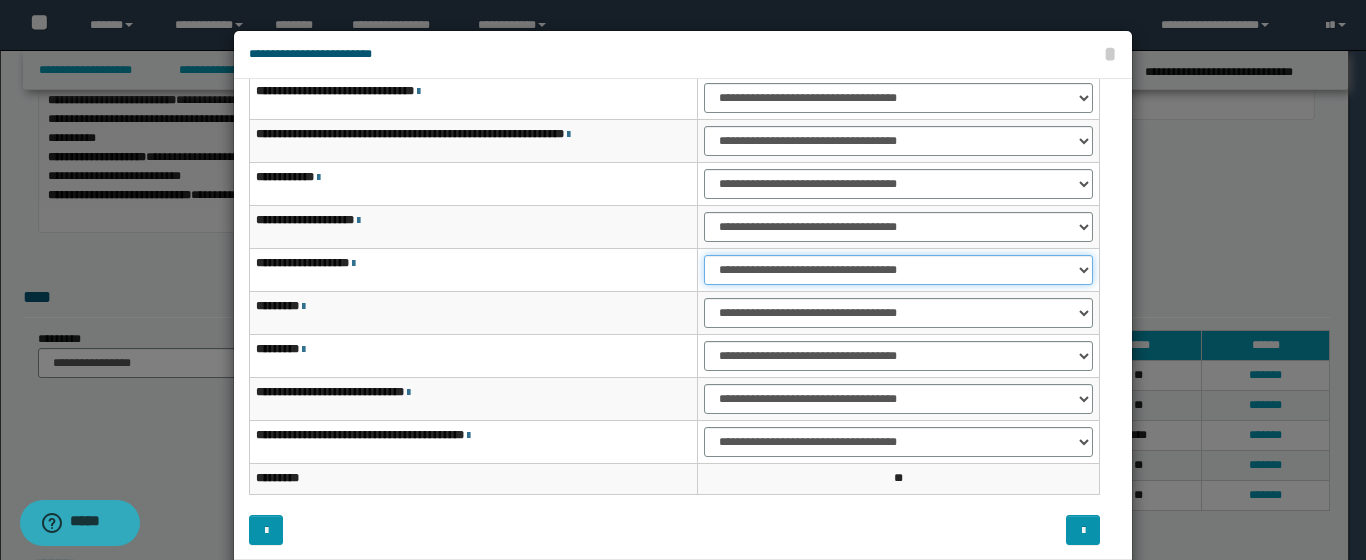 click on "**********" at bounding box center (898, 270) 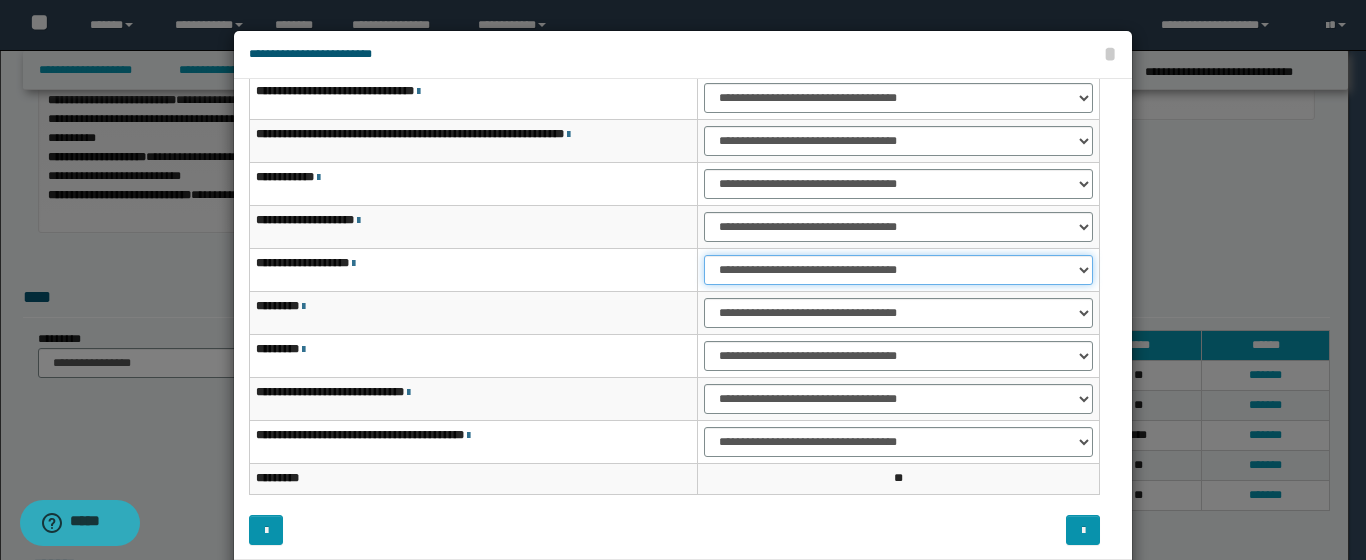 select on "***" 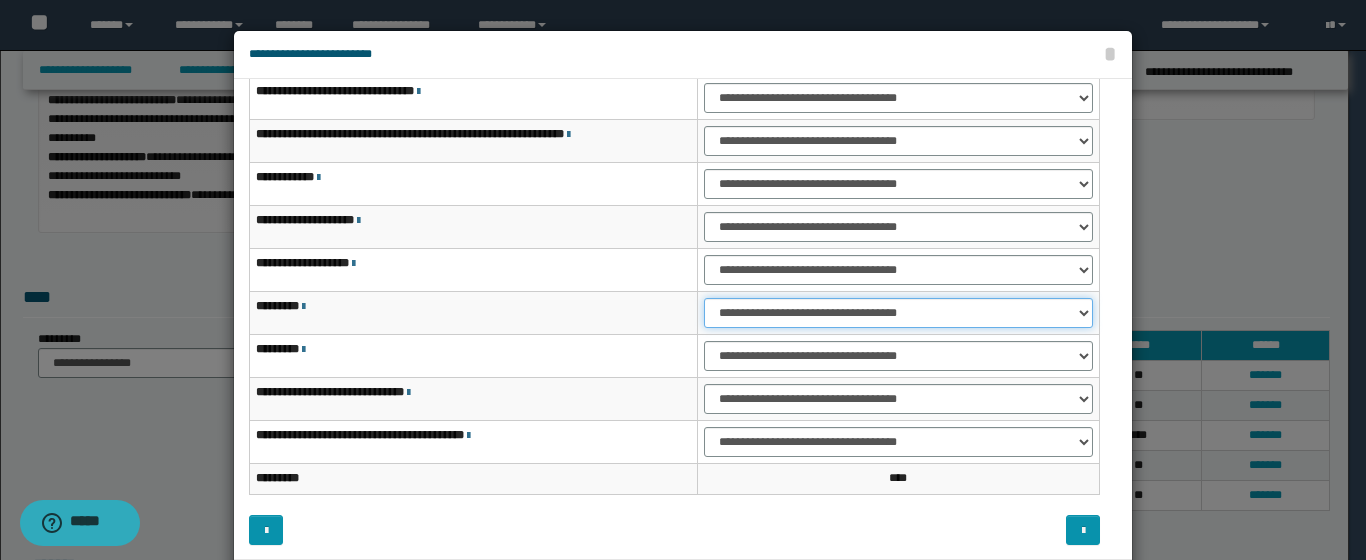 click on "**********" at bounding box center (898, 313) 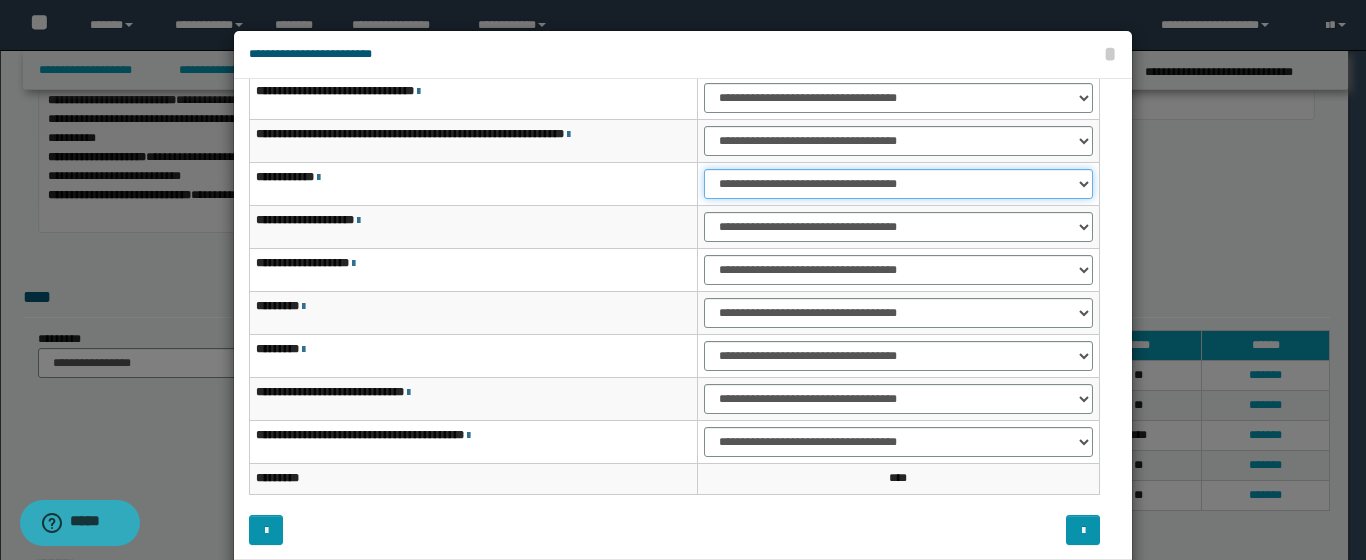 click on "**********" at bounding box center [898, 184] 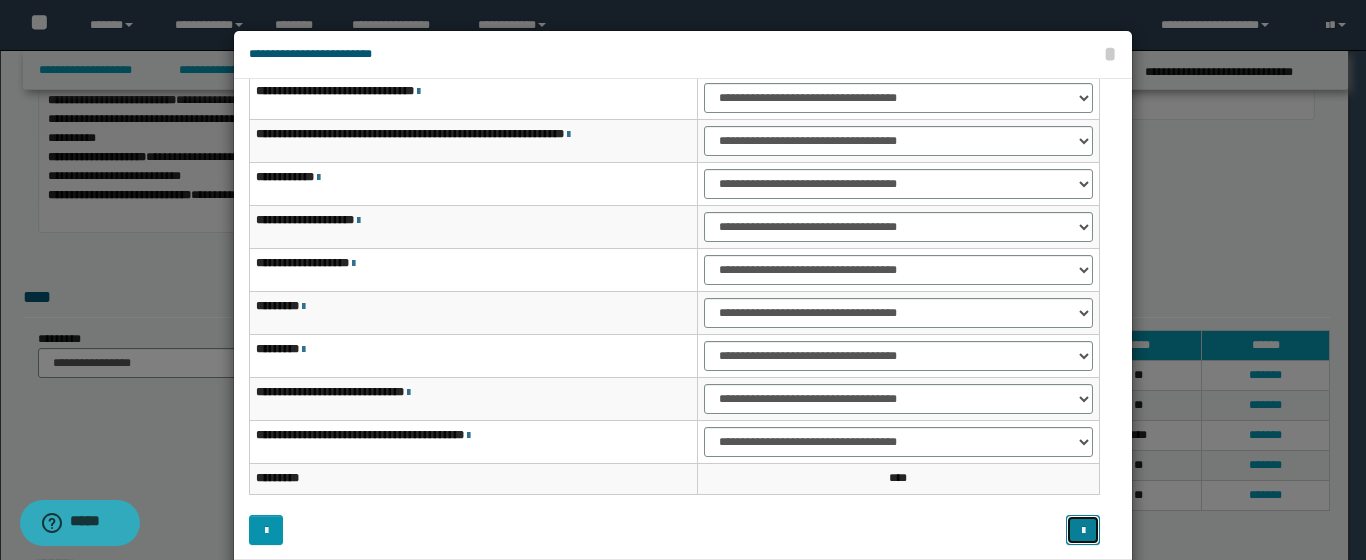 click at bounding box center (1083, 530) 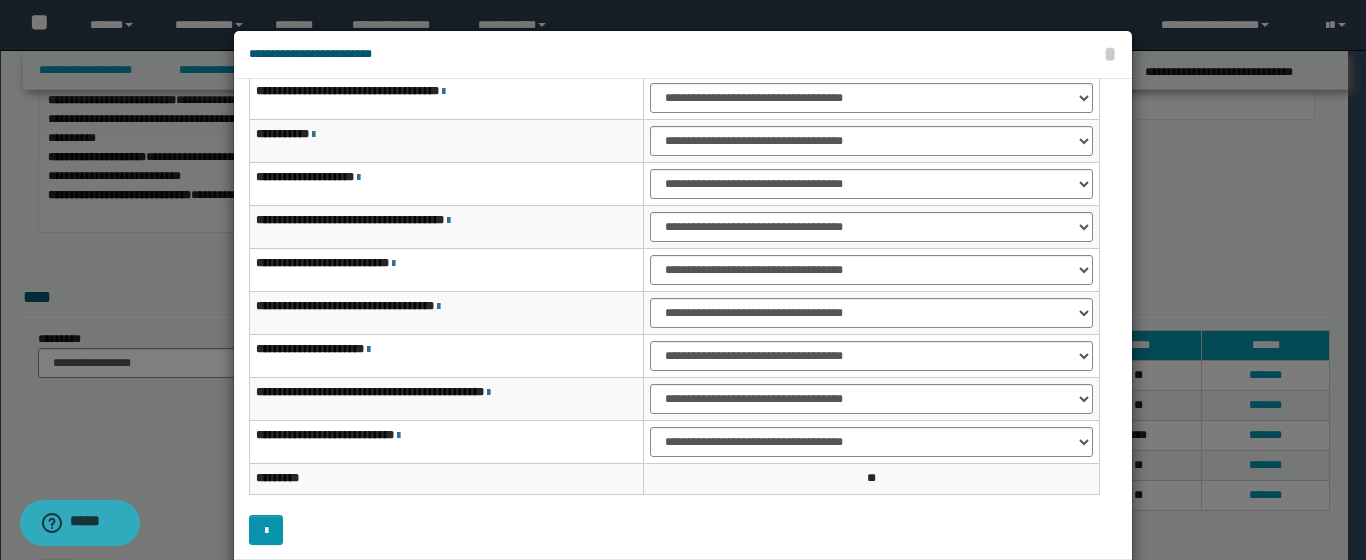 click at bounding box center [683, 325] 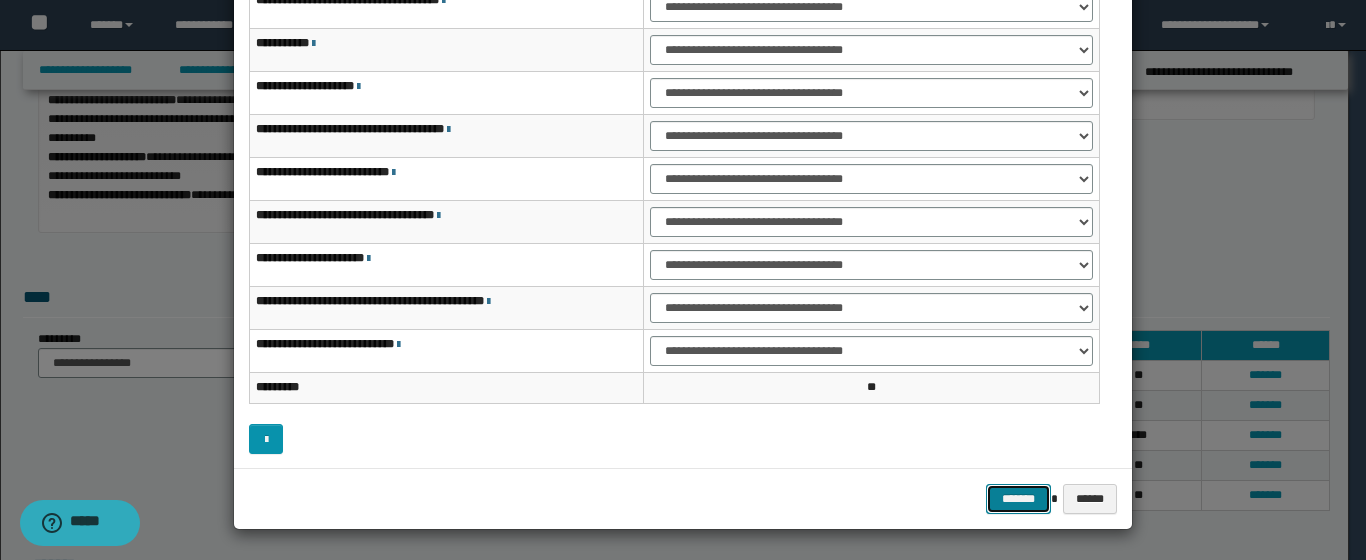 click on "*******" at bounding box center (1018, 499) 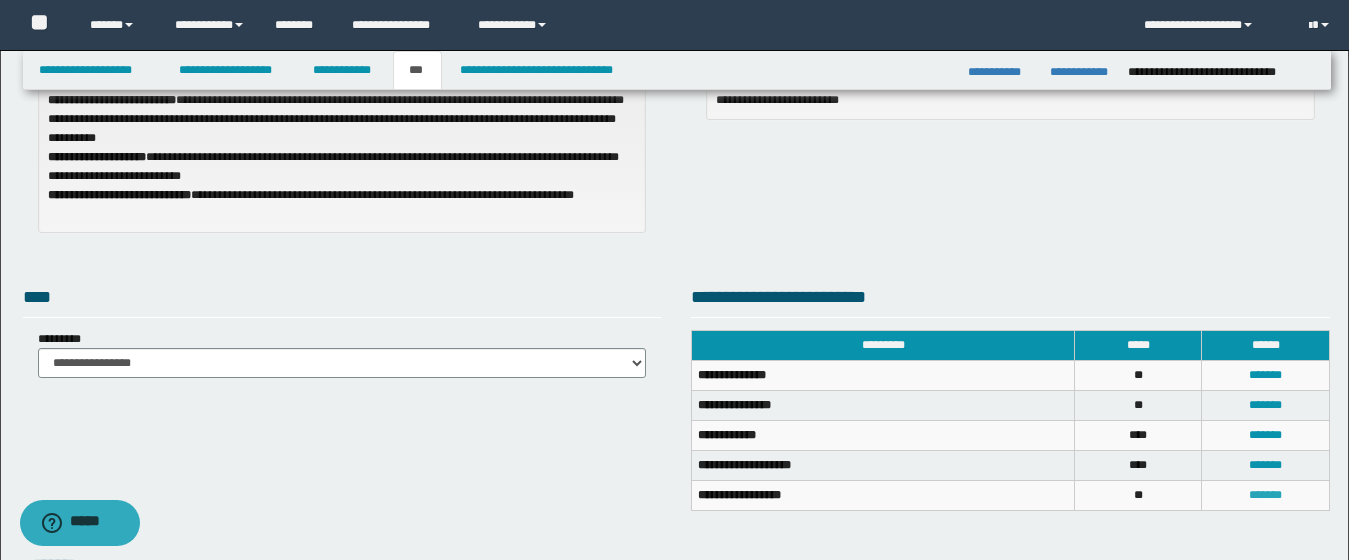 click on "*******" at bounding box center (1265, 495) 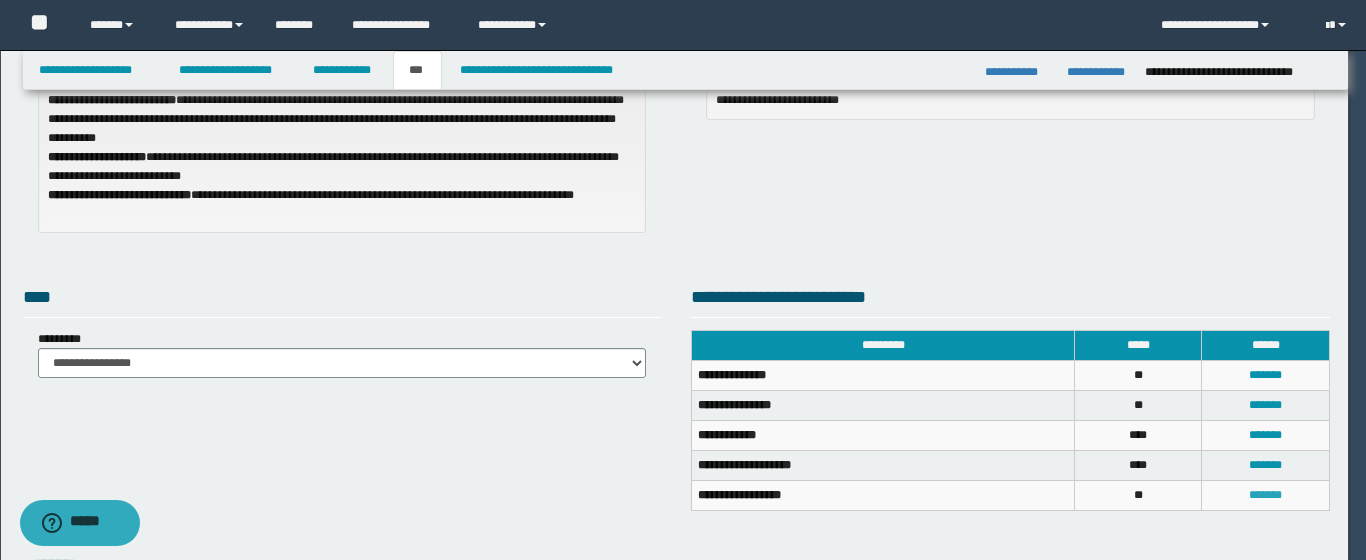 scroll, scrollTop: 0, scrollLeft: 0, axis: both 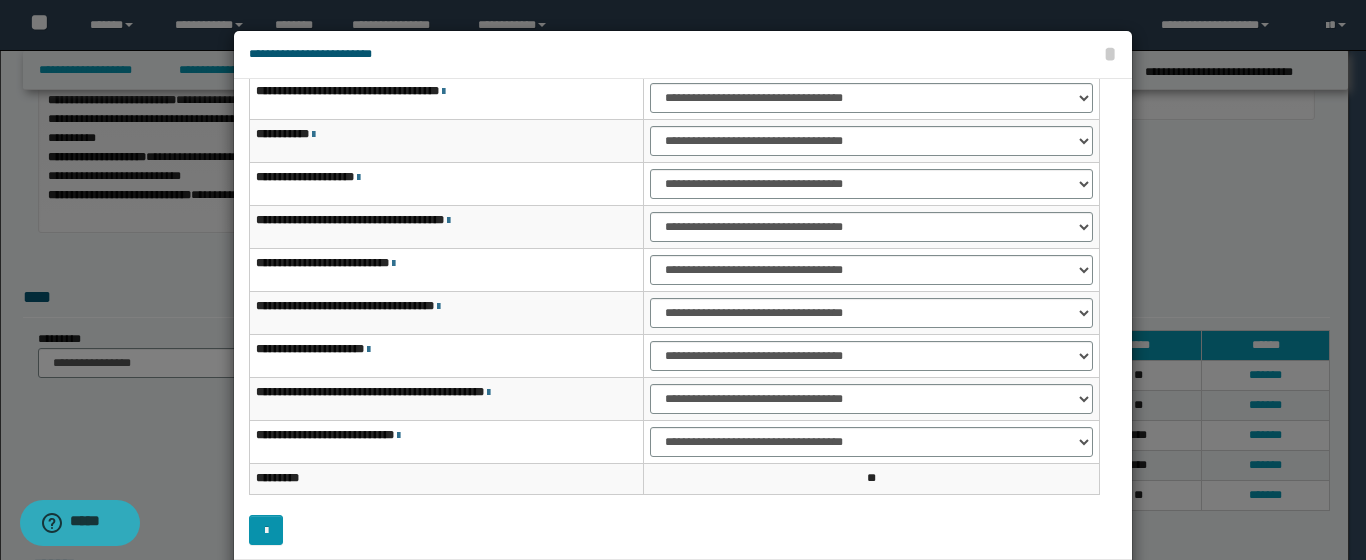 click on "**********" at bounding box center [674, 243] 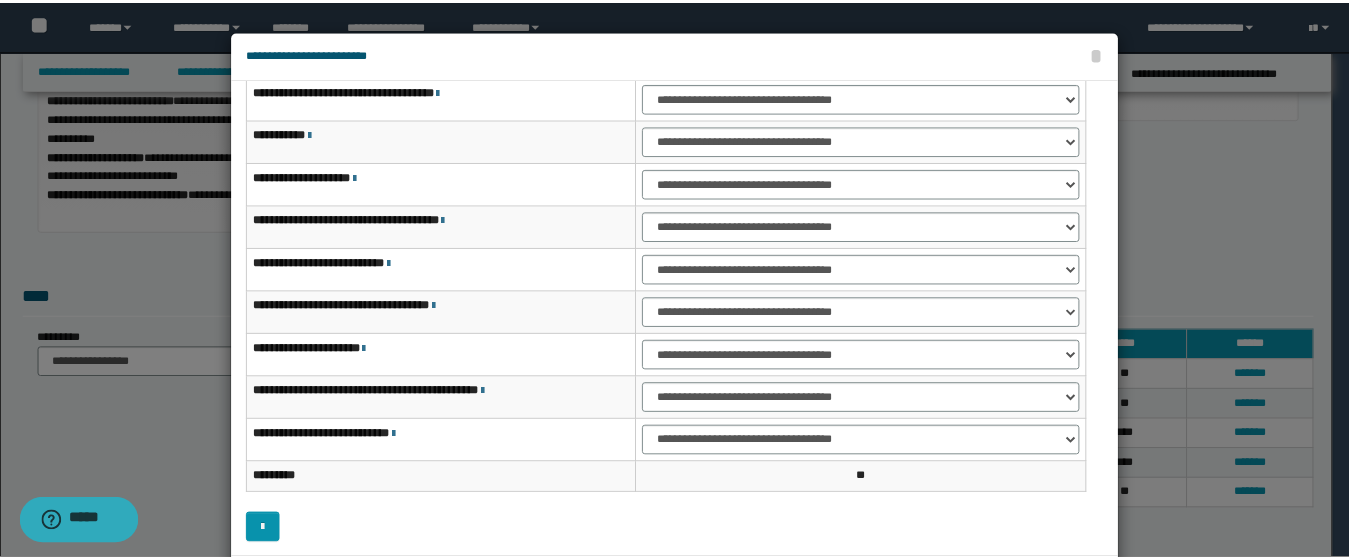 scroll, scrollTop: 91, scrollLeft: 0, axis: vertical 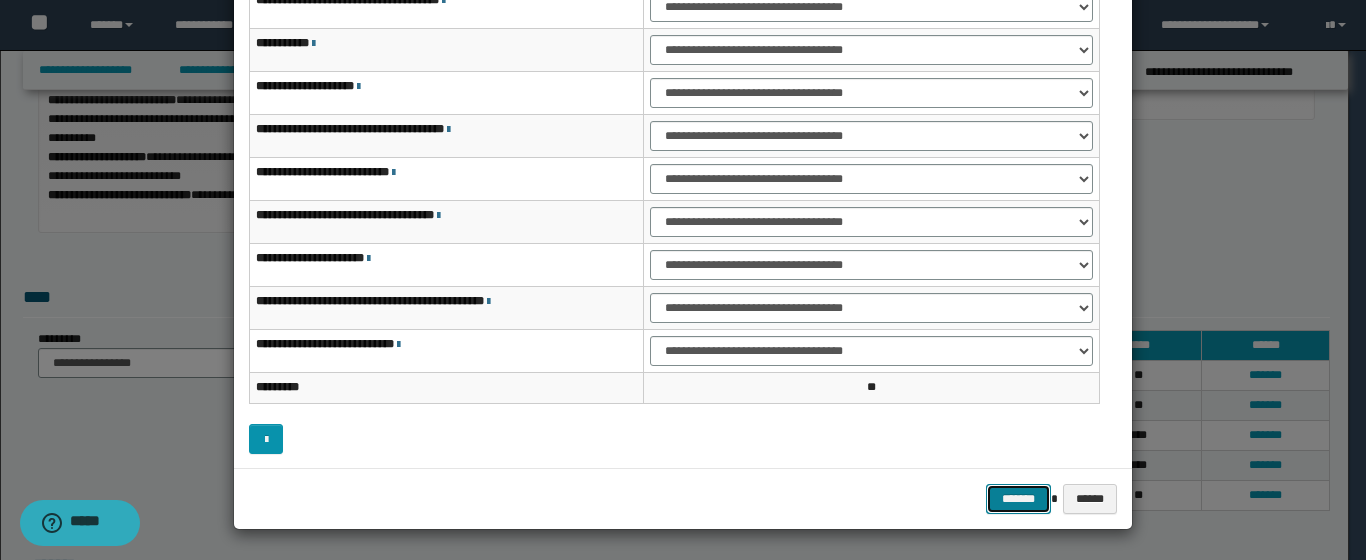 click on "*******" at bounding box center [1018, 499] 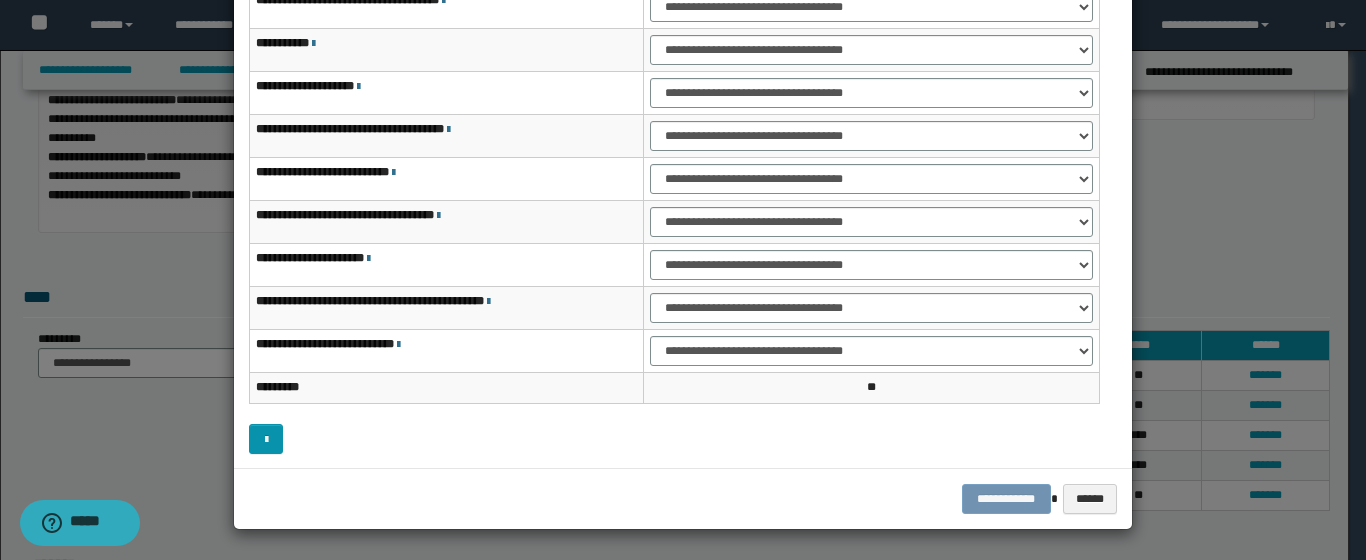 click at bounding box center [683, 234] 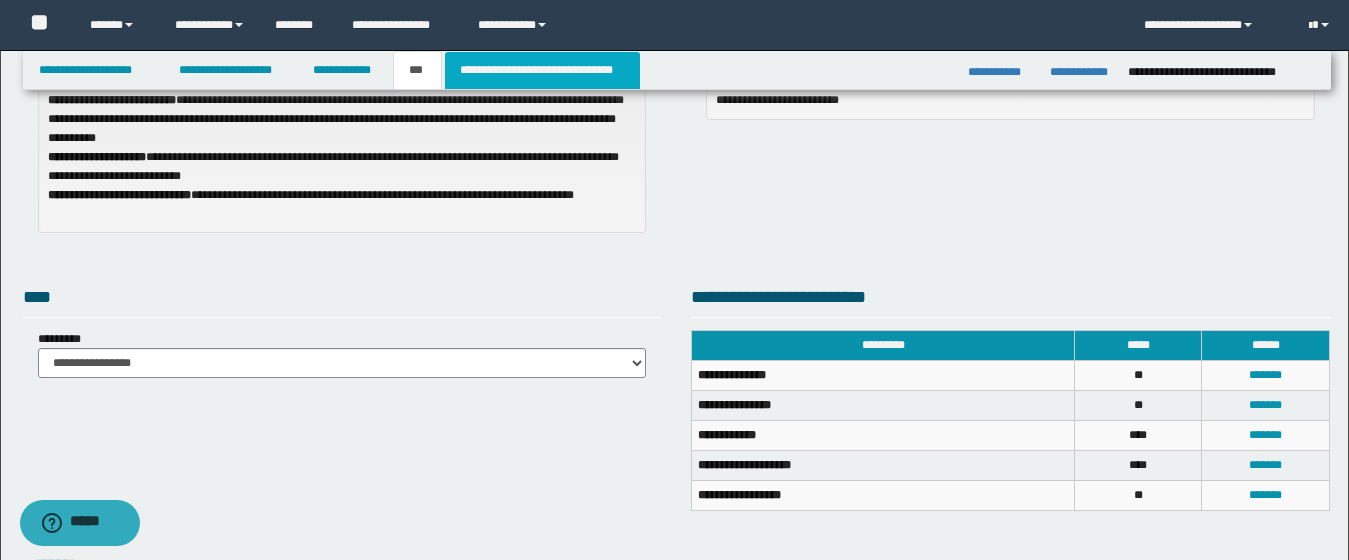click on "**********" at bounding box center [542, 70] 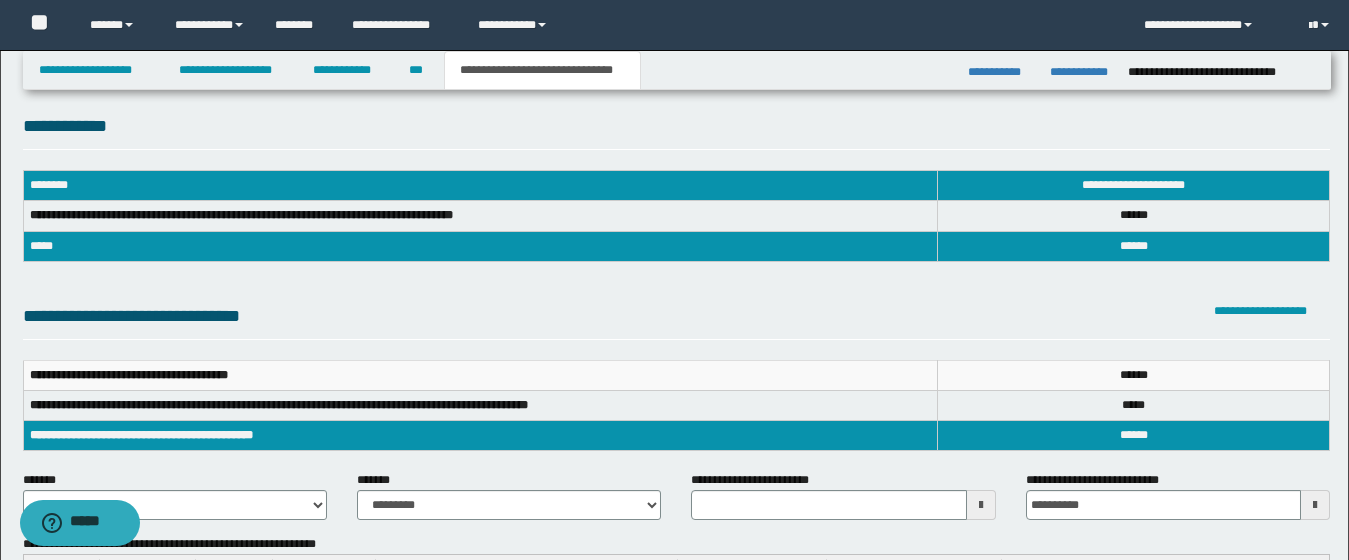 scroll, scrollTop: 15, scrollLeft: 0, axis: vertical 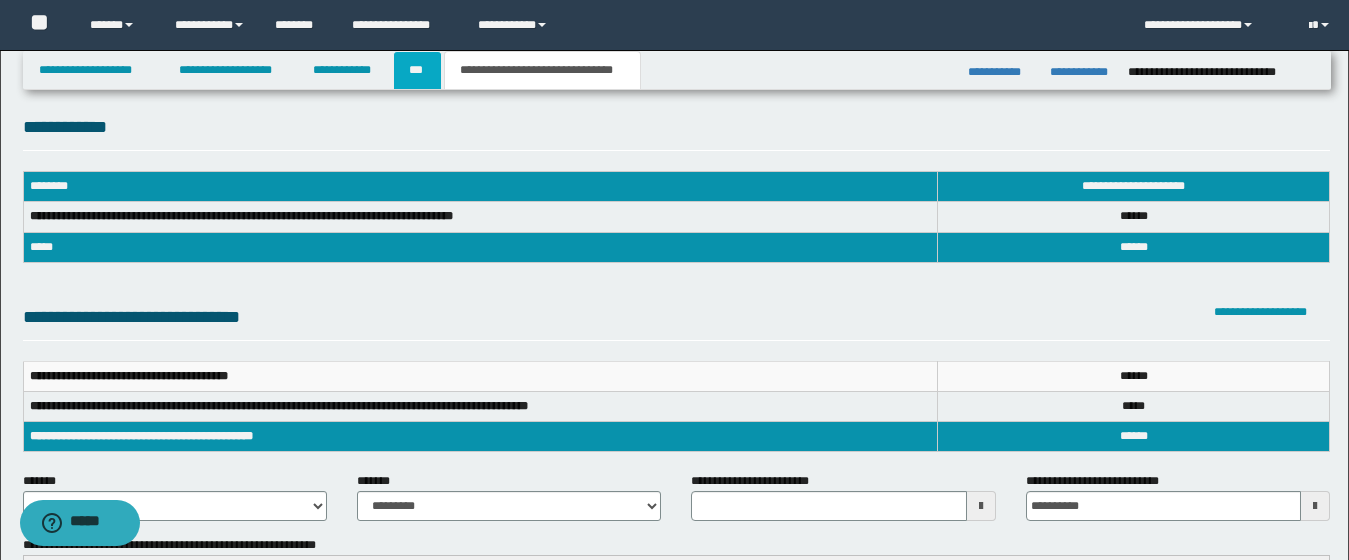 click on "***" at bounding box center (417, 70) 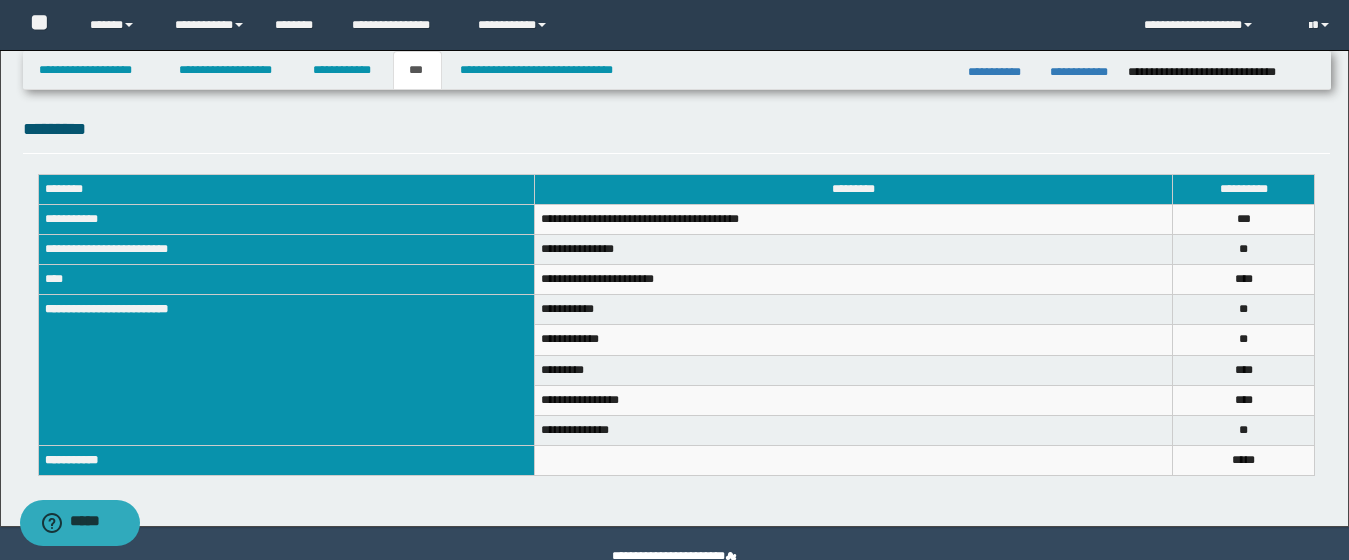 scroll, scrollTop: 703, scrollLeft: 0, axis: vertical 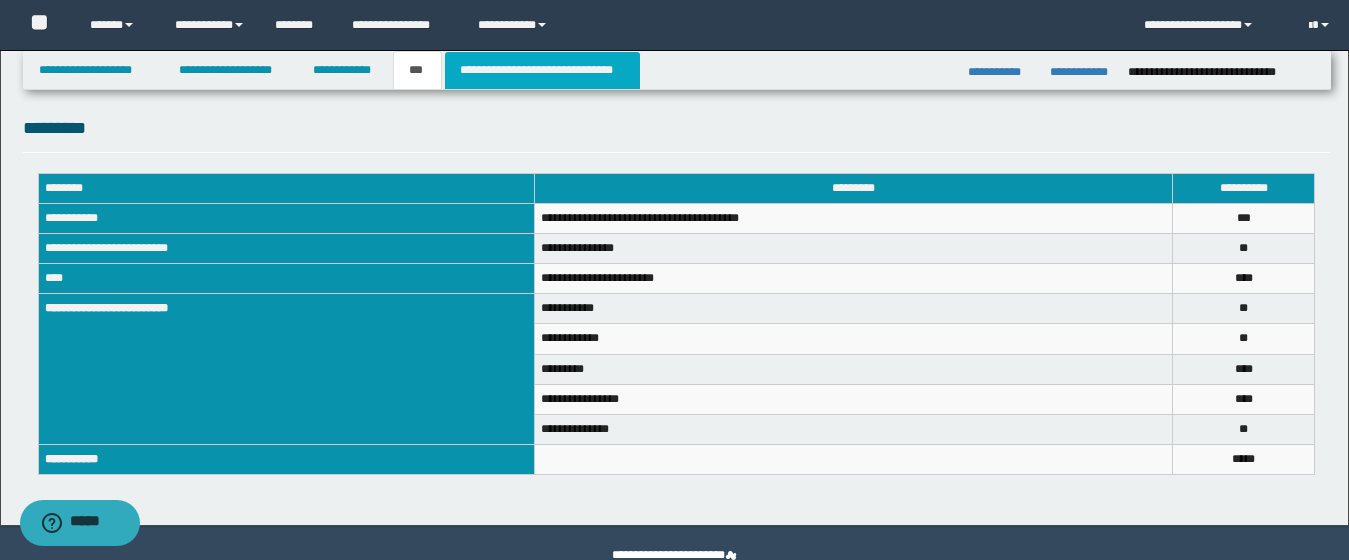 click on "**********" at bounding box center [542, 70] 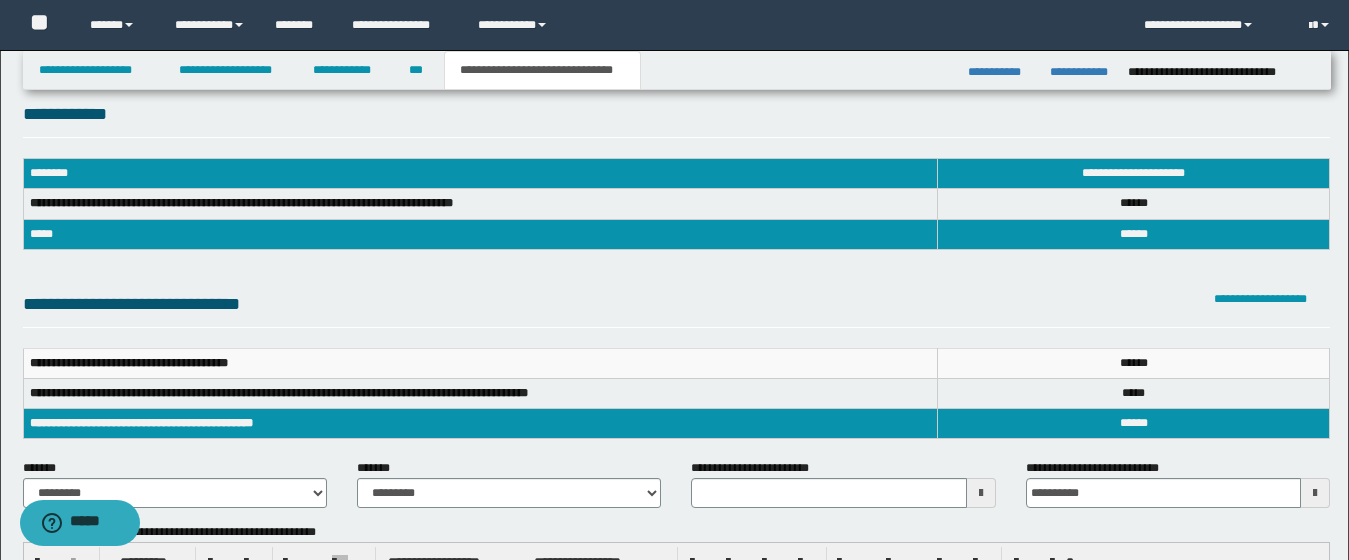 scroll, scrollTop: 0, scrollLeft: 0, axis: both 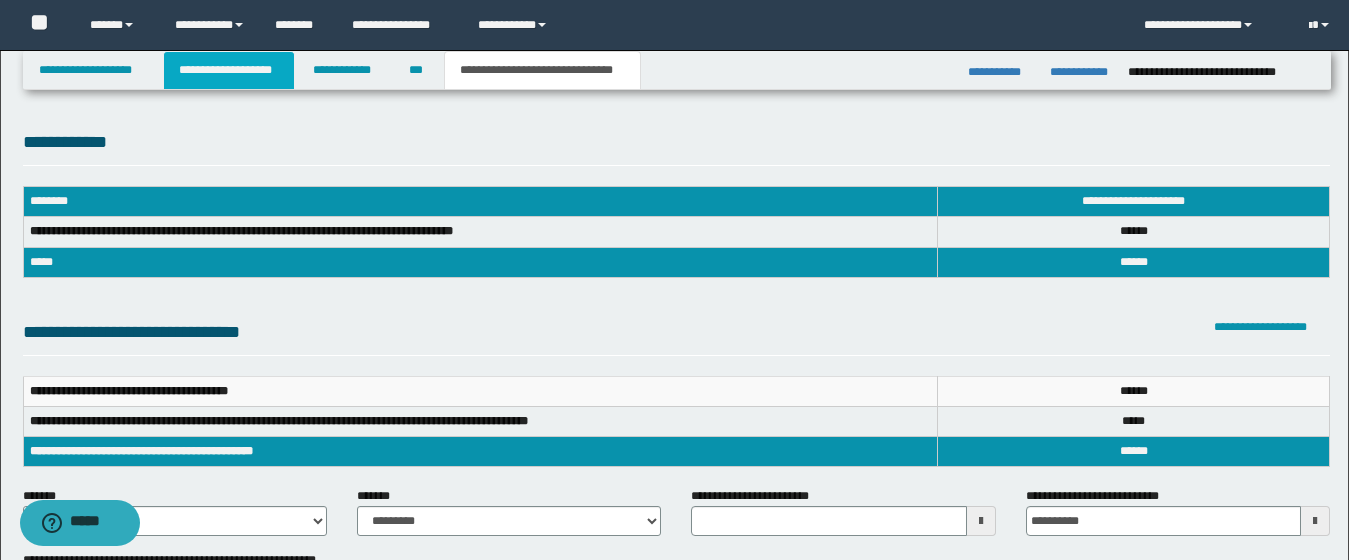 click on "**********" at bounding box center [229, 70] 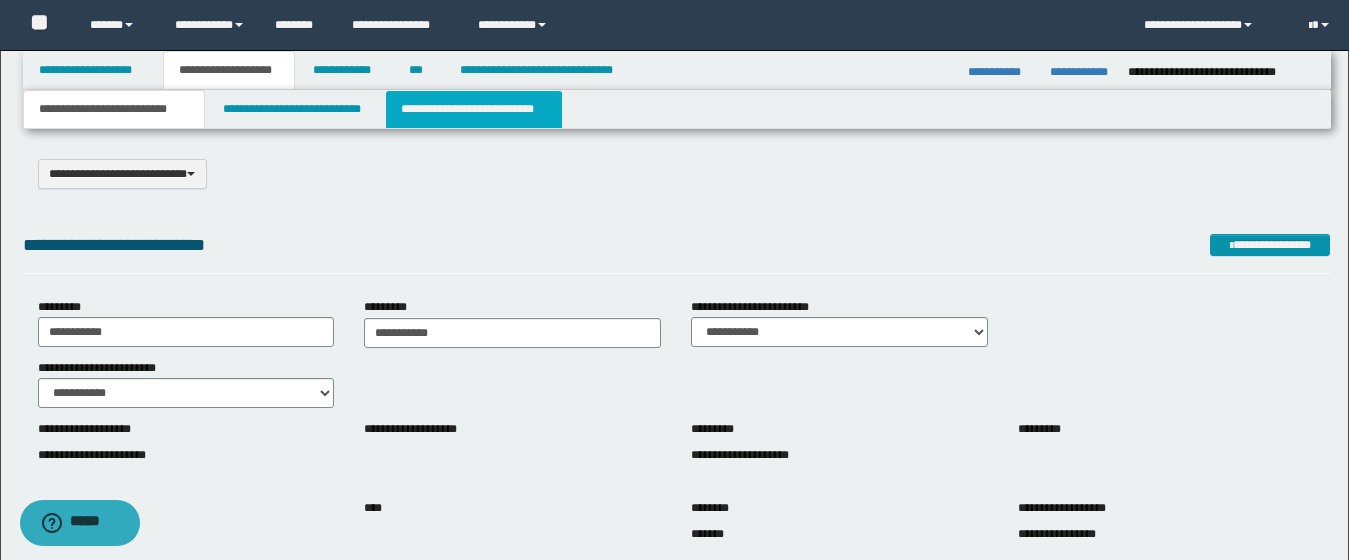 click on "**********" at bounding box center [474, 109] 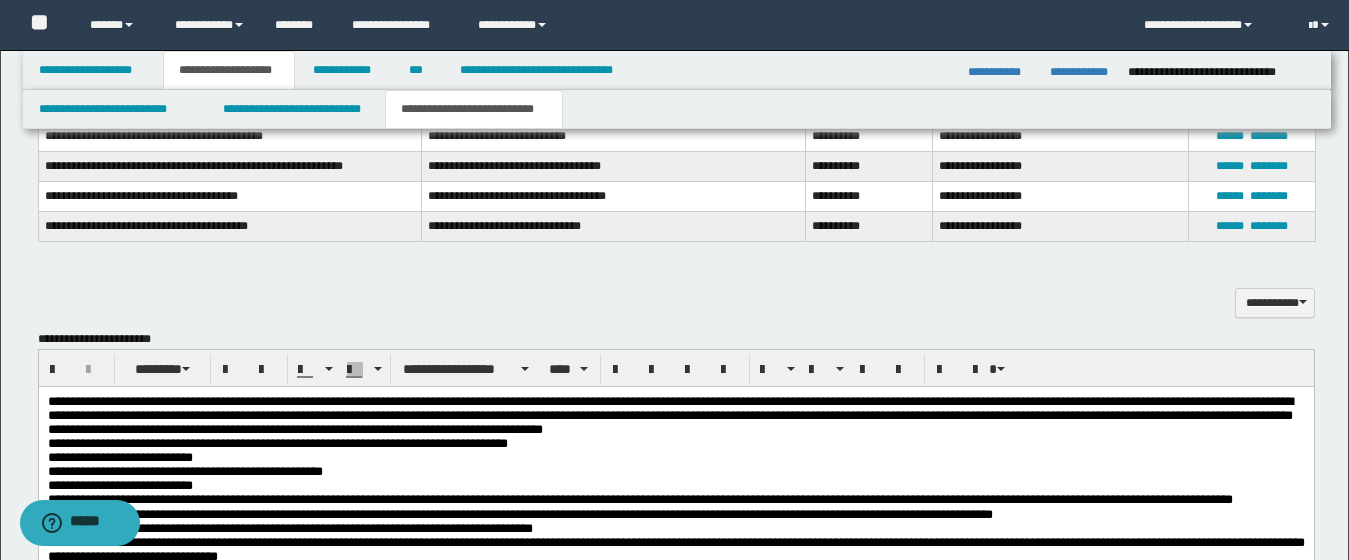 scroll, scrollTop: 746, scrollLeft: 0, axis: vertical 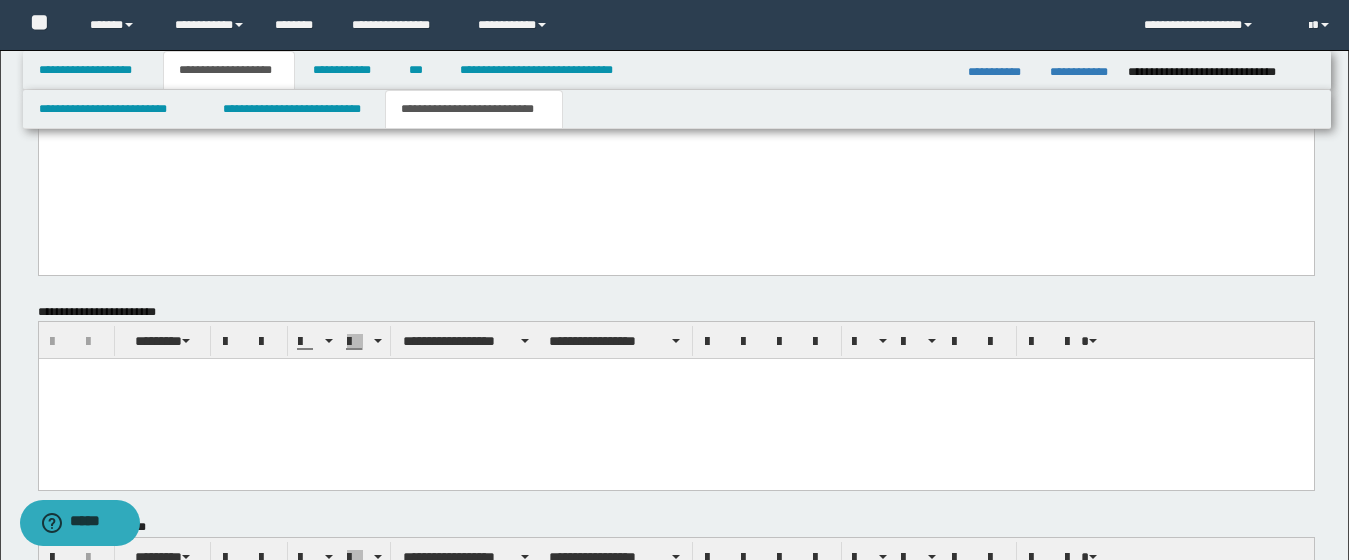drag, startPoint x: 46, startPoint y: -231, endPoint x: 510, endPoint y: 228, distance: 652.6691 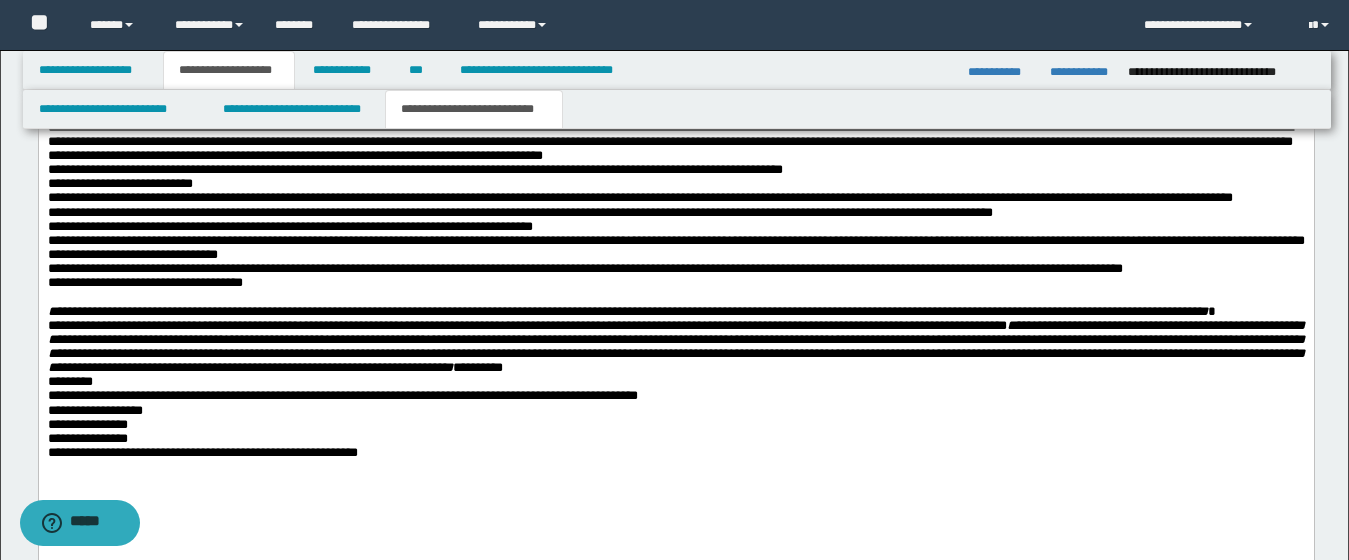 scroll, scrollTop: 1084, scrollLeft: 0, axis: vertical 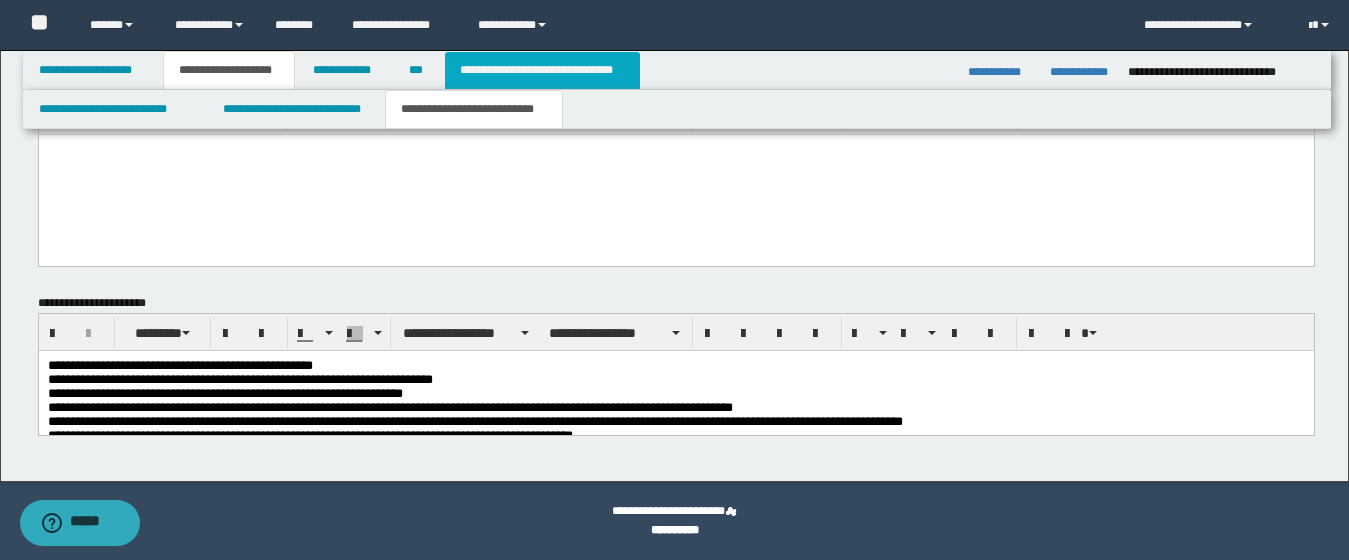click on "**********" at bounding box center (542, 70) 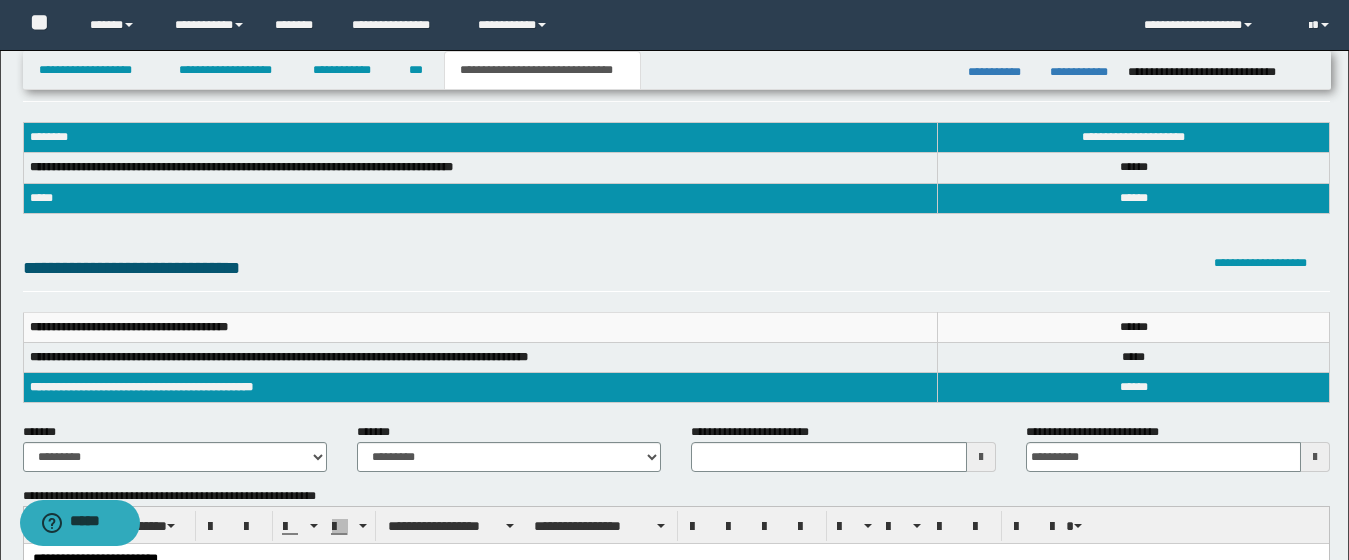 scroll, scrollTop: 61, scrollLeft: 0, axis: vertical 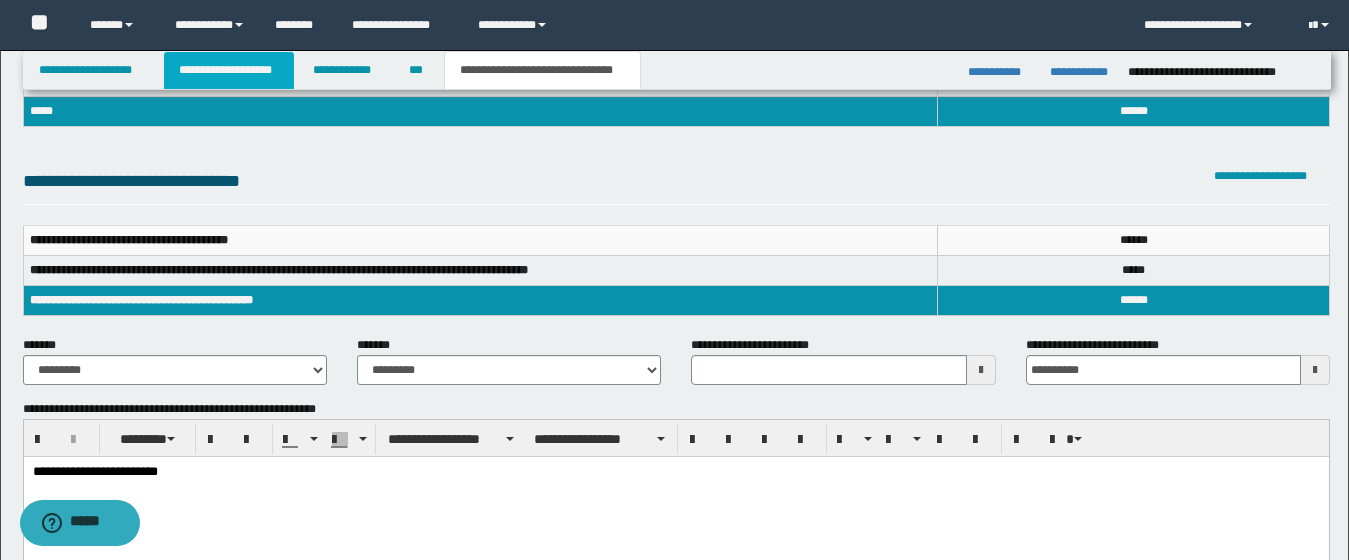 click on "**********" at bounding box center (229, 70) 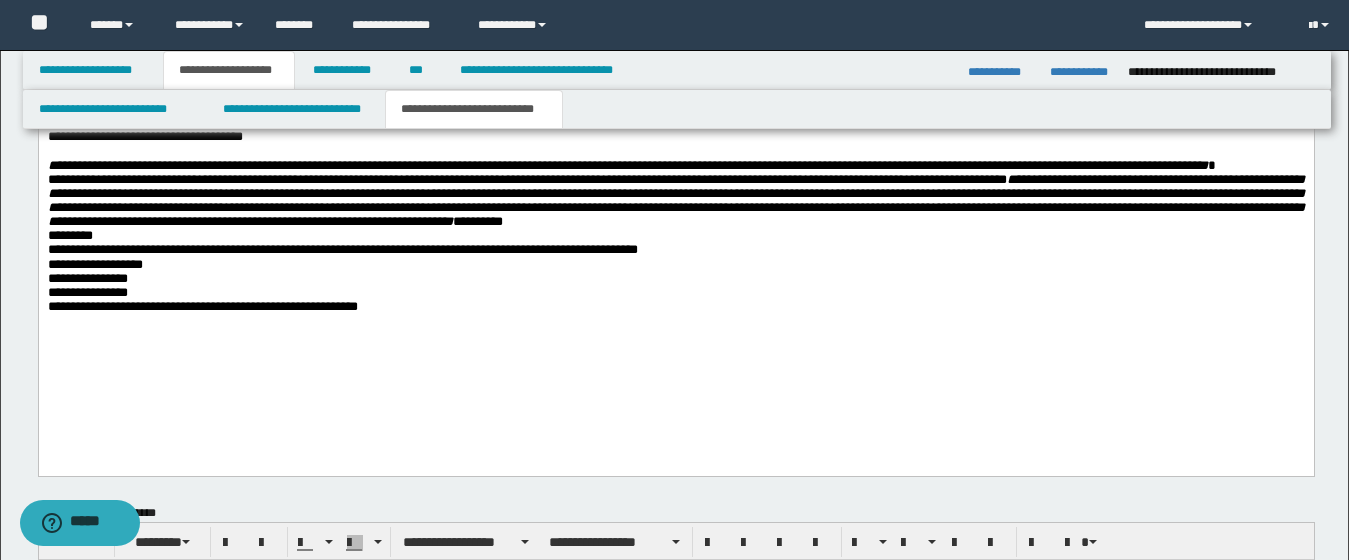 scroll, scrollTop: 1164, scrollLeft: 0, axis: vertical 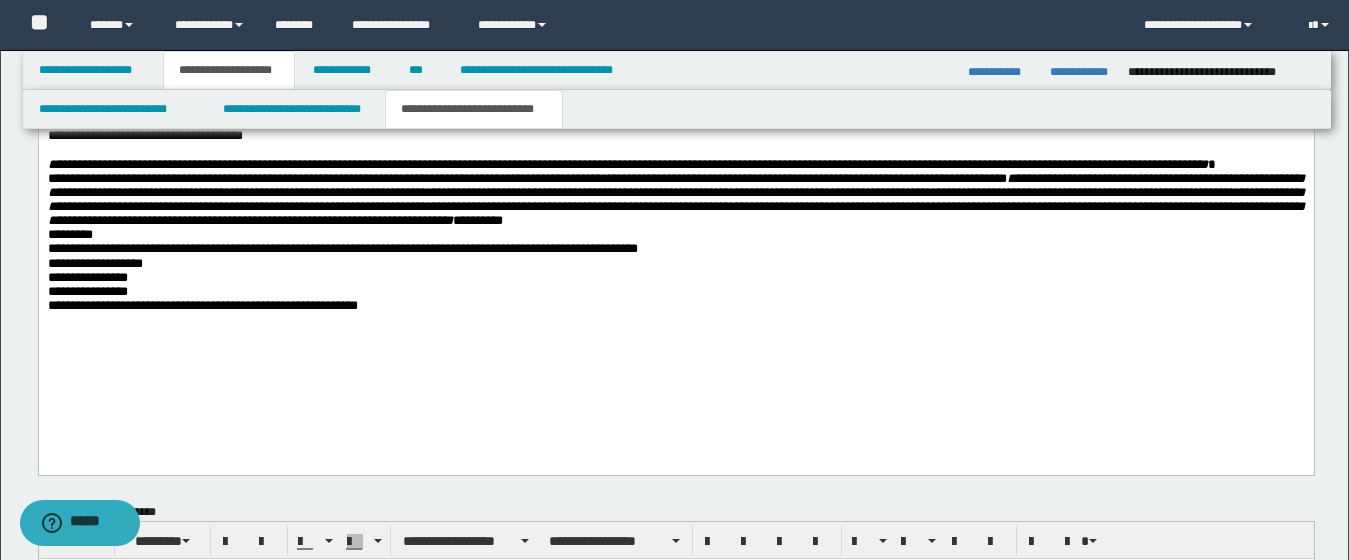click on "**********" at bounding box center (87, 277) 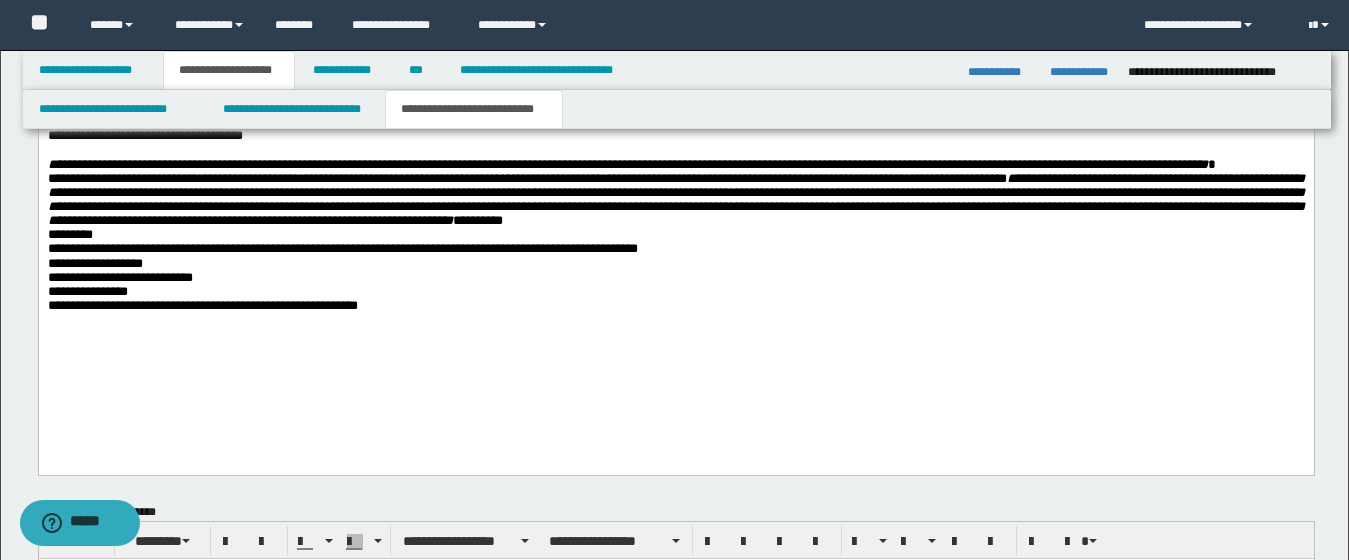 click on "**********" at bounding box center (119, 277) 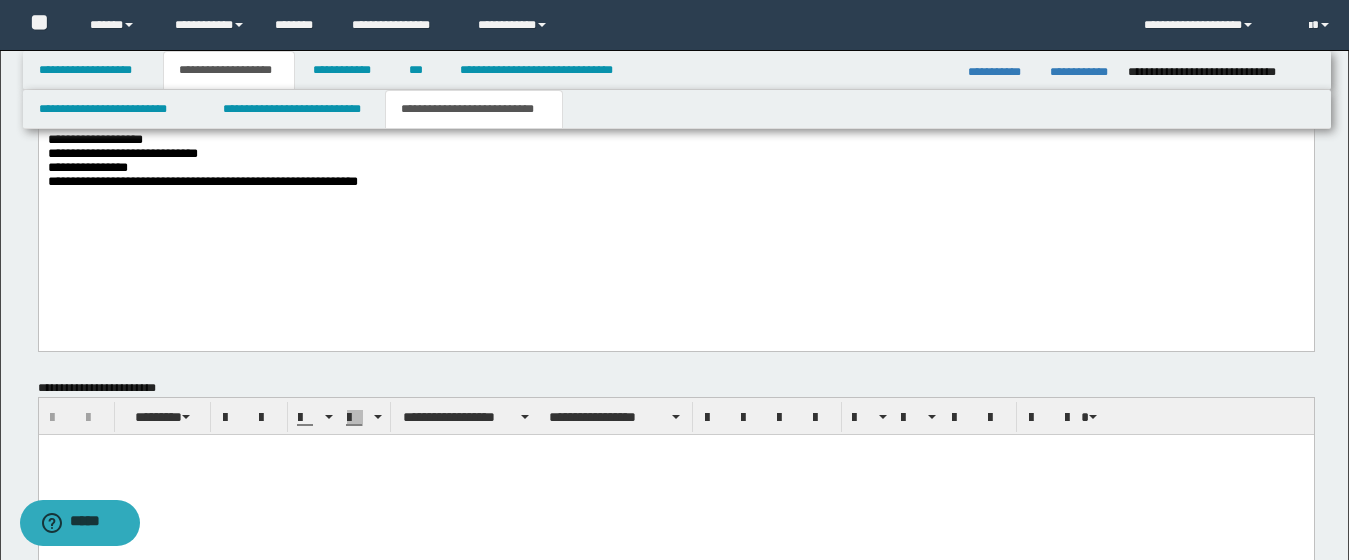 scroll, scrollTop: 1304, scrollLeft: 0, axis: vertical 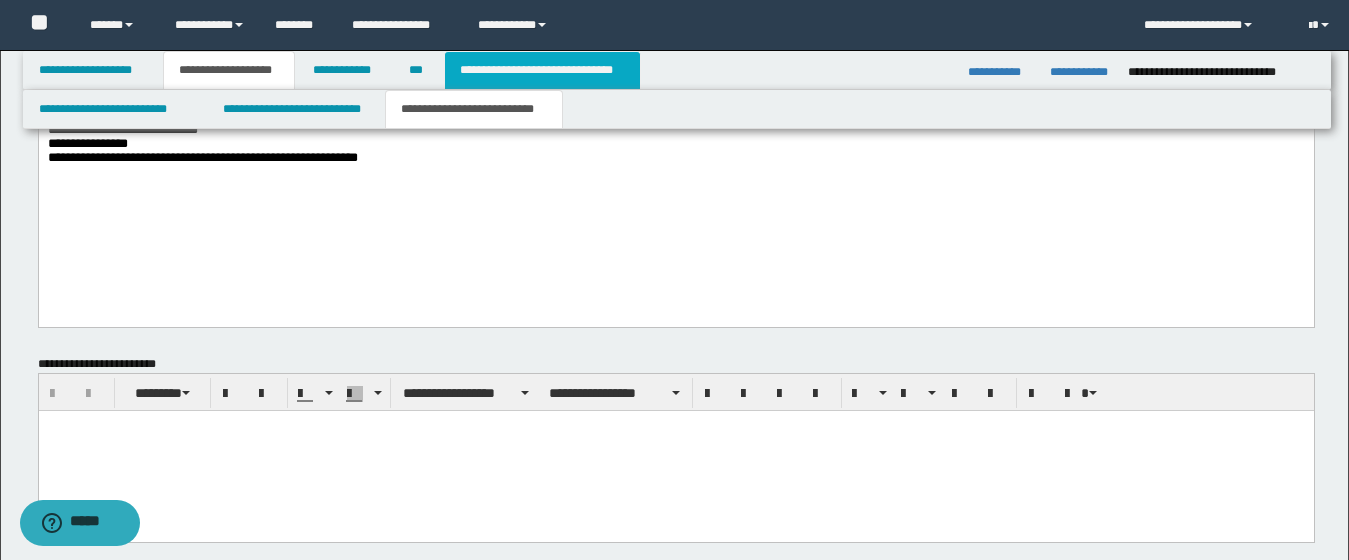 click on "**********" at bounding box center [542, 70] 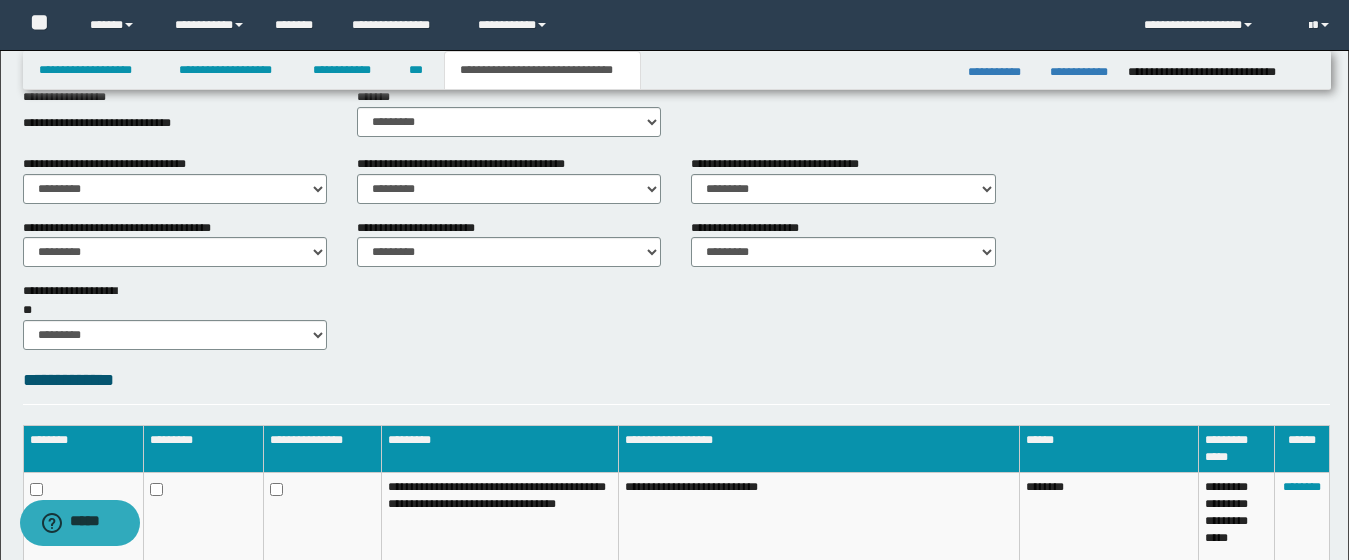 scroll, scrollTop: 772, scrollLeft: 0, axis: vertical 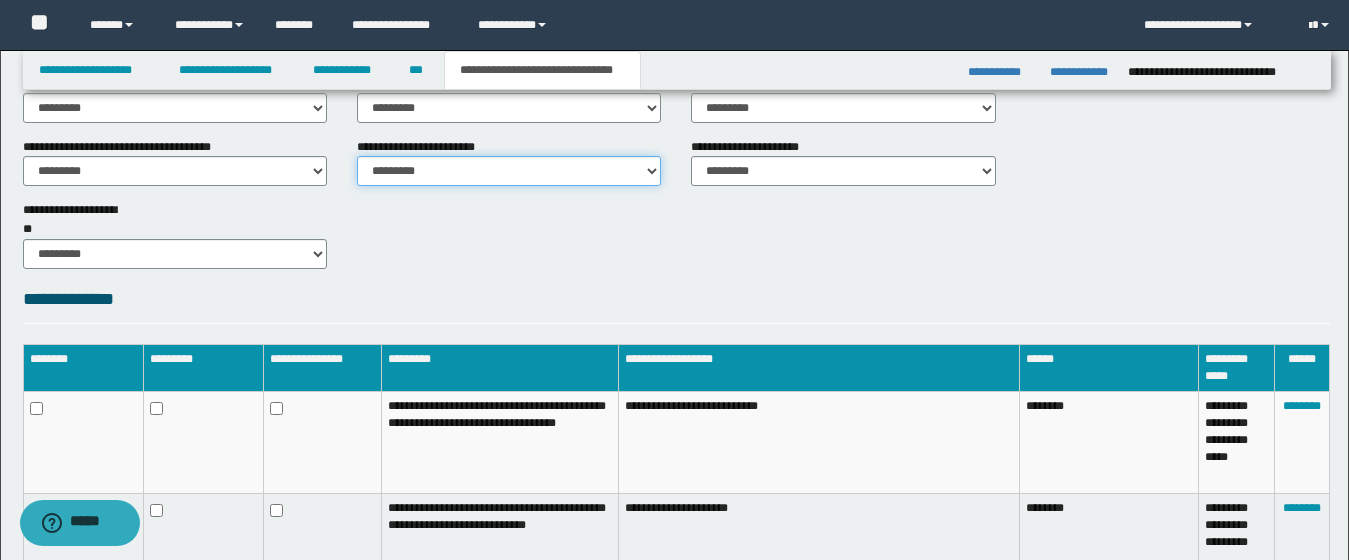click on "*********
**
**" at bounding box center [509, 171] 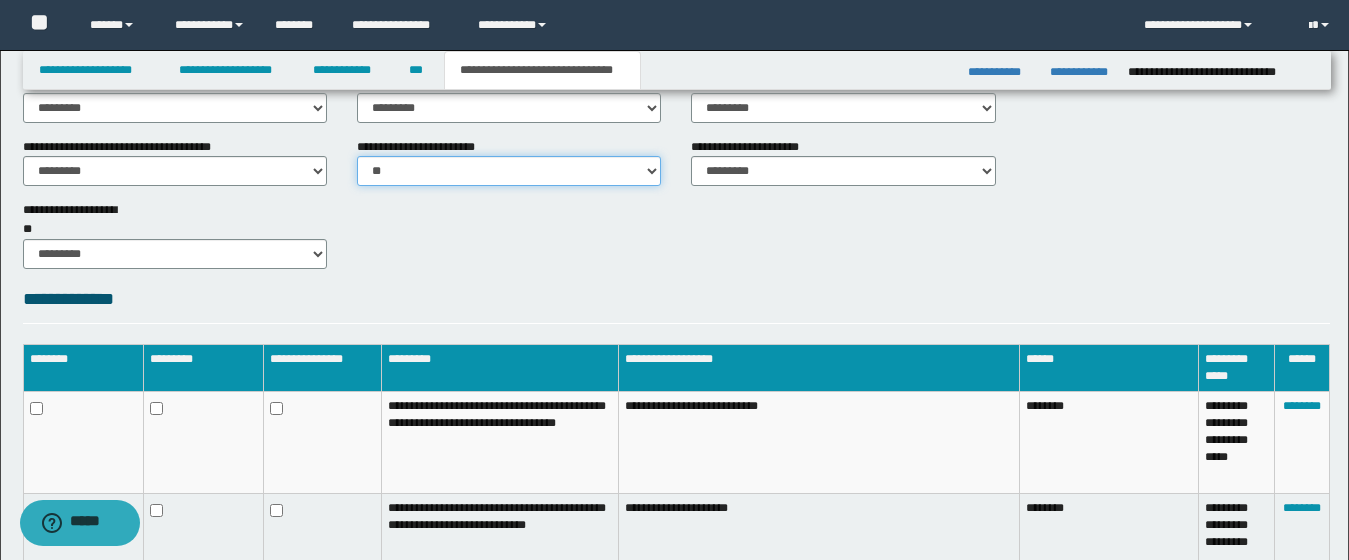 click on "*********
**
**" at bounding box center [509, 171] 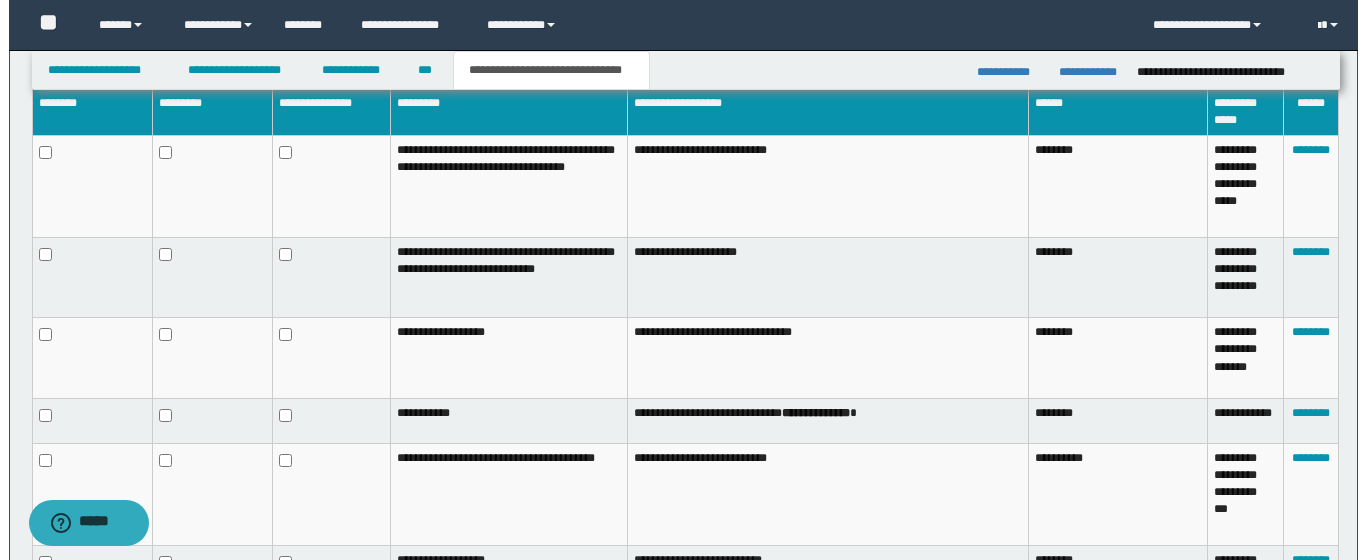 scroll, scrollTop: 1322, scrollLeft: 0, axis: vertical 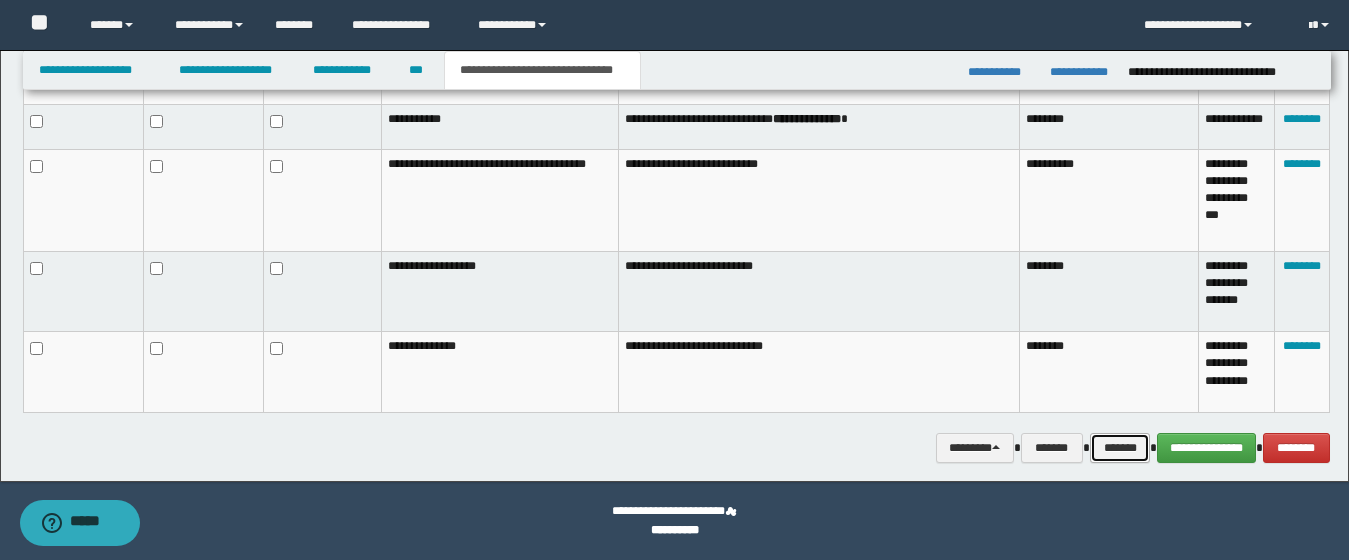 click on "*******" at bounding box center (1120, 448) 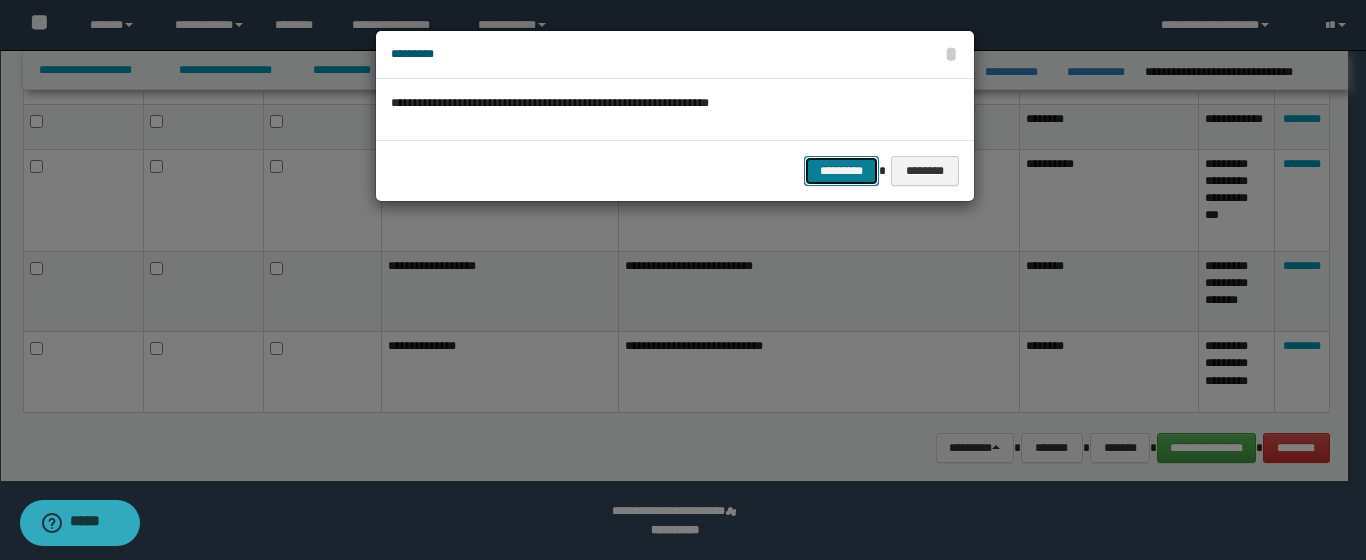 click on "*********" at bounding box center (841, 171) 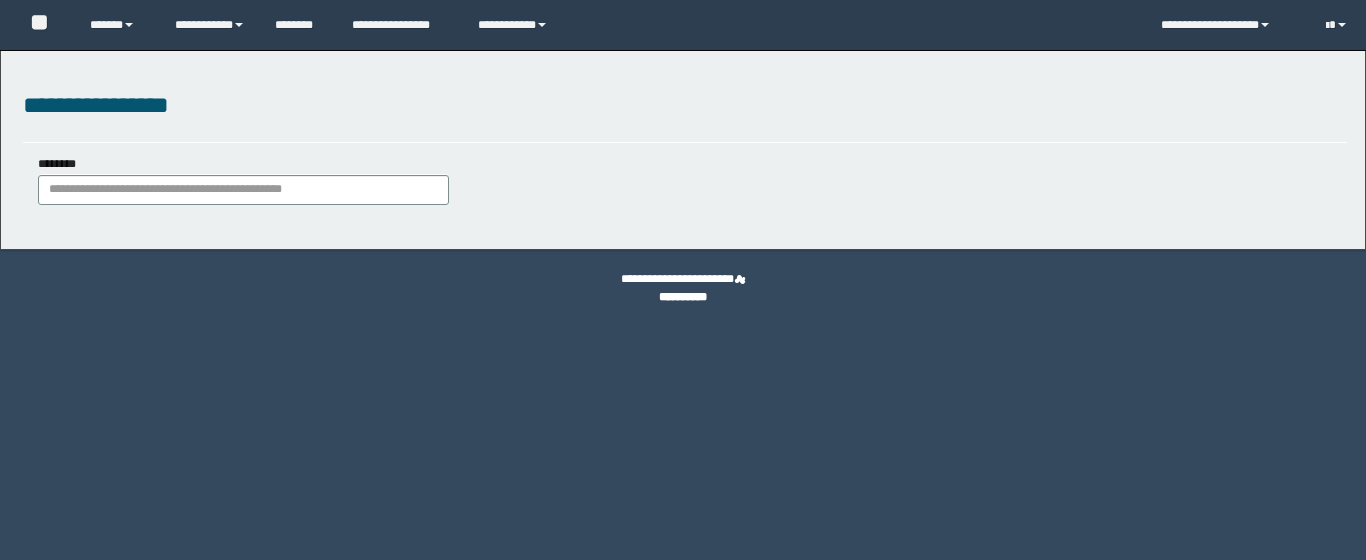 scroll, scrollTop: 0, scrollLeft: 0, axis: both 